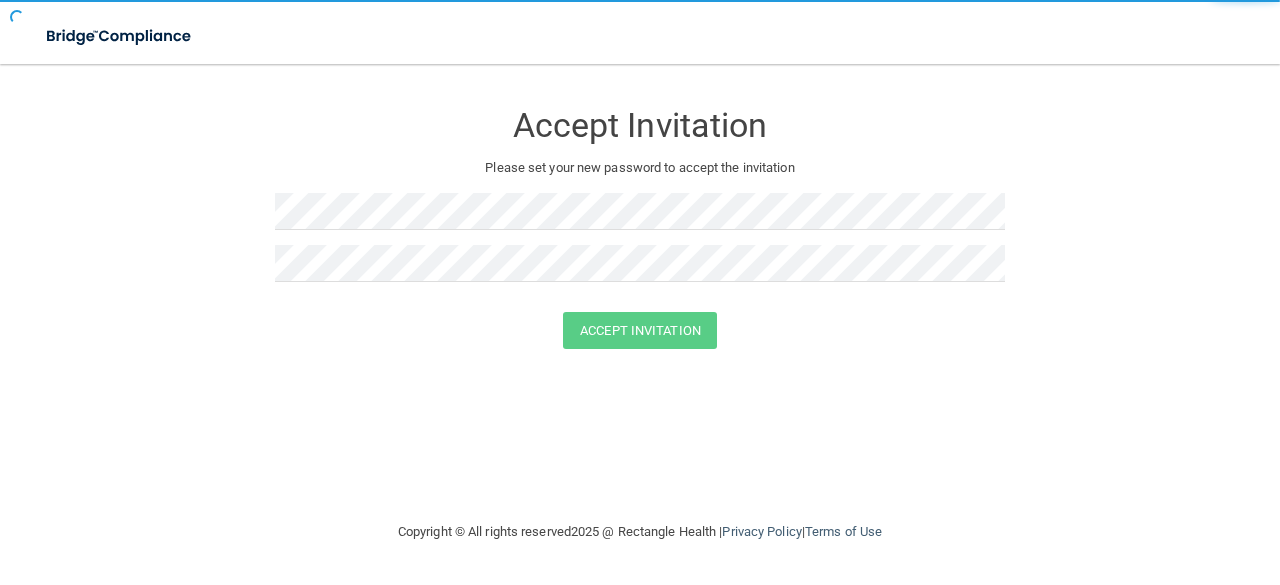 scroll, scrollTop: 0, scrollLeft: 0, axis: both 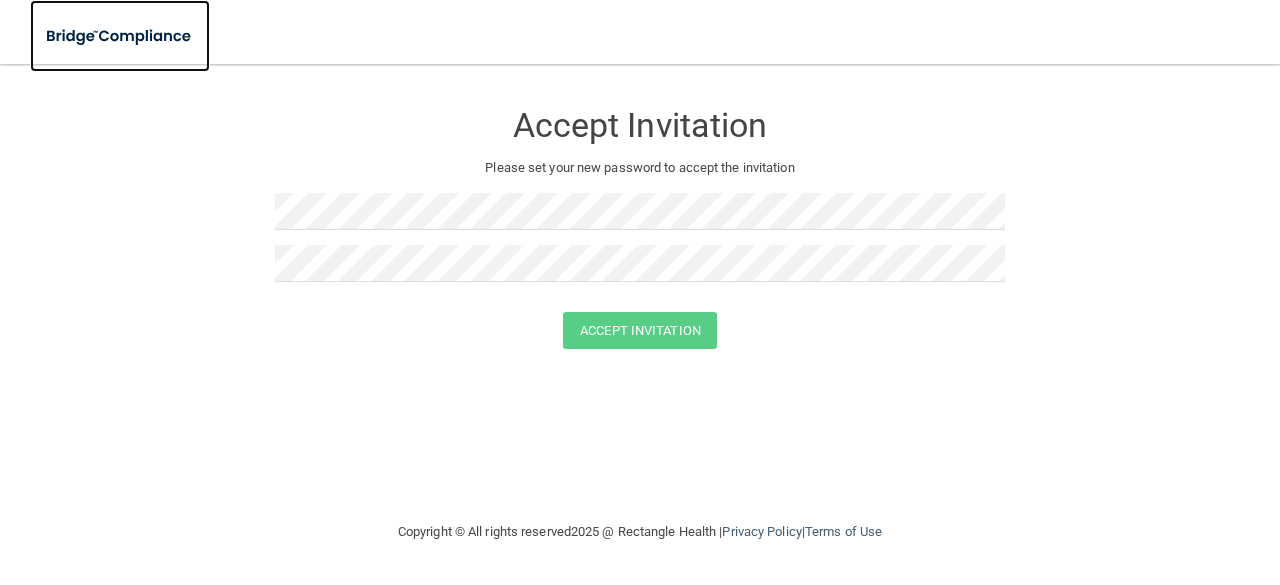 click at bounding box center (120, 36) 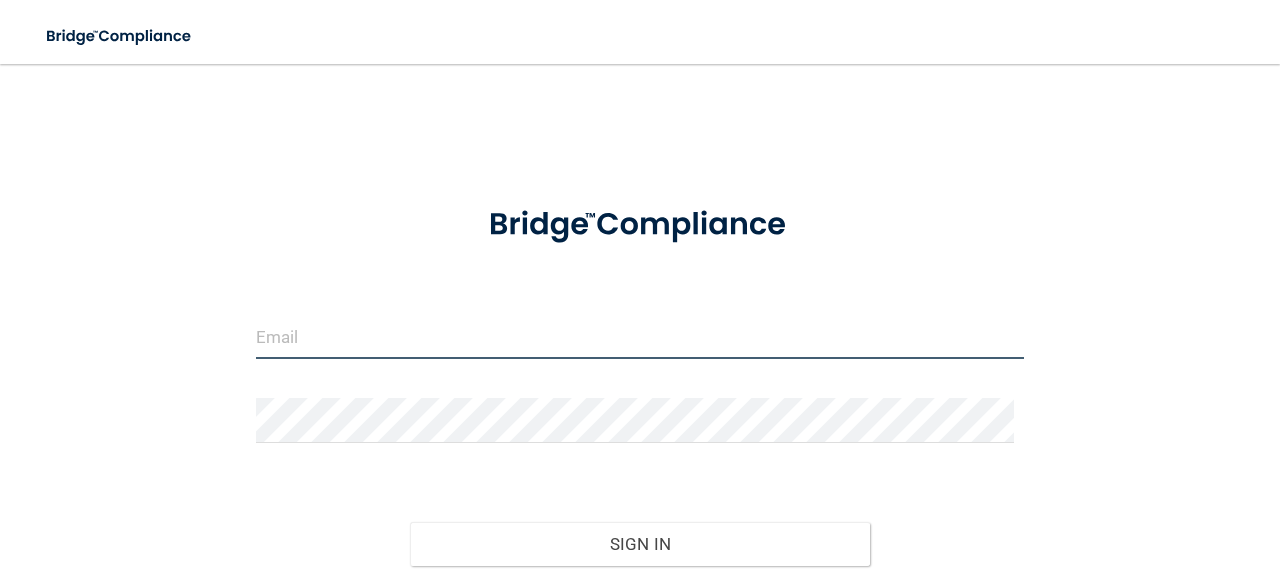 click at bounding box center (640, 336) 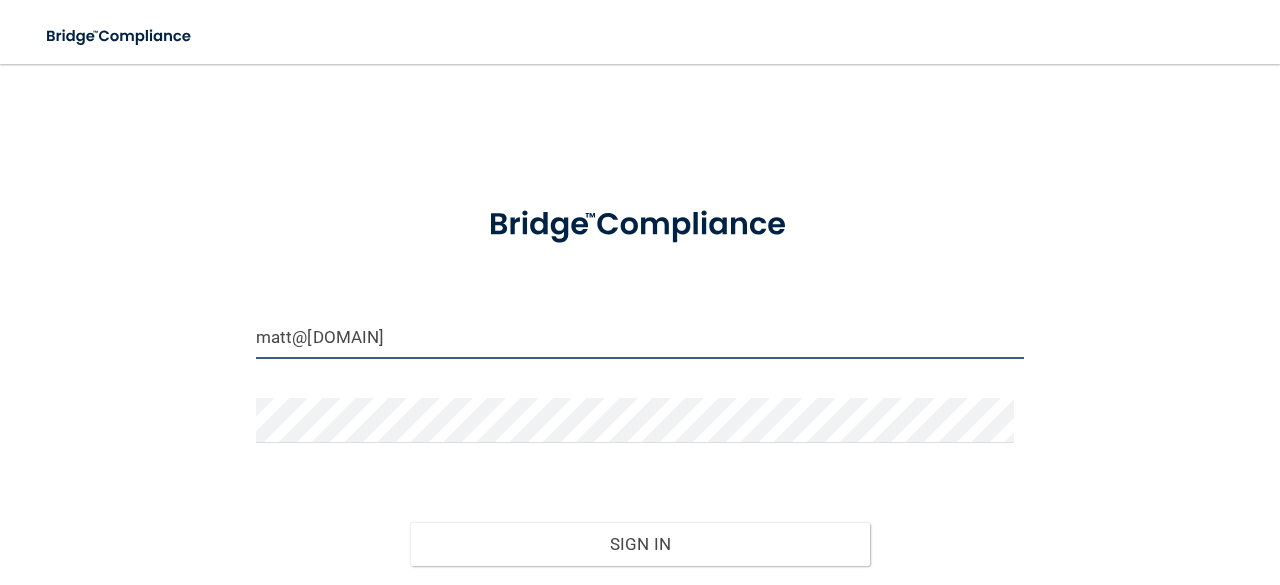type on "[EMAIL]" 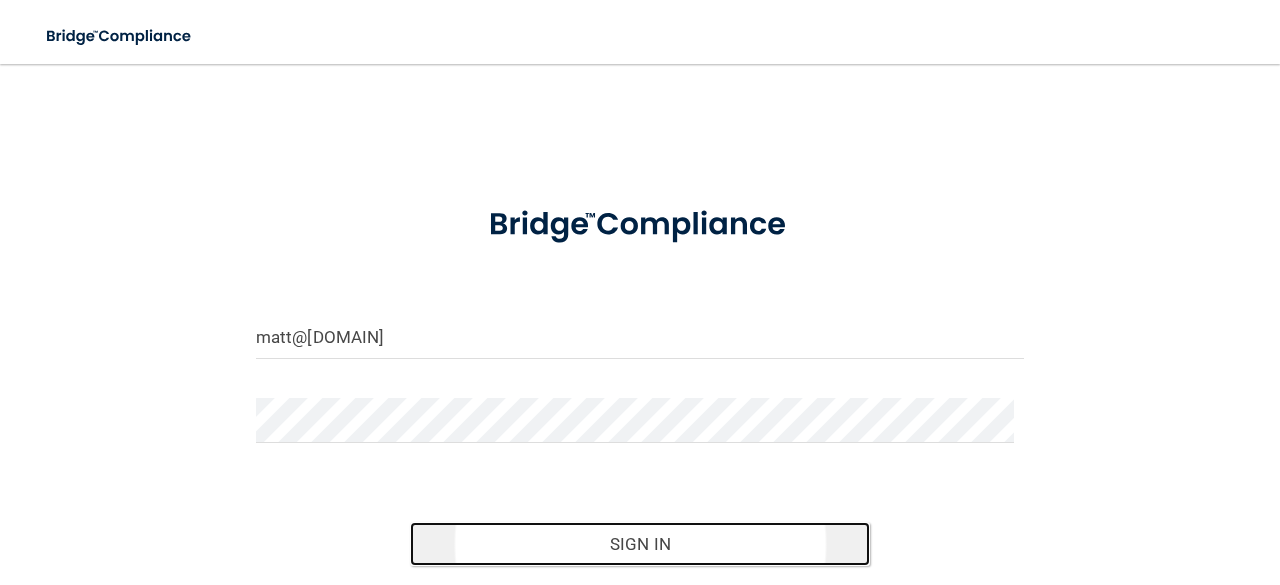 click on "Sign In" at bounding box center [640, 544] 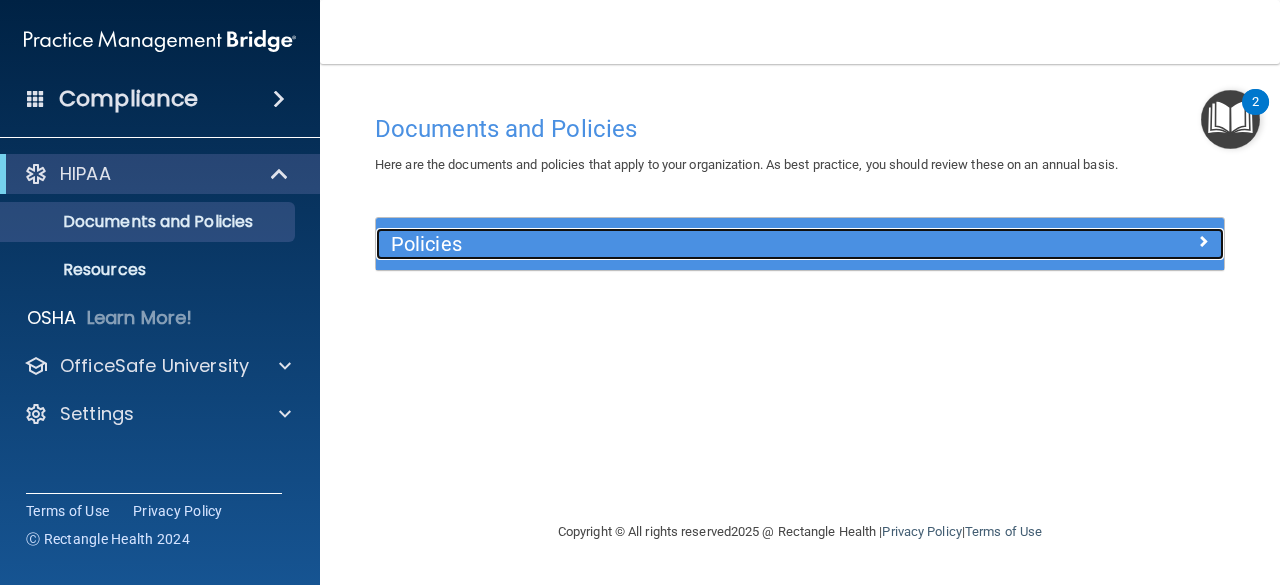 click at bounding box center (1203, 241) 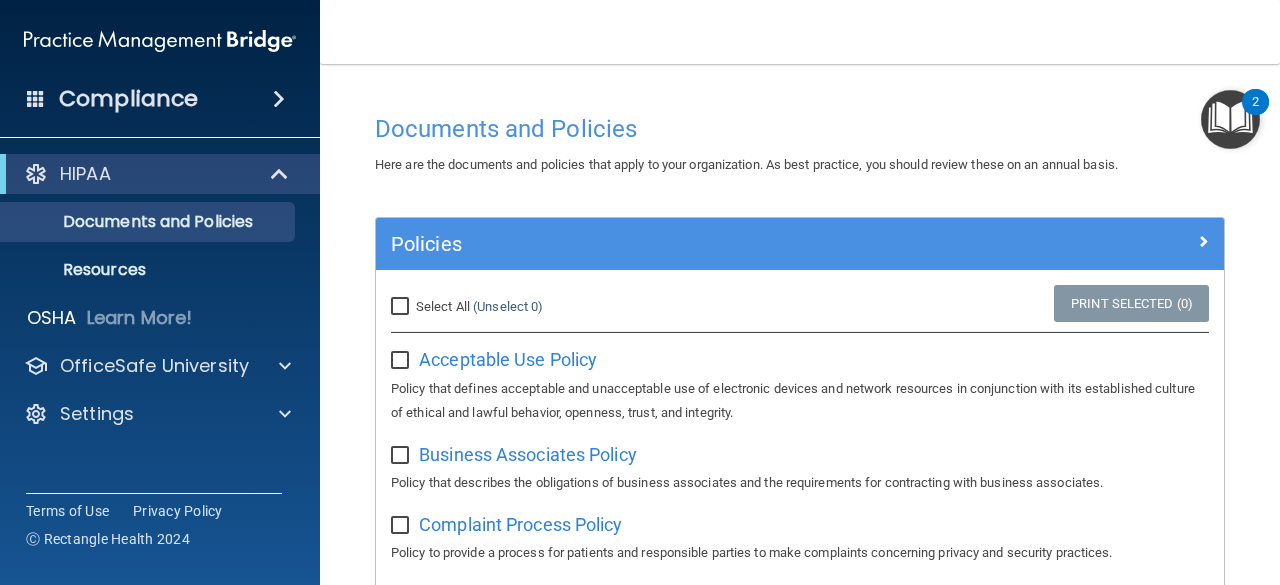 click on "Select All   (Unselect 0)    Unselect All" at bounding box center (402, 307) 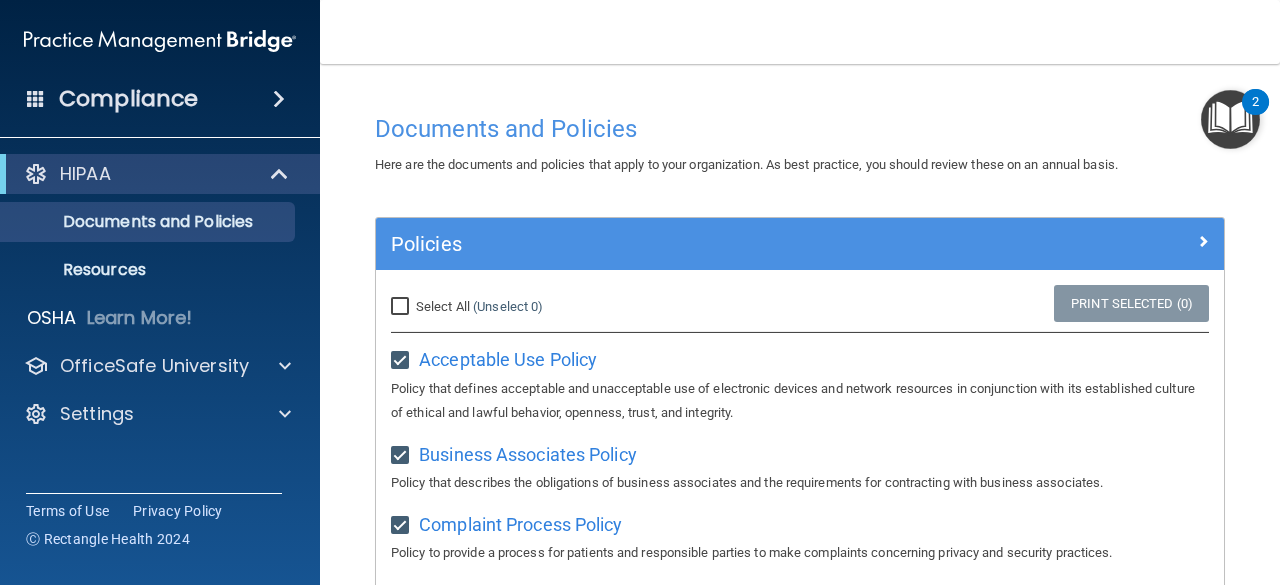 checkbox on "true" 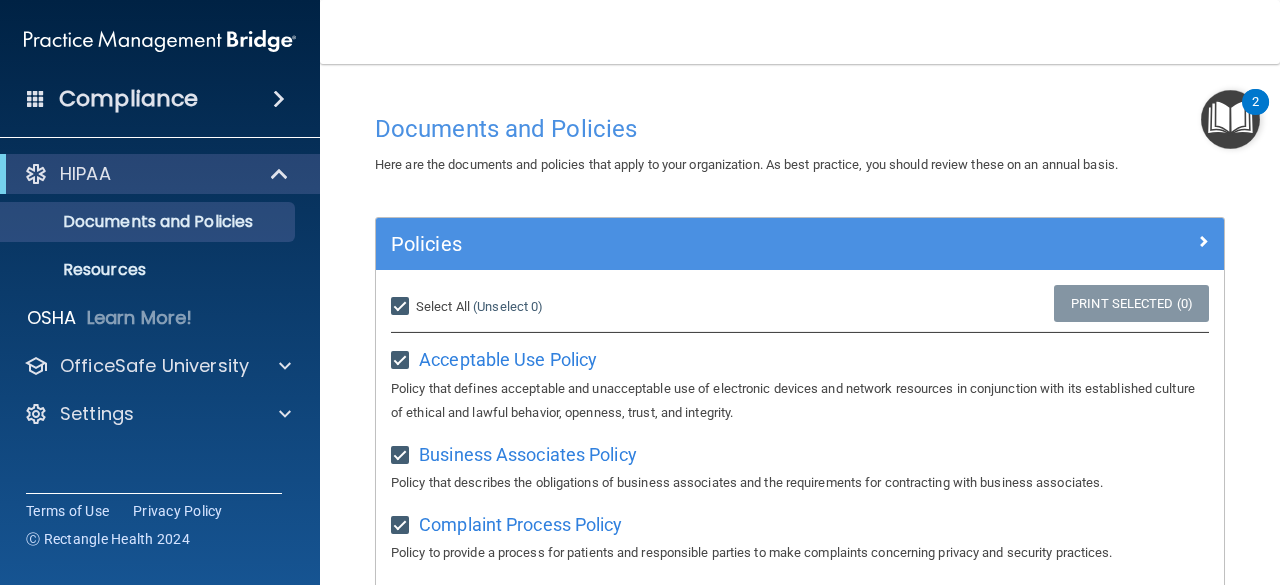 checkbox on "true" 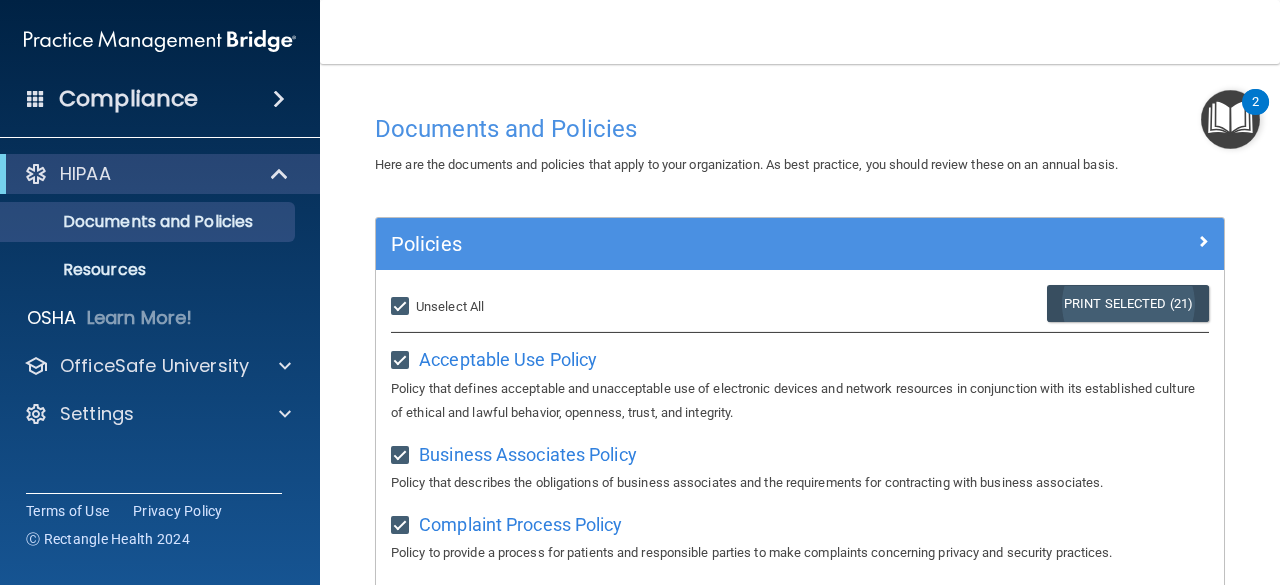 click on "Print Selected (21)" at bounding box center [1128, 303] 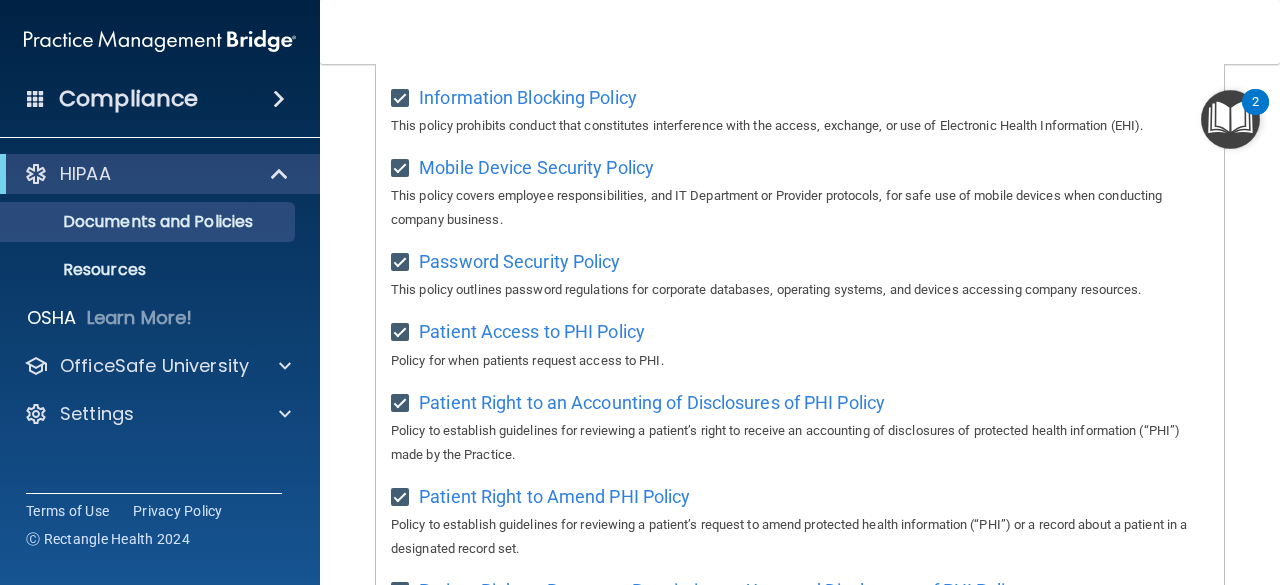 scroll, scrollTop: 826, scrollLeft: 0, axis: vertical 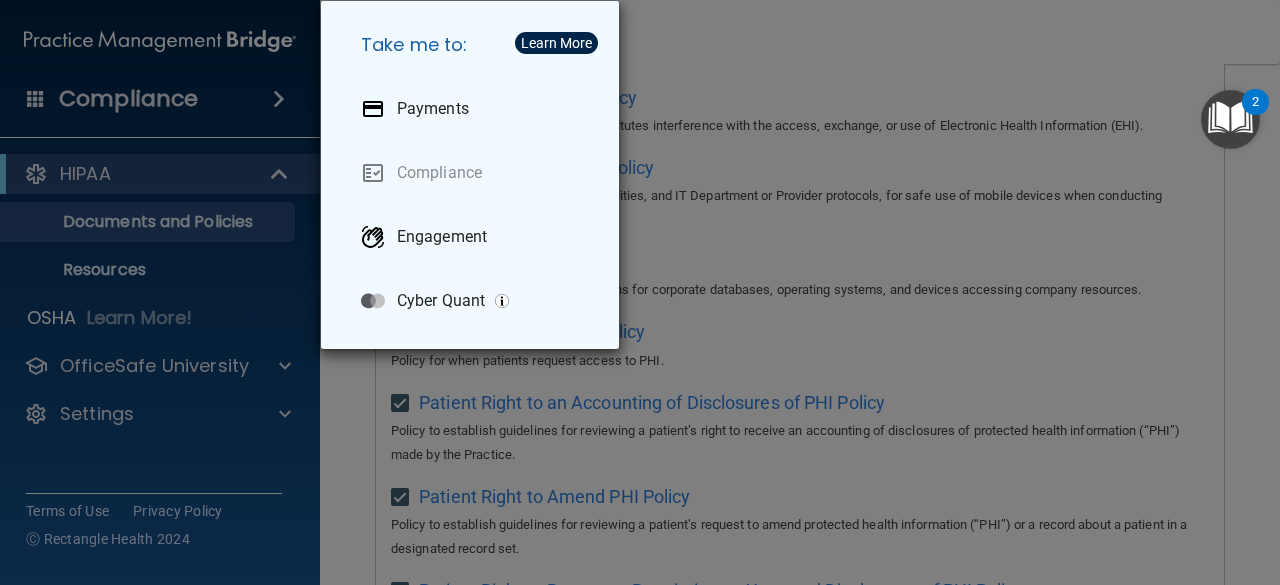 click on "Take me to:             Payments                   Compliance                     Engagement                     Cyber Quant" at bounding box center [640, 292] 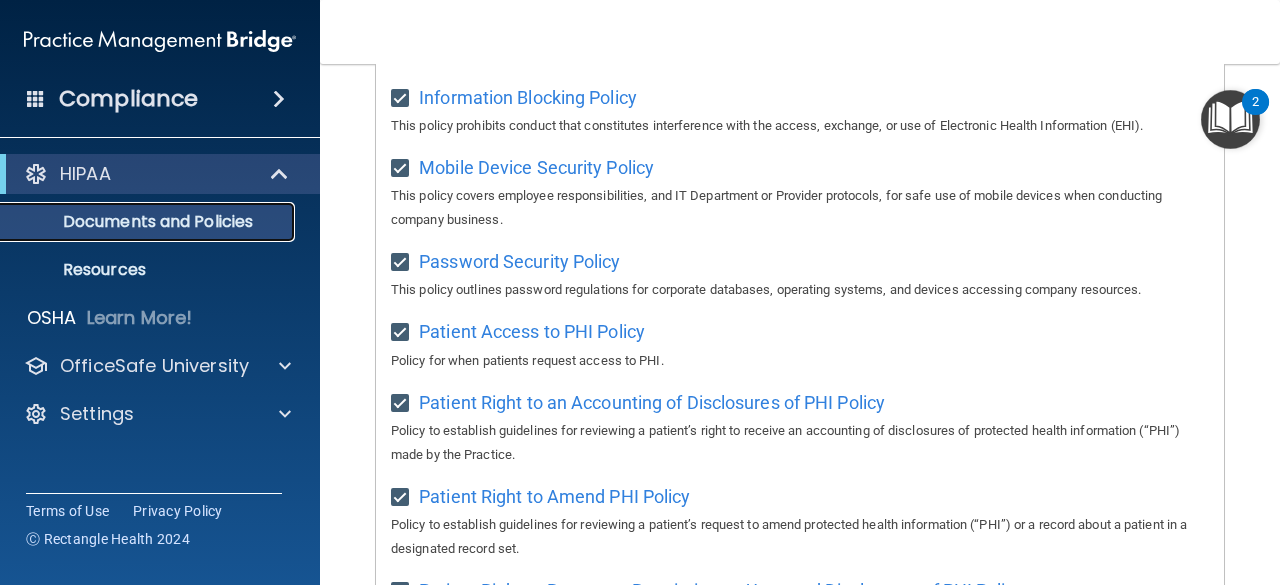 click on "Documents and Policies" at bounding box center (149, 222) 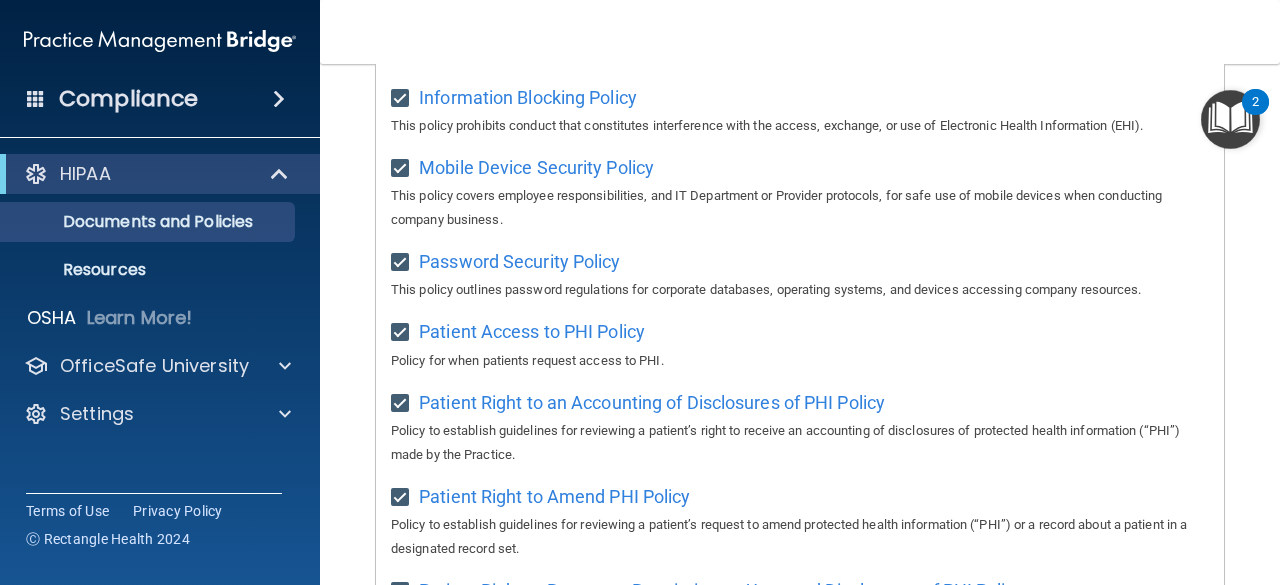 click at bounding box center (1230, 119) 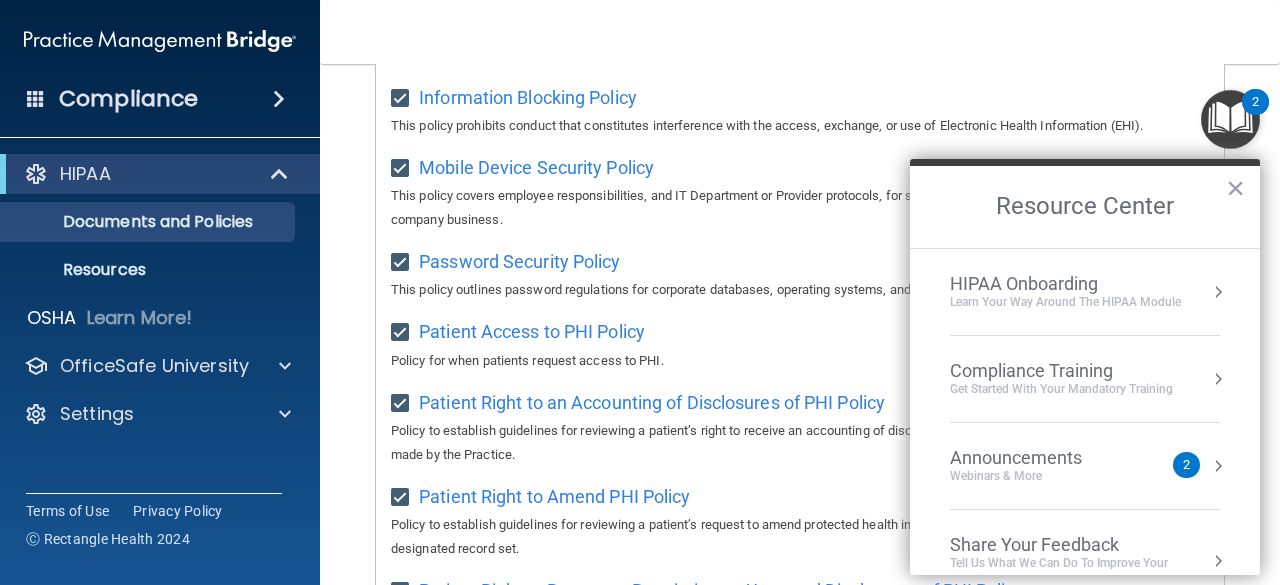 click on "Learn Your Way around the HIPAA module" at bounding box center [1065, 302] 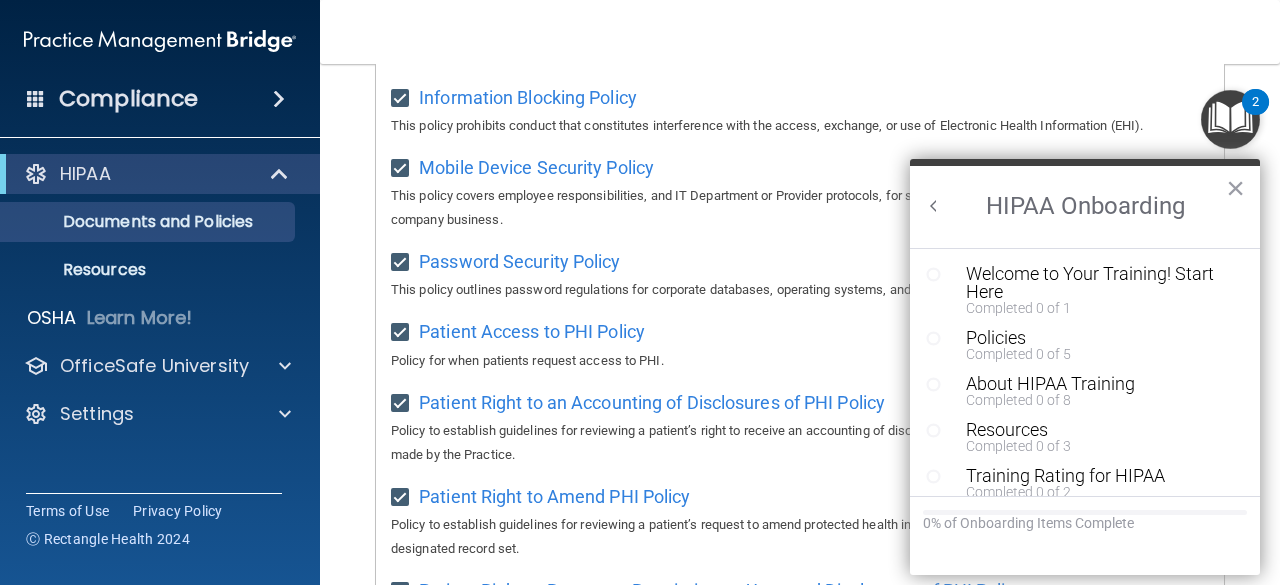 scroll, scrollTop: 0, scrollLeft: 0, axis: both 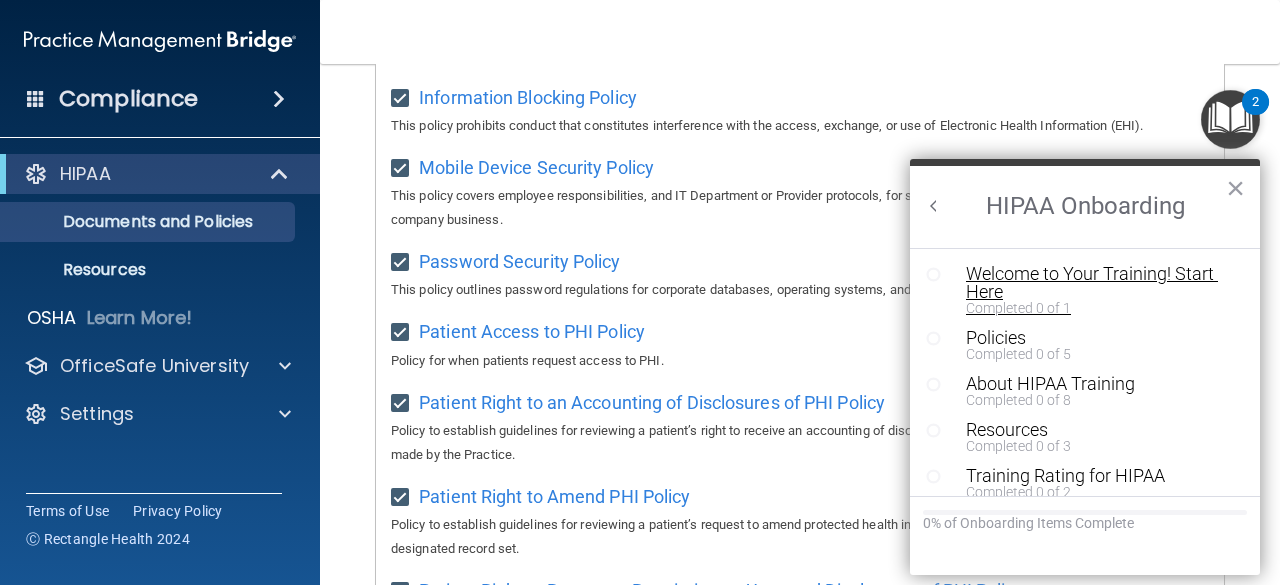 click on "Welcome to Your Training! Start Here" at bounding box center [1092, 283] 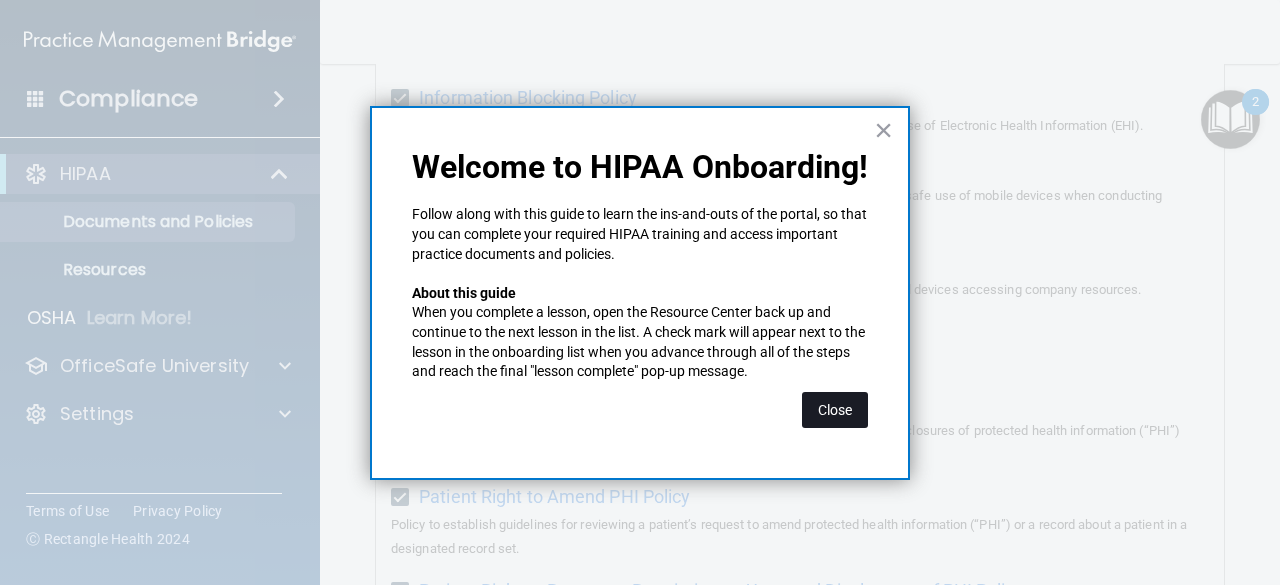 click on "Close" at bounding box center [835, 410] 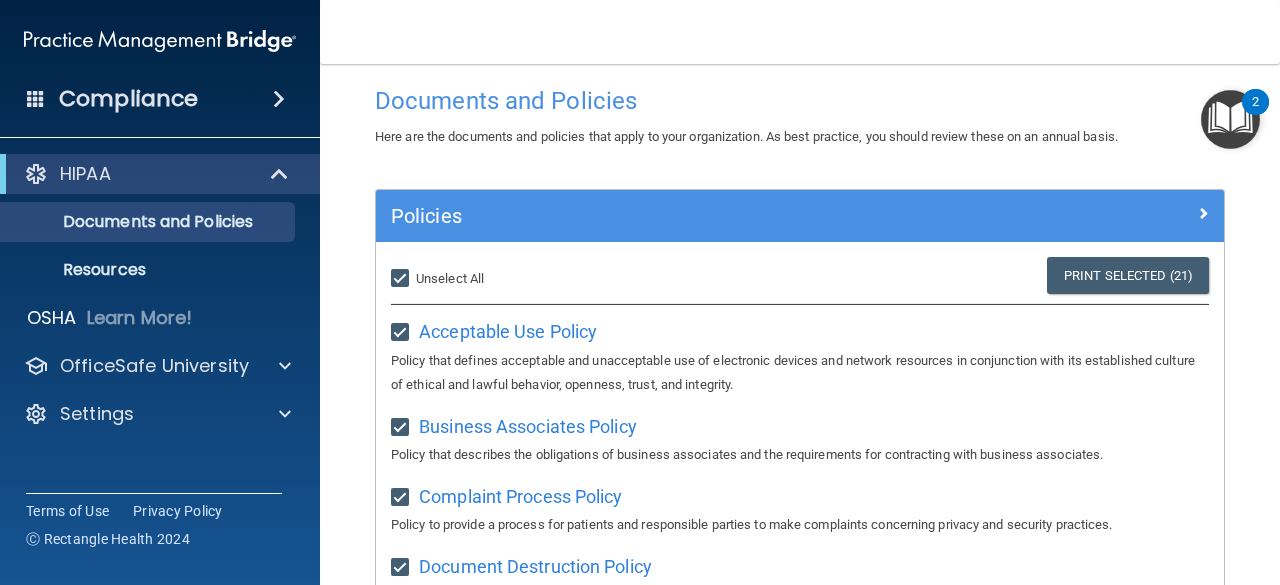 scroll, scrollTop: 0, scrollLeft: 0, axis: both 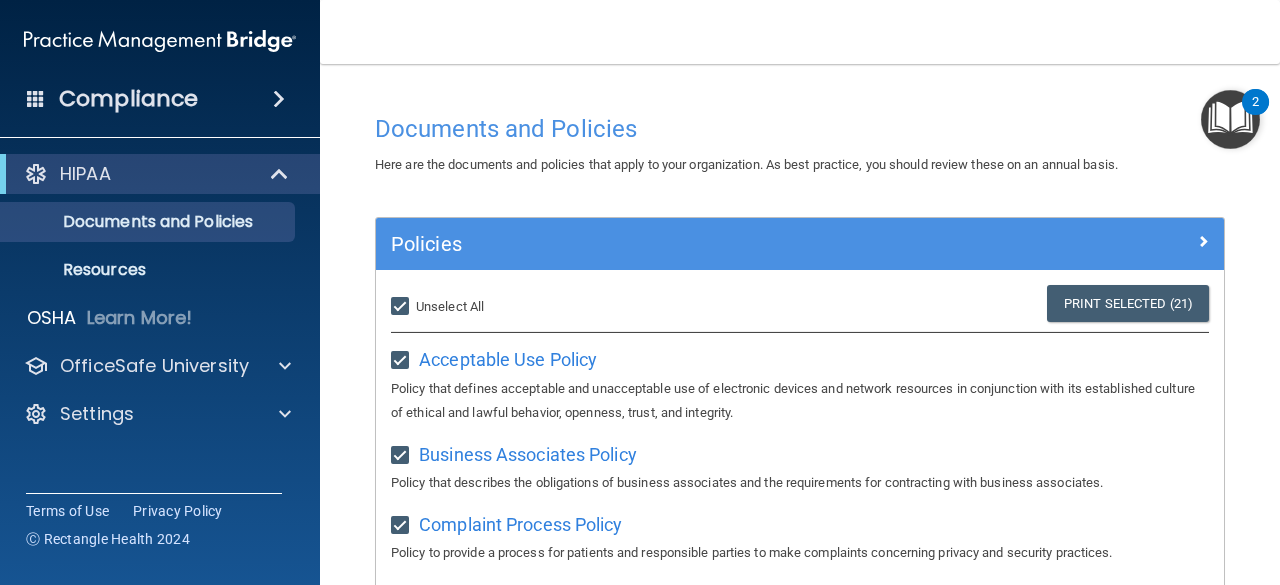 click at bounding box center (1230, 119) 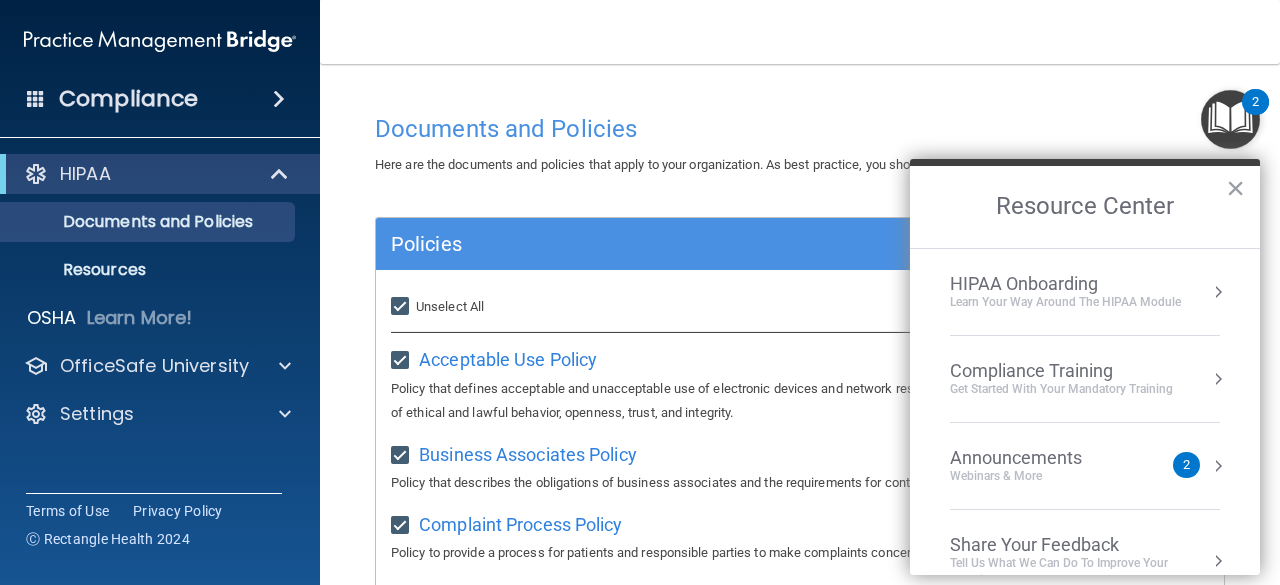 scroll, scrollTop: 36, scrollLeft: 0, axis: vertical 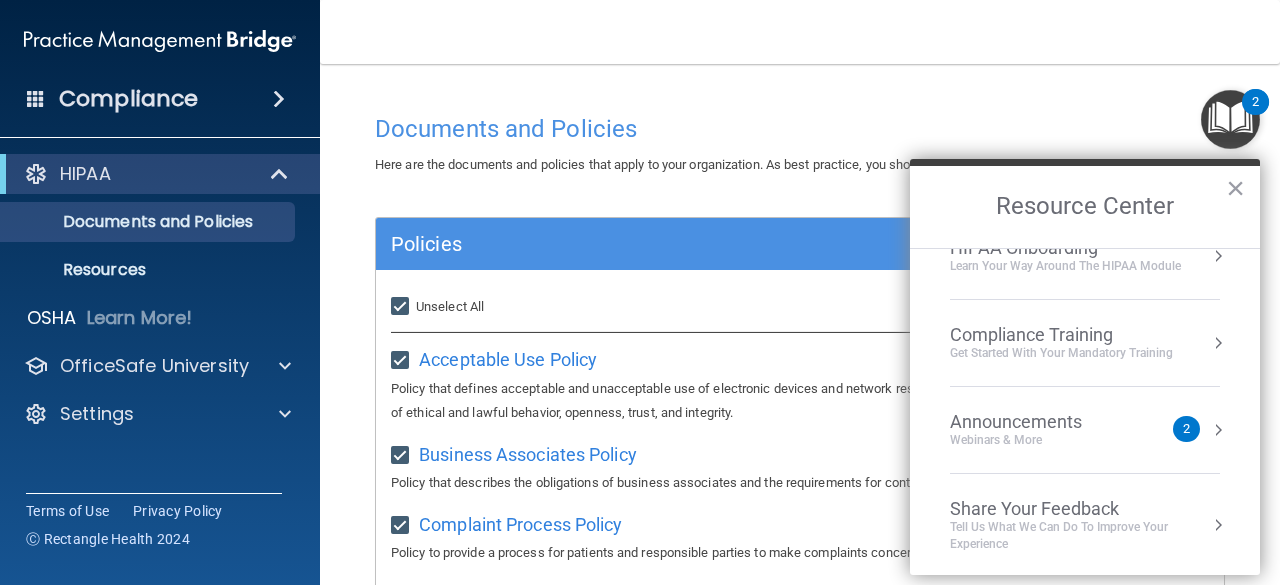 click on "Compliance Training" at bounding box center [1061, 335] 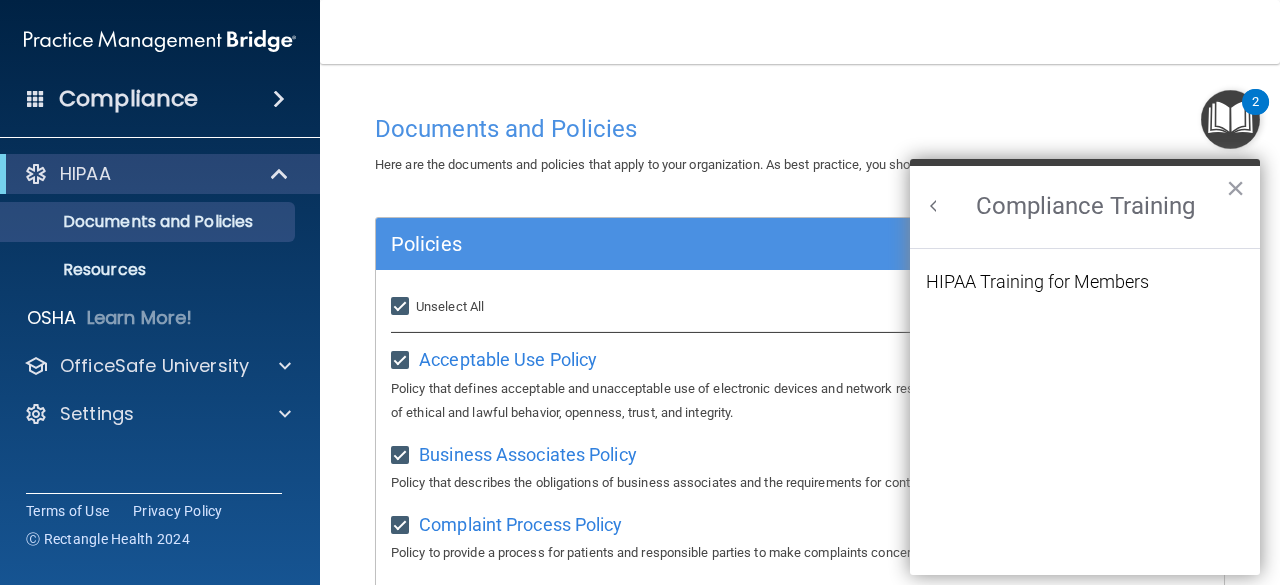 scroll, scrollTop: 0, scrollLeft: 0, axis: both 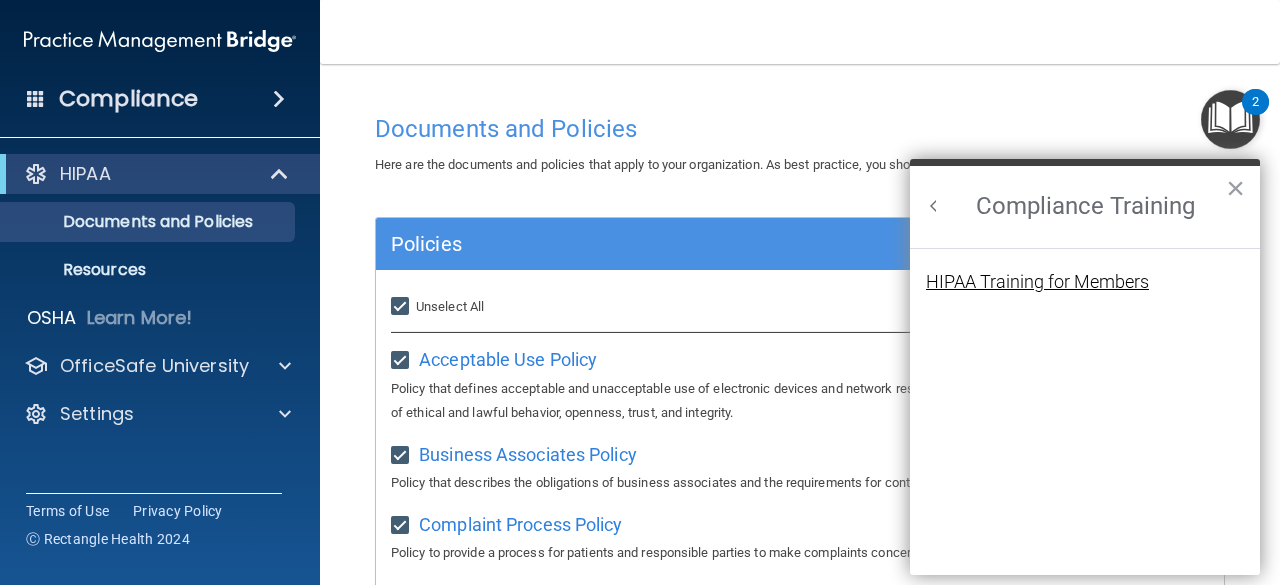 click on "HIPAA Training for Members" at bounding box center [1037, 282] 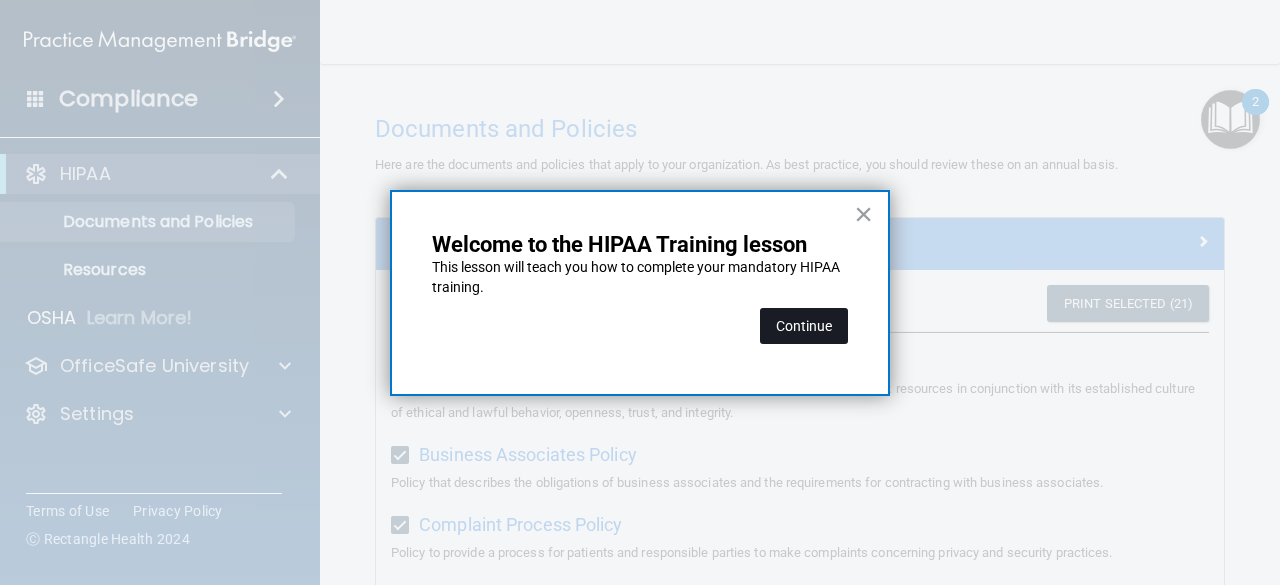 click on "Continue" at bounding box center [804, 326] 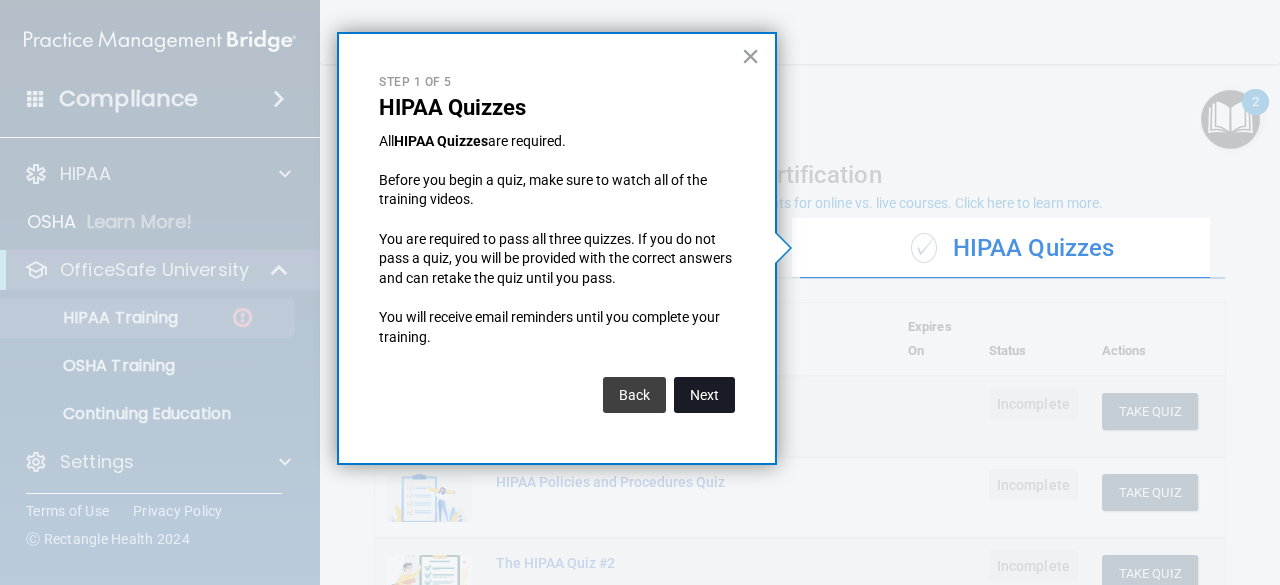 click on "Next" at bounding box center [704, 395] 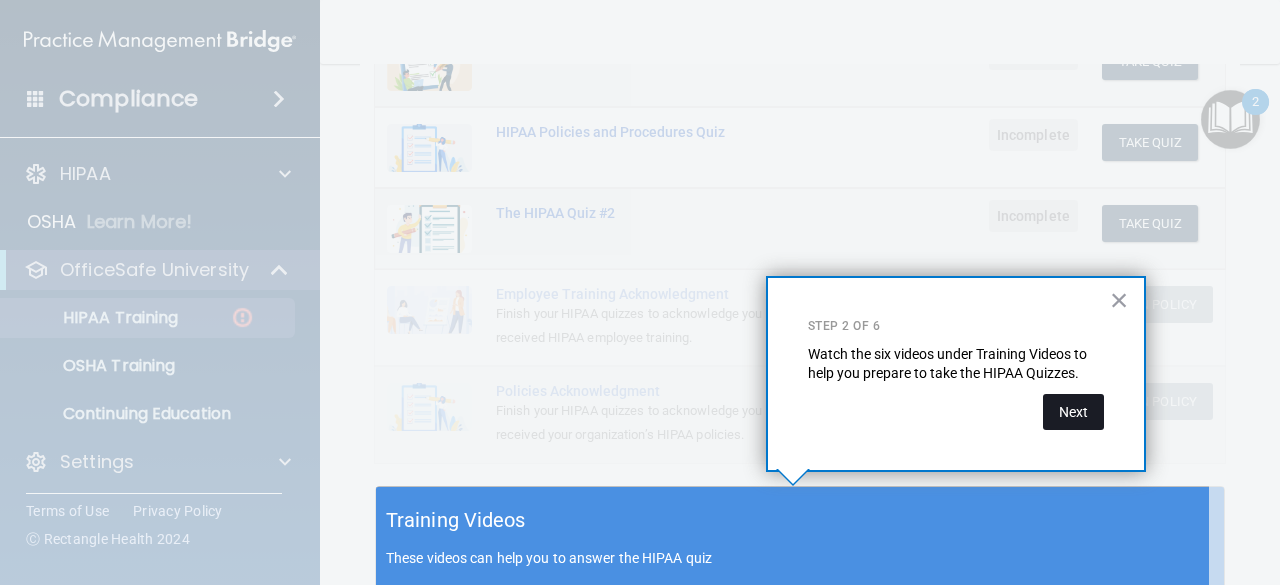 click on "Next" at bounding box center [1073, 412] 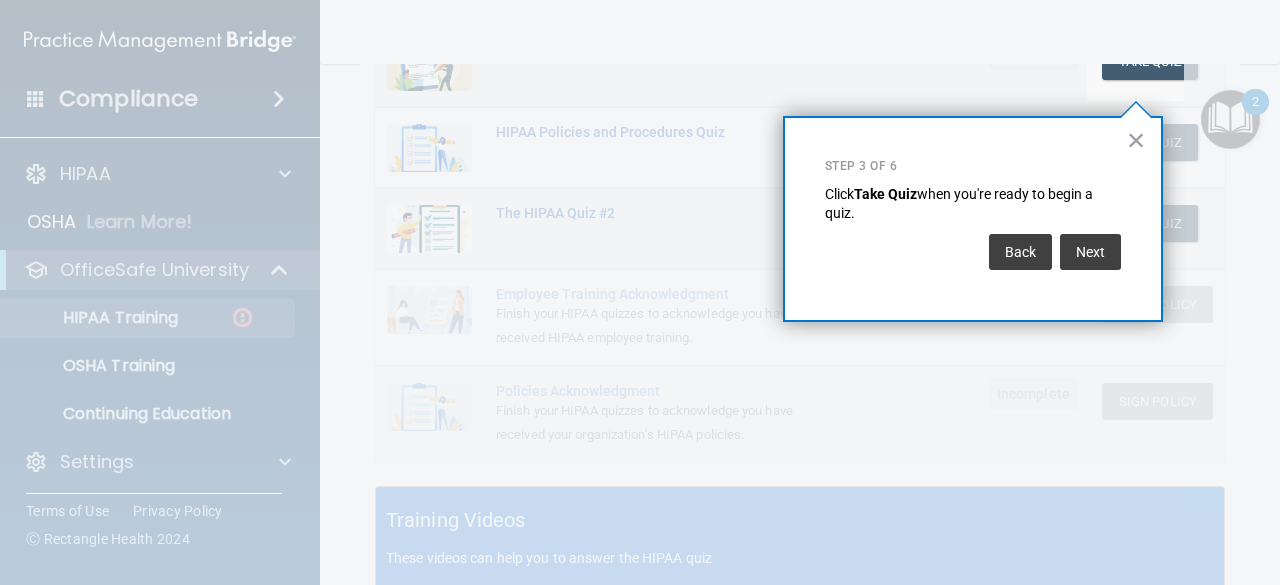 scroll, scrollTop: 328, scrollLeft: 0, axis: vertical 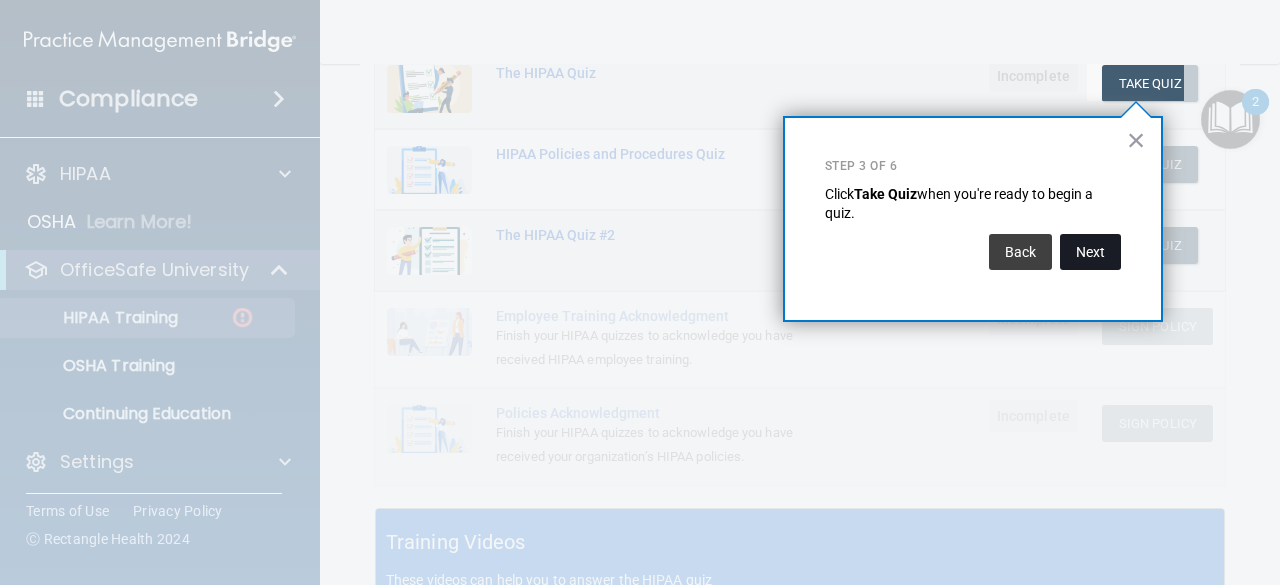 click on "Next" at bounding box center (1090, 252) 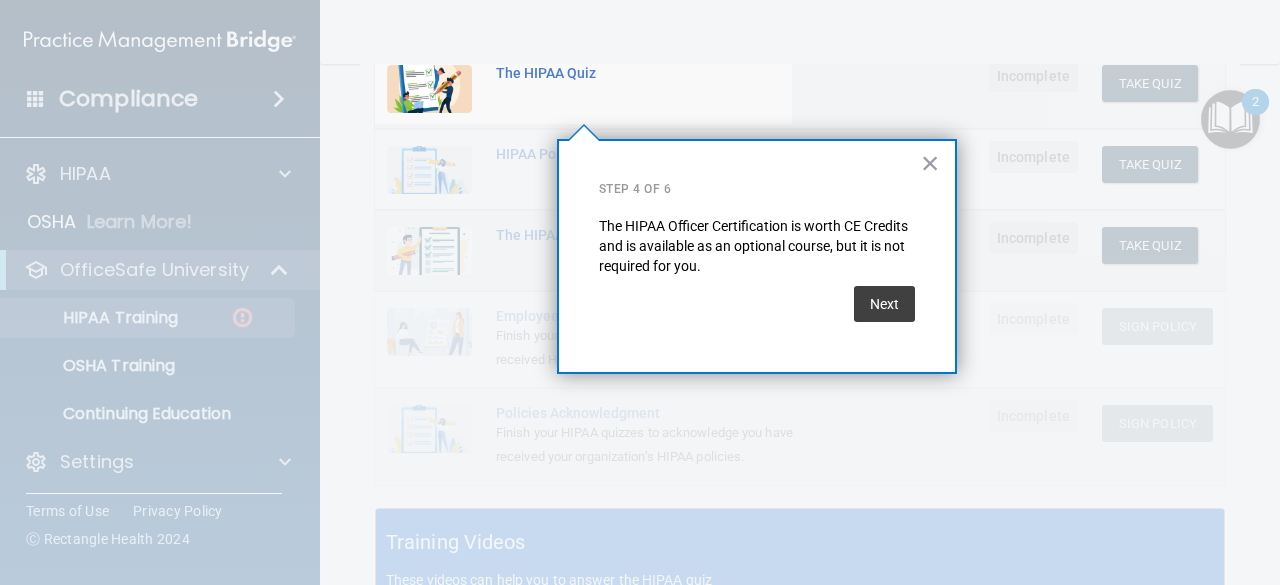 scroll, scrollTop: 154, scrollLeft: 0, axis: vertical 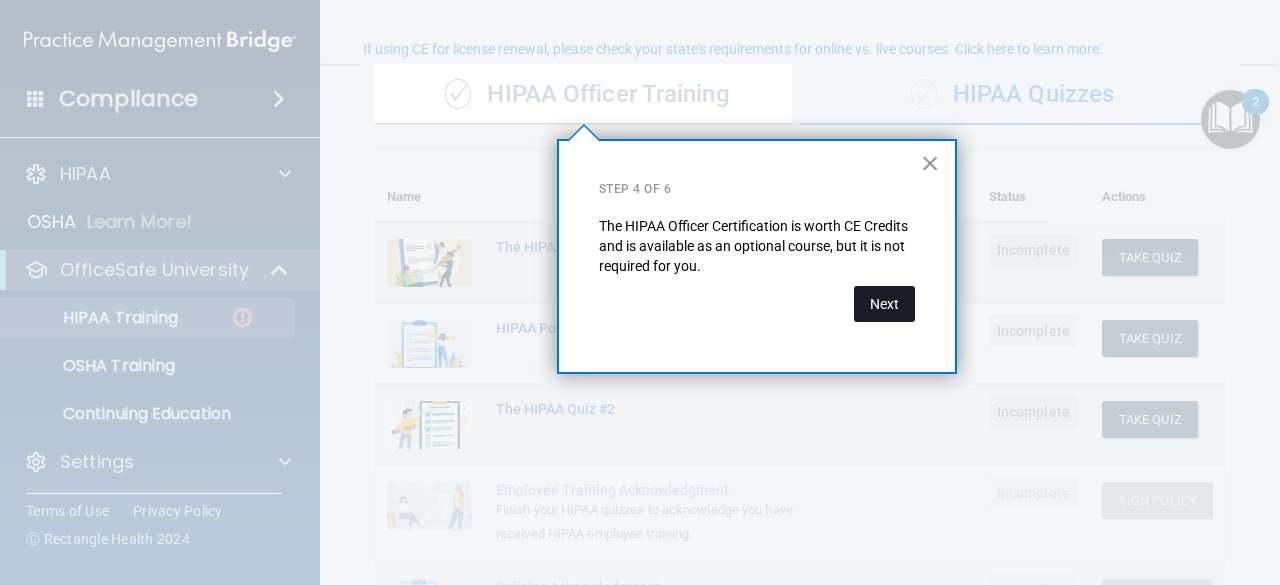 click on "Next" at bounding box center [884, 304] 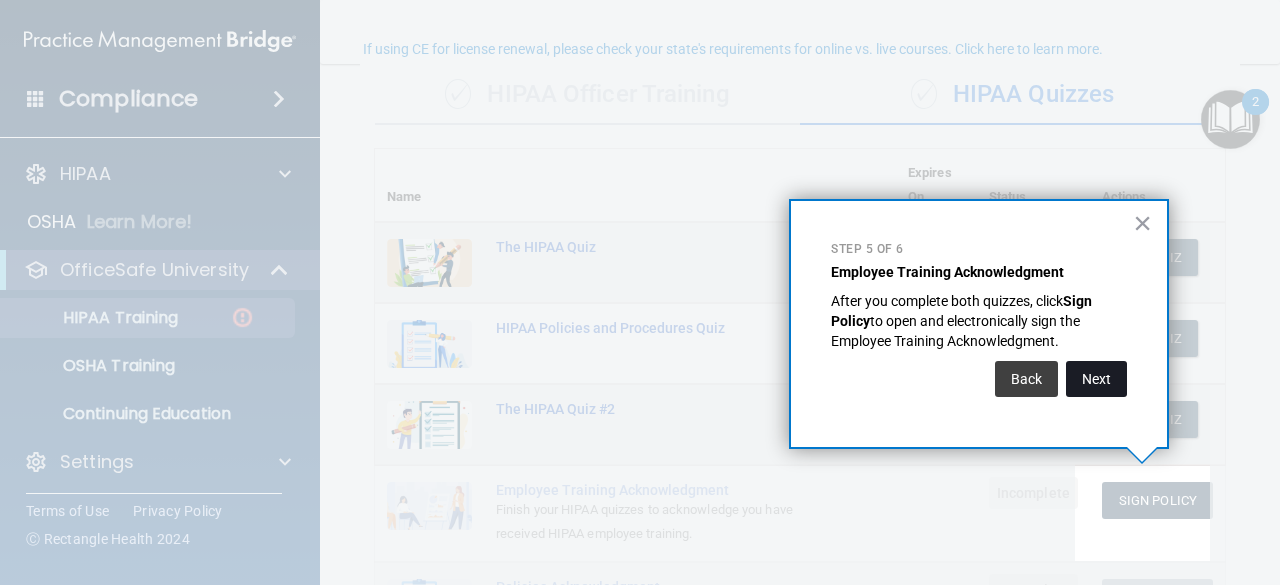 click on "Next" at bounding box center [1096, 379] 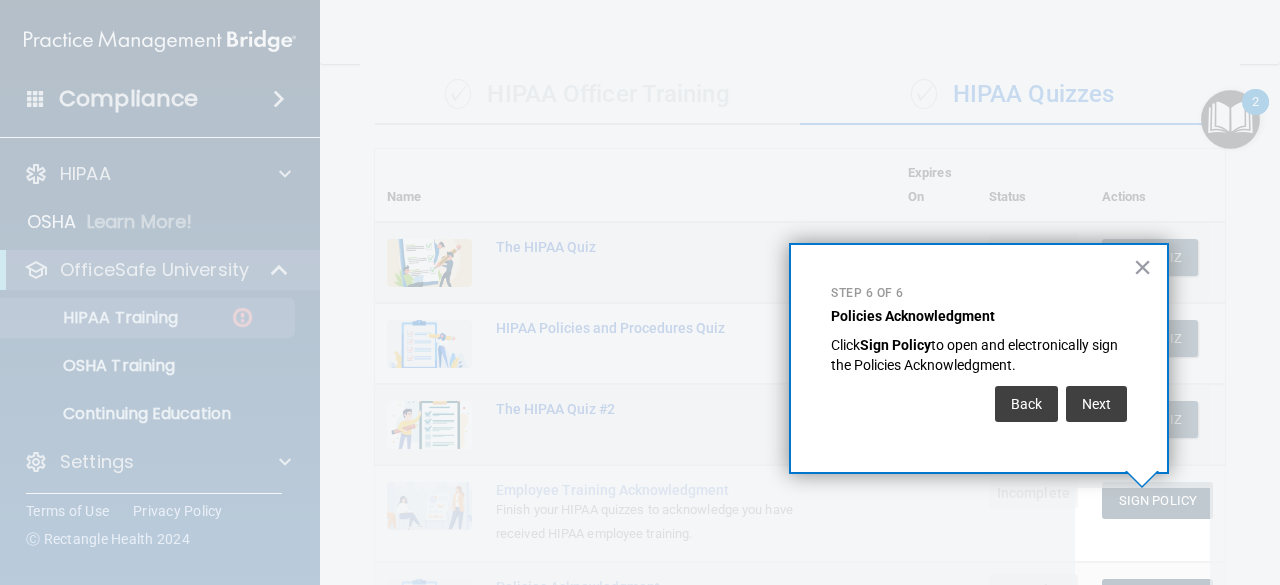 scroll, scrollTop: 227, scrollLeft: 0, axis: vertical 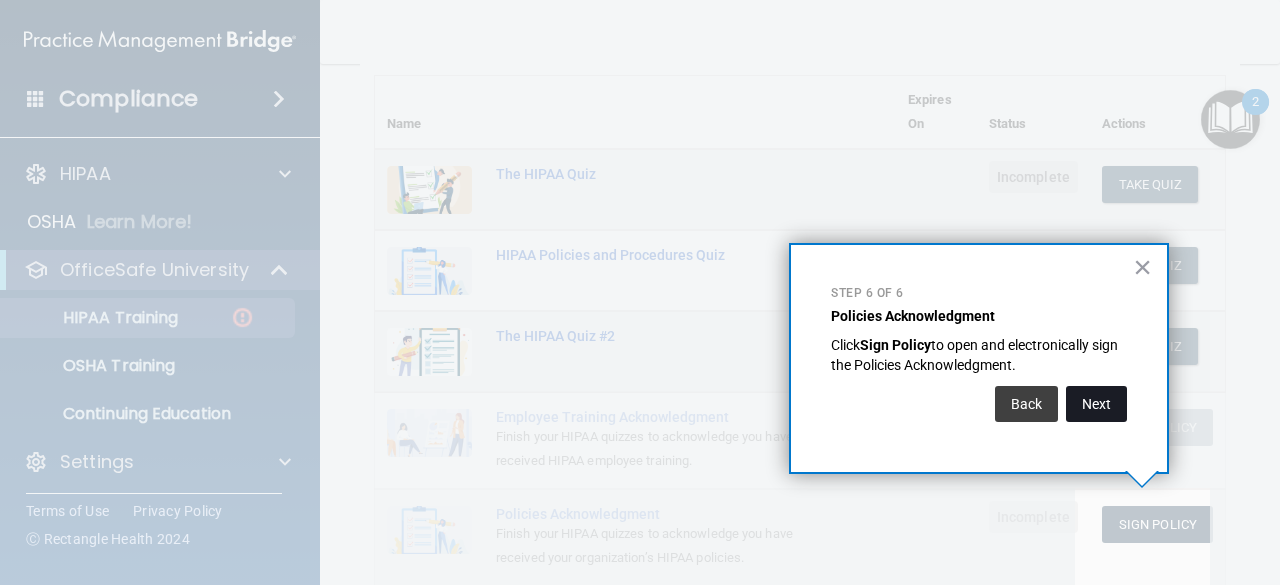click on "Next" at bounding box center [1096, 404] 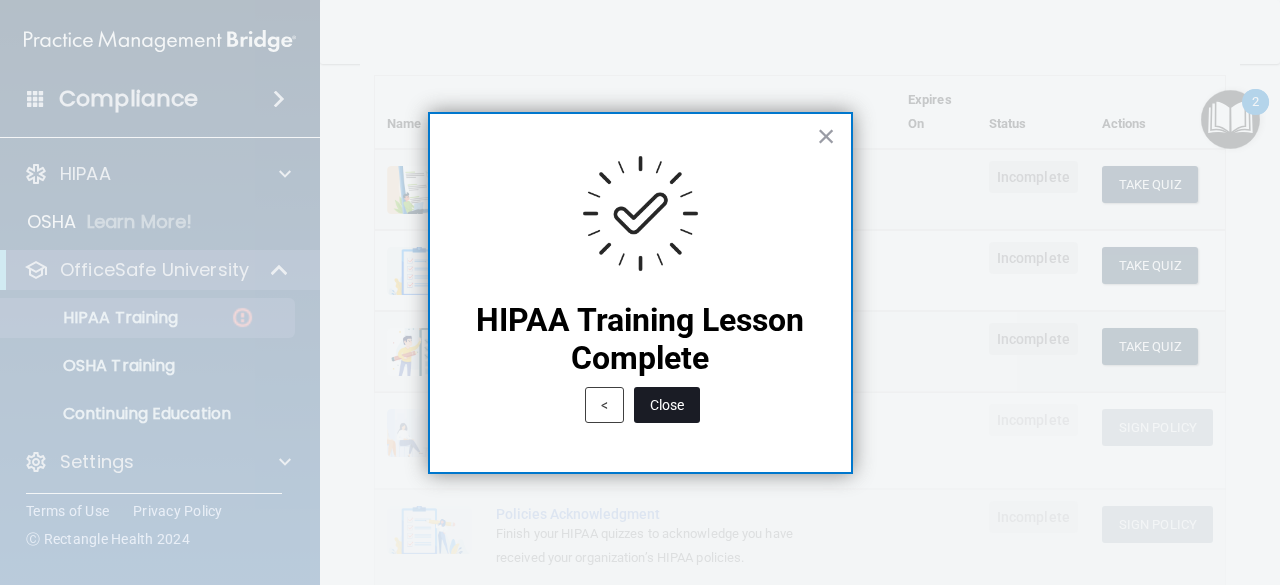 click on "Close" at bounding box center (667, 405) 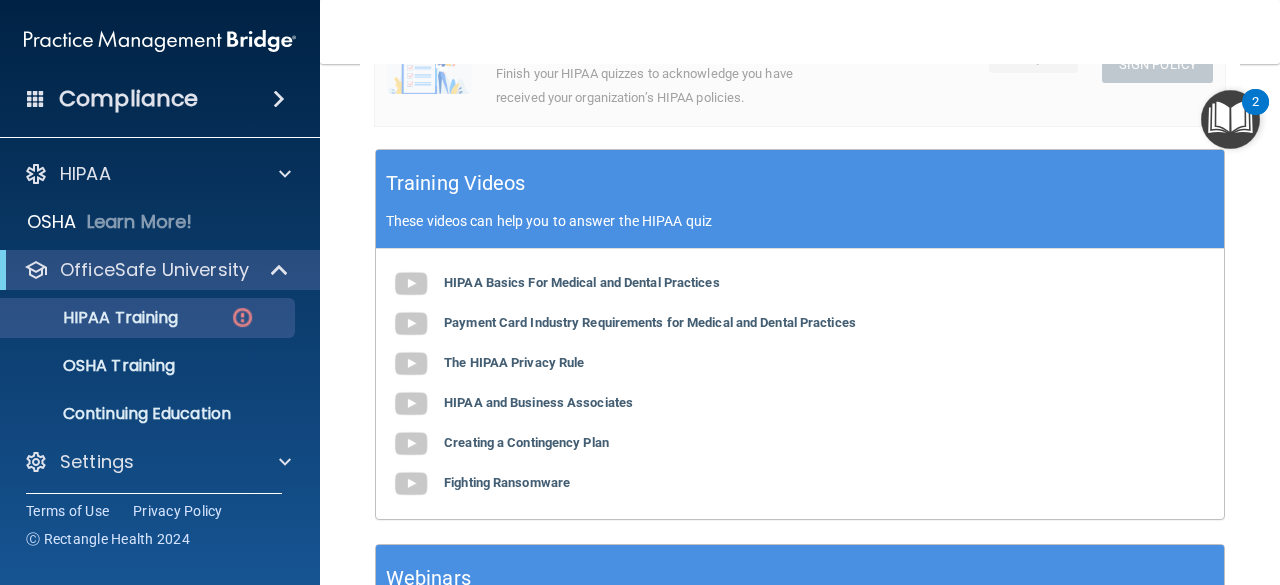 scroll, scrollTop: 689, scrollLeft: 0, axis: vertical 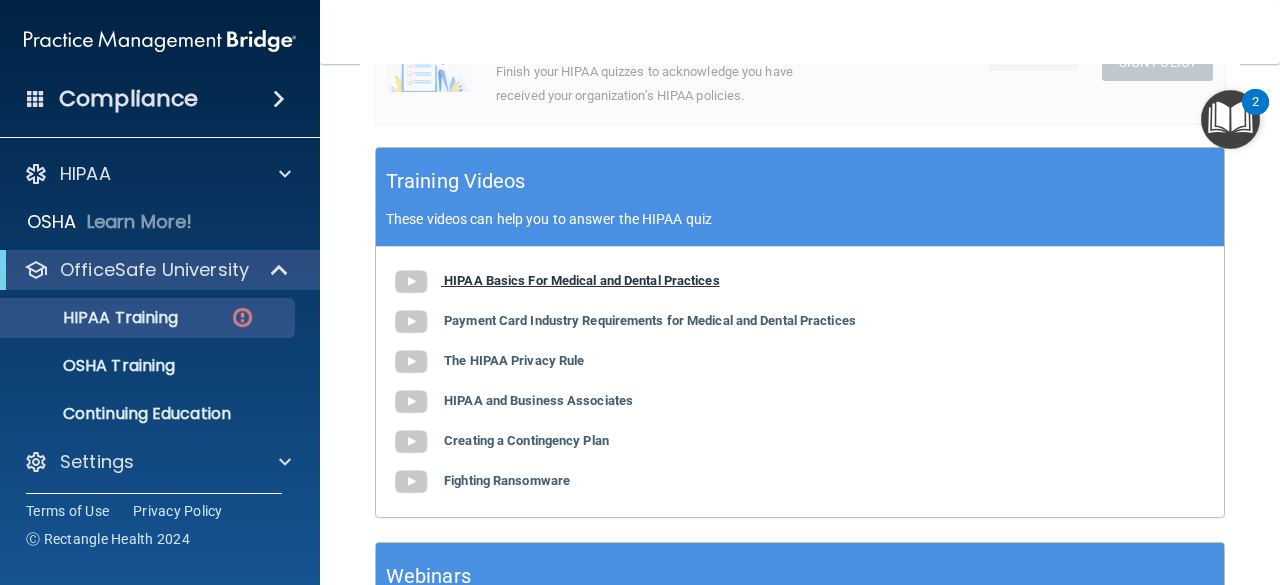 click on "HIPAA Basics For Medical and Dental Practices" at bounding box center (582, 280) 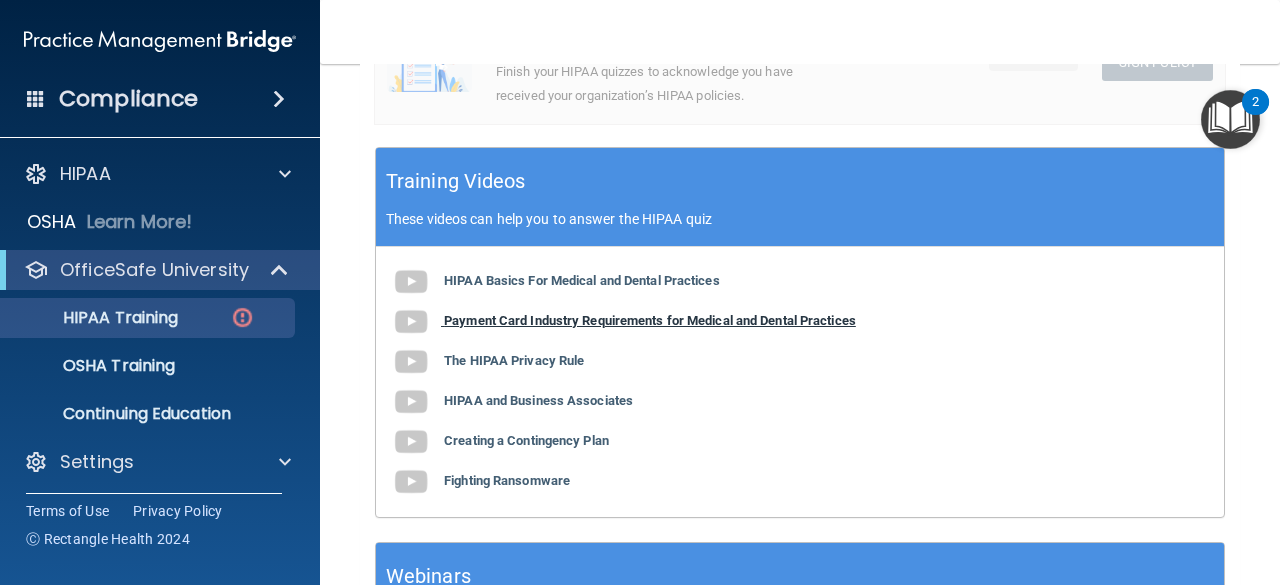 scroll, scrollTop: 234, scrollLeft: 0, axis: vertical 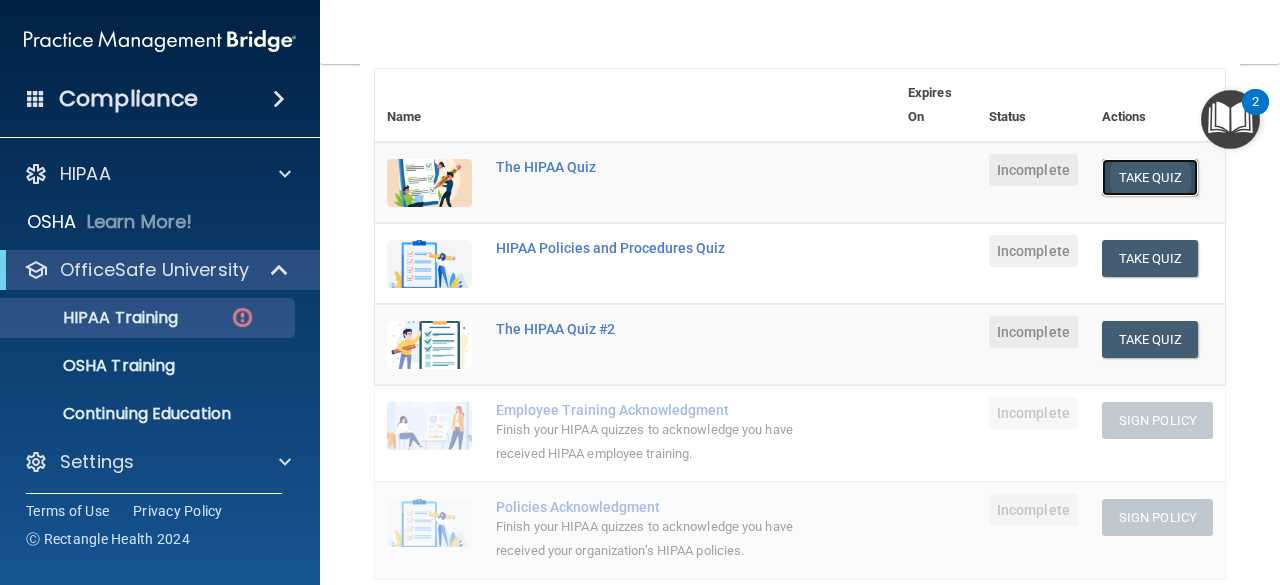 click on "Take Quiz" at bounding box center [1150, 177] 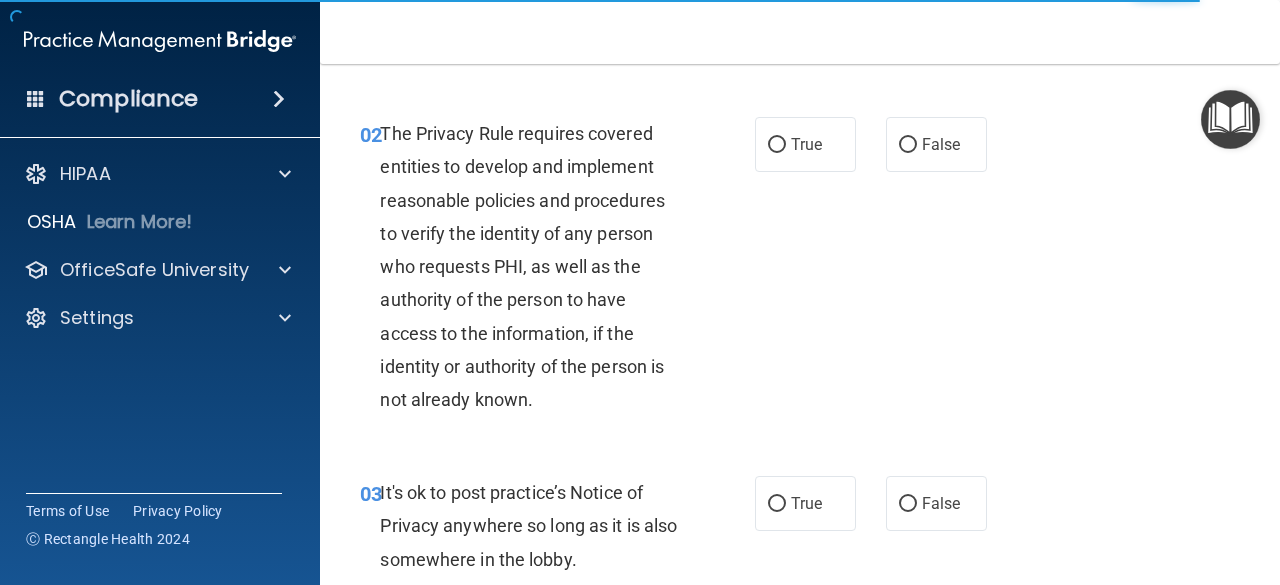 scroll, scrollTop: 0, scrollLeft: 0, axis: both 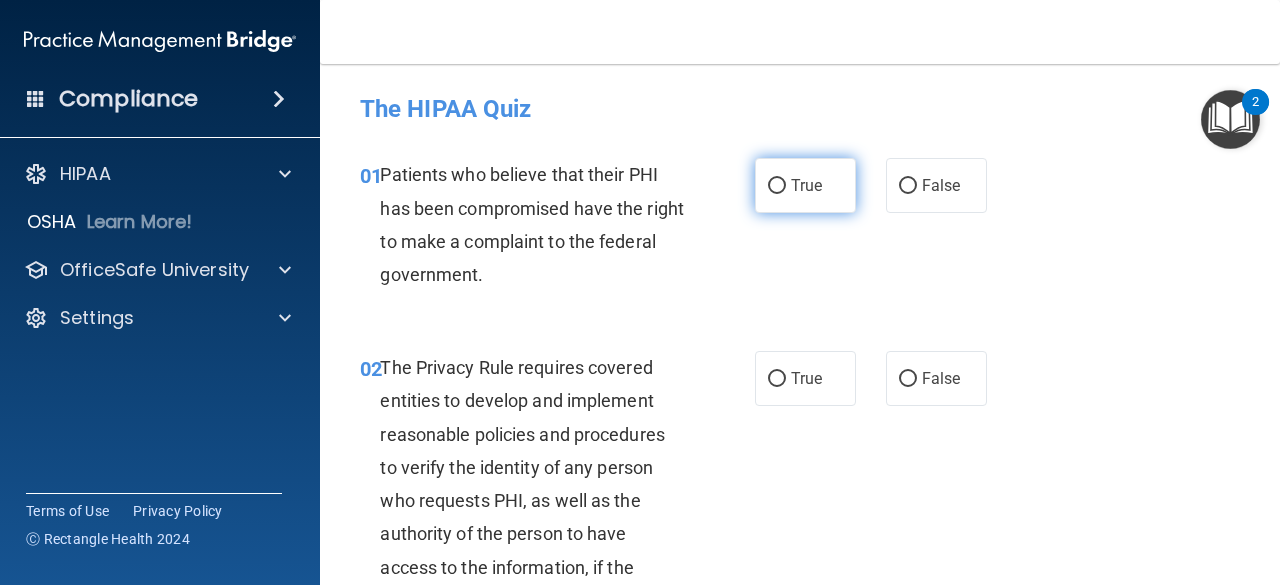 click on "True" at bounding box center [805, 185] 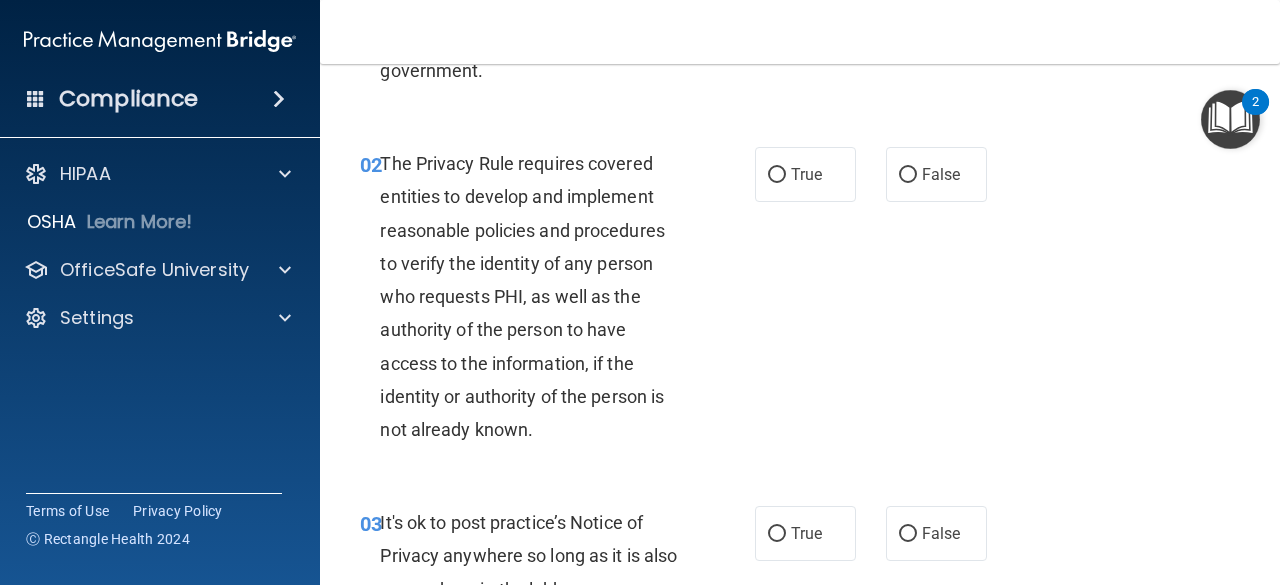 scroll, scrollTop: 208, scrollLeft: 0, axis: vertical 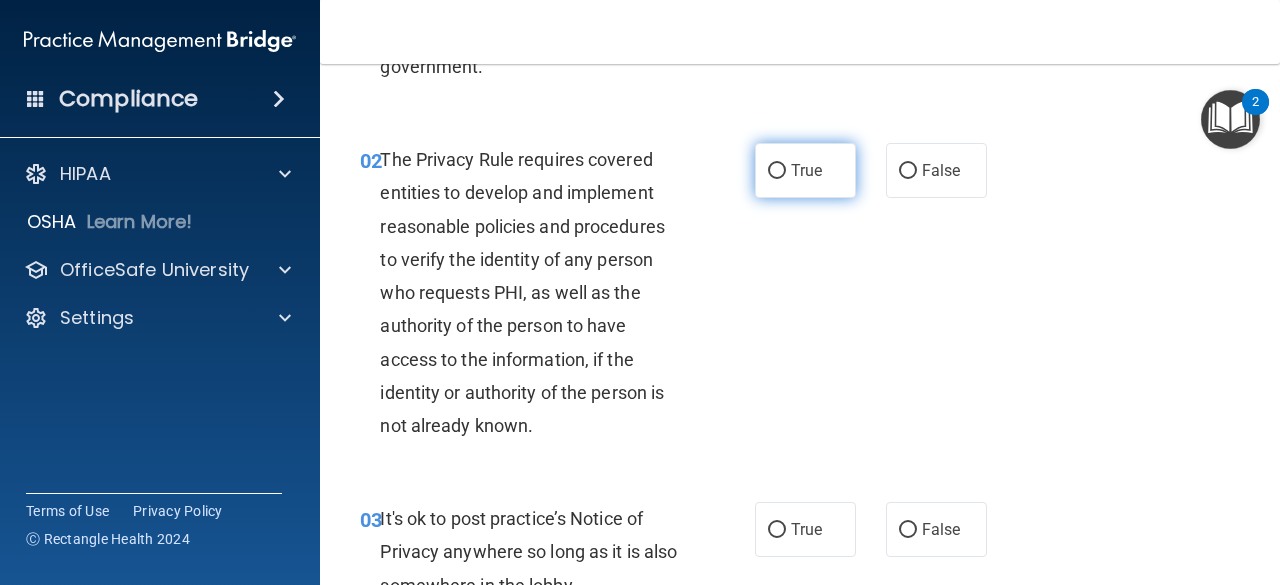click on "True" at bounding box center [805, 170] 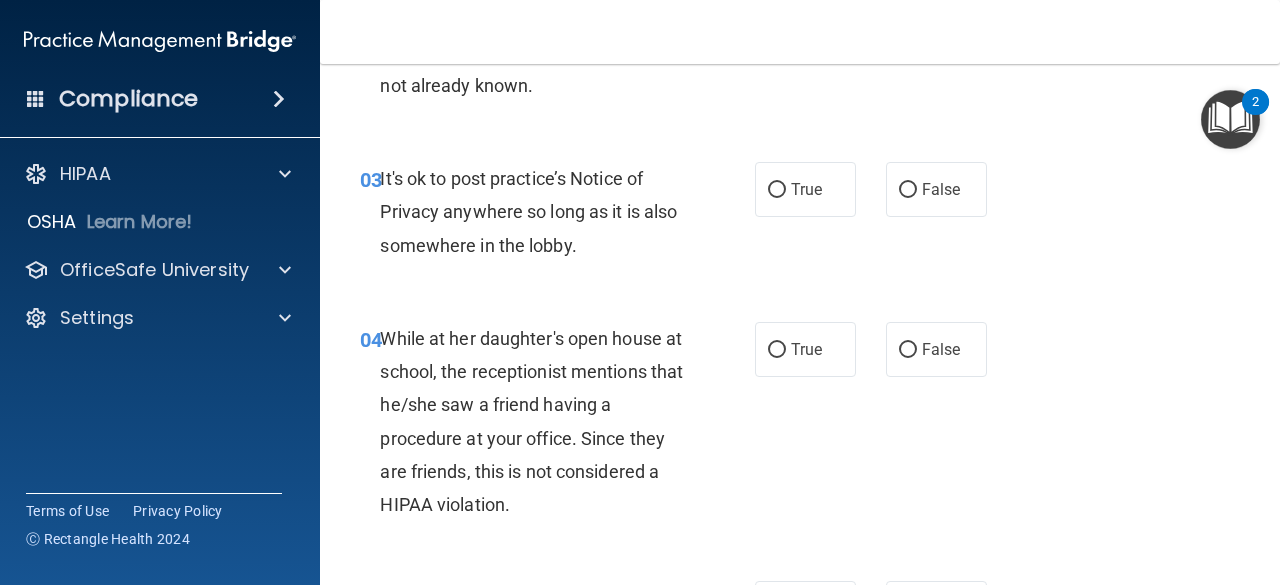scroll, scrollTop: 547, scrollLeft: 0, axis: vertical 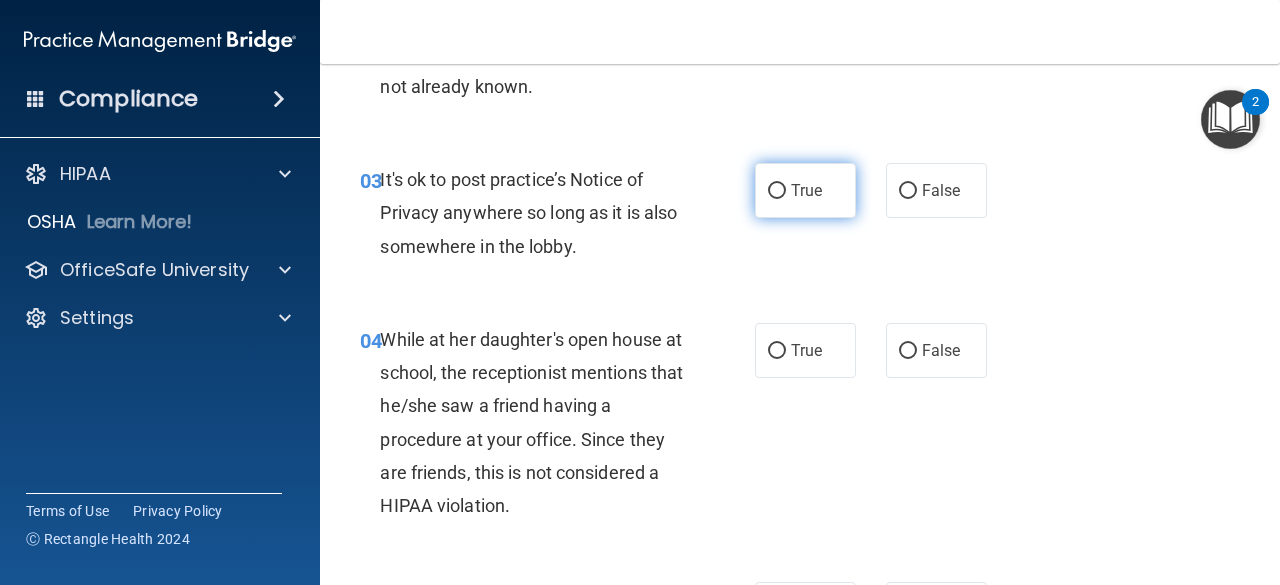 click on "True" at bounding box center [806, 190] 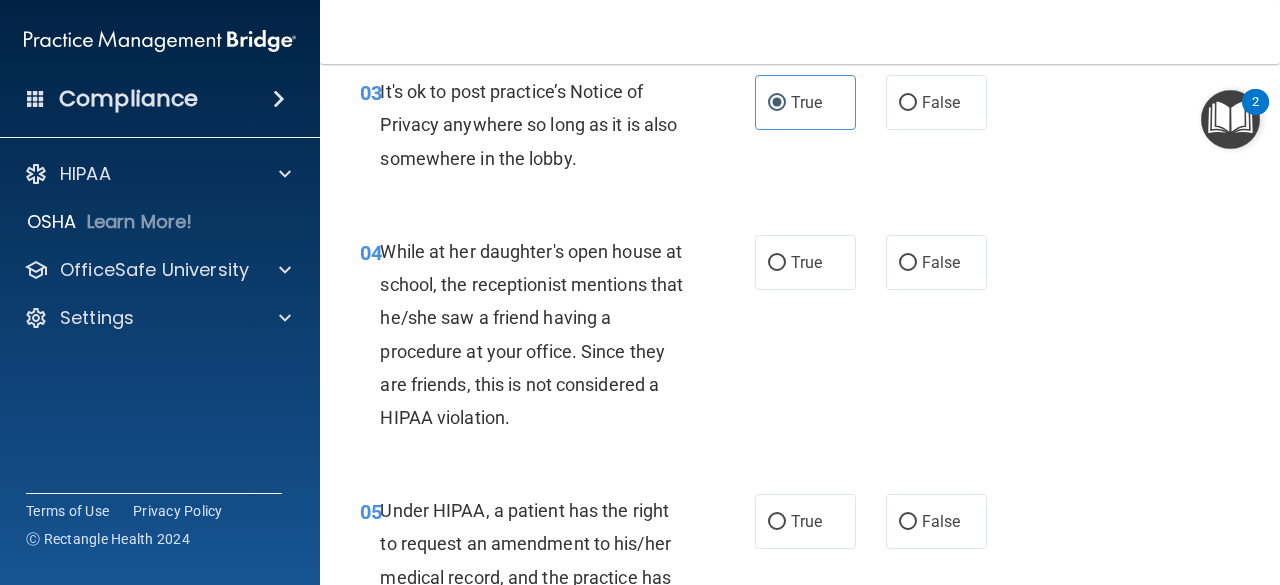 scroll, scrollTop: 657, scrollLeft: 0, axis: vertical 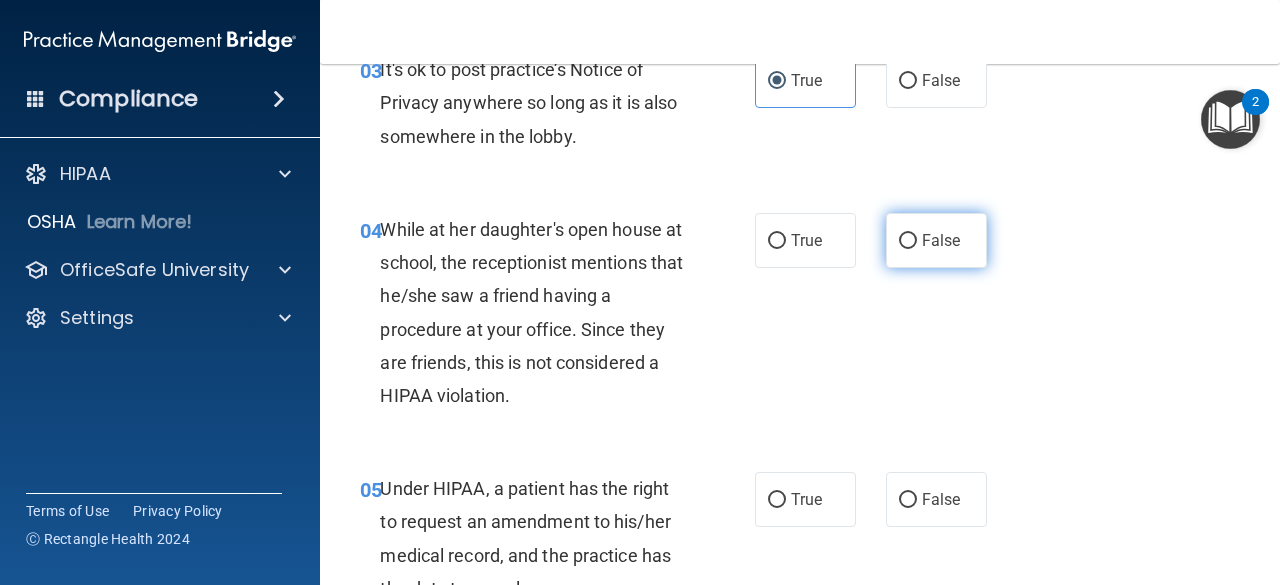 click on "False" at bounding box center [908, 241] 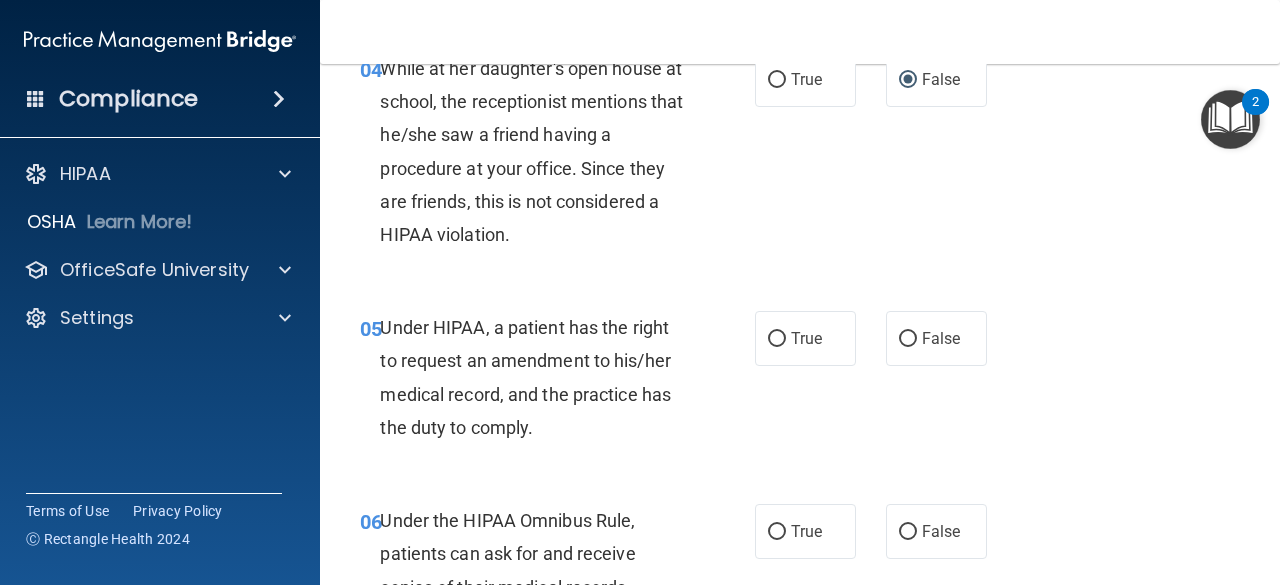 scroll, scrollTop: 851, scrollLeft: 0, axis: vertical 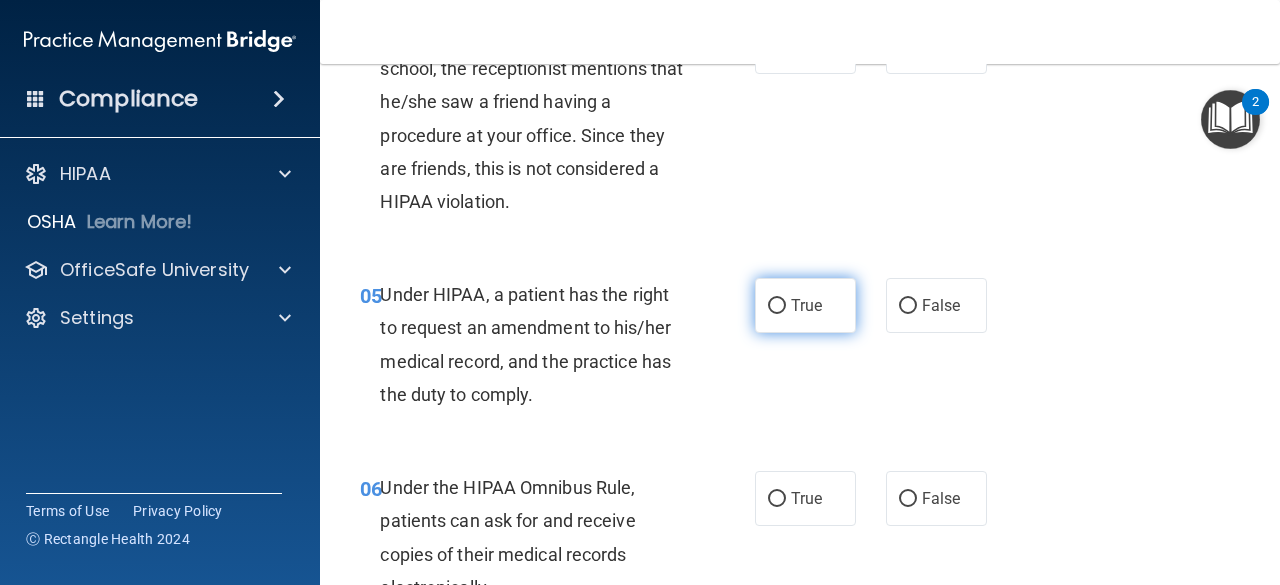 click on "True" at bounding box center [806, 305] 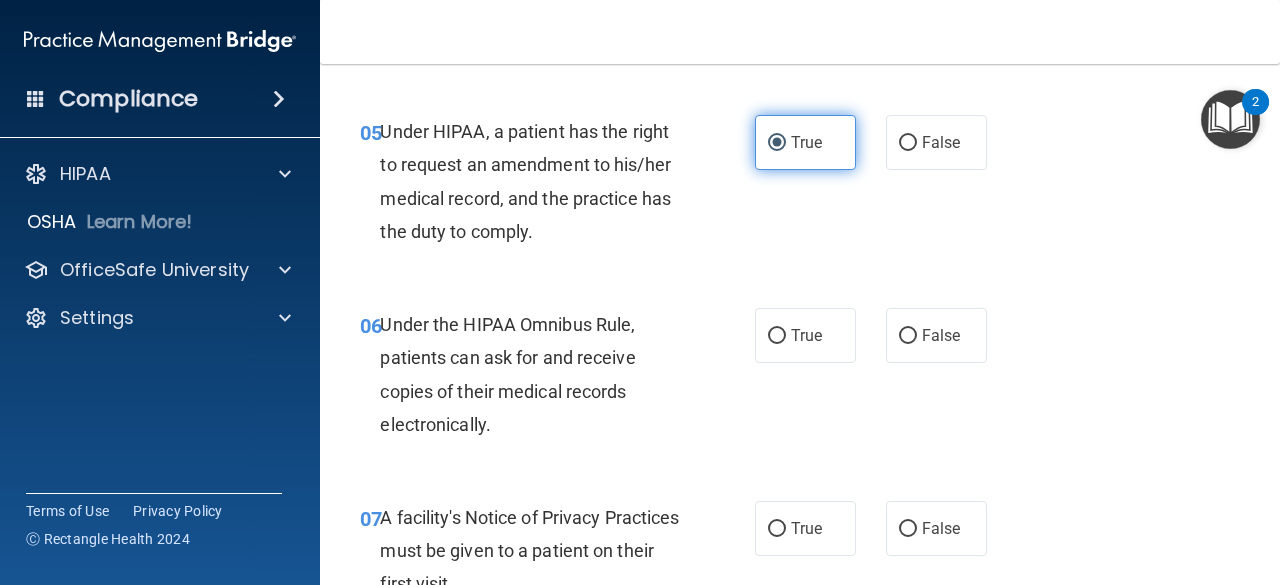 scroll, scrollTop: 1028, scrollLeft: 0, axis: vertical 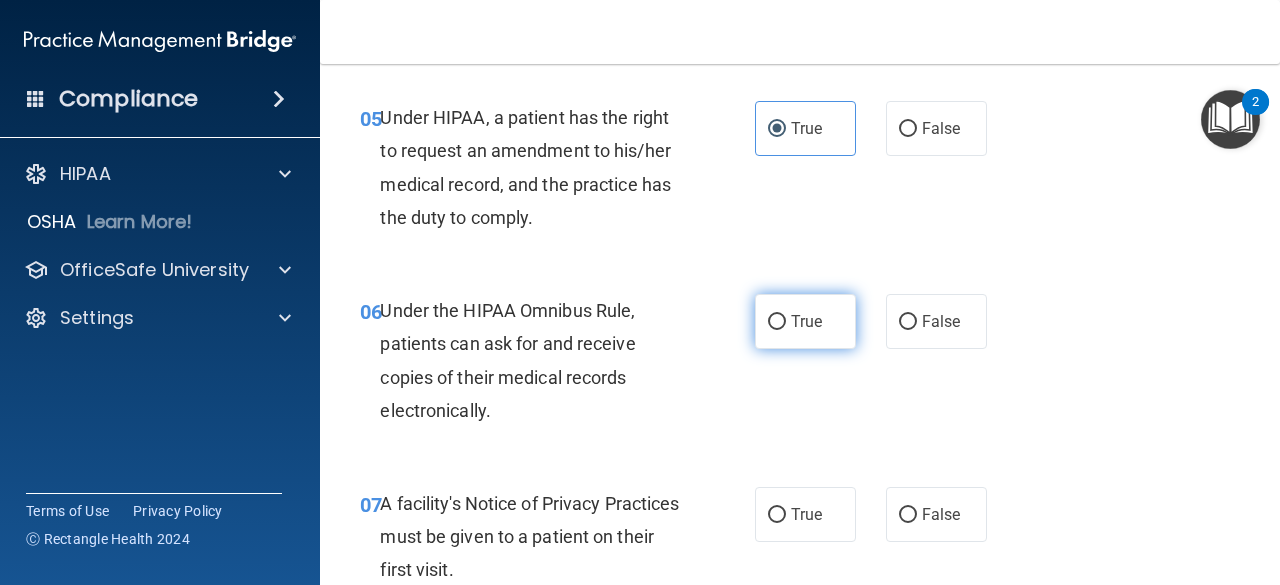 click on "True" at bounding box center (806, 321) 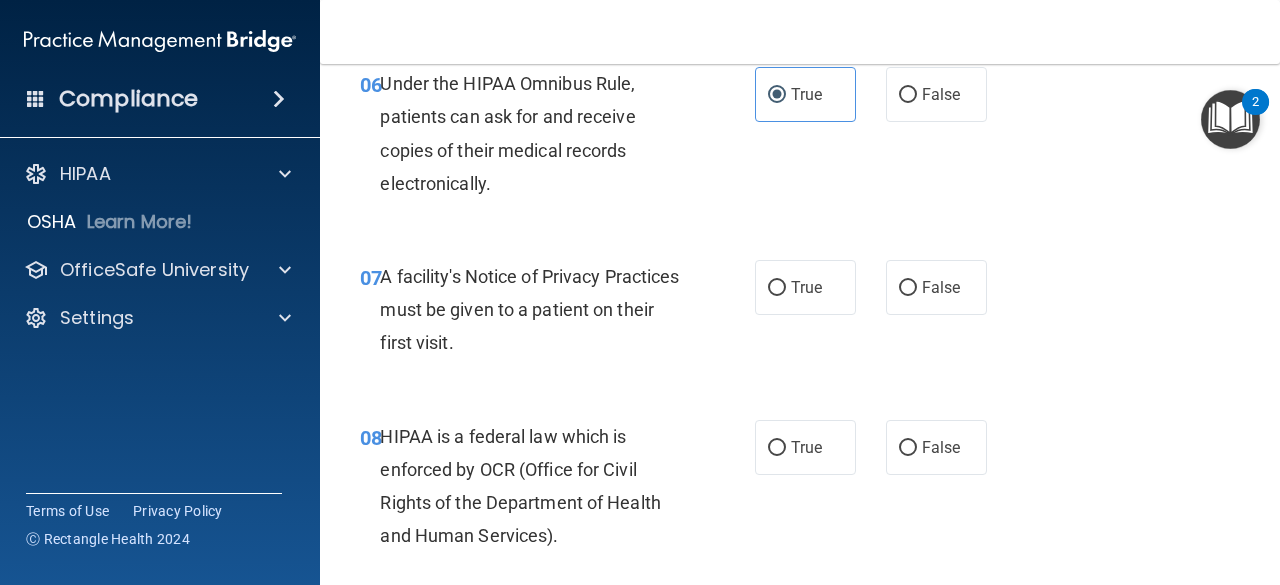 scroll, scrollTop: 1277, scrollLeft: 0, axis: vertical 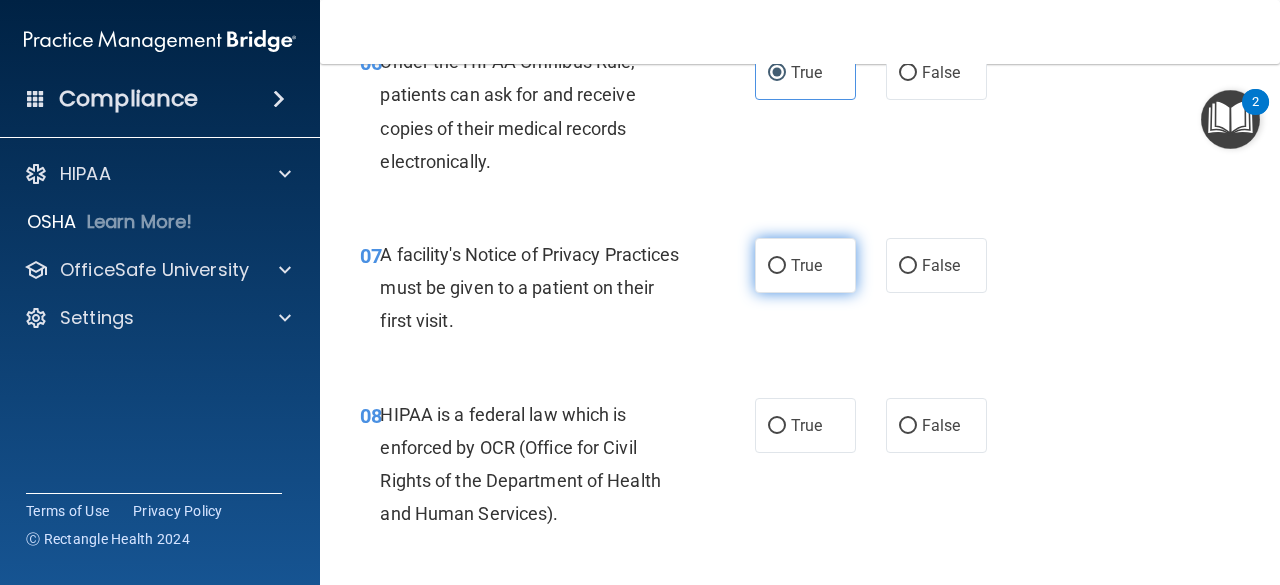 click on "True" at bounding box center [777, 266] 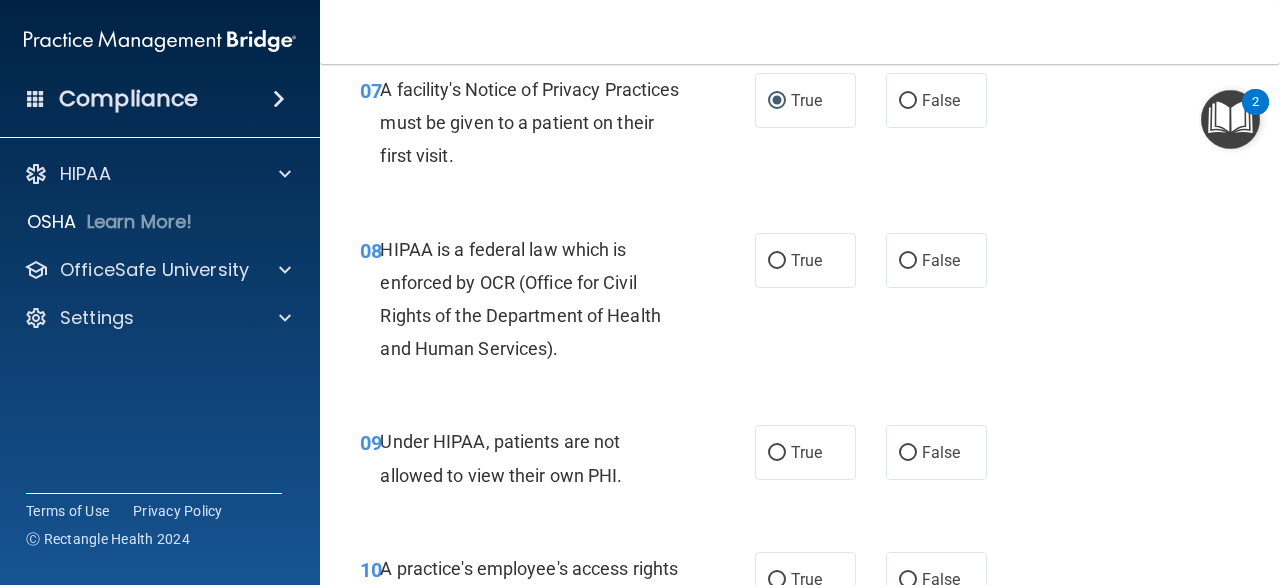 scroll, scrollTop: 1446, scrollLeft: 0, axis: vertical 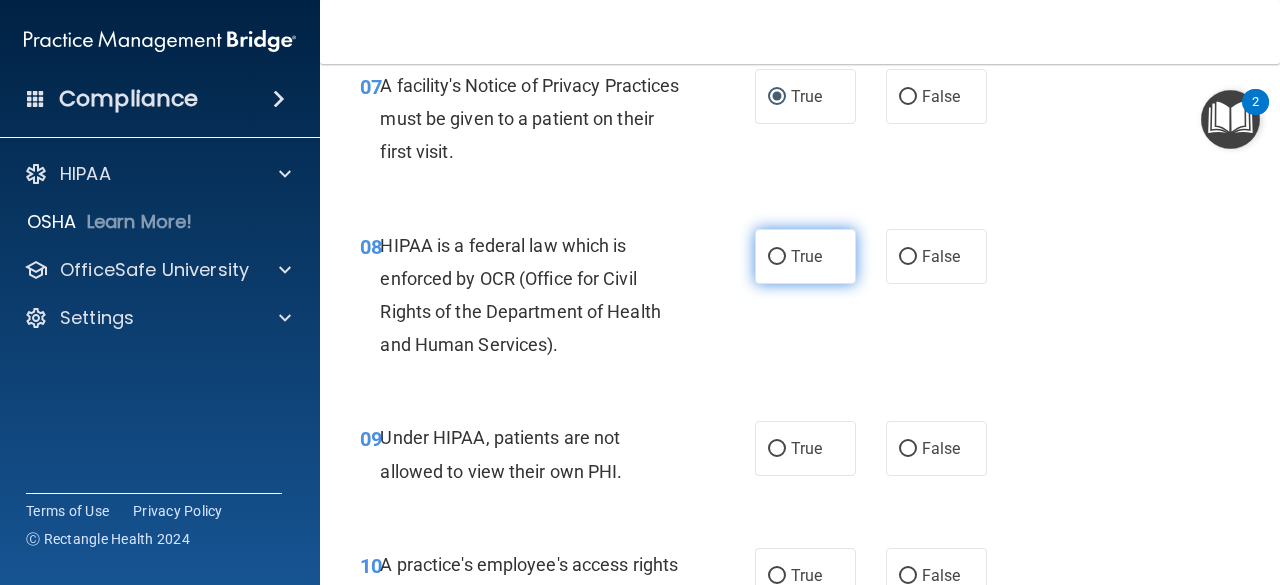click on "True" at bounding box center [777, 257] 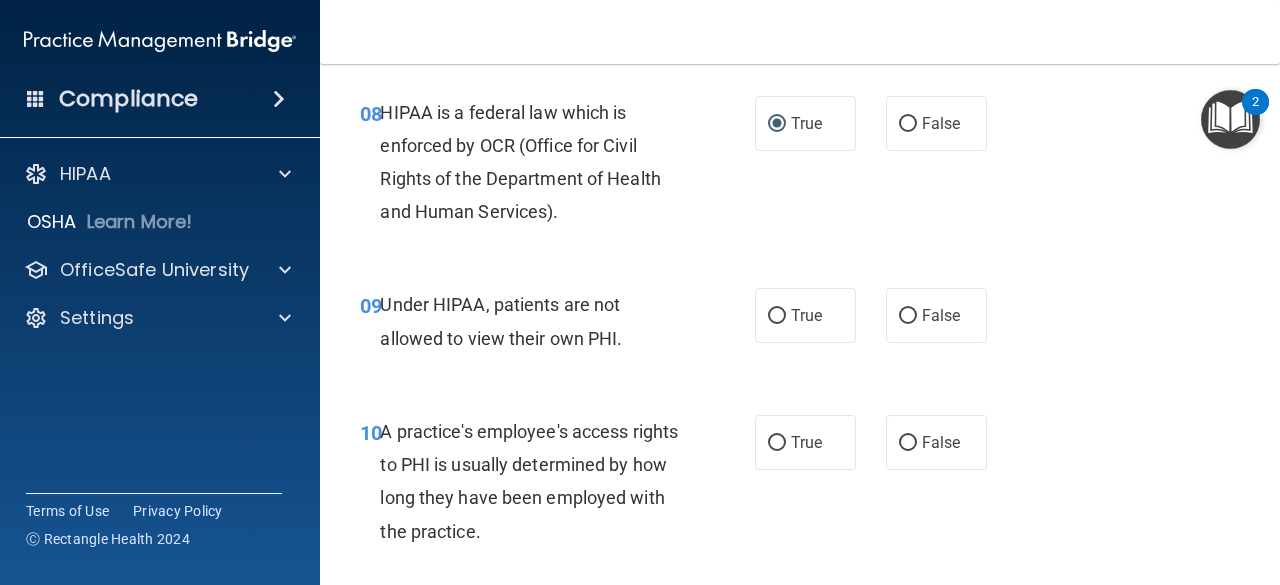 scroll, scrollTop: 1610, scrollLeft: 0, axis: vertical 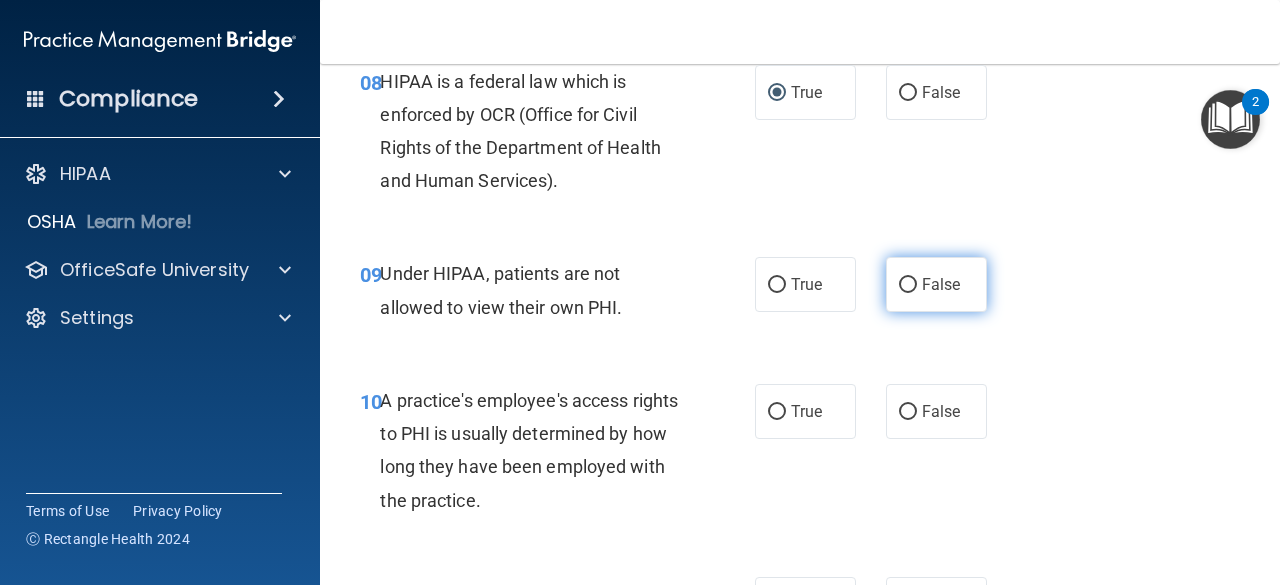 click on "False" at bounding box center (936, 284) 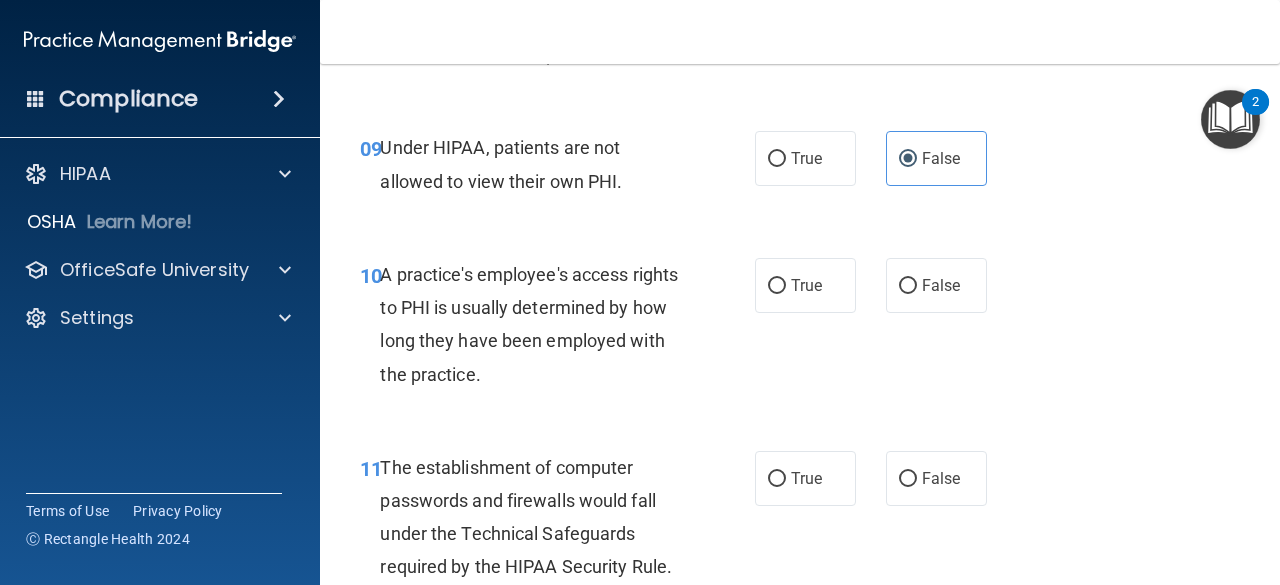 scroll, scrollTop: 1788, scrollLeft: 0, axis: vertical 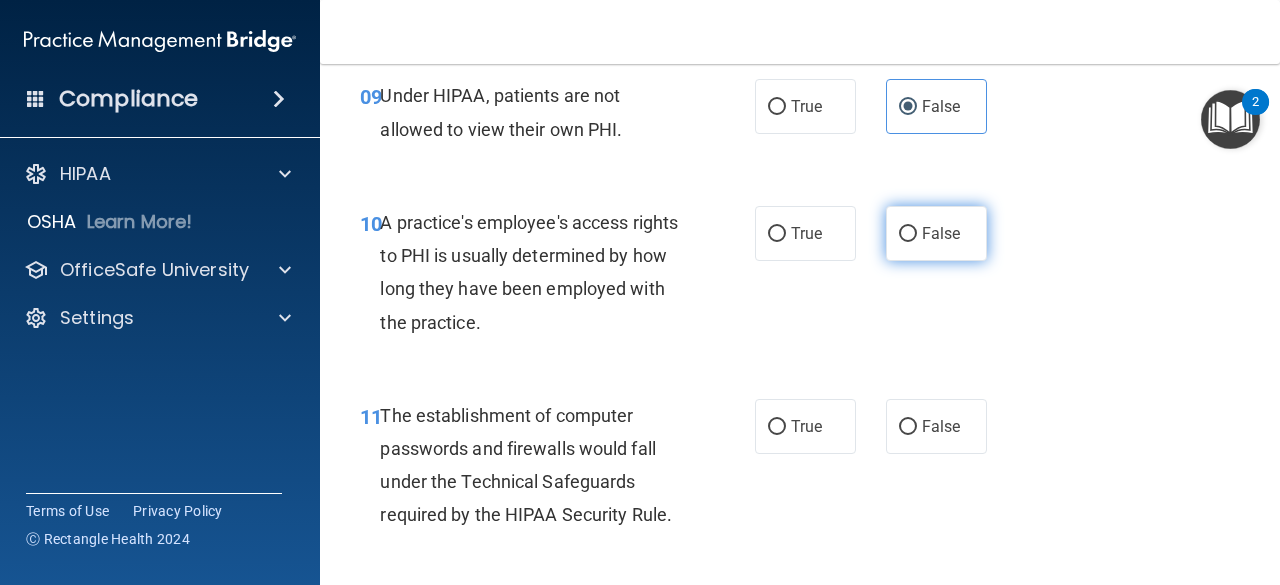 click on "False" at bounding box center [941, 233] 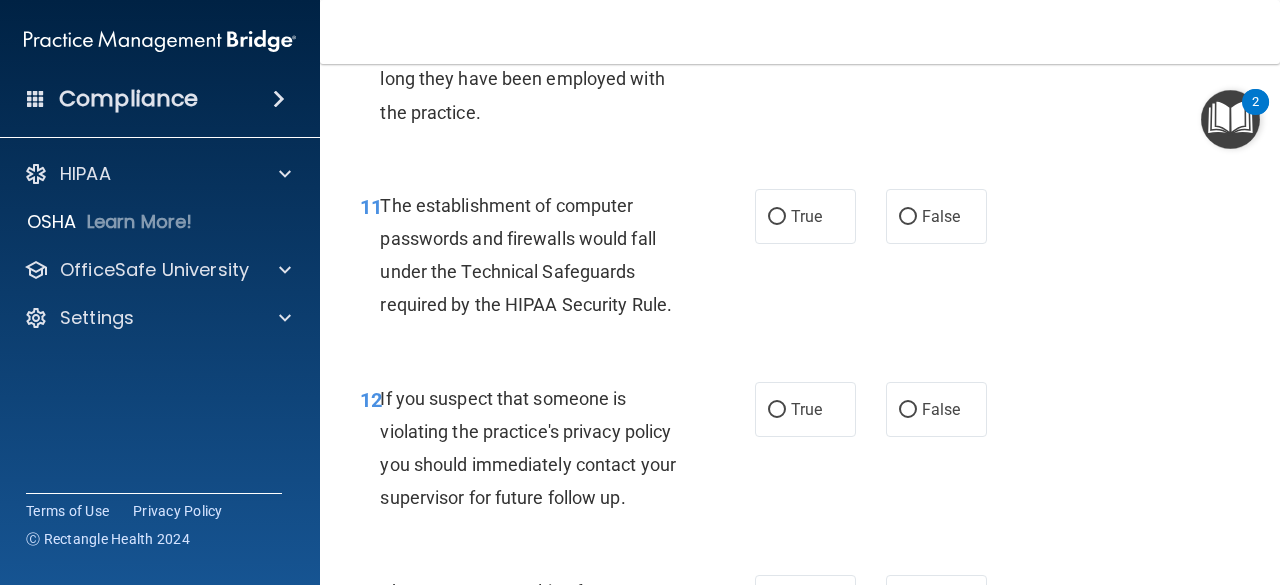 scroll, scrollTop: 1999, scrollLeft: 0, axis: vertical 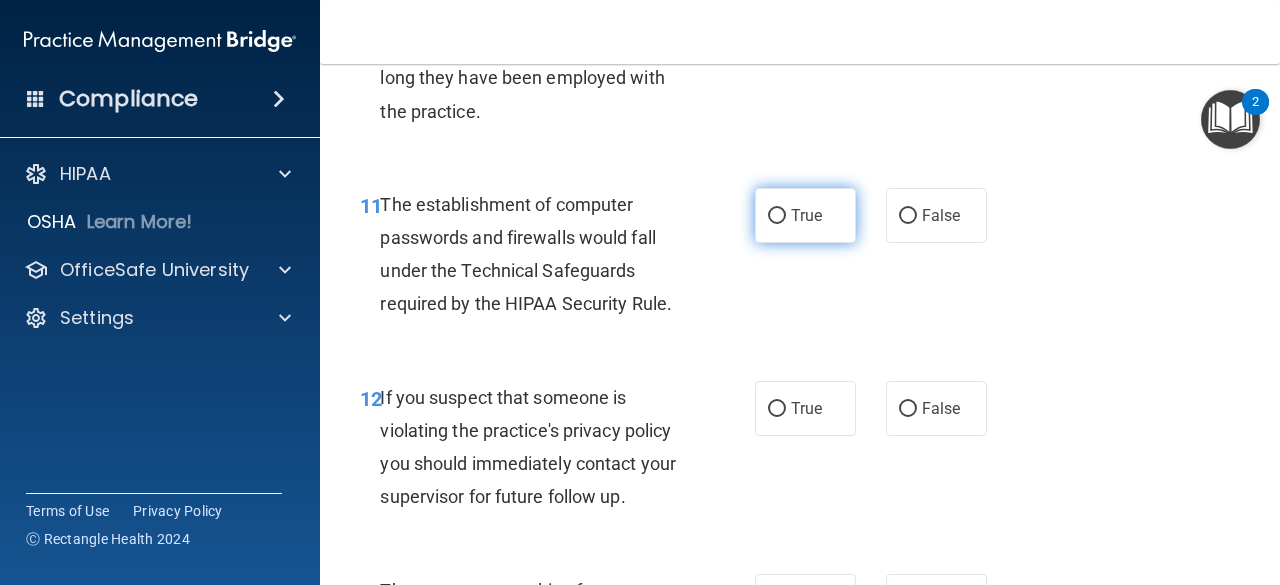 click on "True" at bounding box center (805, 215) 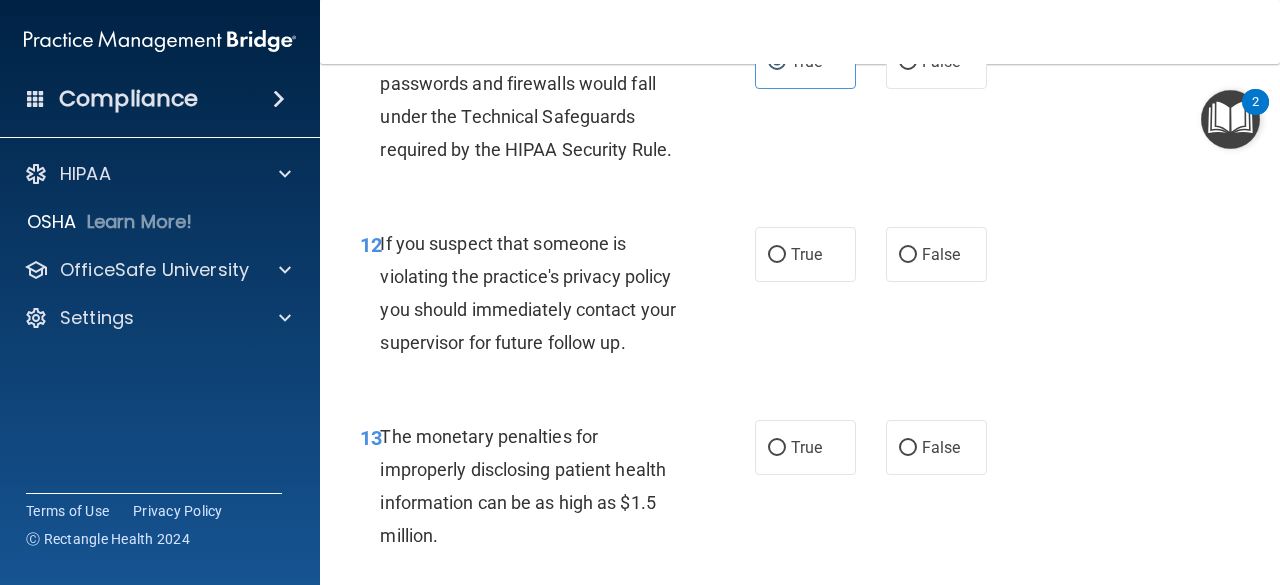 scroll, scrollTop: 2156, scrollLeft: 0, axis: vertical 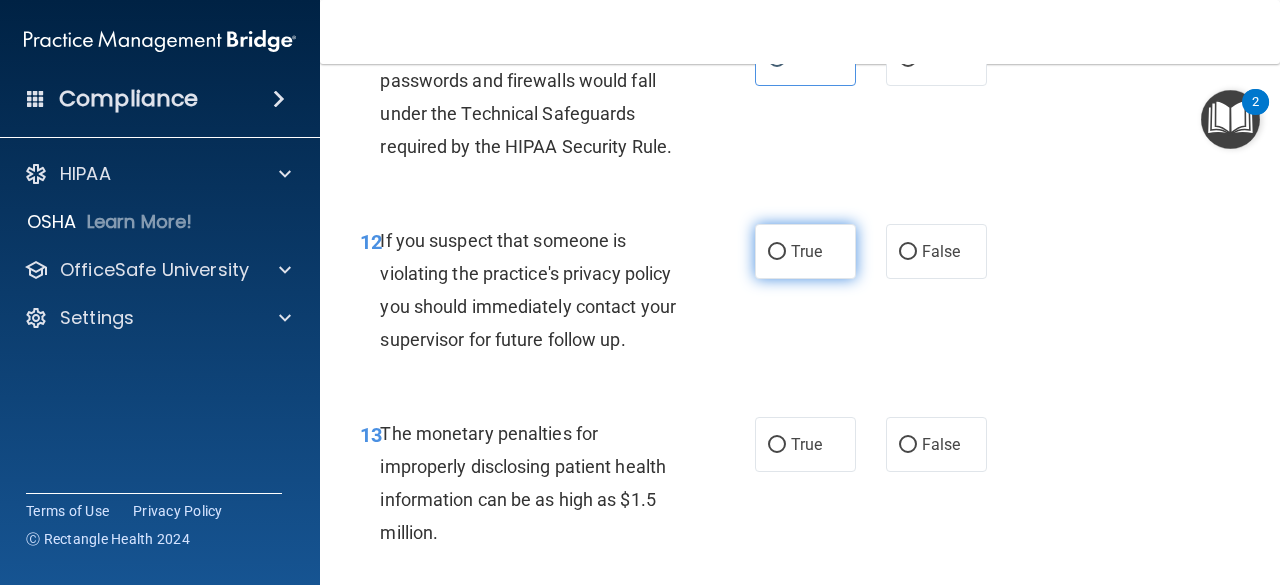 click on "True" at bounding box center [806, 251] 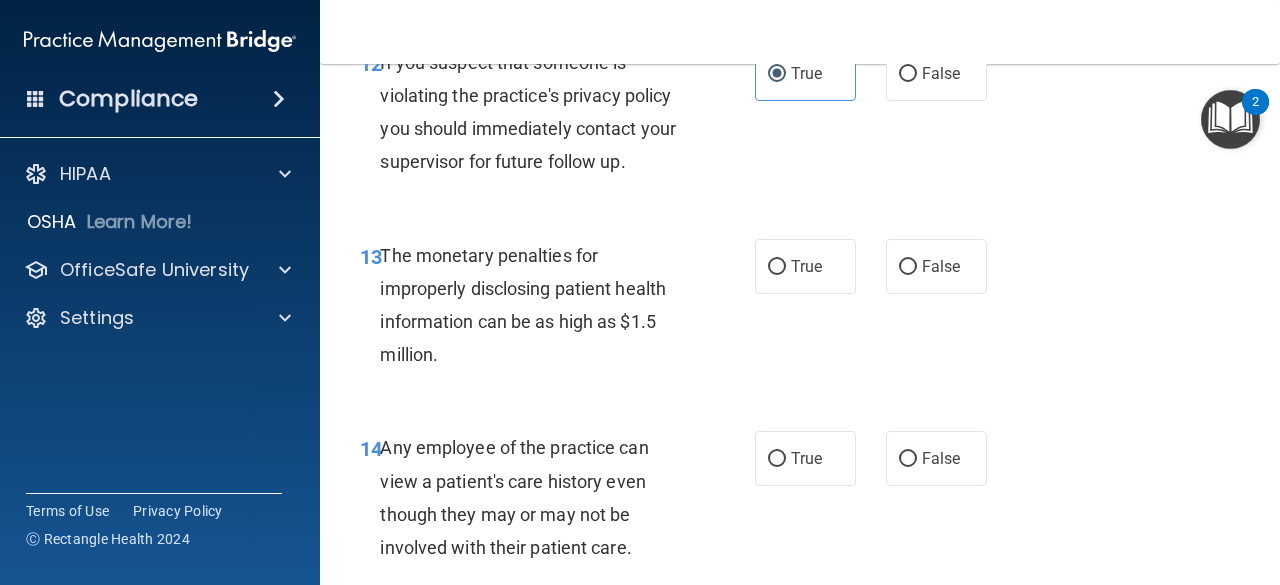 scroll, scrollTop: 2341, scrollLeft: 0, axis: vertical 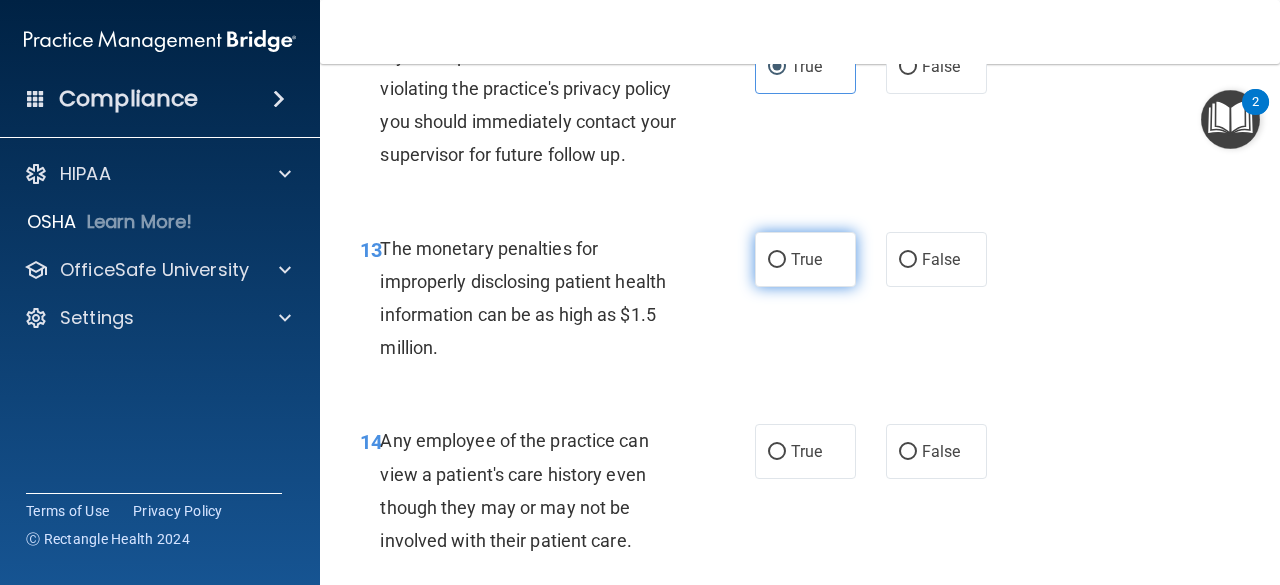 click on "True" at bounding box center (806, 259) 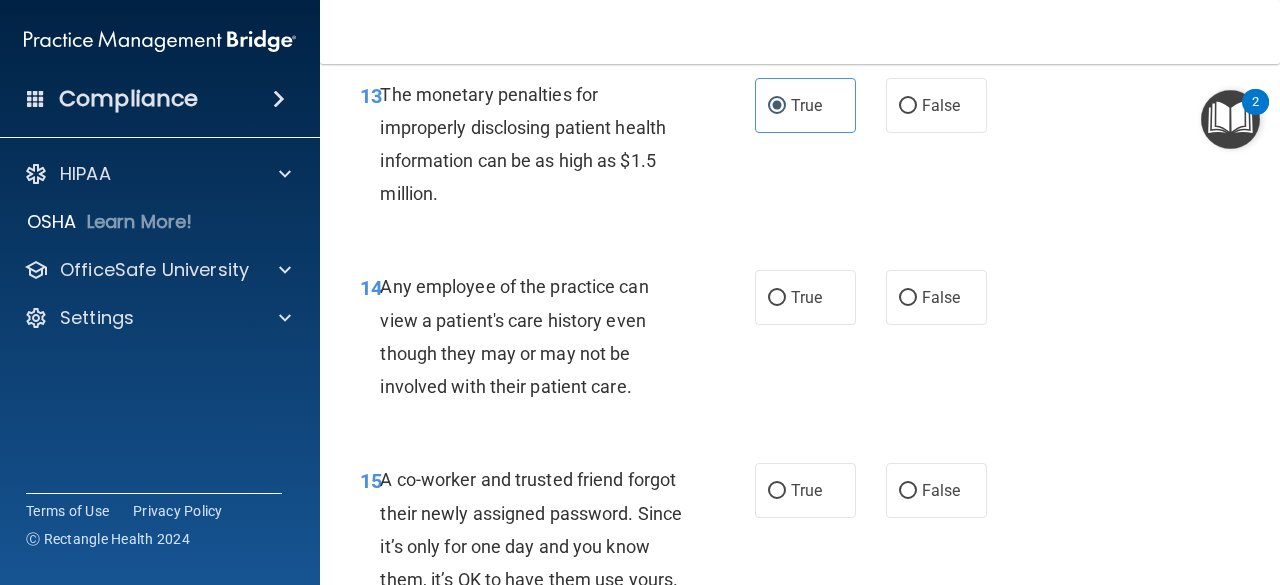 scroll, scrollTop: 2497, scrollLeft: 0, axis: vertical 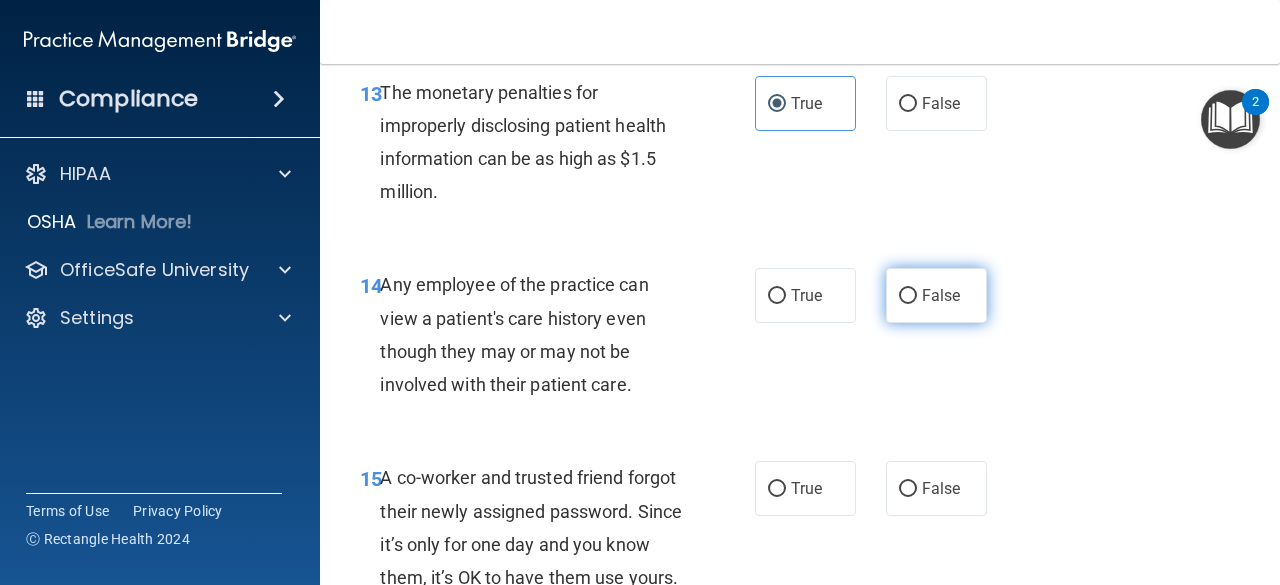 click on "False" at bounding box center (908, 296) 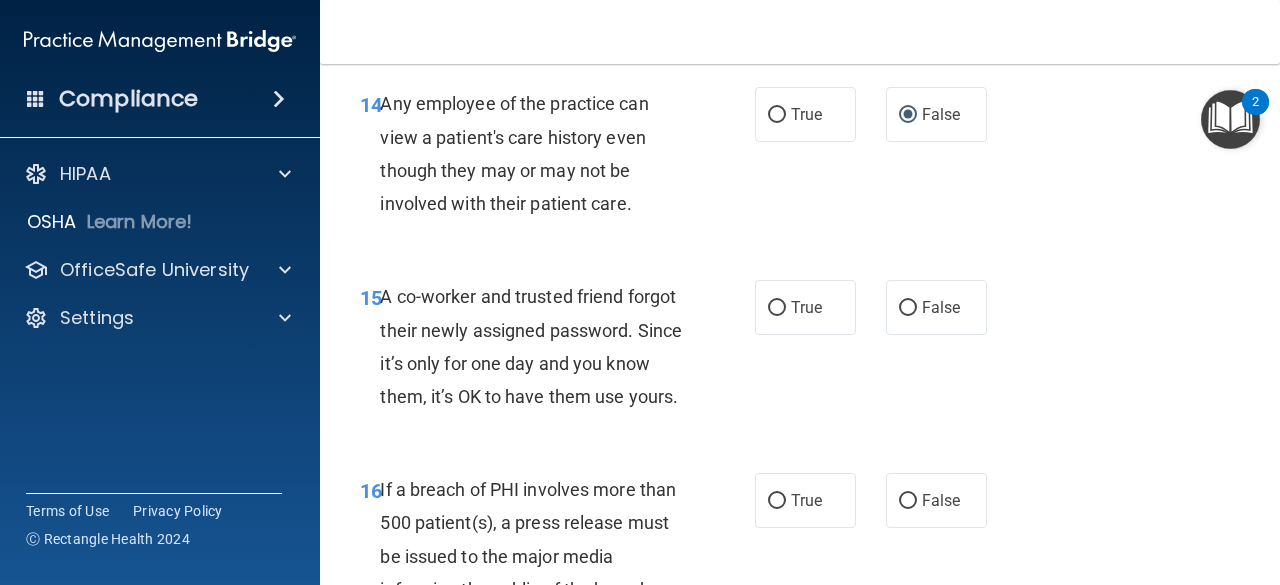 scroll, scrollTop: 2677, scrollLeft: 0, axis: vertical 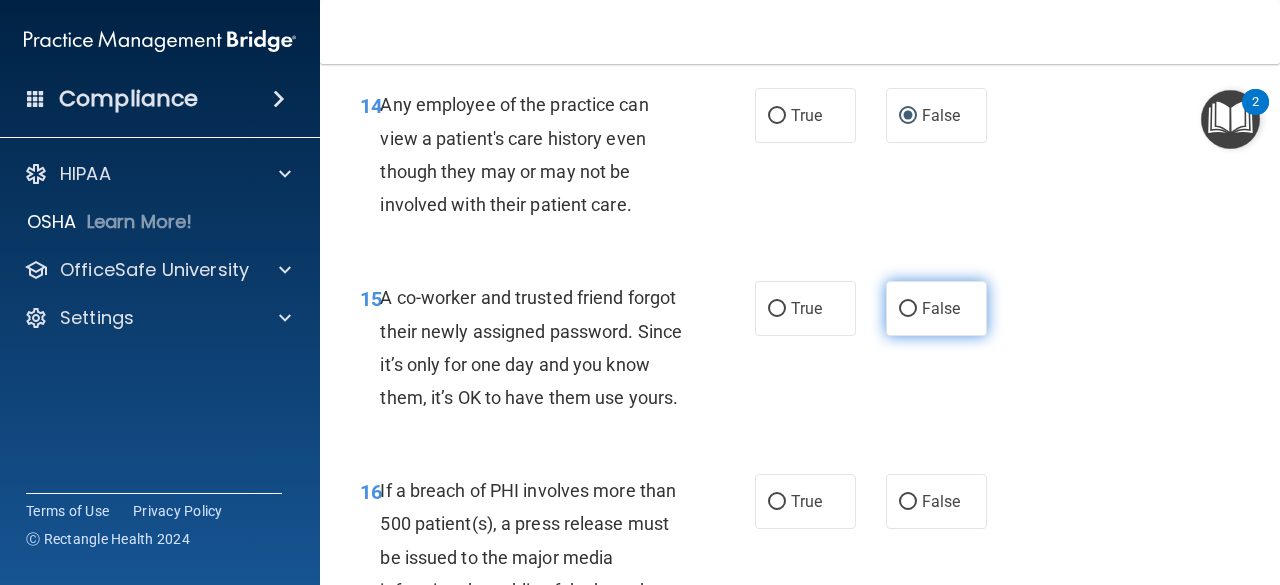 click on "False" at bounding box center (941, 308) 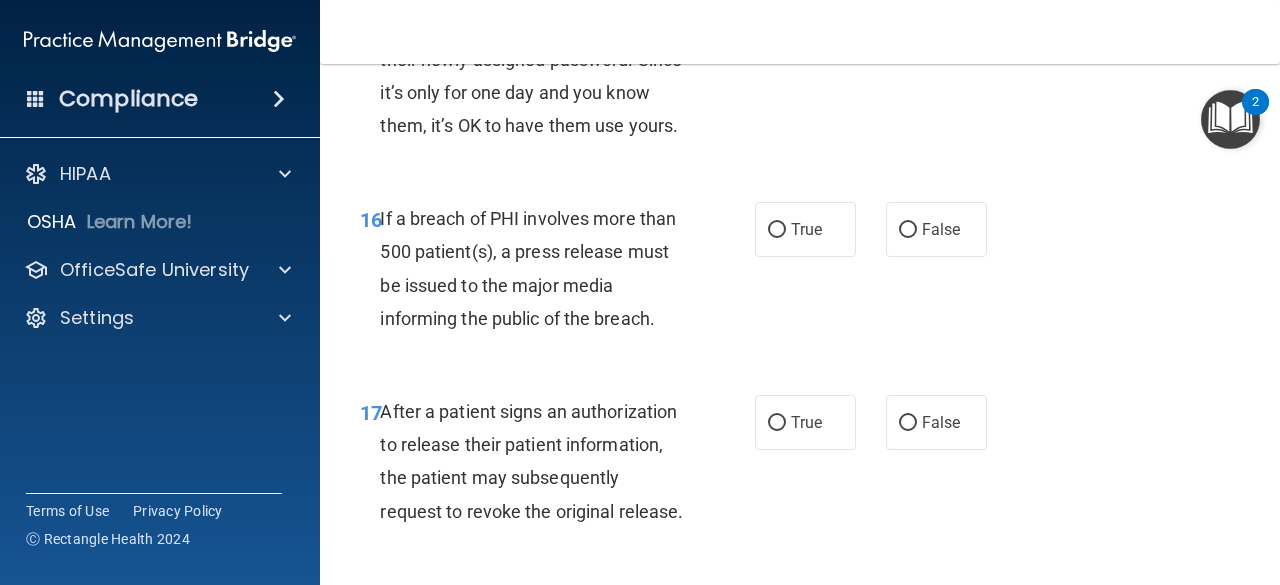 scroll, scrollTop: 2948, scrollLeft: 0, axis: vertical 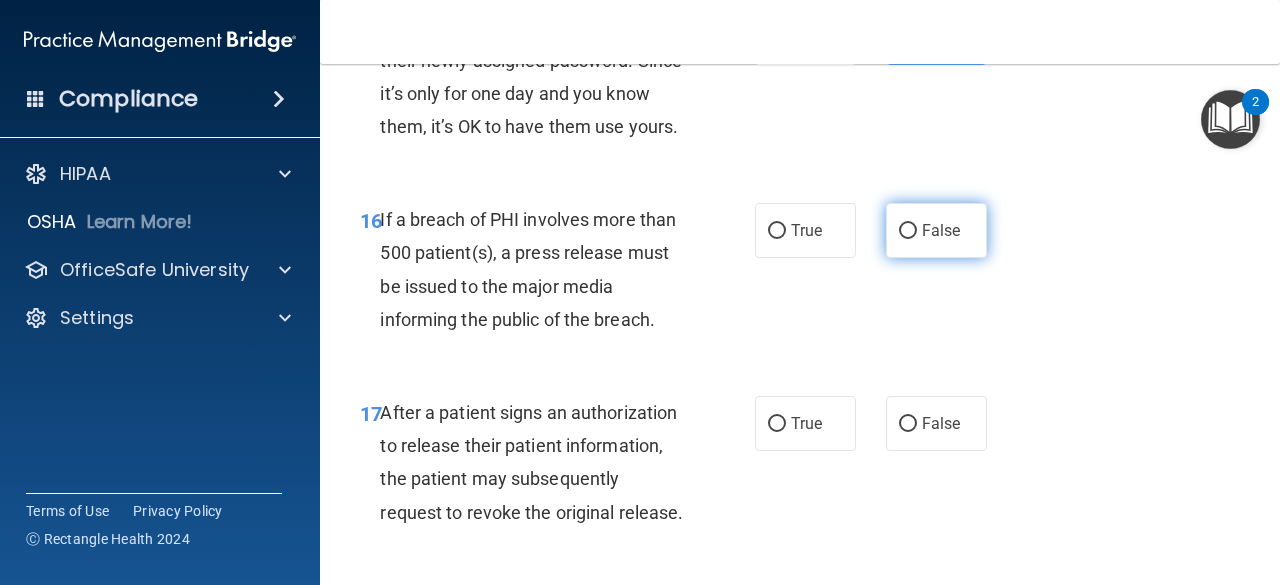 click on "False" at bounding box center (941, 230) 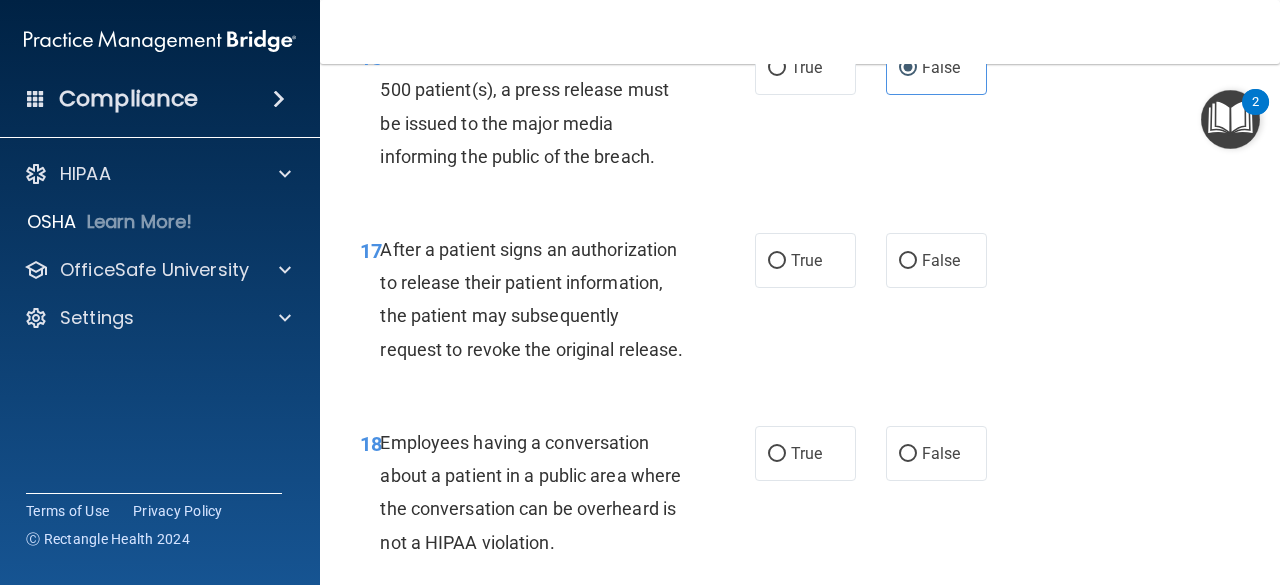 scroll, scrollTop: 3113, scrollLeft: 0, axis: vertical 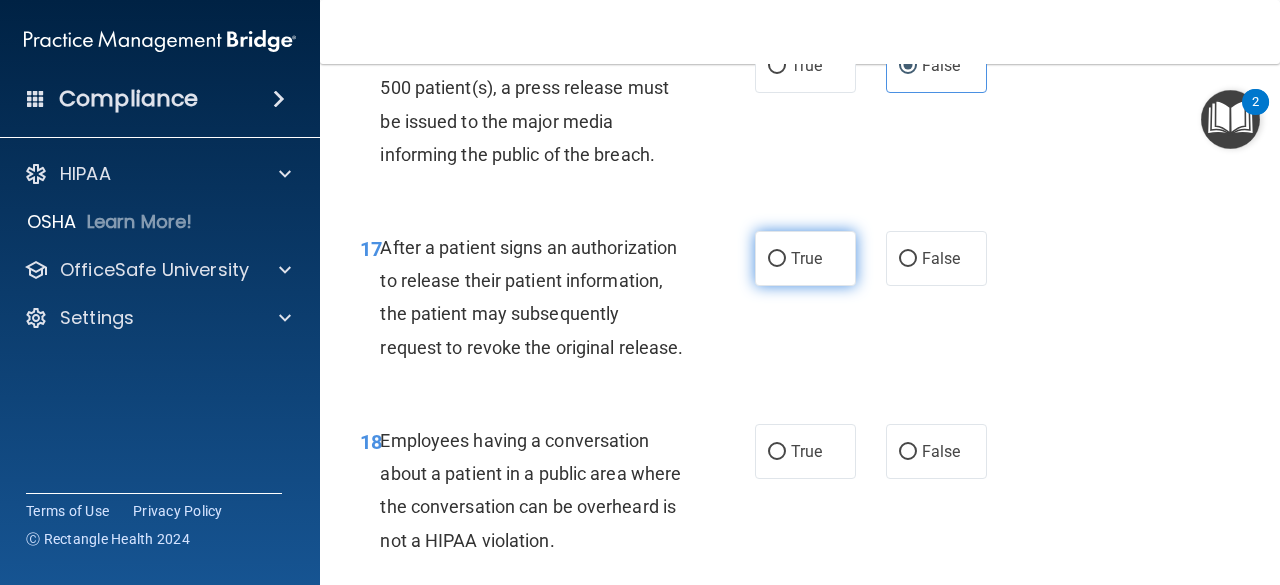 click on "True" at bounding box center (805, 258) 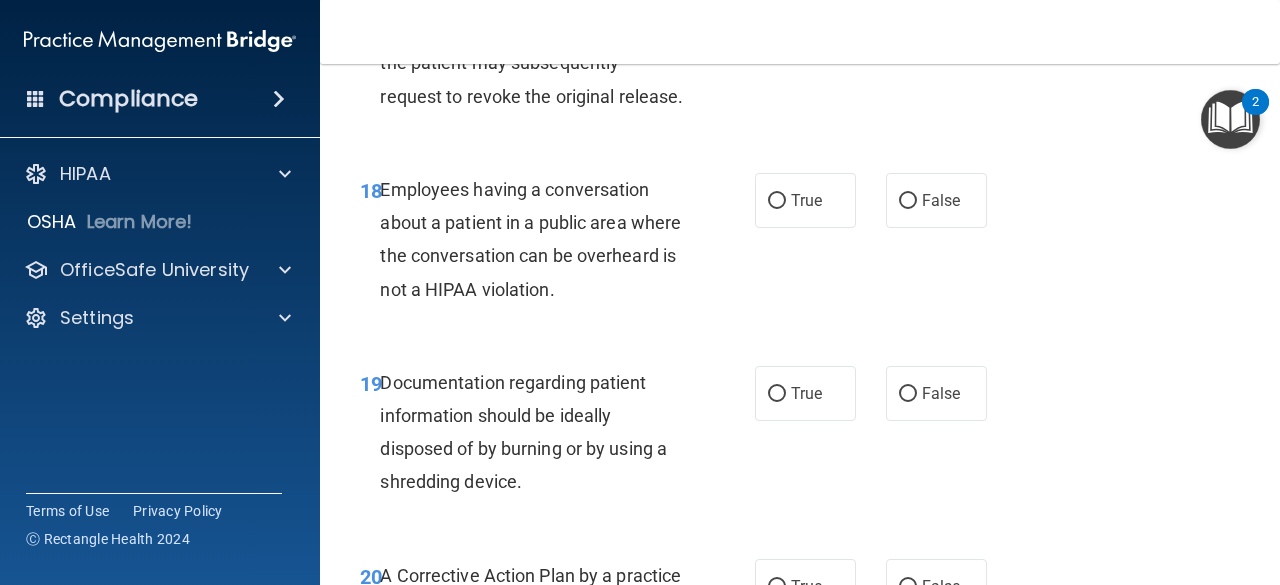 scroll, scrollTop: 3370, scrollLeft: 0, axis: vertical 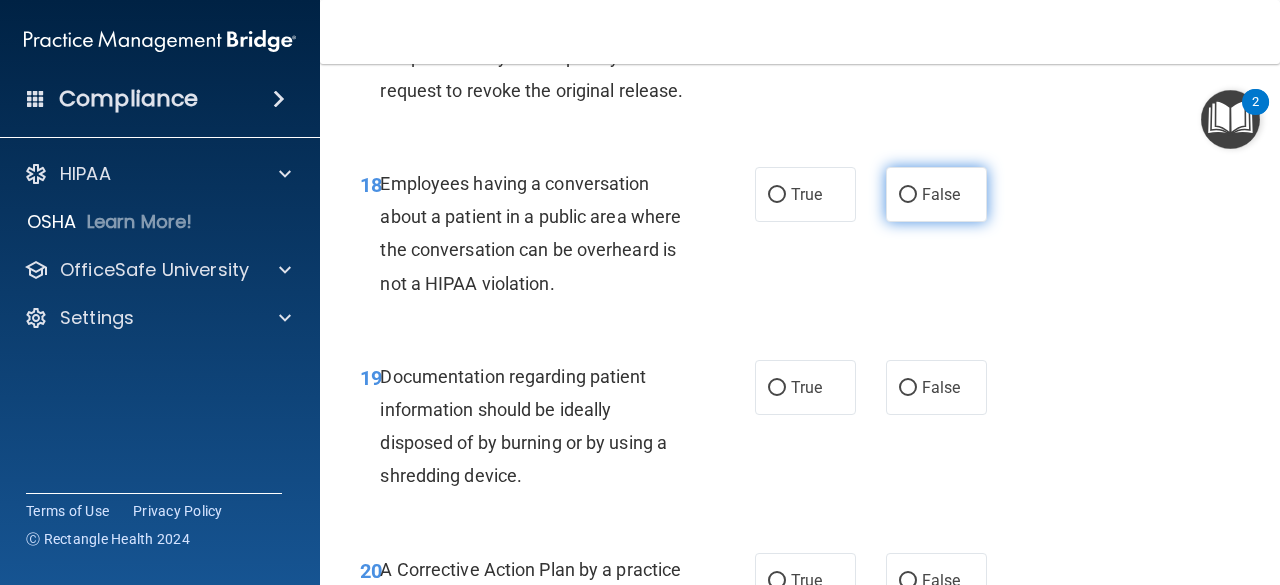 click on "False" at bounding box center (908, 195) 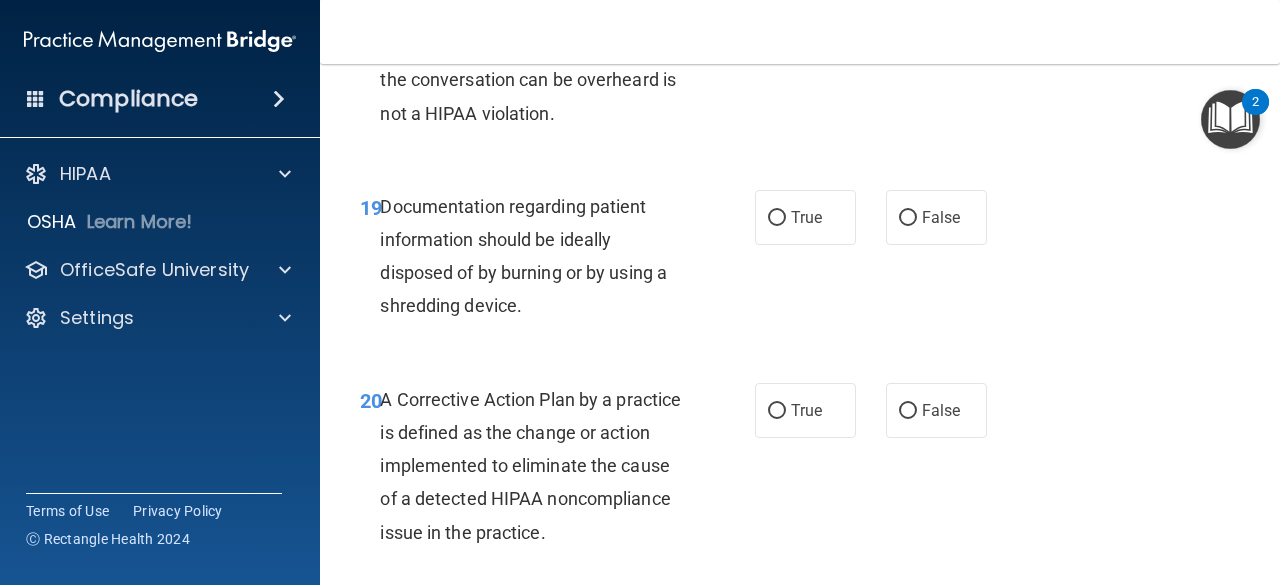 scroll, scrollTop: 3553, scrollLeft: 0, axis: vertical 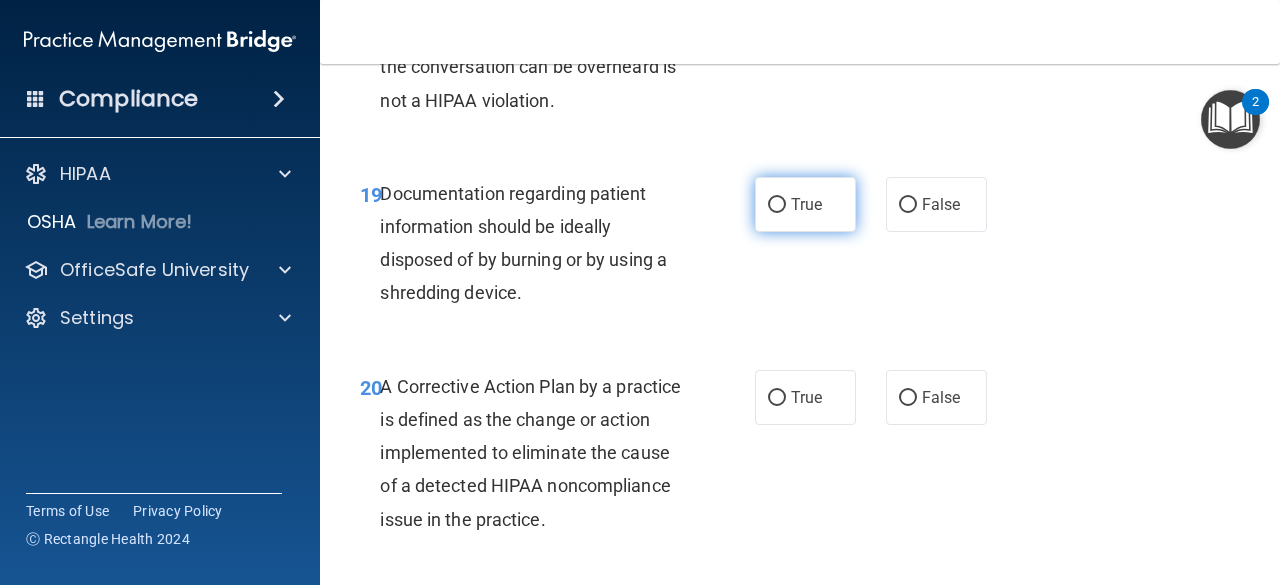 click on "True" at bounding box center [806, 204] 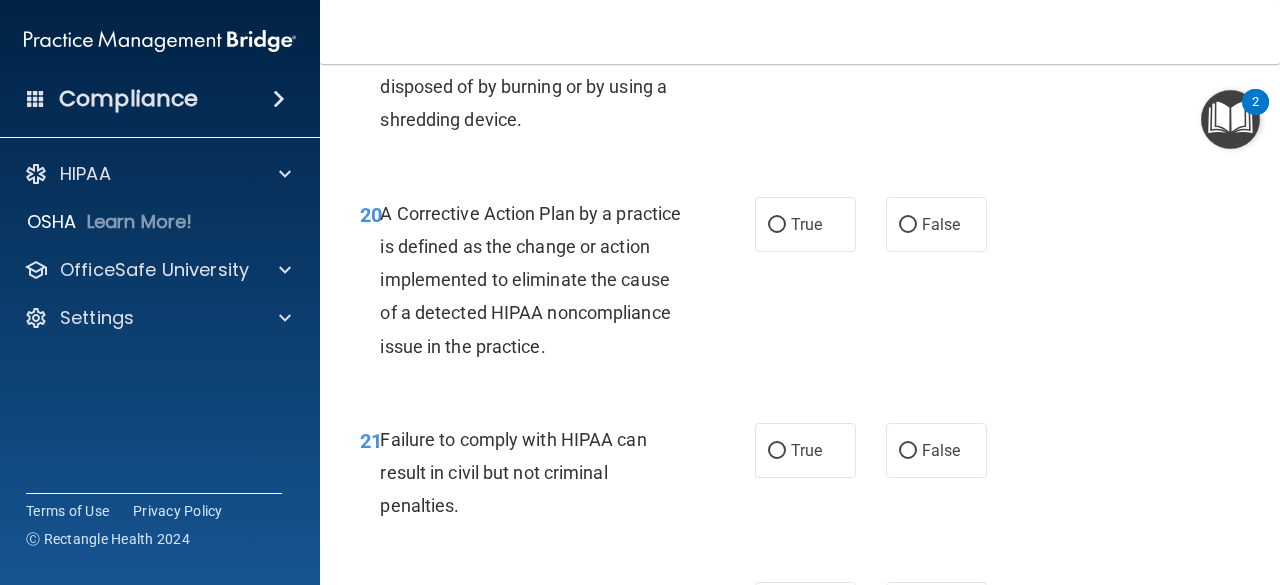 scroll, scrollTop: 3727, scrollLeft: 0, axis: vertical 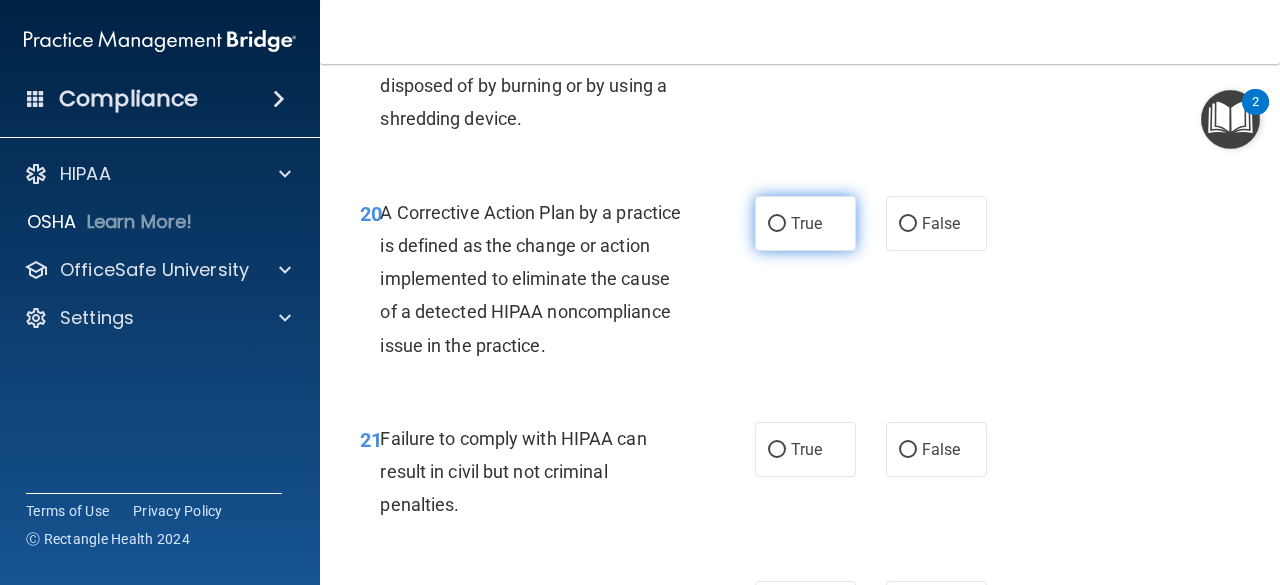 click on "True" at bounding box center [806, 223] 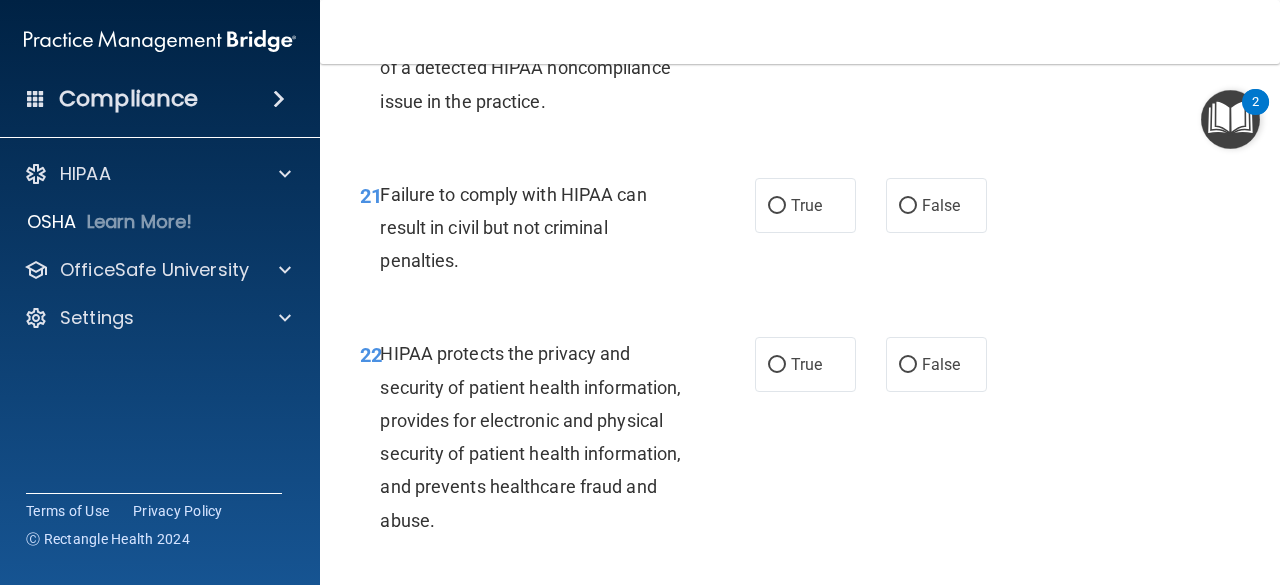 scroll, scrollTop: 3972, scrollLeft: 0, axis: vertical 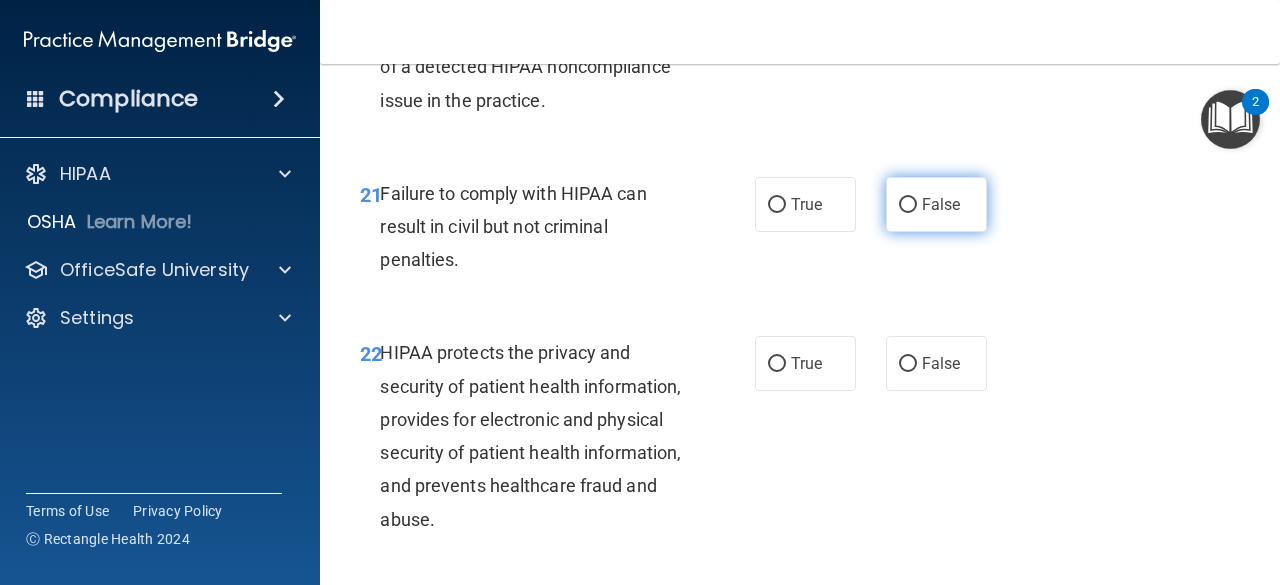 click on "False" at bounding box center [908, 205] 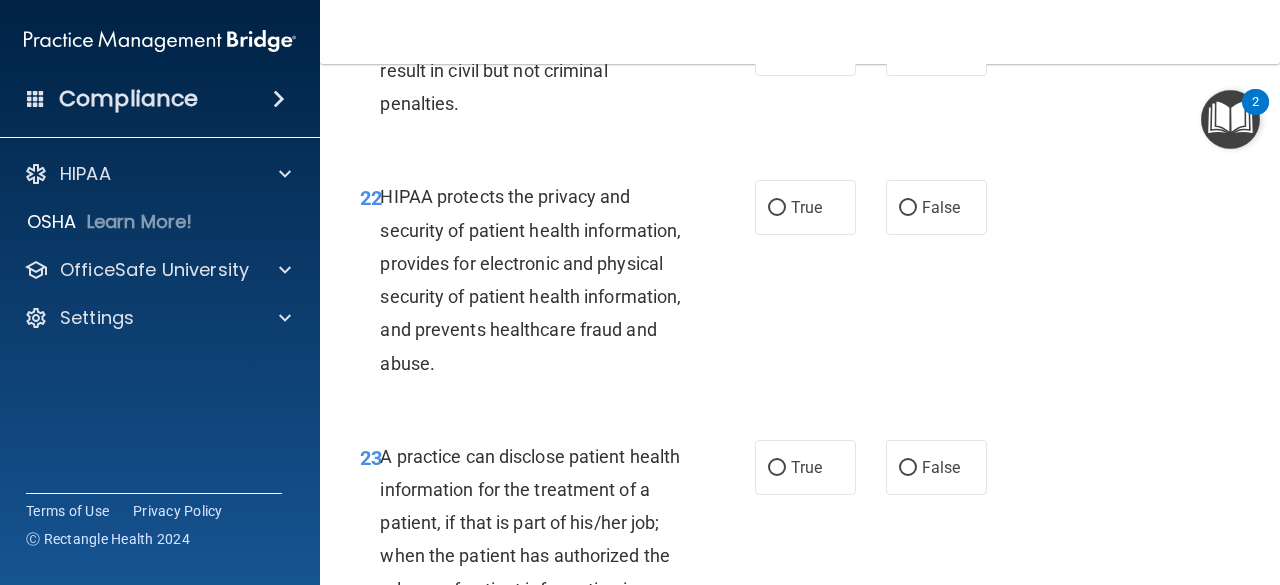 scroll, scrollTop: 4130, scrollLeft: 0, axis: vertical 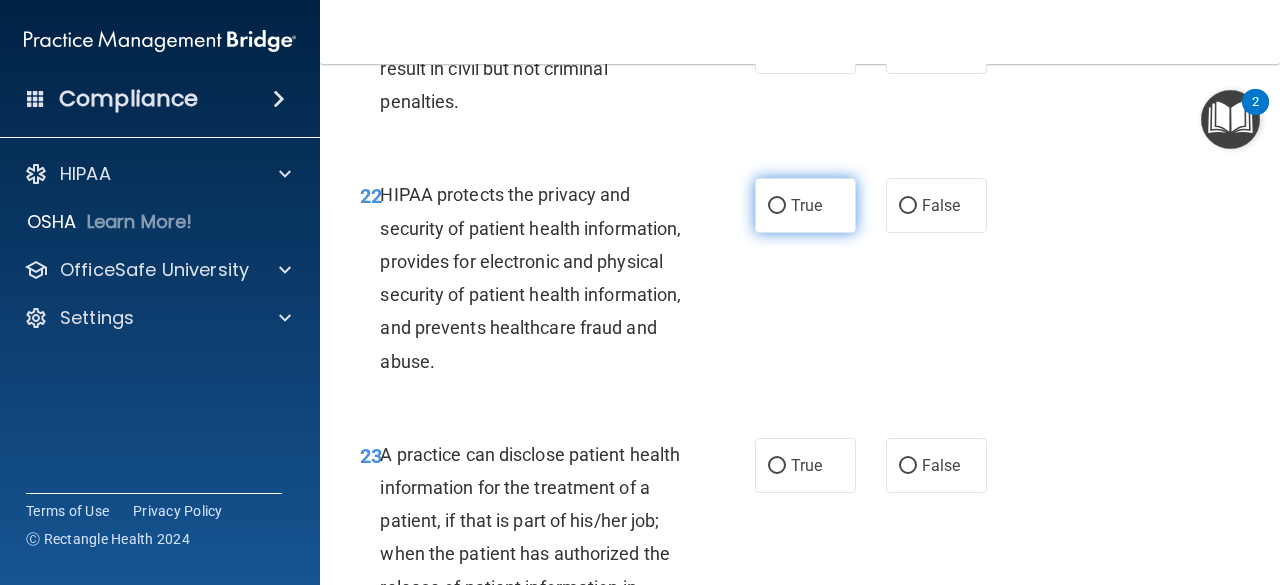 click on "True" at bounding box center [805, 205] 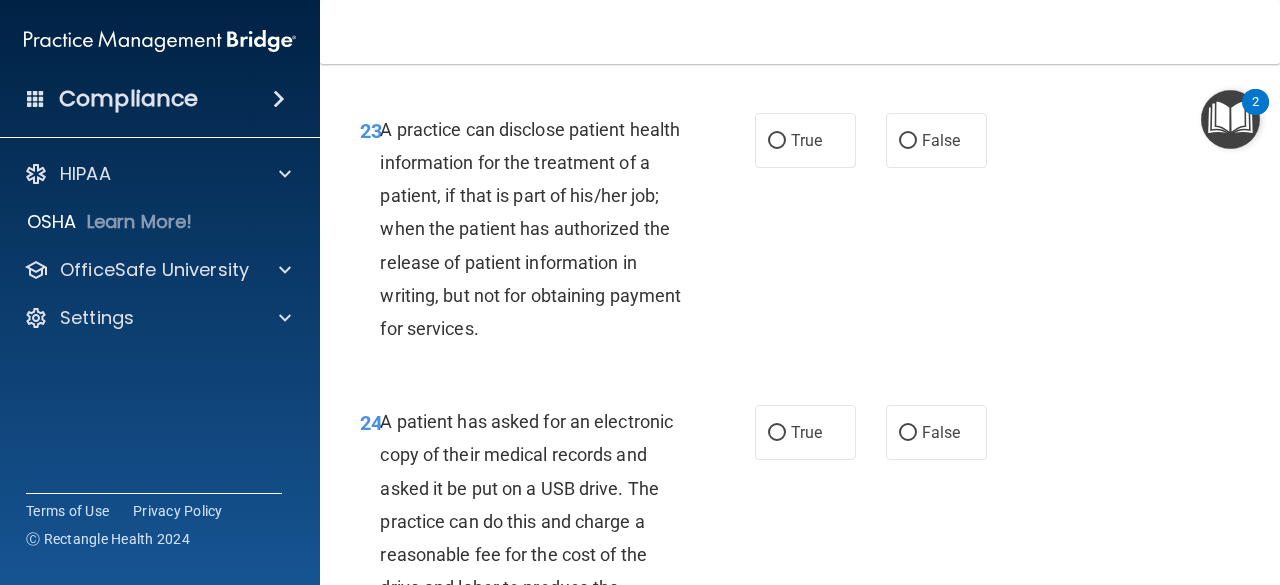 scroll, scrollTop: 4454, scrollLeft: 0, axis: vertical 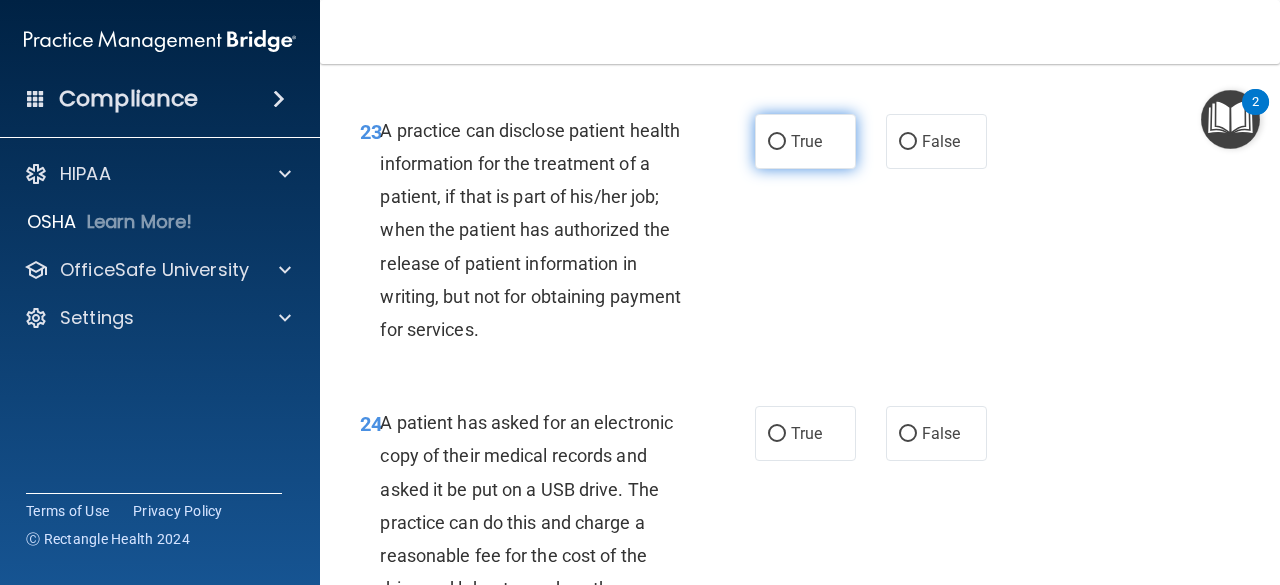 click on "True" at bounding box center (805, 141) 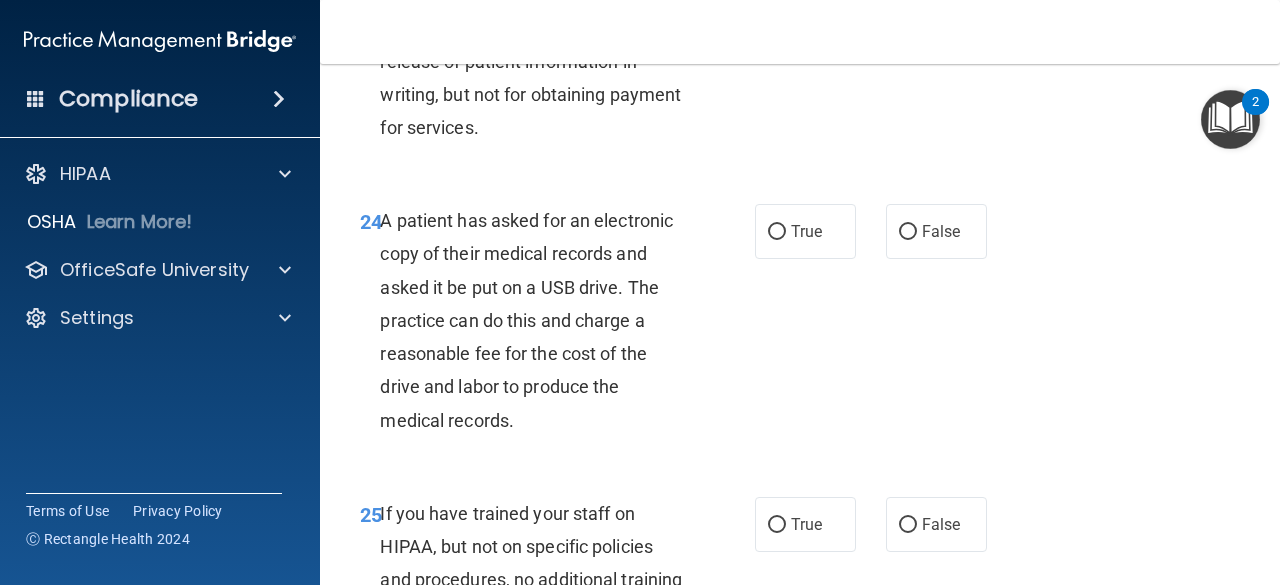 scroll, scrollTop: 4772, scrollLeft: 0, axis: vertical 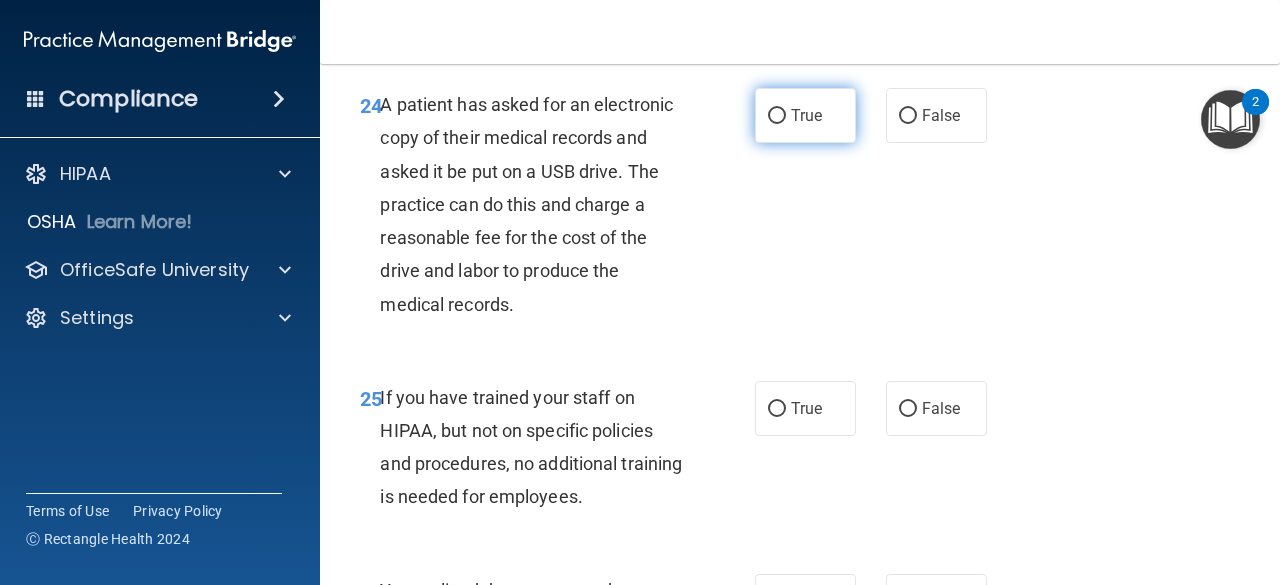 click on "True" at bounding box center [805, 115] 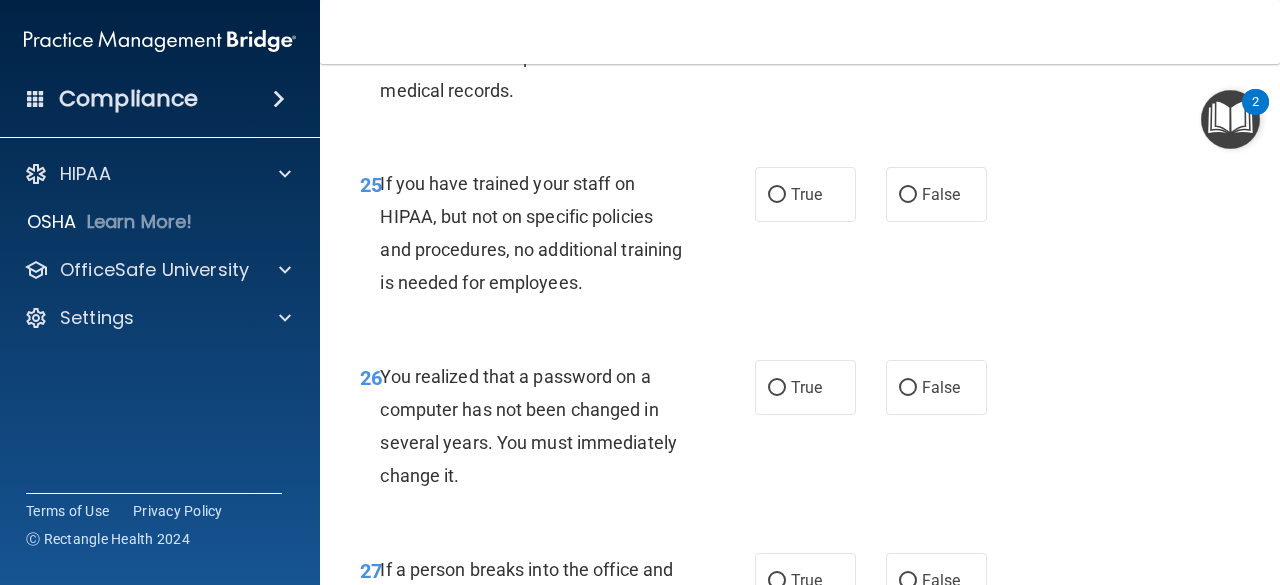 scroll, scrollTop: 5044, scrollLeft: 0, axis: vertical 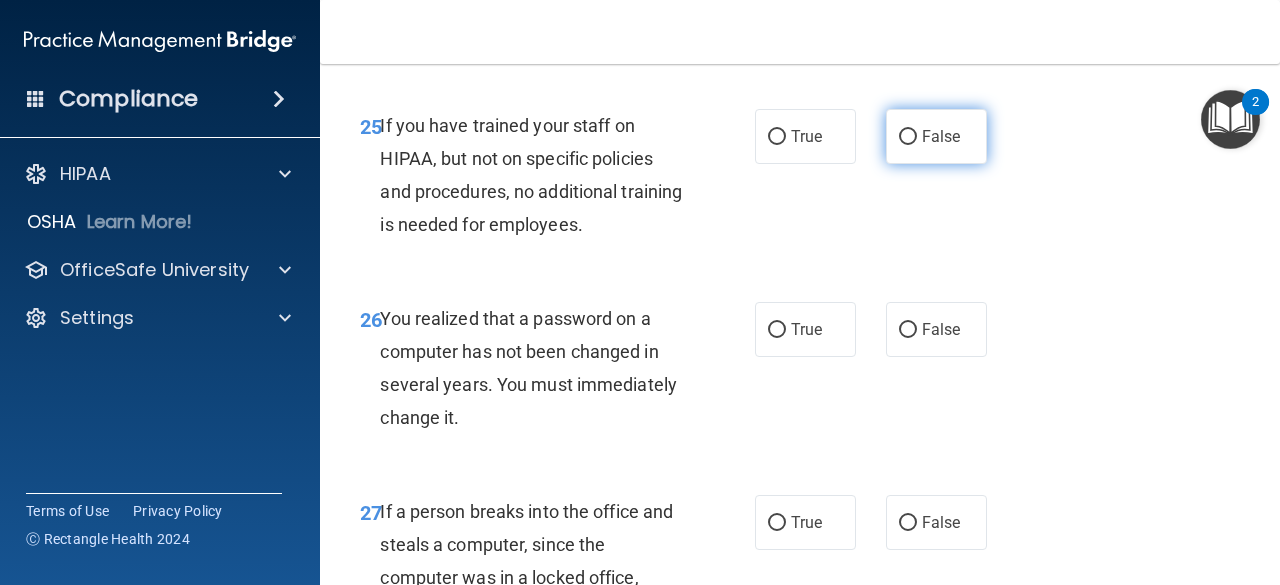 click on "False" at bounding box center [908, 137] 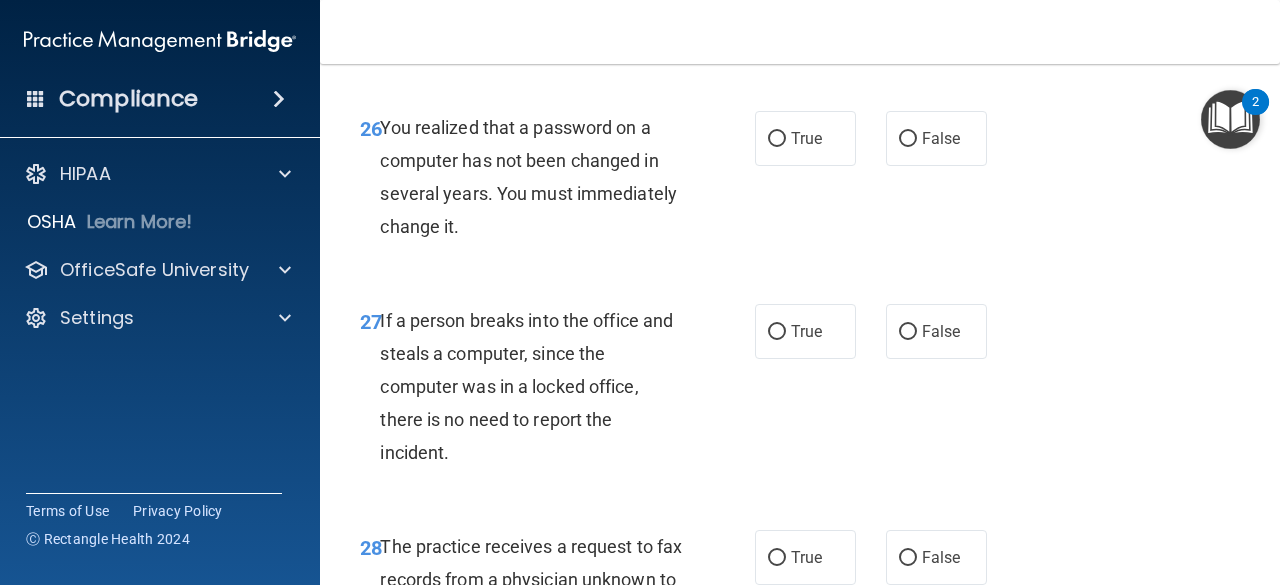 scroll, scrollTop: 5234, scrollLeft: 0, axis: vertical 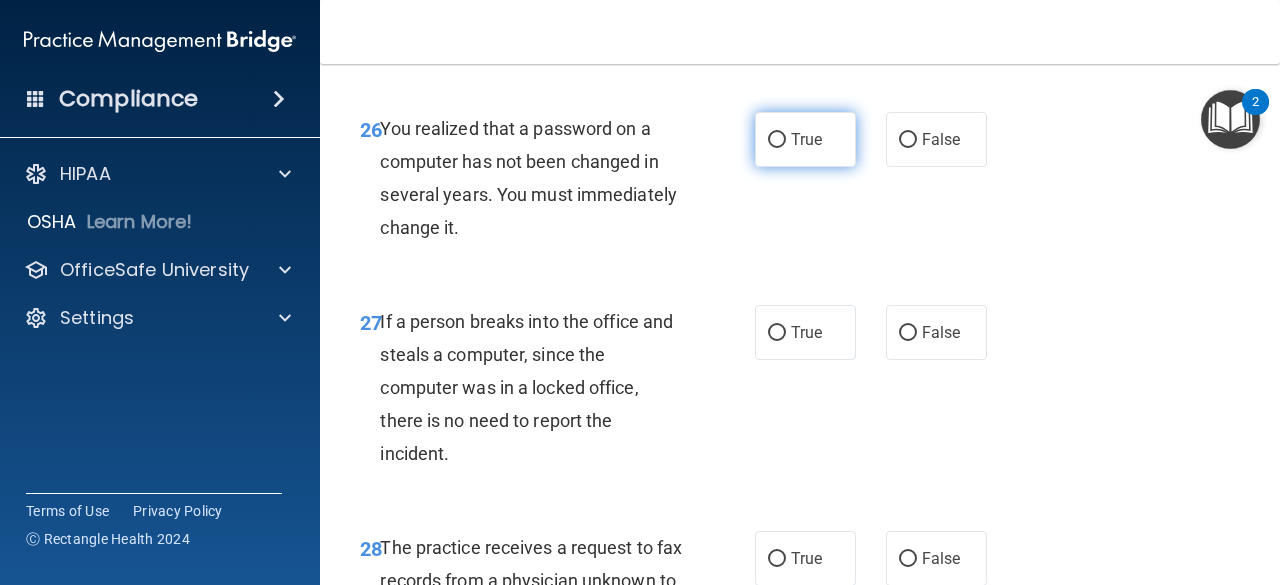 click on "True" at bounding box center (806, 139) 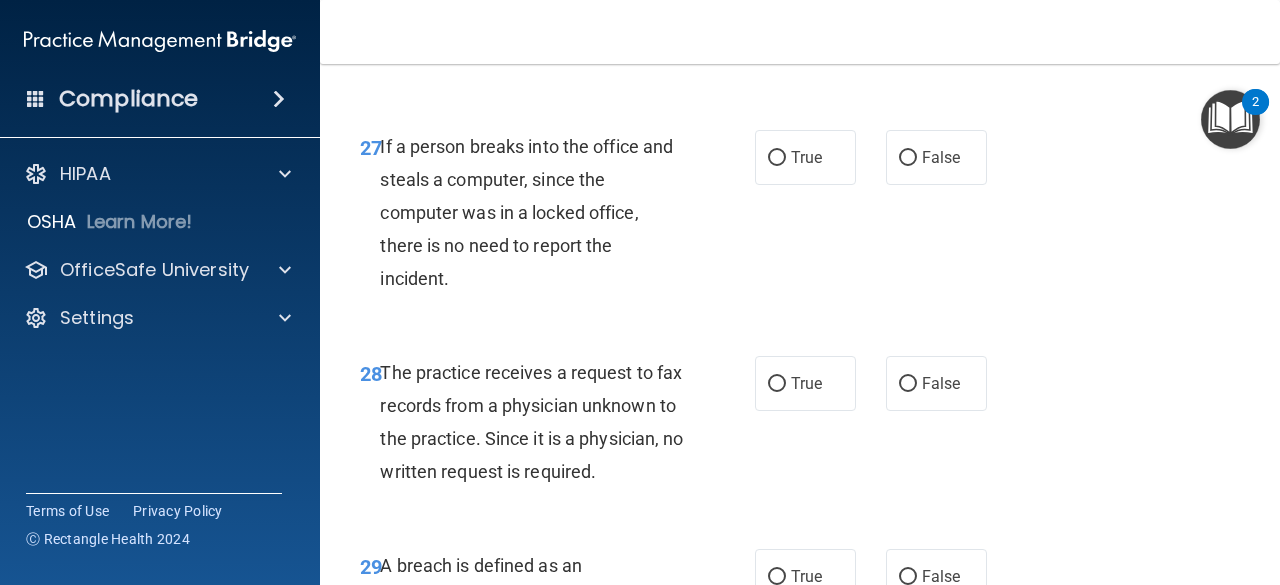 scroll, scrollTop: 5421, scrollLeft: 0, axis: vertical 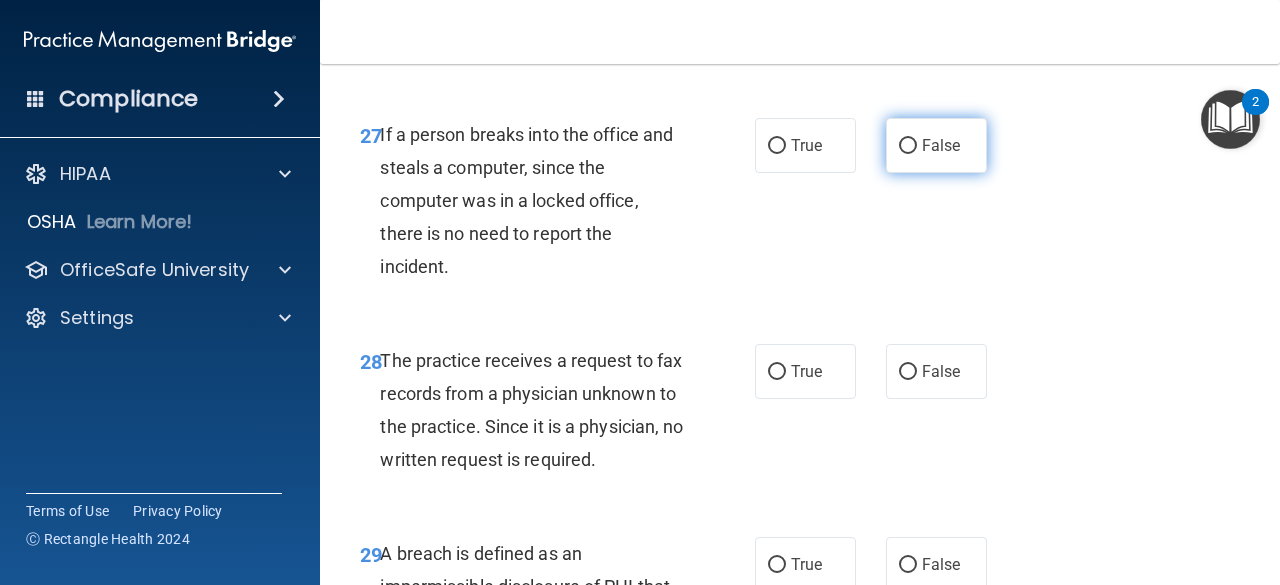 click on "False" at bounding box center (936, 145) 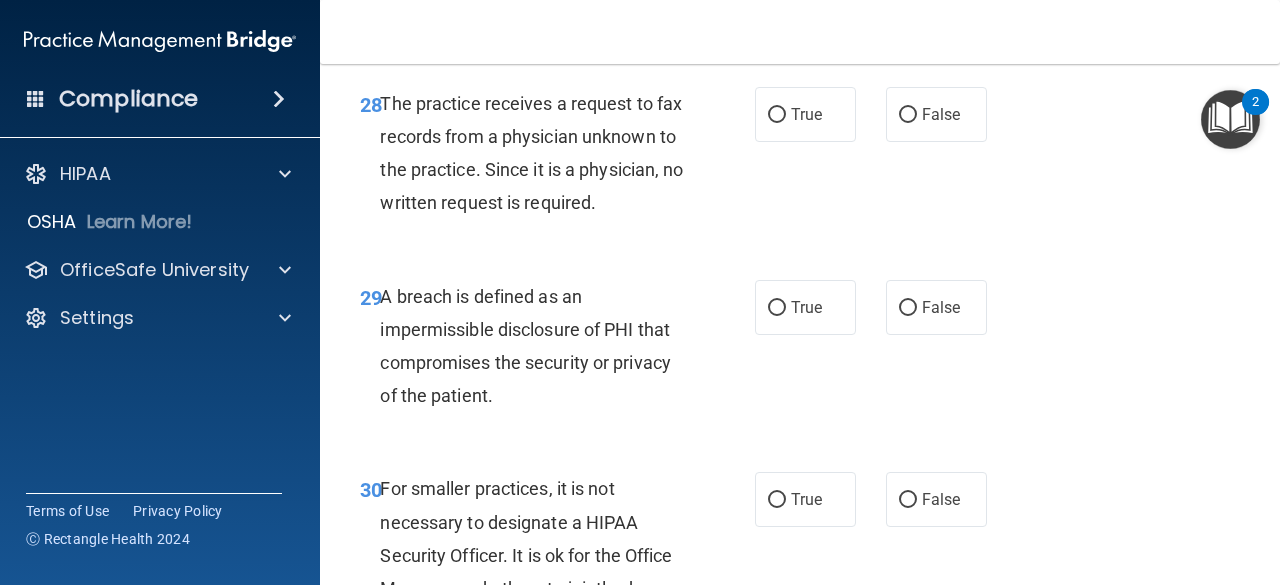 scroll, scrollTop: 5679, scrollLeft: 0, axis: vertical 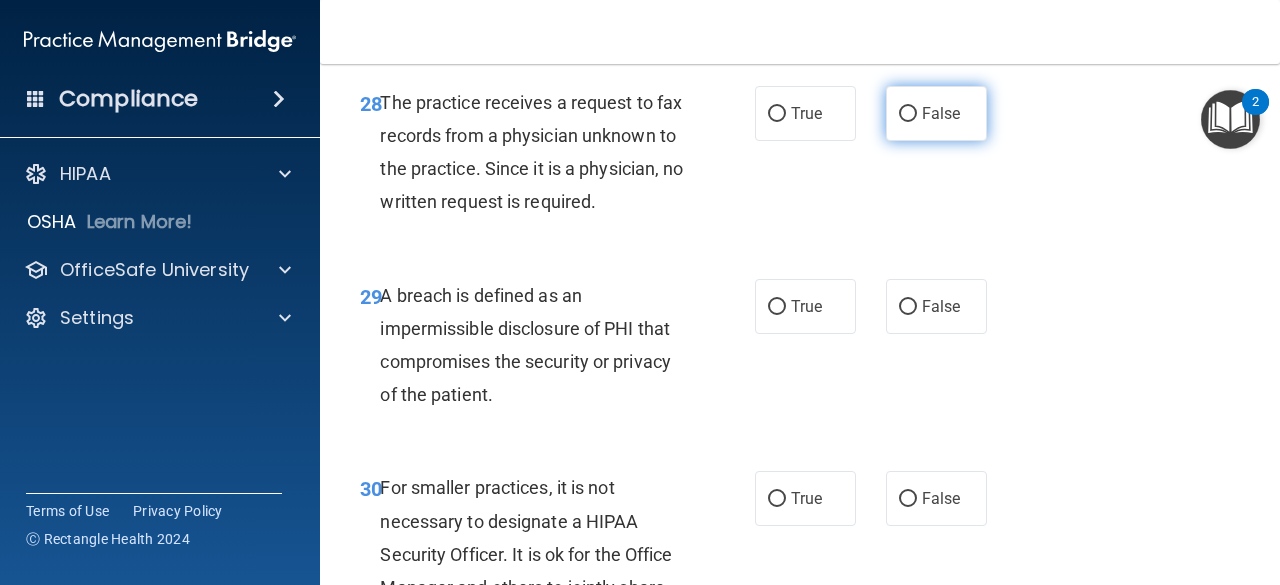 click on "False" at bounding box center (941, 113) 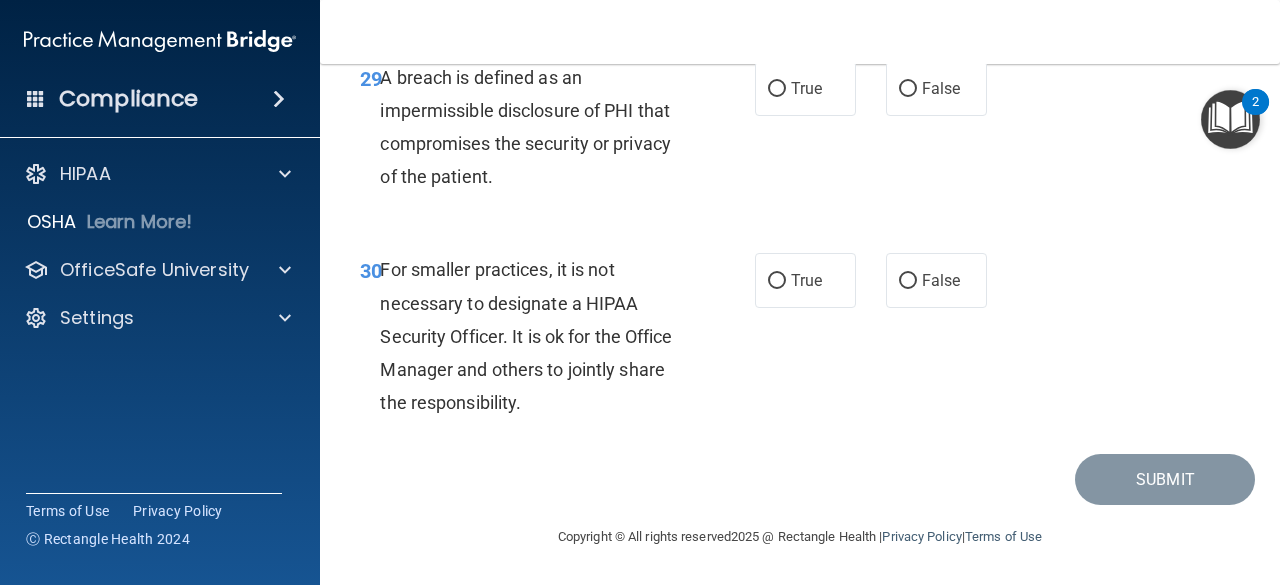 scroll, scrollTop: 5906, scrollLeft: 0, axis: vertical 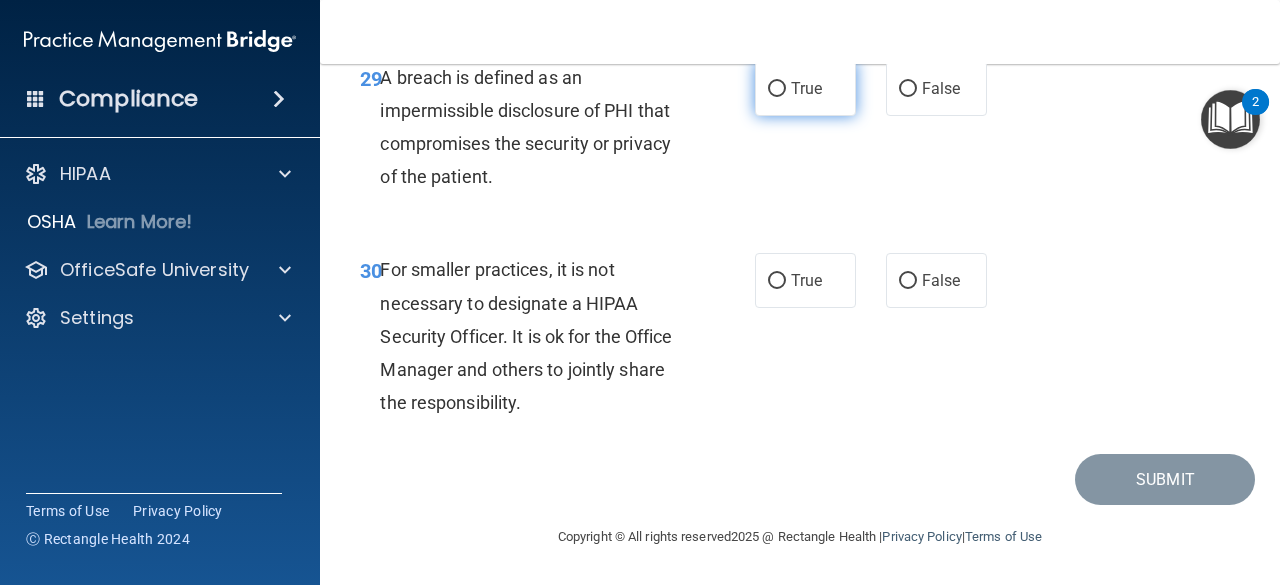 click on "True" at bounding box center (805, 88) 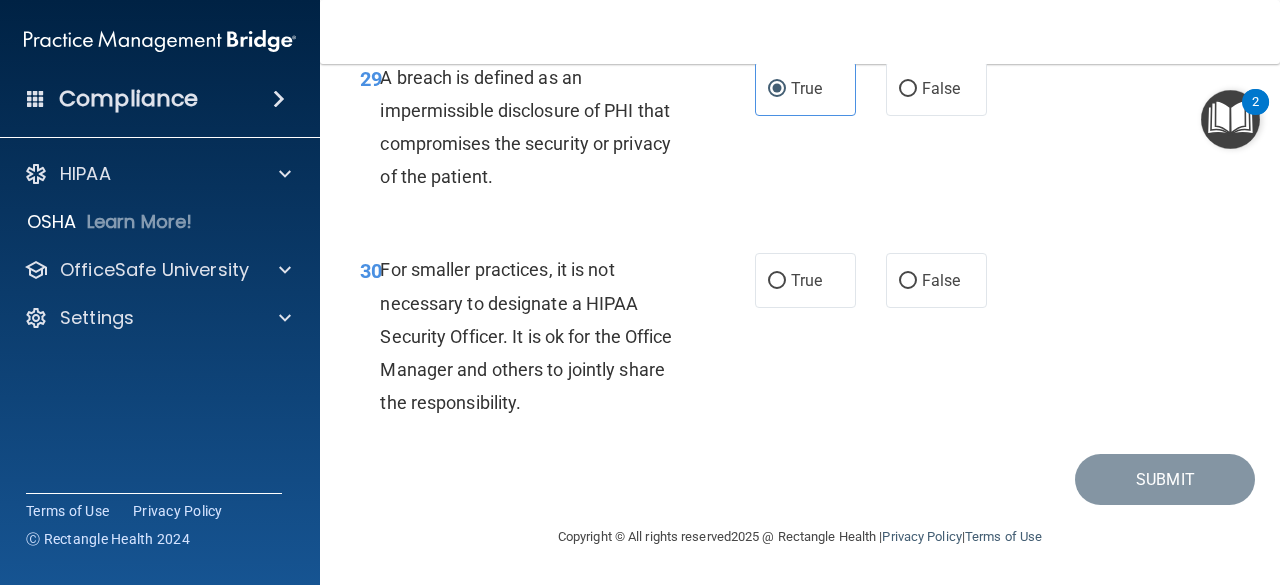 scroll, scrollTop: 5996, scrollLeft: 0, axis: vertical 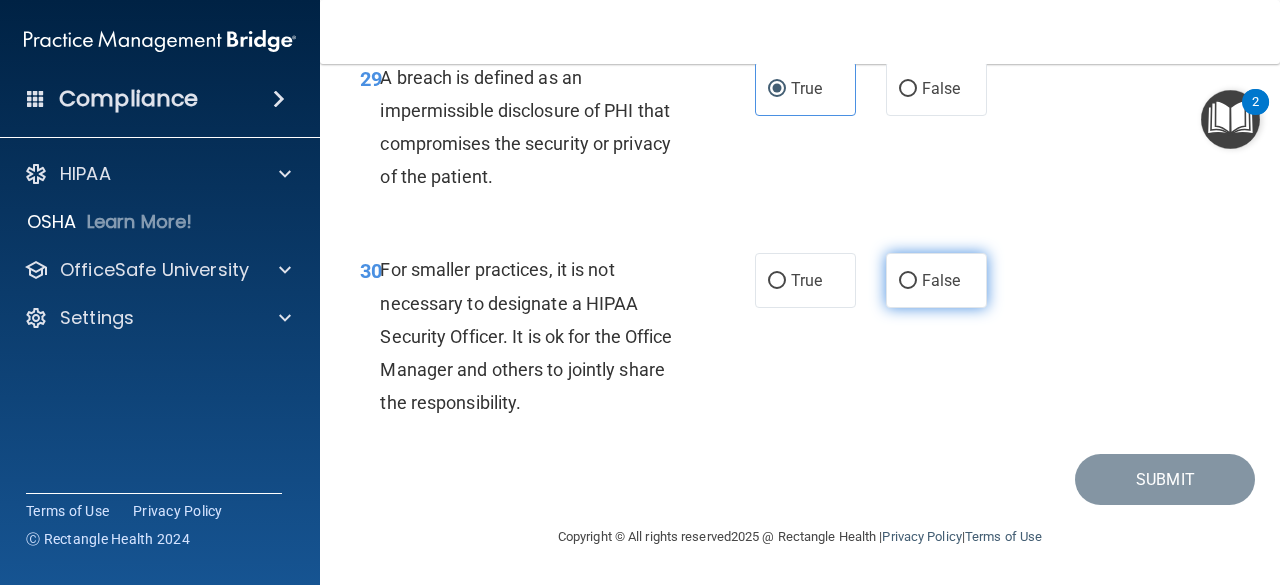 click on "False" at bounding box center [936, 280] 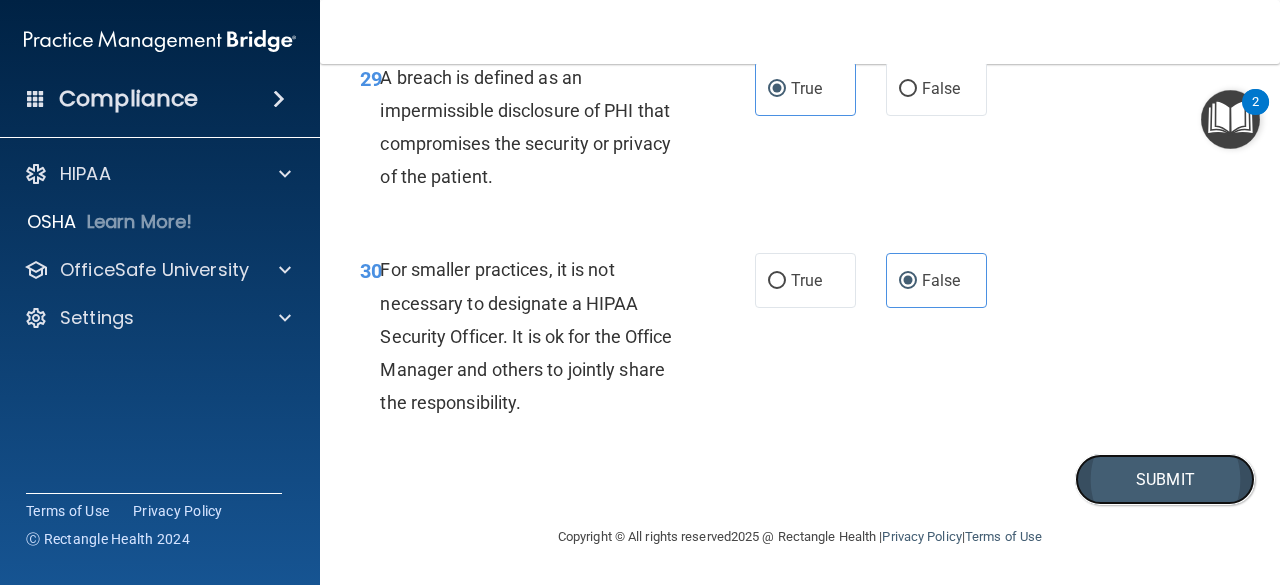 click on "Submit" at bounding box center (1165, 479) 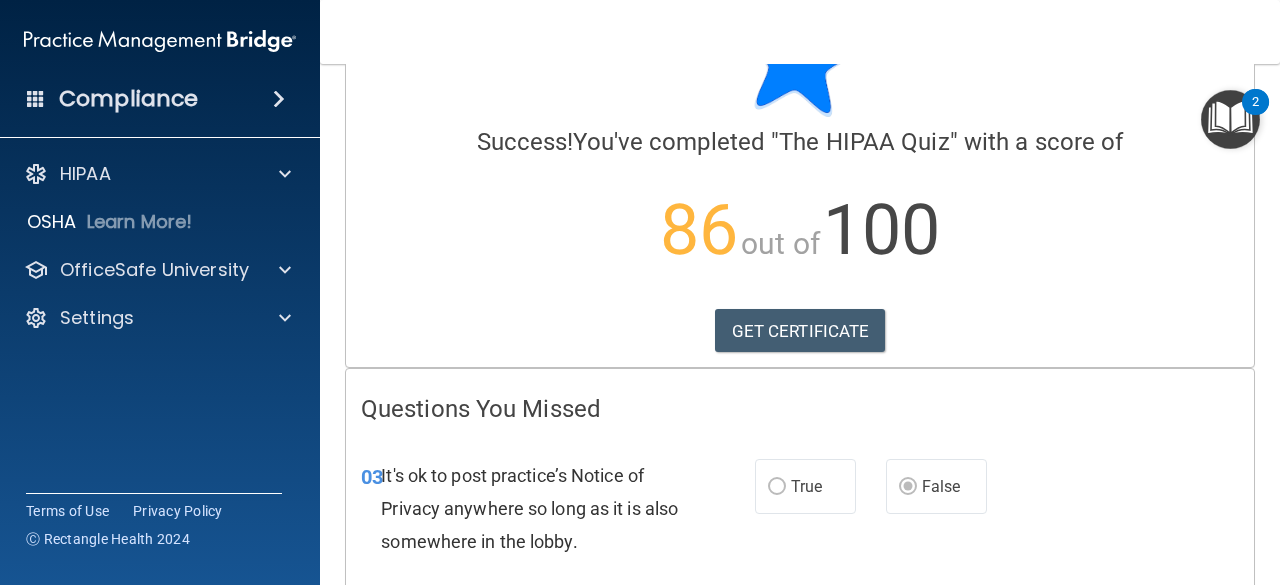 scroll, scrollTop: 0, scrollLeft: 0, axis: both 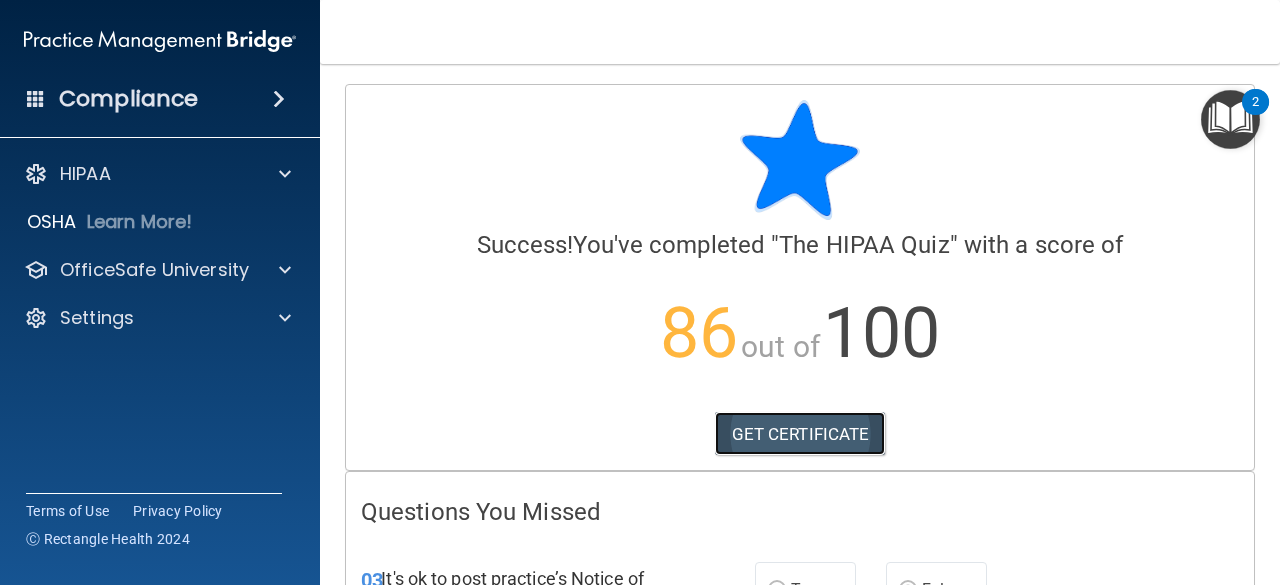 click on "GET CERTIFICATE" at bounding box center [800, 434] 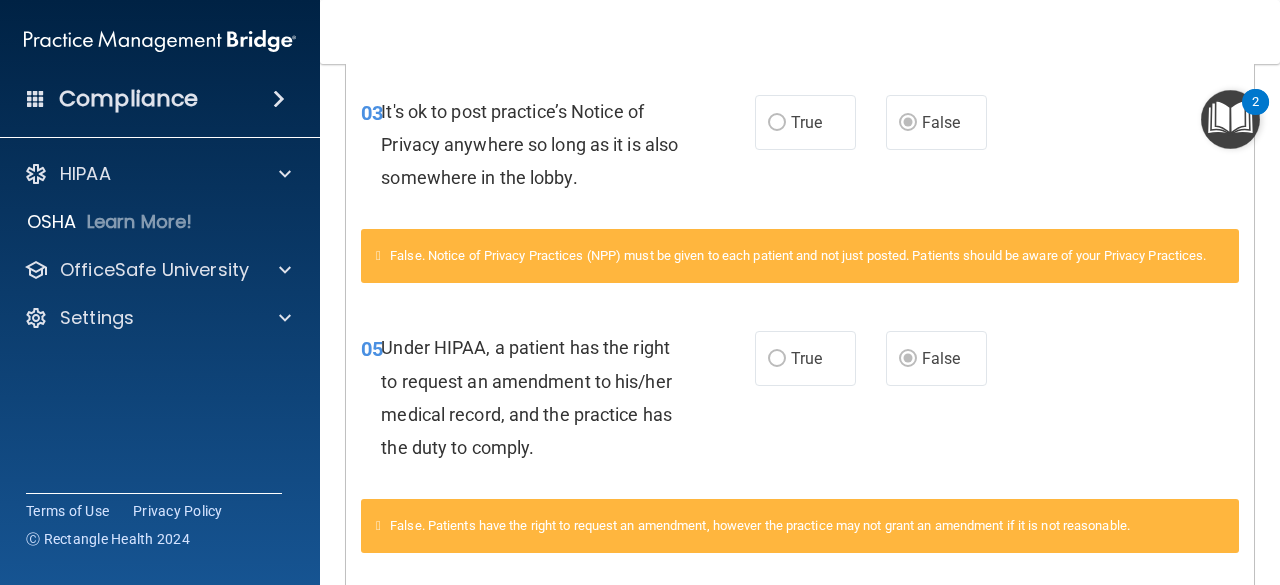 scroll, scrollTop: 0, scrollLeft: 0, axis: both 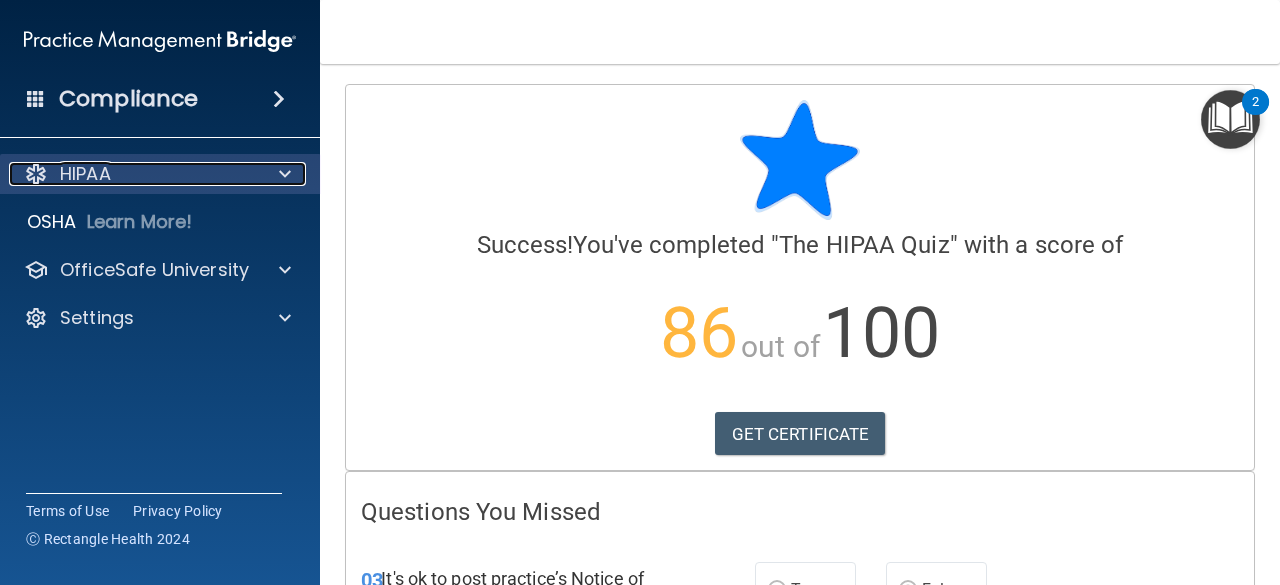 click at bounding box center [285, 174] 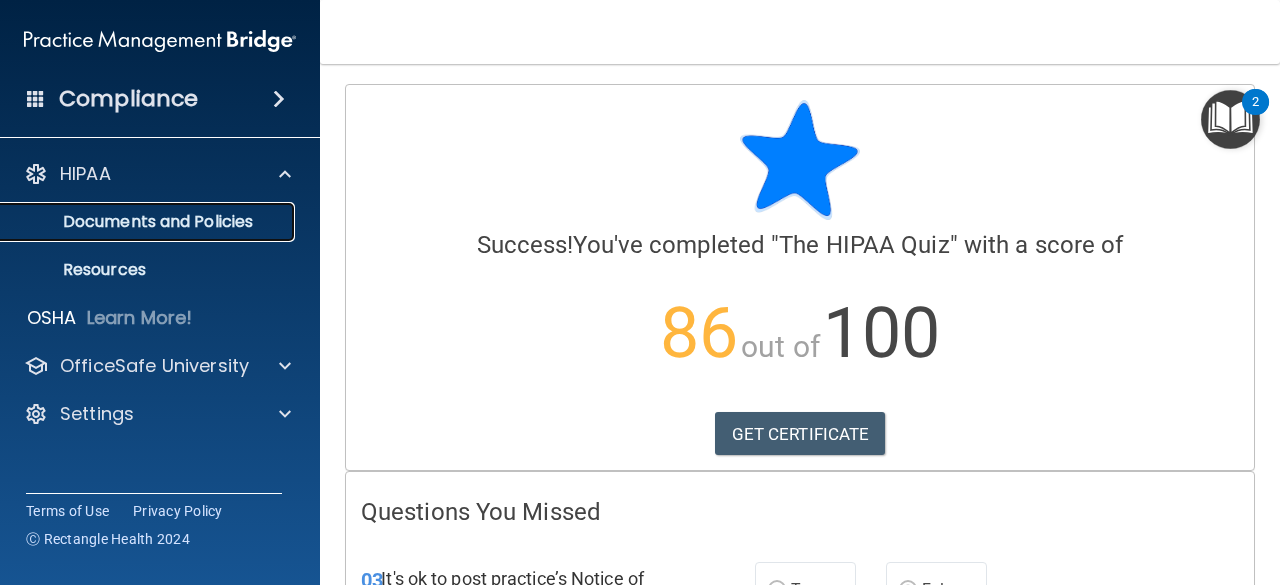 click on "Documents and Policies" at bounding box center [149, 222] 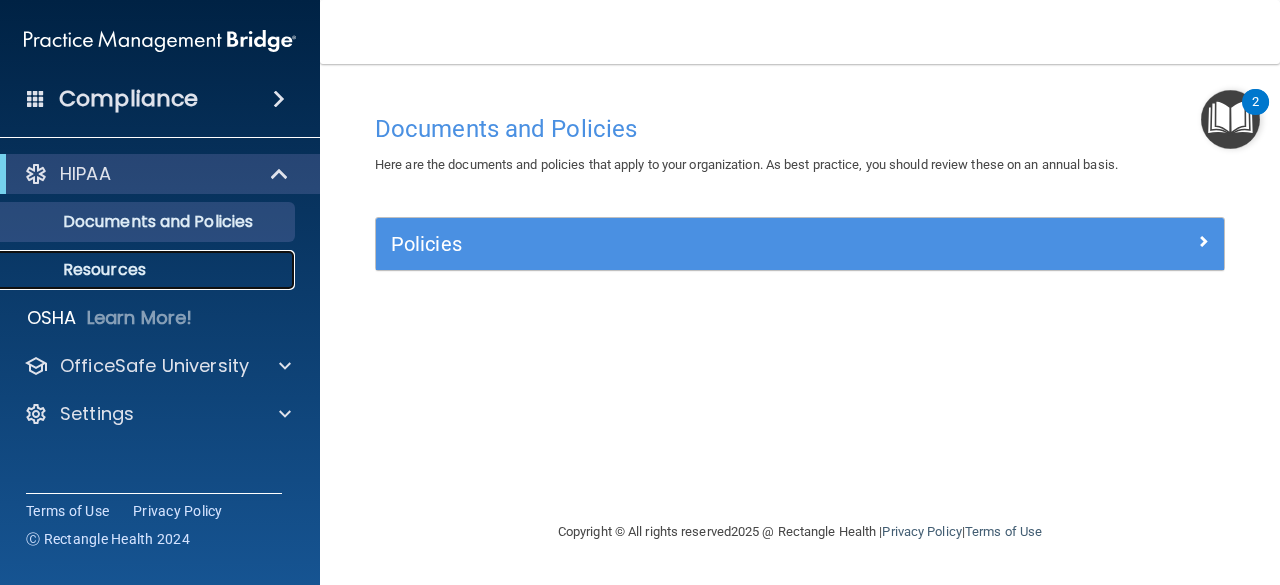 click on "Resources" at bounding box center [137, 270] 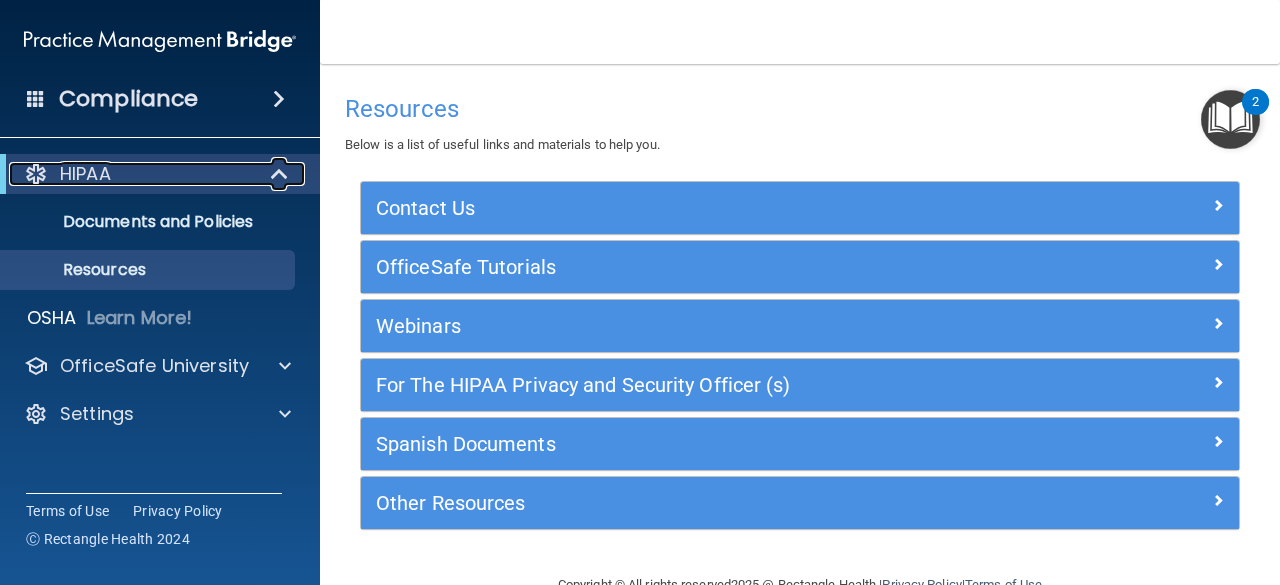click on "HIPAA" at bounding box center [132, 174] 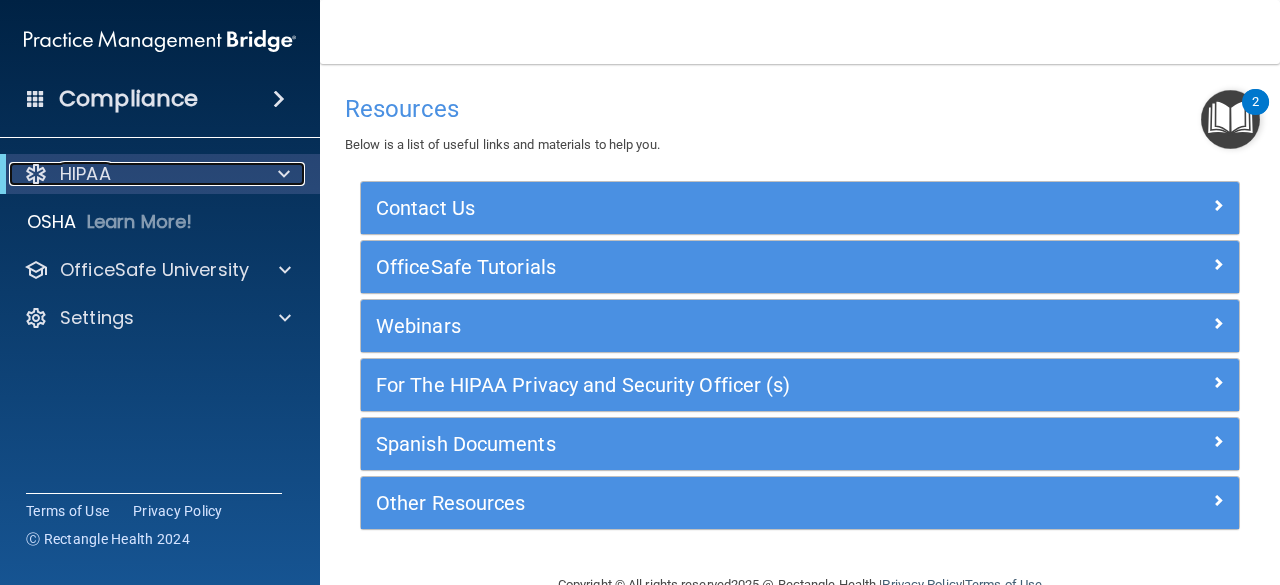 click on "HIPAA" at bounding box center [132, 174] 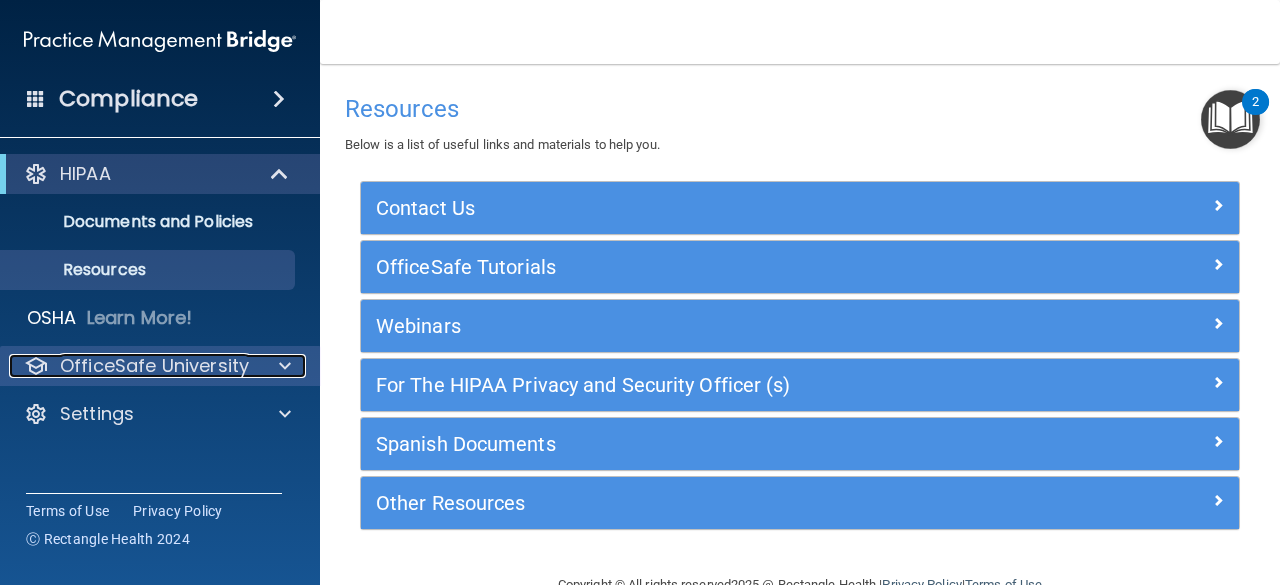click on "OfficeSafe University" at bounding box center [154, 366] 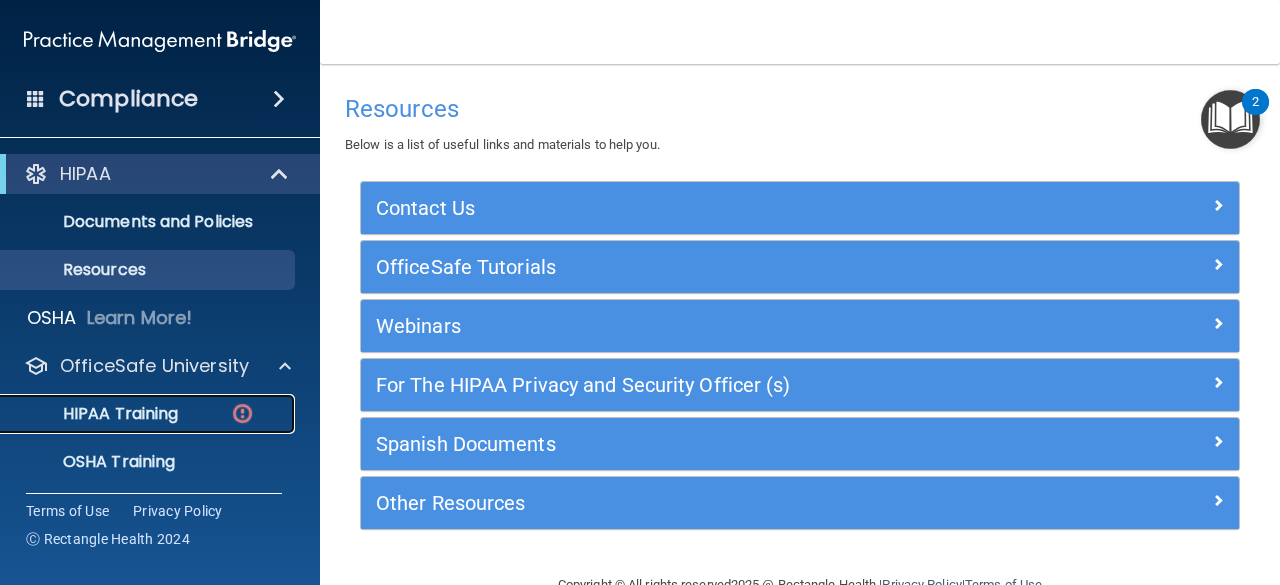 click on "HIPAA Training" at bounding box center [149, 414] 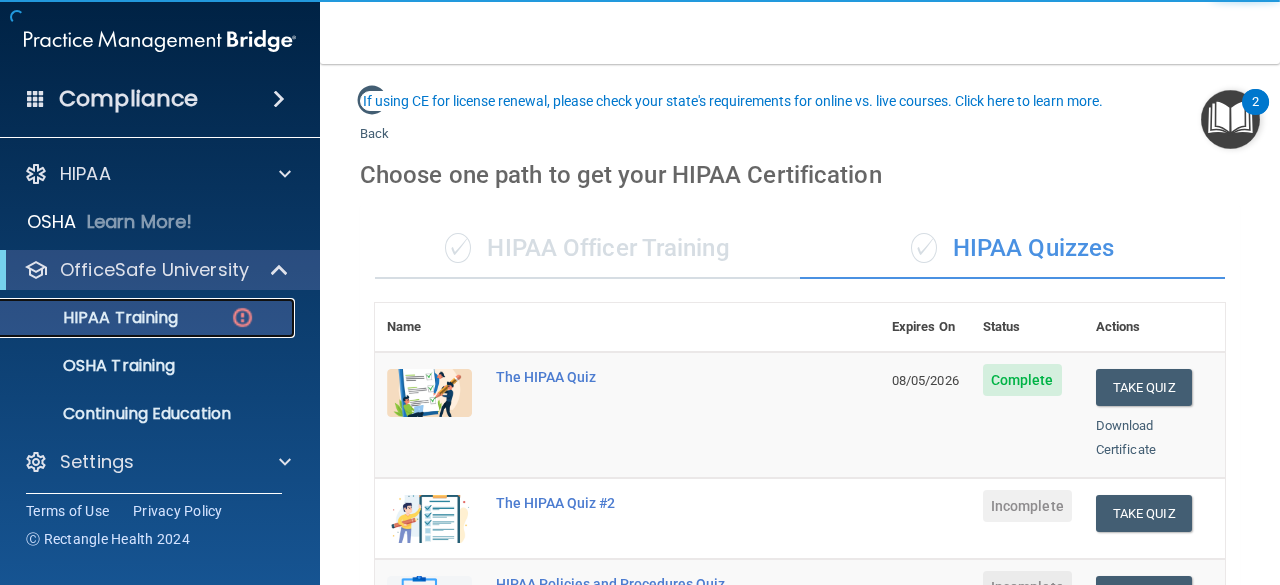 scroll, scrollTop: 146, scrollLeft: 0, axis: vertical 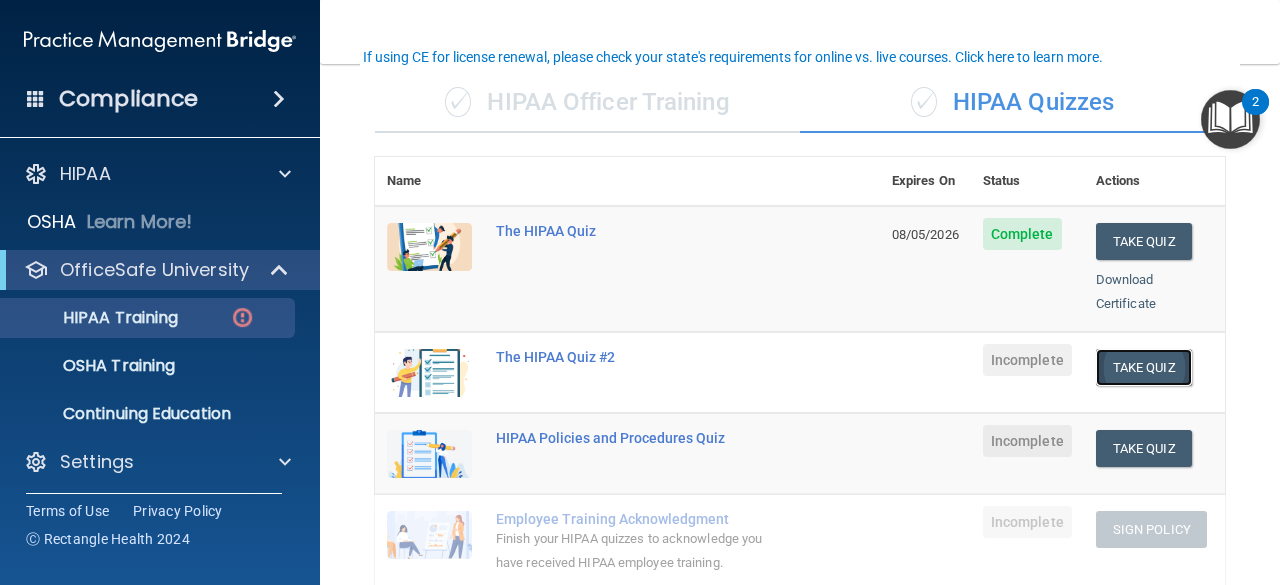 click on "Take Quiz" at bounding box center (1144, 367) 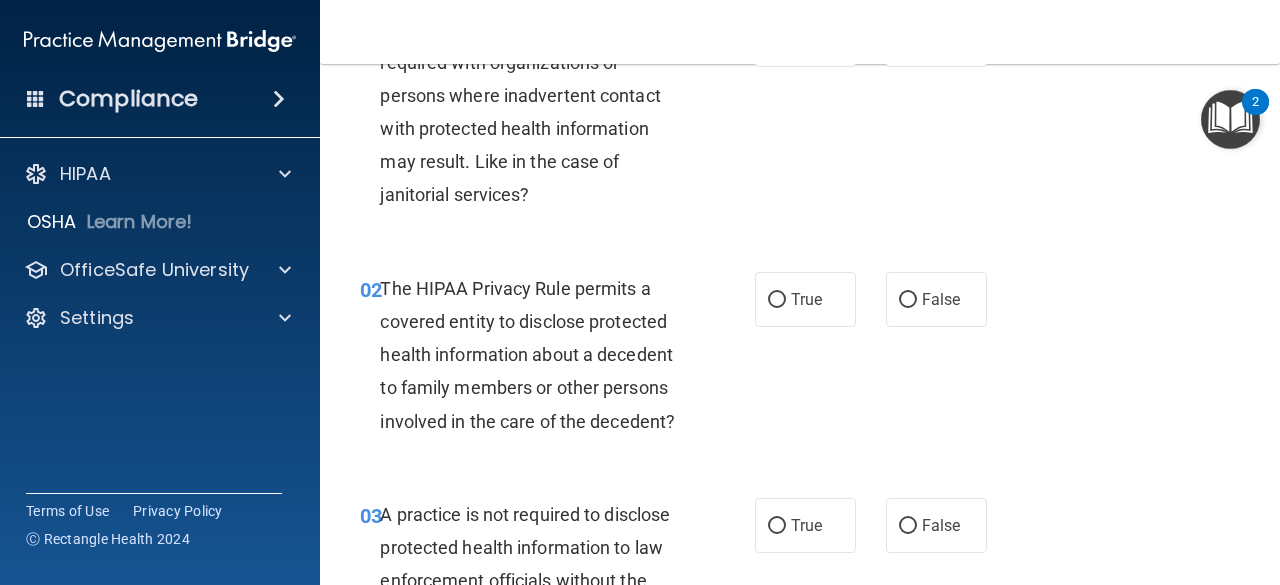 scroll, scrollTop: 0, scrollLeft: 0, axis: both 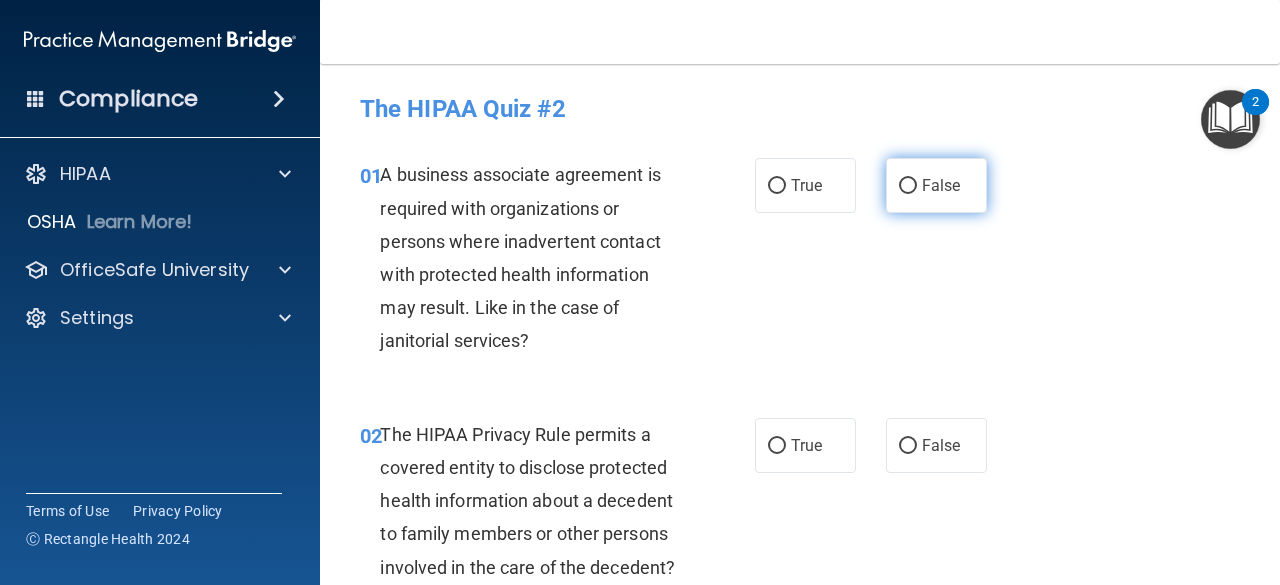 click on "False" at bounding box center (941, 185) 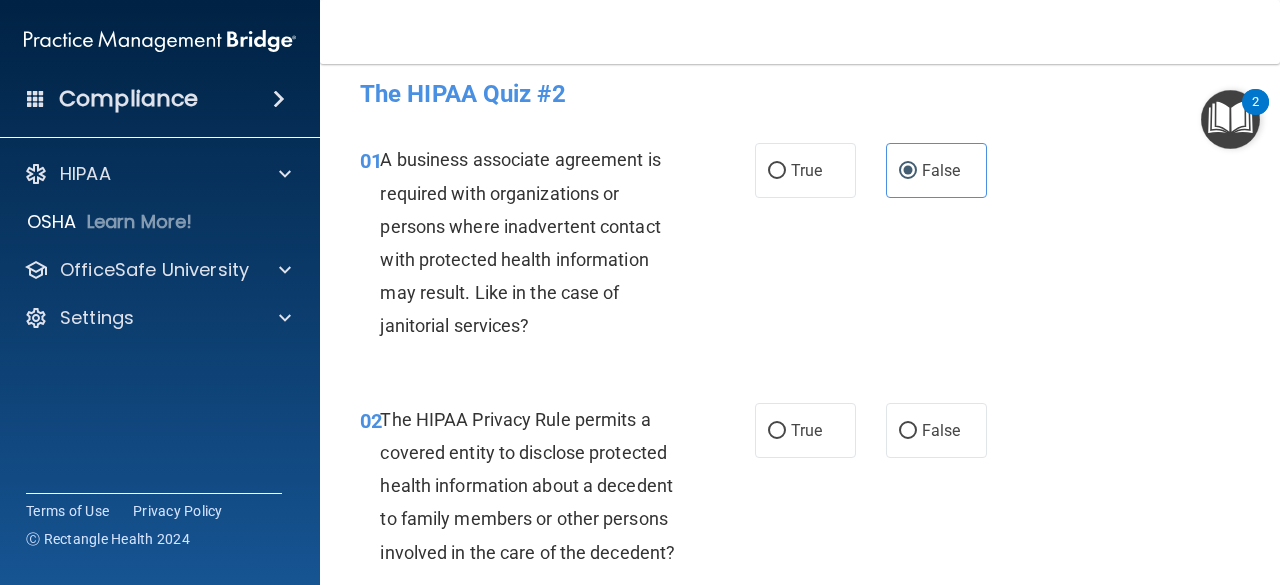 scroll, scrollTop: 14, scrollLeft: 0, axis: vertical 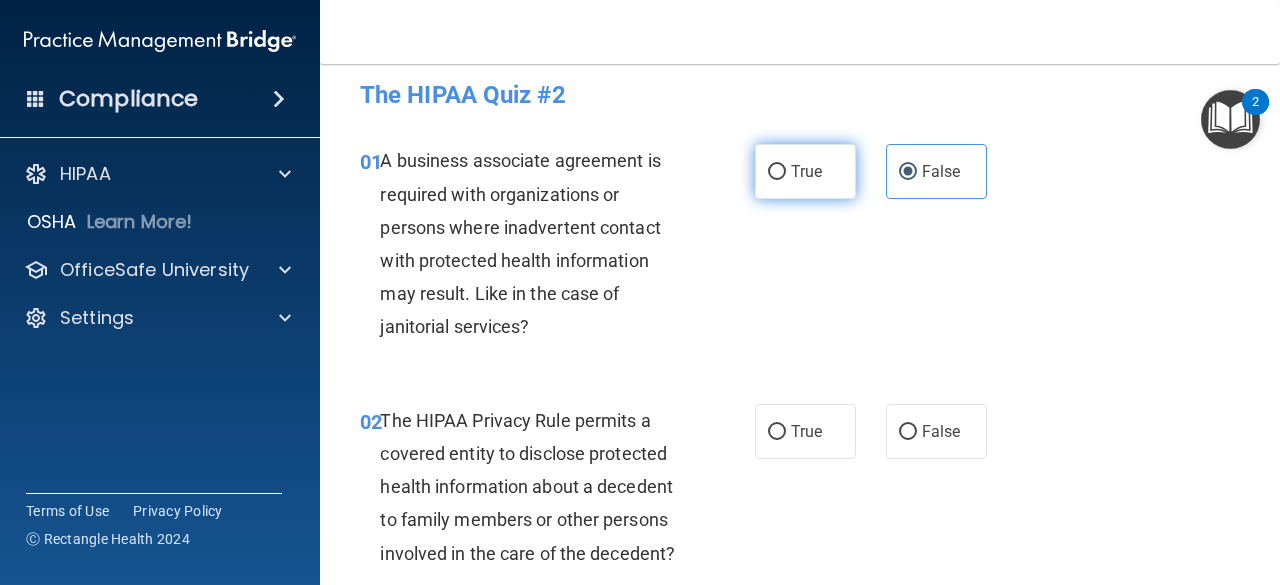 click on "True" at bounding box center [806, 171] 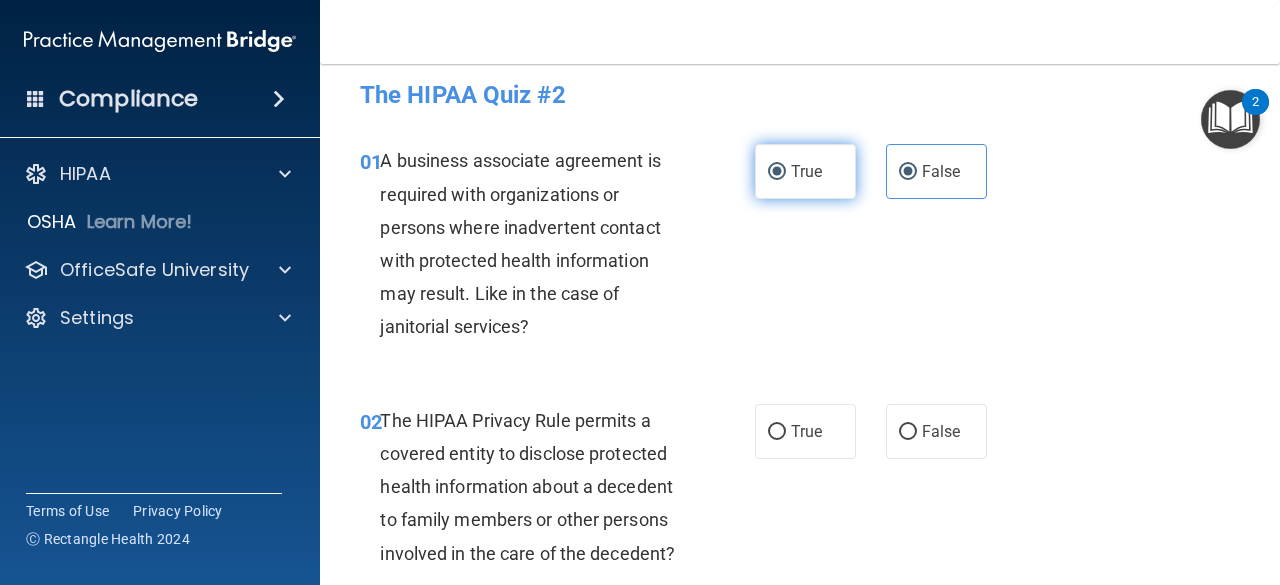 radio on "false" 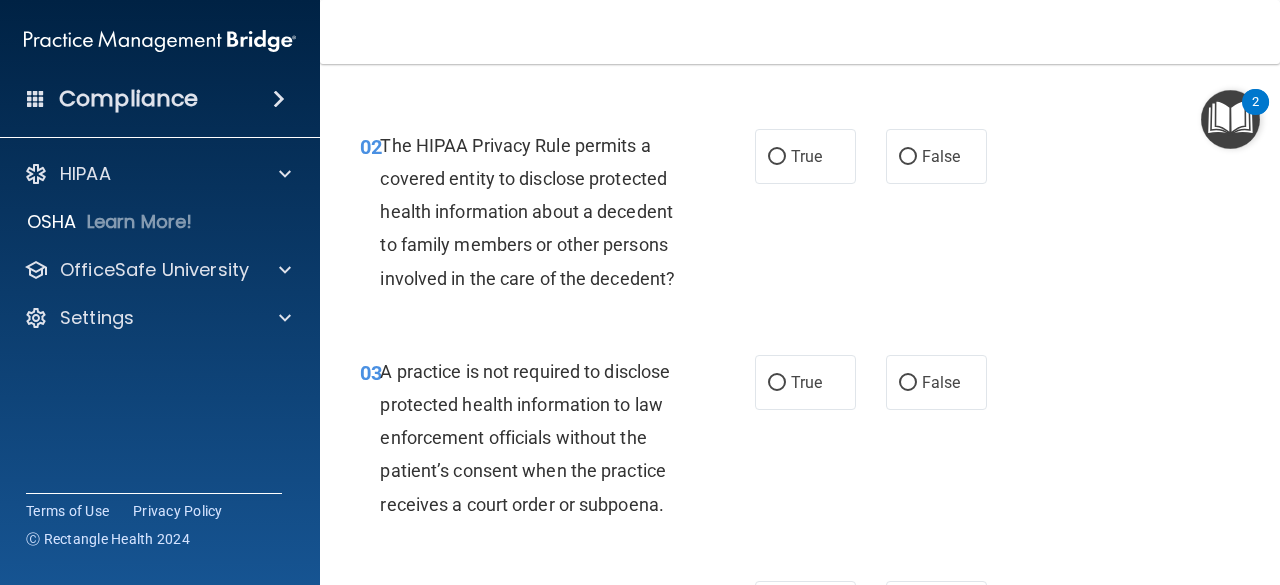 scroll, scrollTop: 289, scrollLeft: 0, axis: vertical 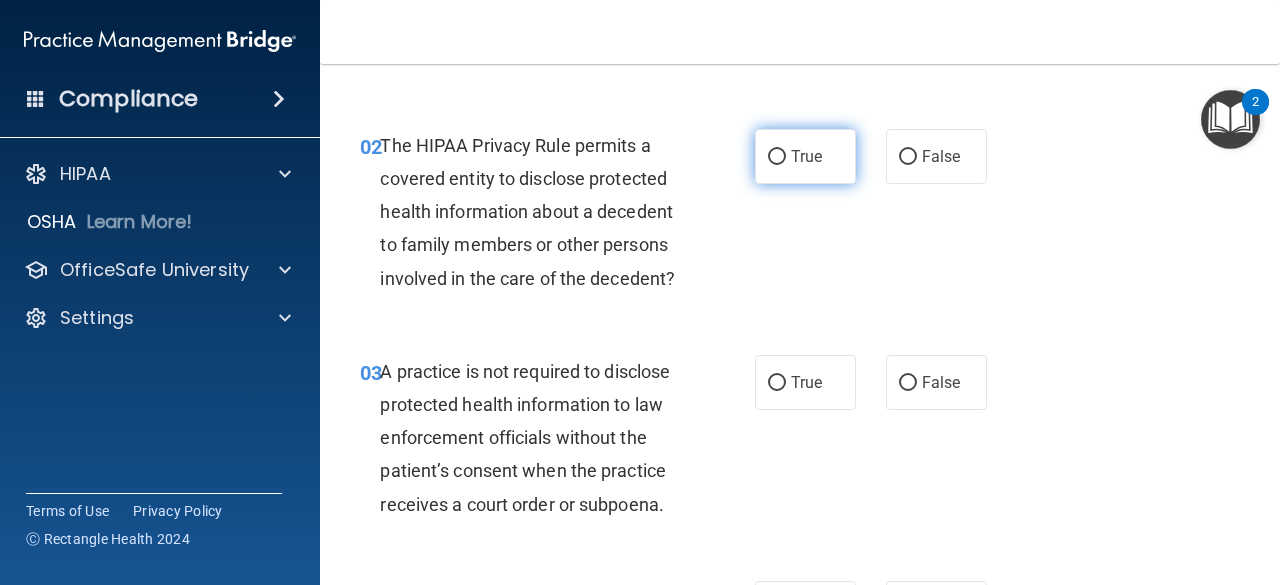 click on "True" at bounding box center [777, 157] 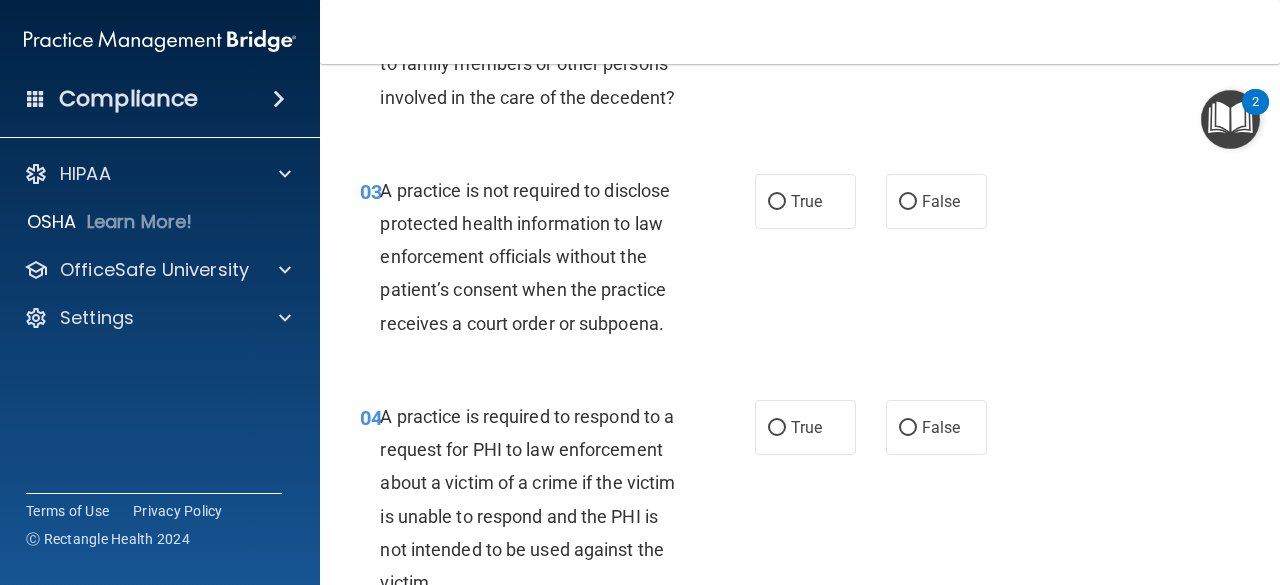 scroll, scrollTop: 471, scrollLeft: 0, axis: vertical 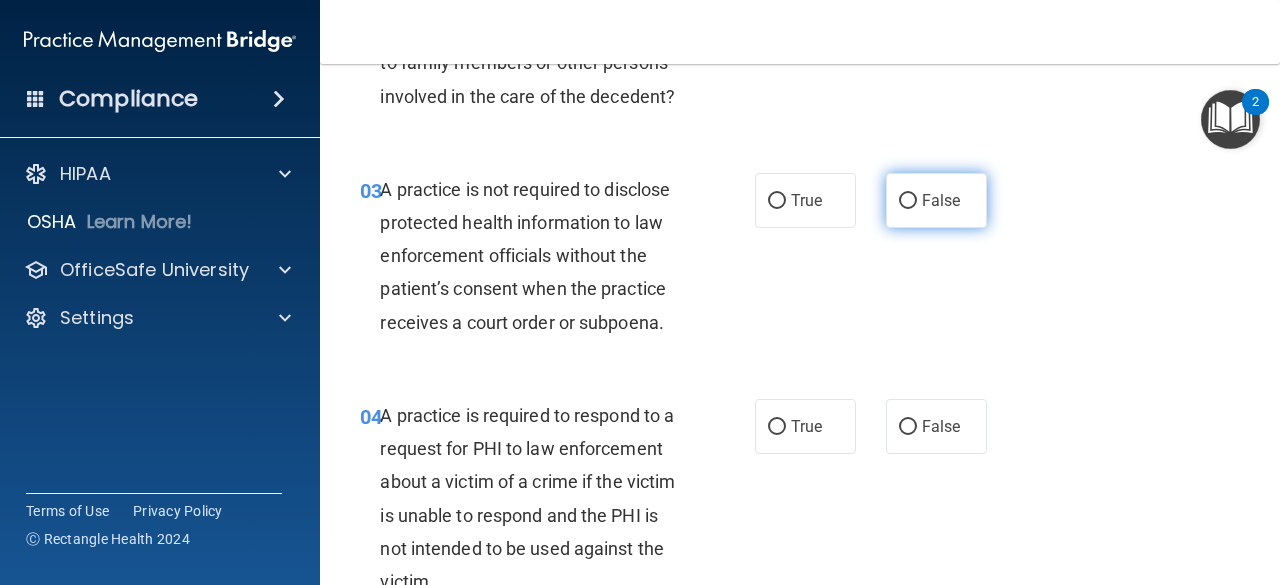 click on "False" at bounding box center (936, 200) 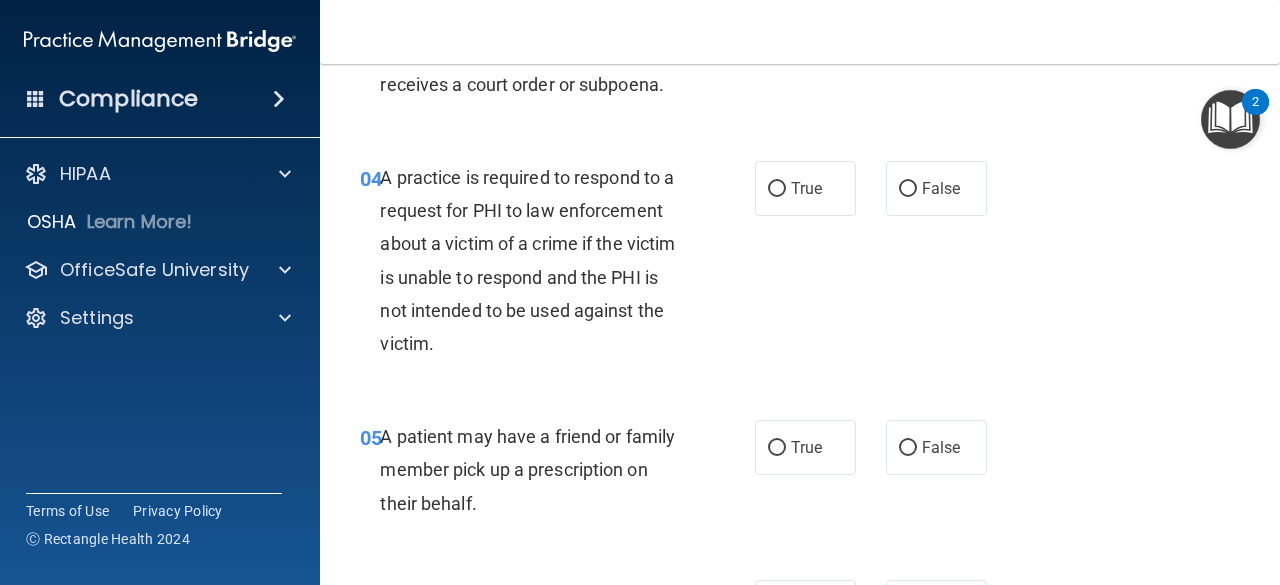 scroll, scrollTop: 715, scrollLeft: 0, axis: vertical 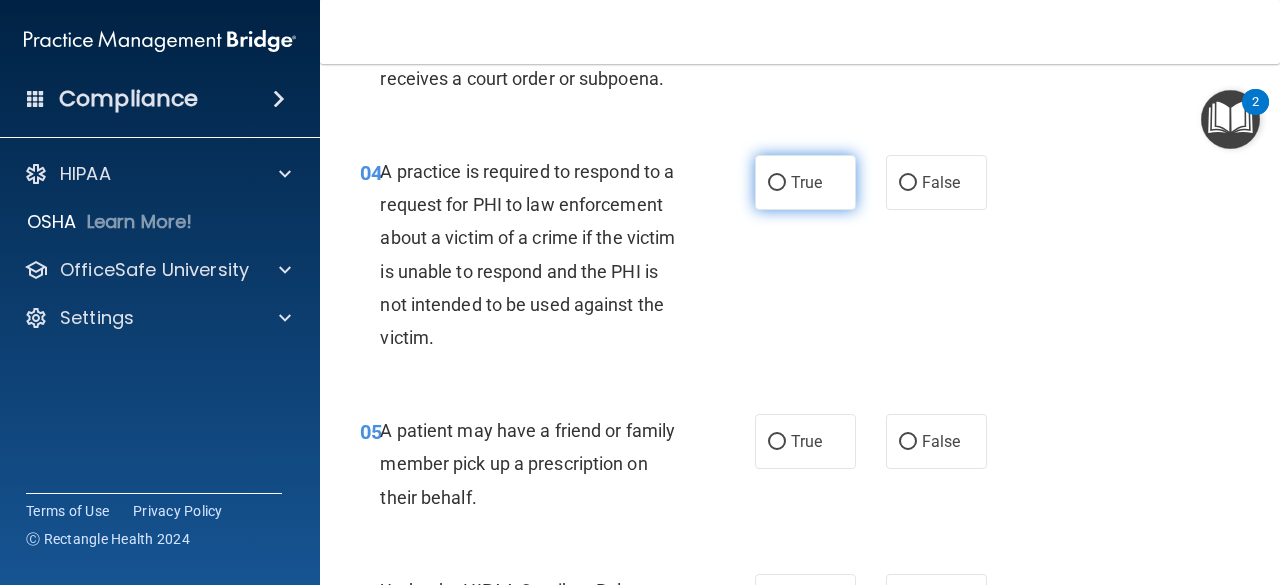 click on "True" at bounding box center [806, 182] 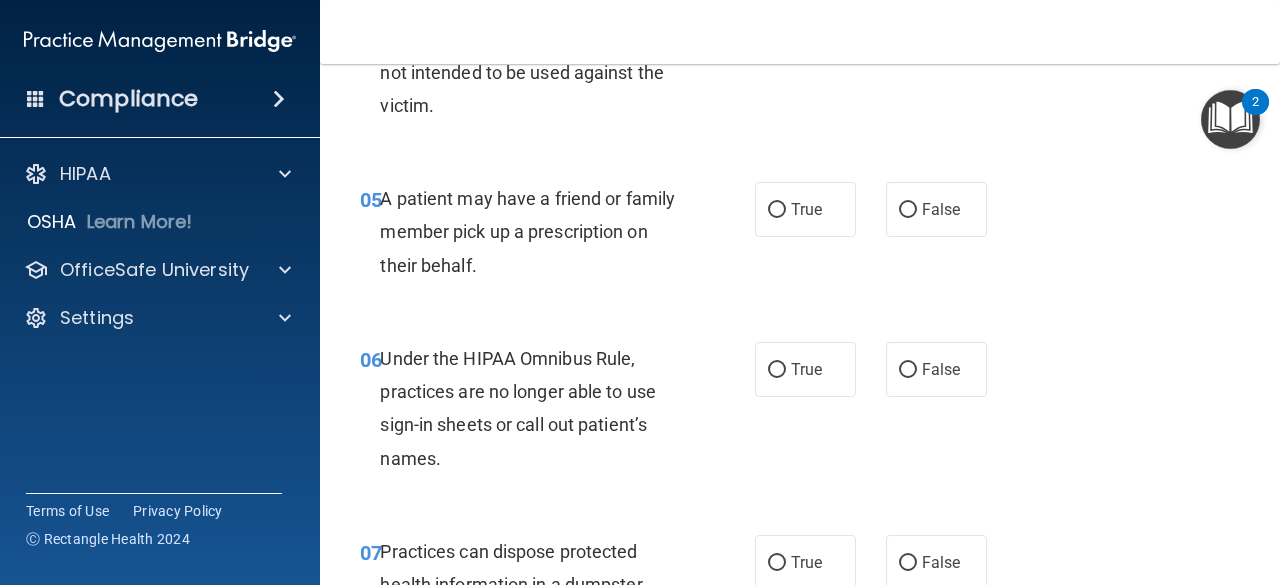 scroll, scrollTop: 948, scrollLeft: 0, axis: vertical 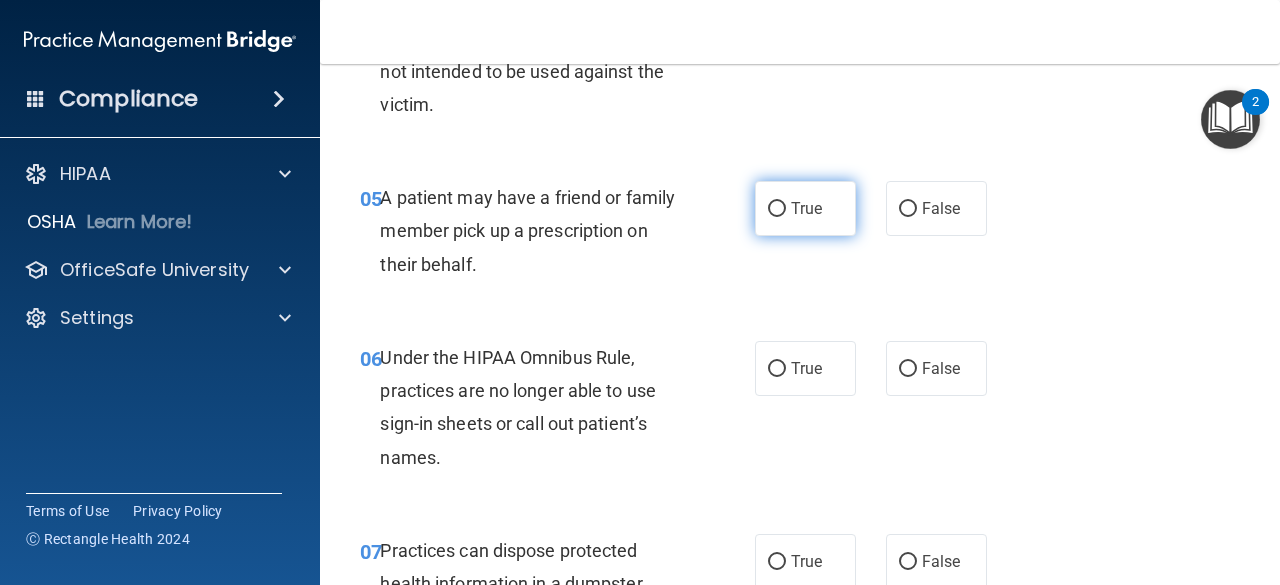 click on "True" at bounding box center [806, 208] 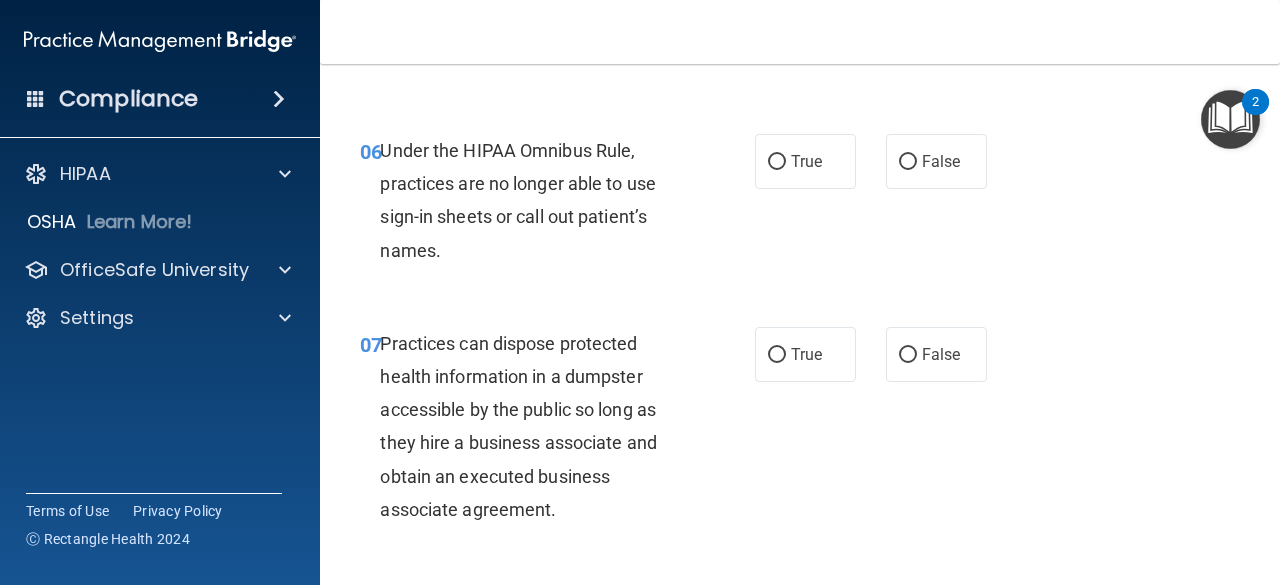 scroll, scrollTop: 1169, scrollLeft: 0, axis: vertical 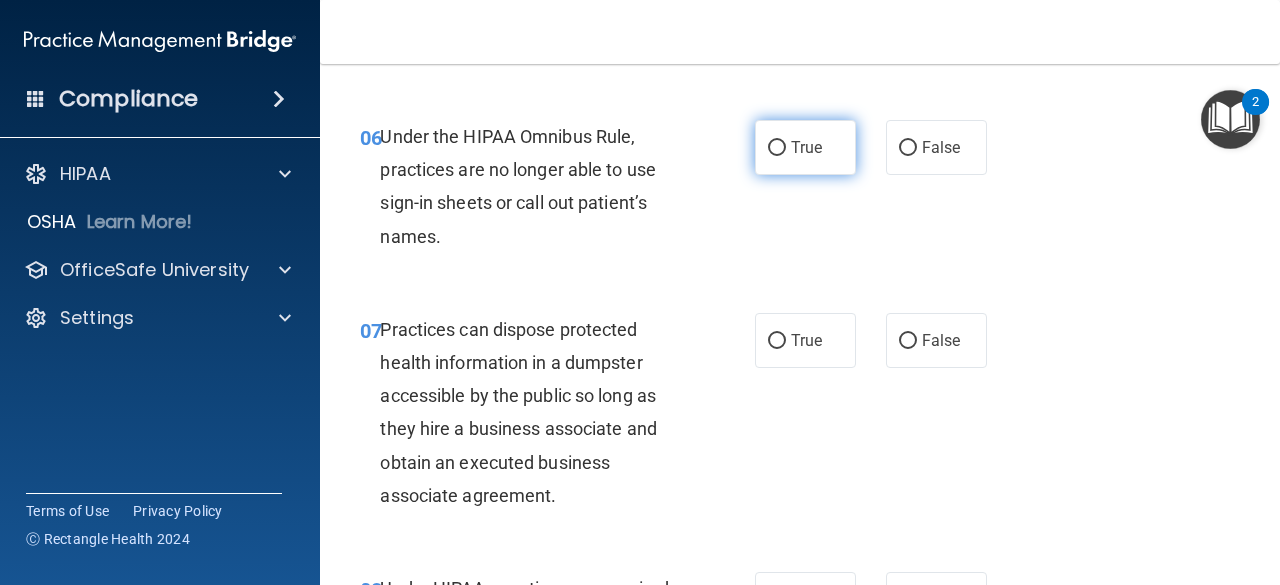 click on "True" at bounding box center [805, 147] 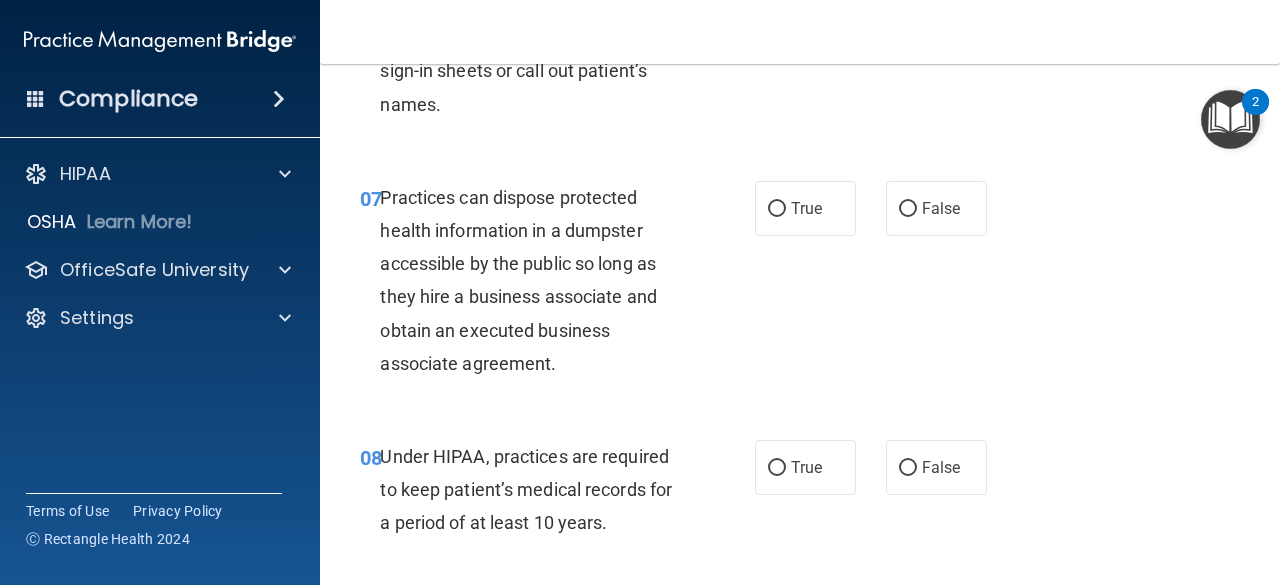 scroll, scrollTop: 1323, scrollLeft: 0, axis: vertical 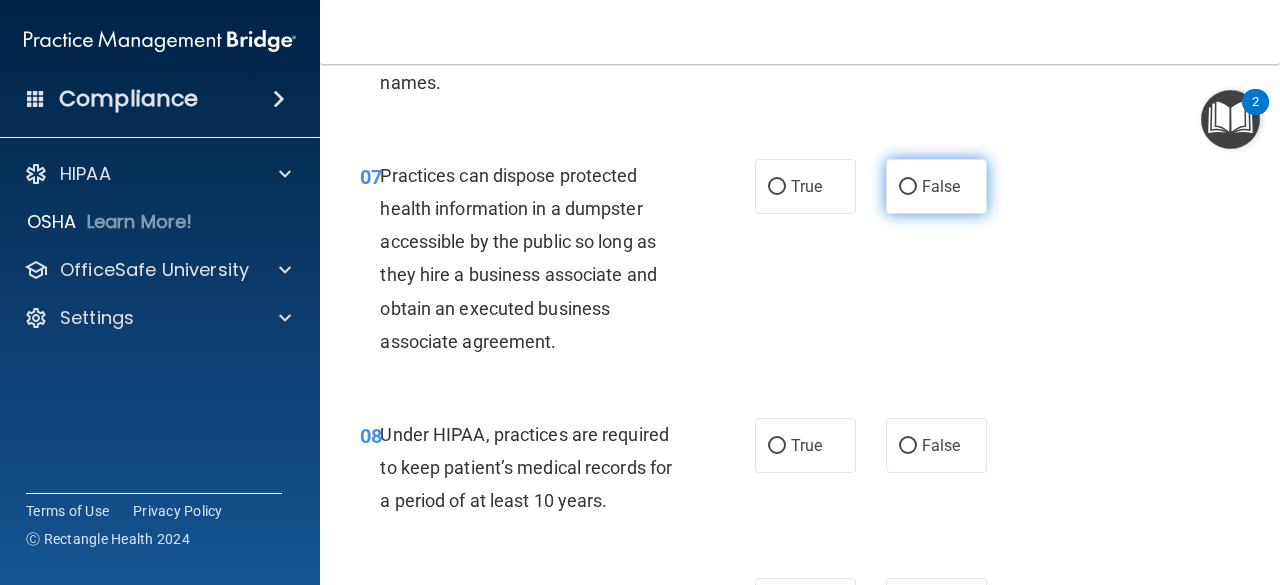 click on "False" at bounding box center [941, 186] 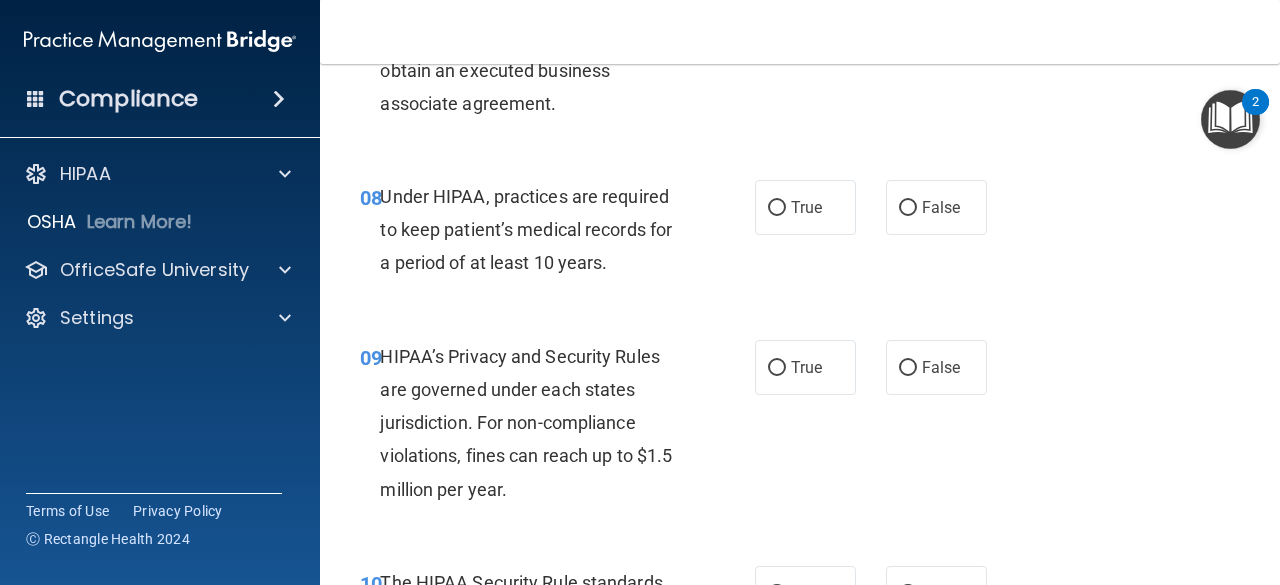 scroll, scrollTop: 1566, scrollLeft: 0, axis: vertical 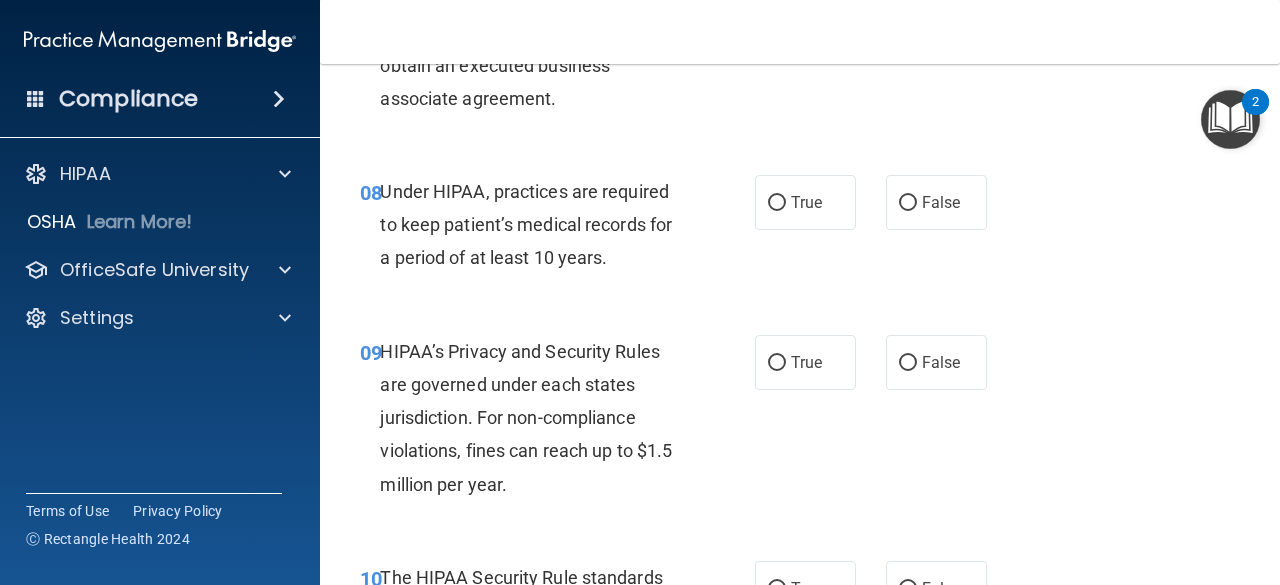 click on "08       Under HIPAA, practices are required to keep patient’s medical records for a period of at least 10 years.                 True           False" at bounding box center (800, 230) 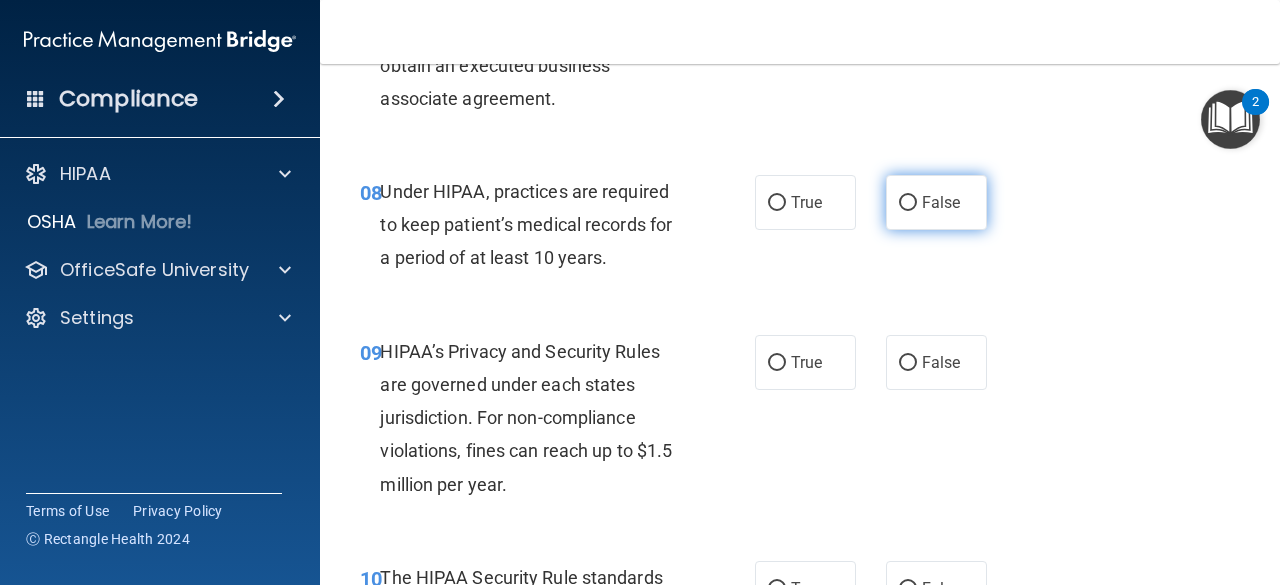 click on "False" at bounding box center (936, 202) 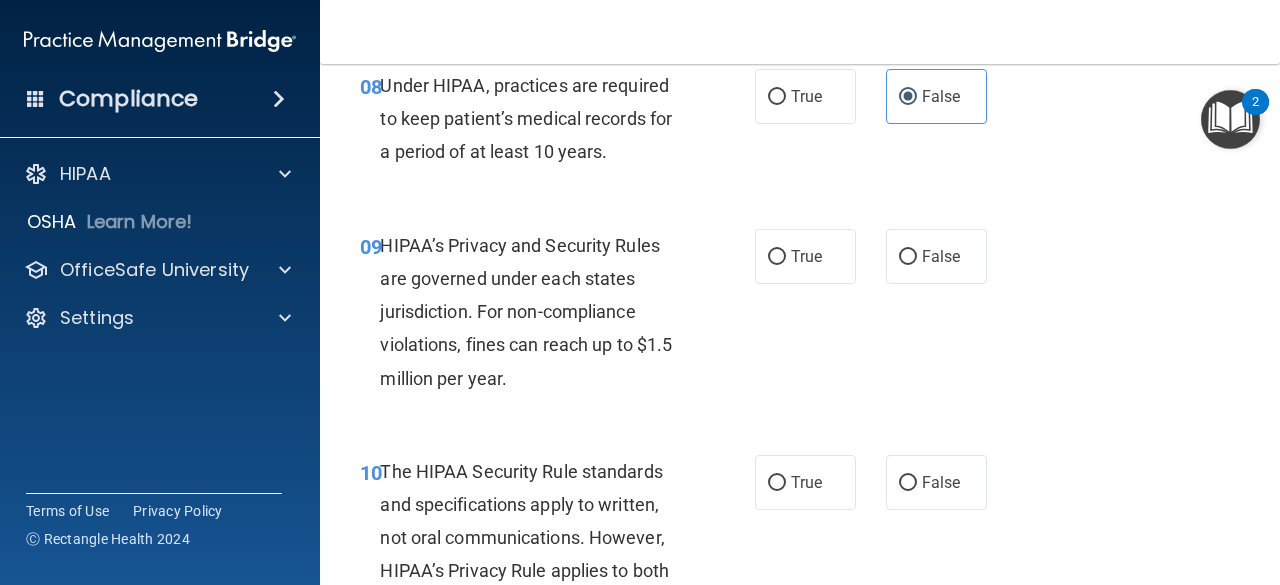 scroll, scrollTop: 1692, scrollLeft: 0, axis: vertical 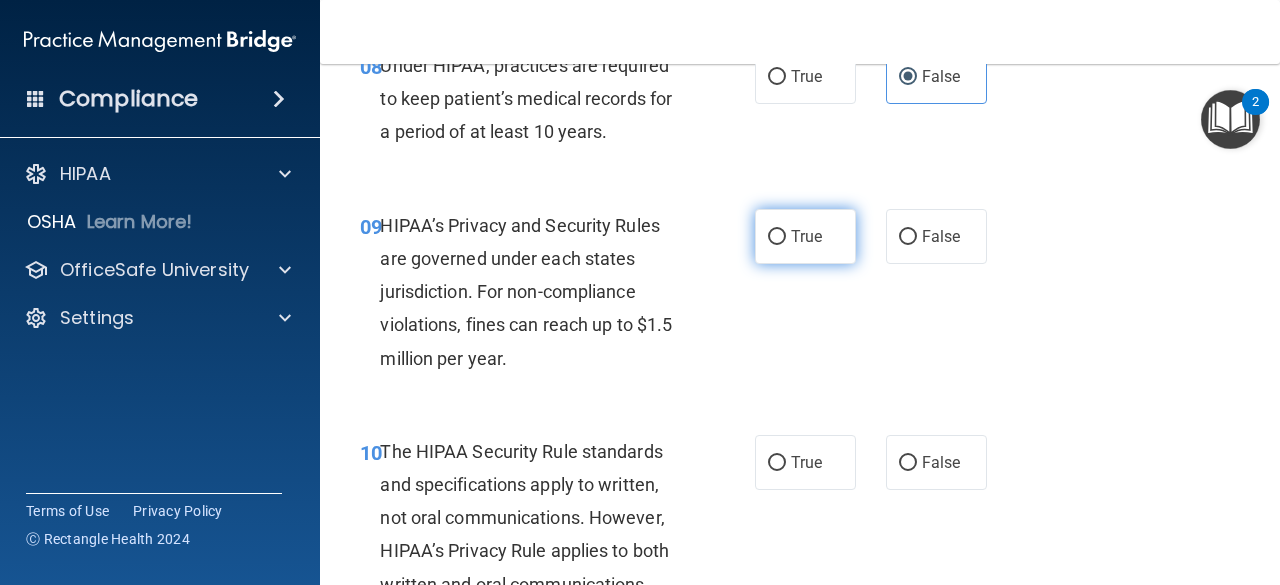 click on "True" at bounding box center (777, 237) 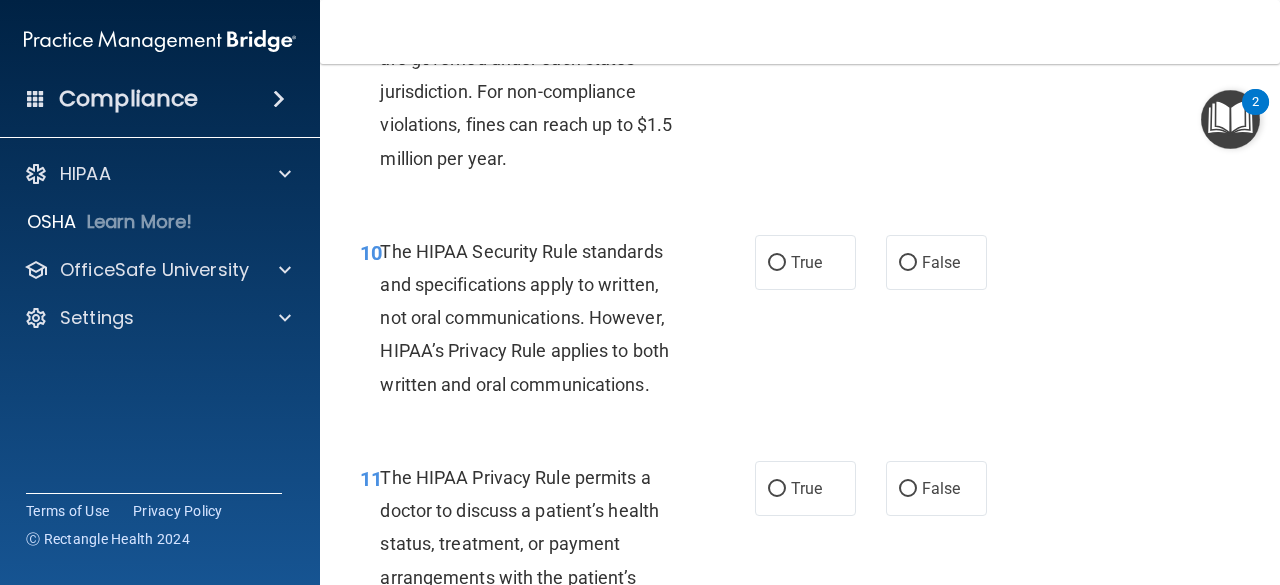 scroll, scrollTop: 1909, scrollLeft: 0, axis: vertical 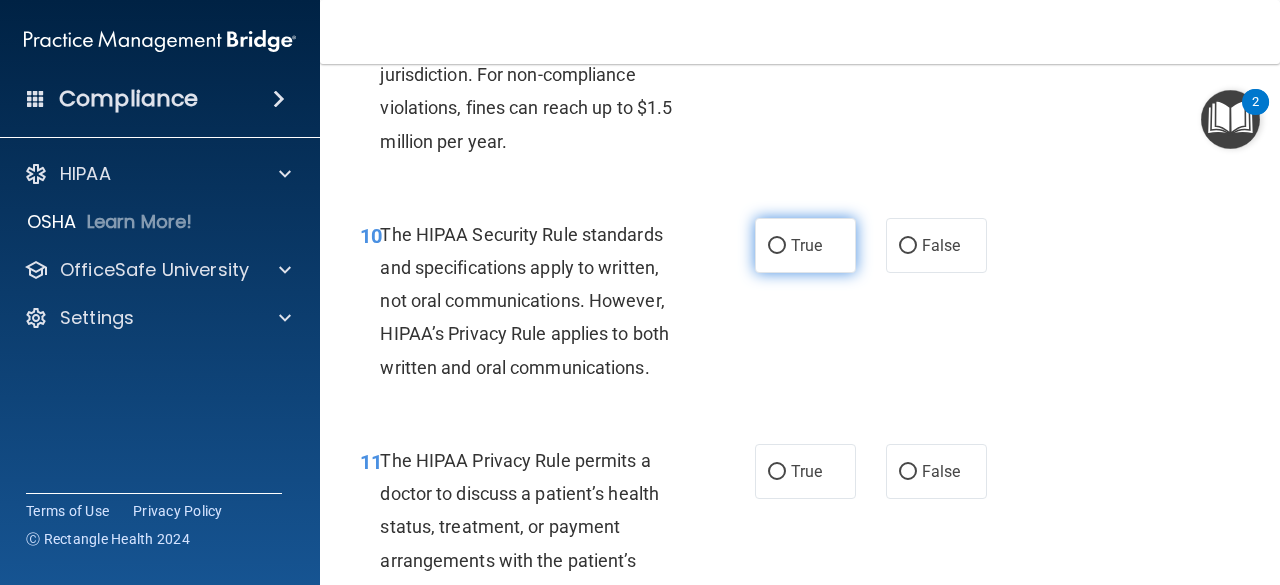 click on "True" at bounding box center (805, 245) 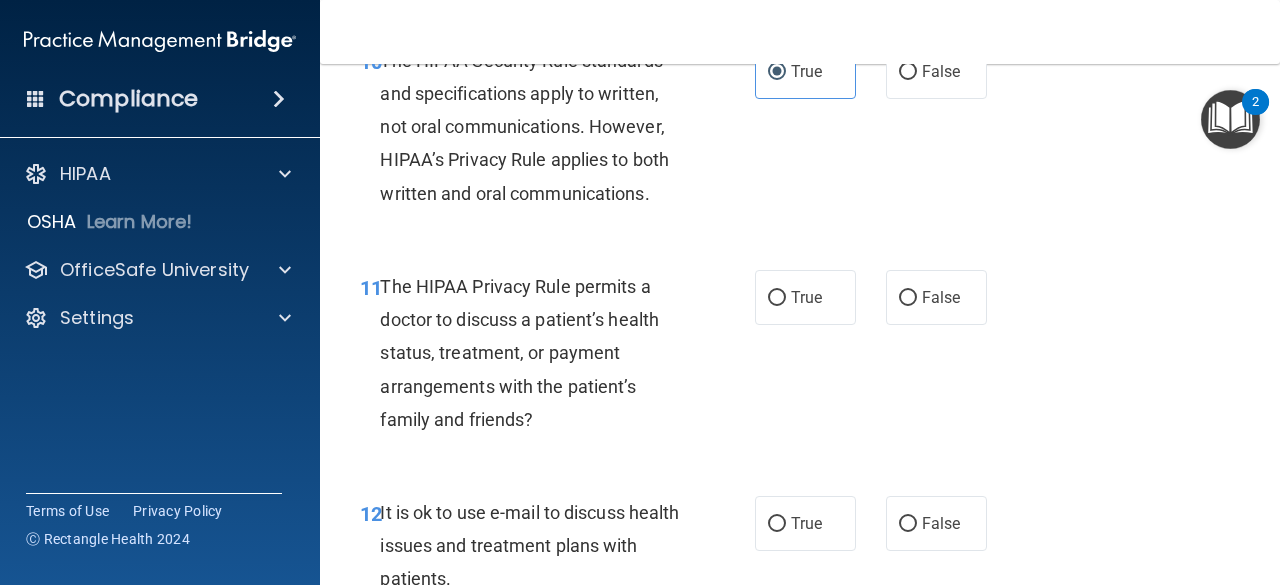 scroll, scrollTop: 2097, scrollLeft: 0, axis: vertical 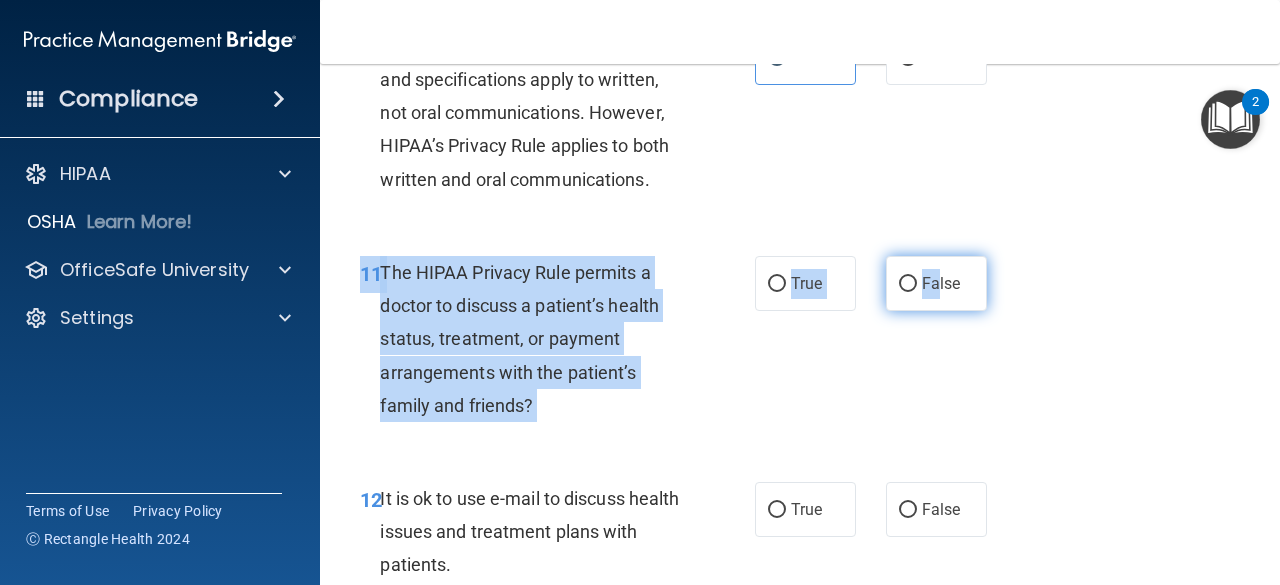 drag, startPoint x: 913, startPoint y: 315, endPoint x: 926, endPoint y: 297, distance: 22.203604 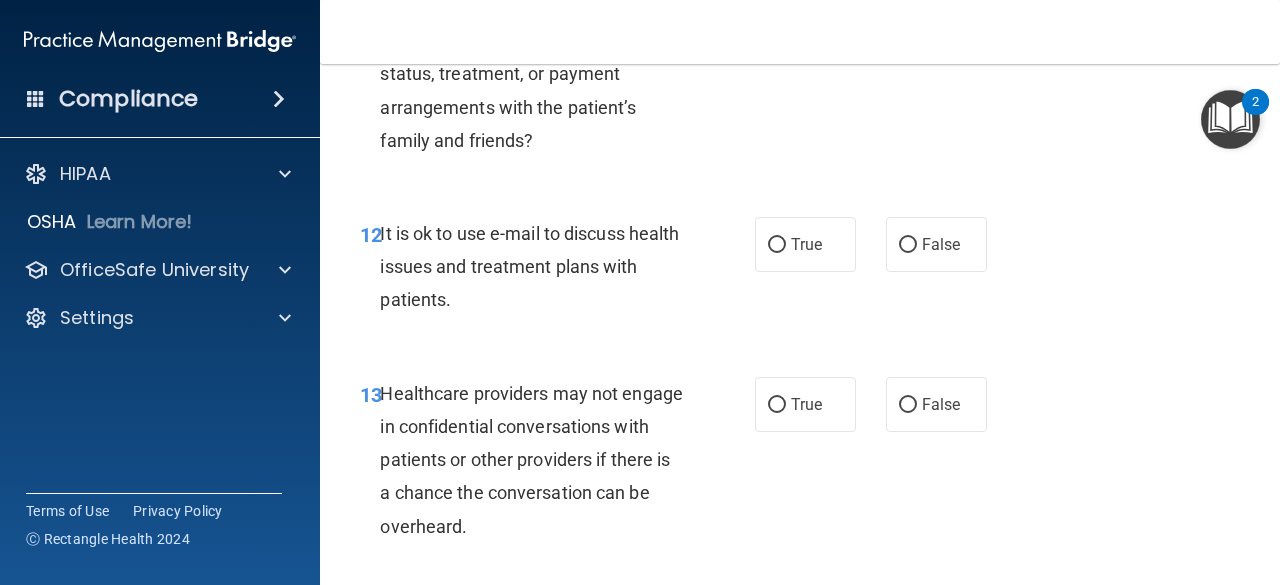 scroll, scrollTop: 2363, scrollLeft: 0, axis: vertical 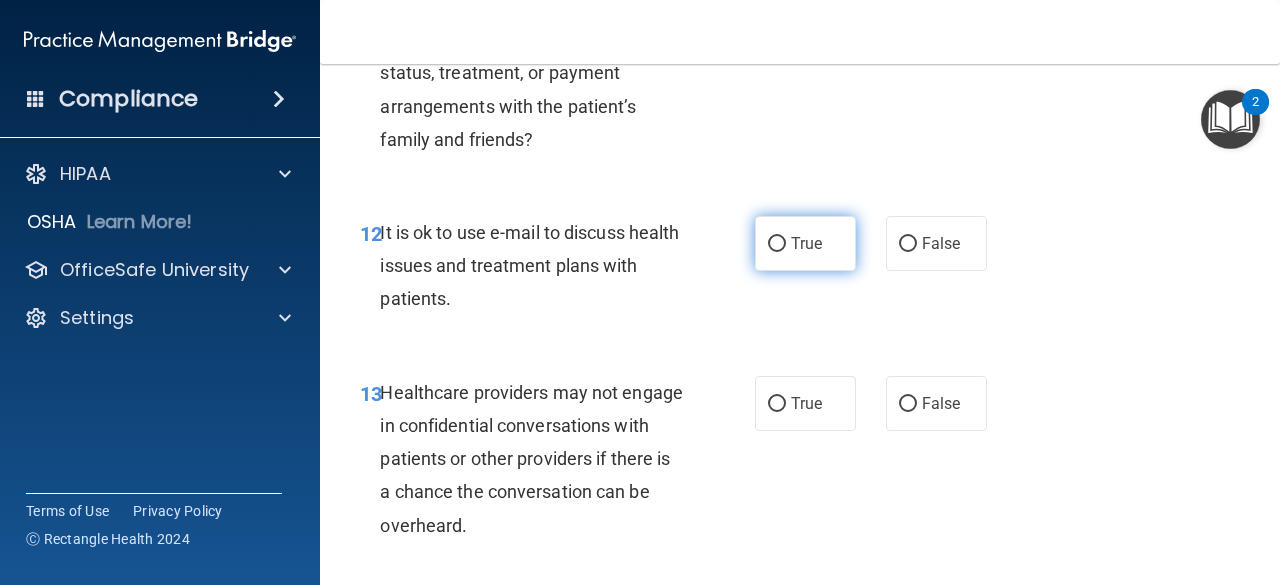 click on "True" at bounding box center (806, 243) 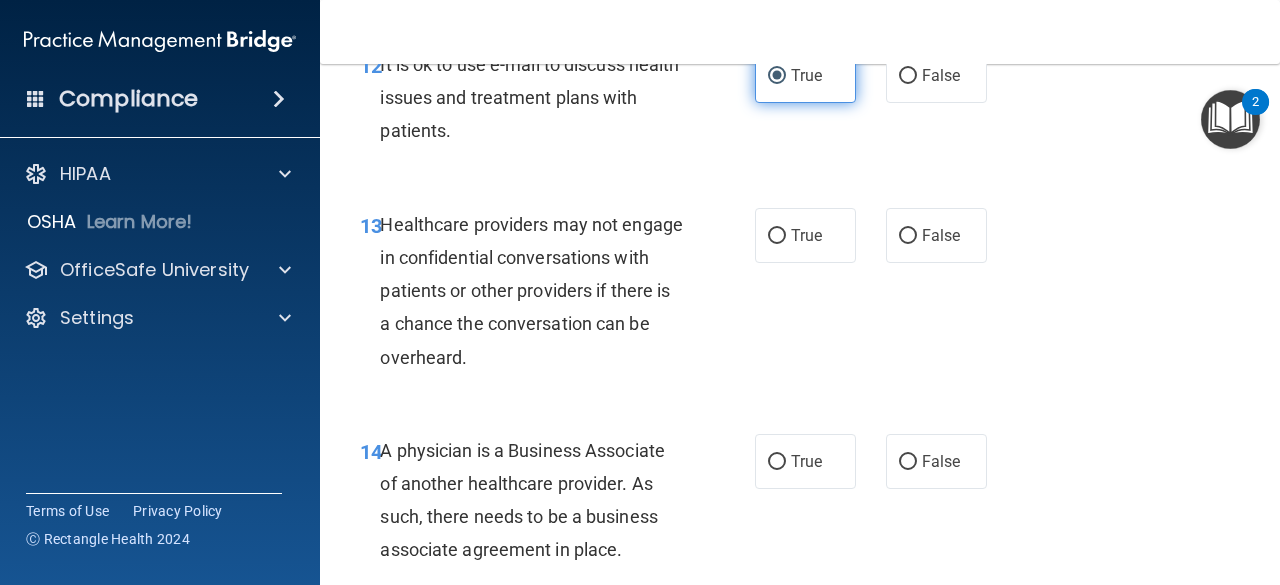 scroll, scrollTop: 2544, scrollLeft: 0, axis: vertical 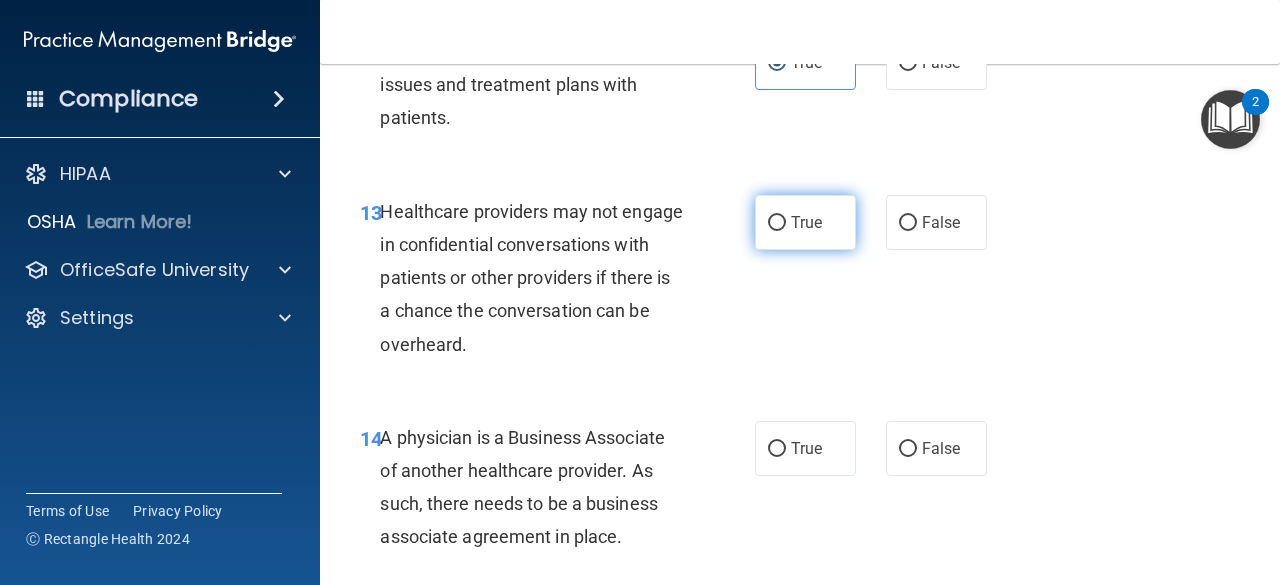 click on "True" at bounding box center [806, 222] 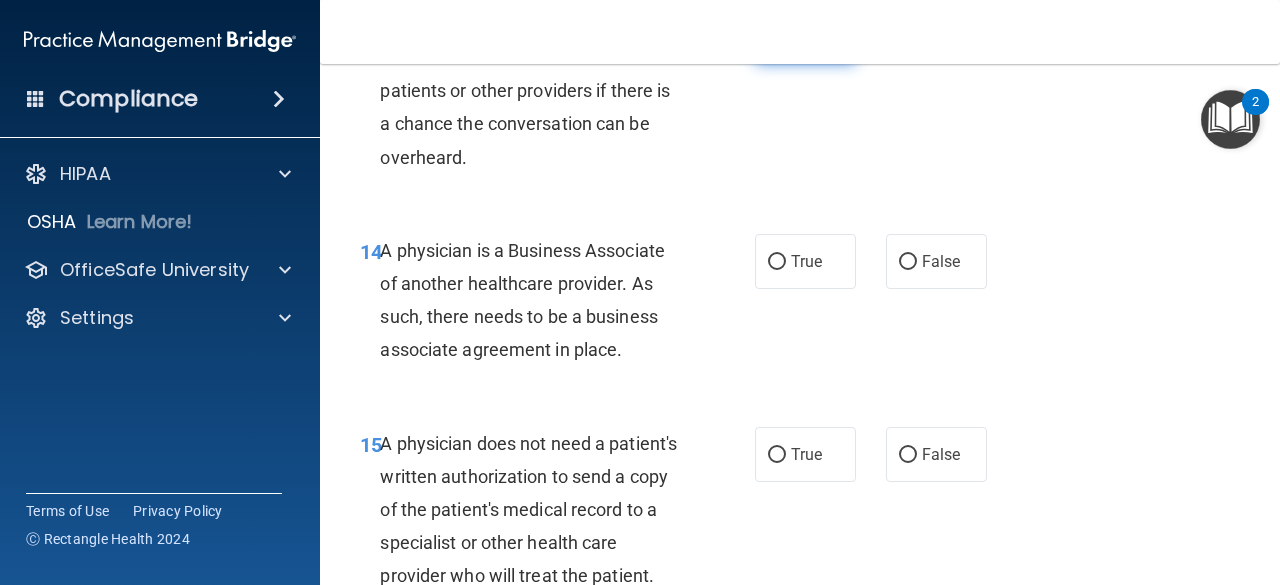 scroll, scrollTop: 2808, scrollLeft: 0, axis: vertical 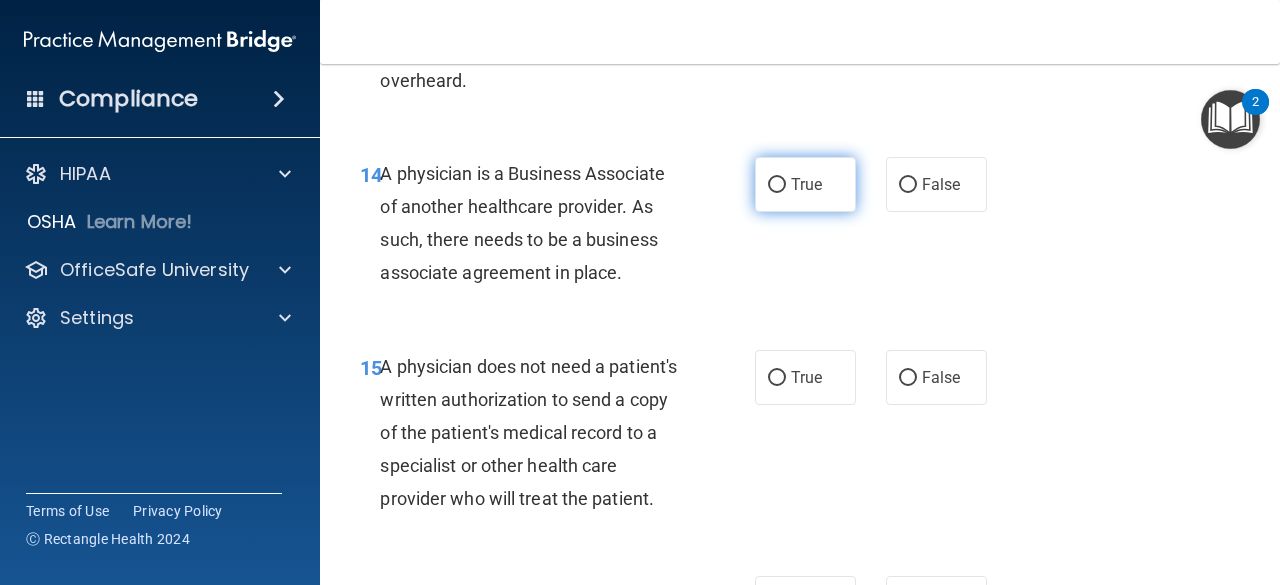 click on "True" at bounding box center (806, 184) 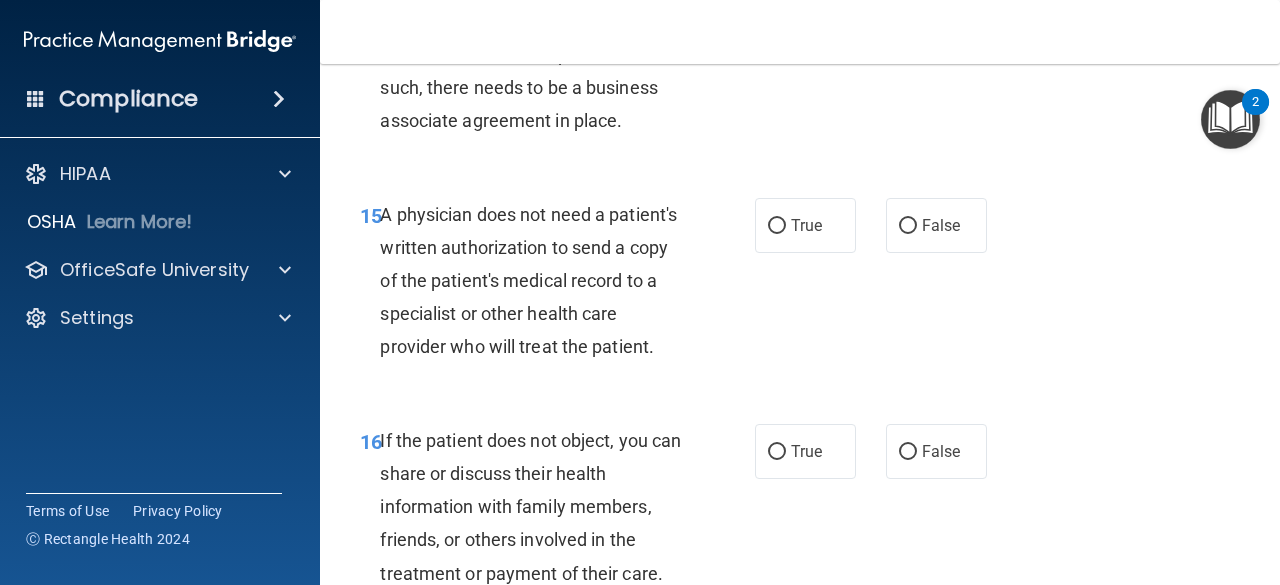 scroll, scrollTop: 2961, scrollLeft: 0, axis: vertical 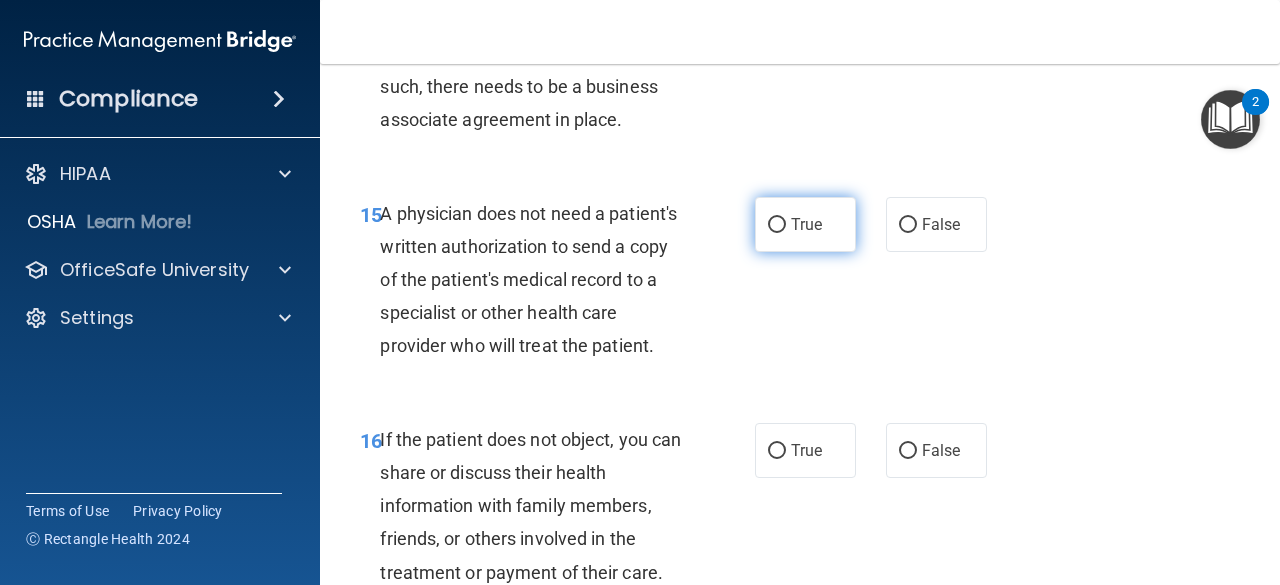 click on "True" at bounding box center [805, 224] 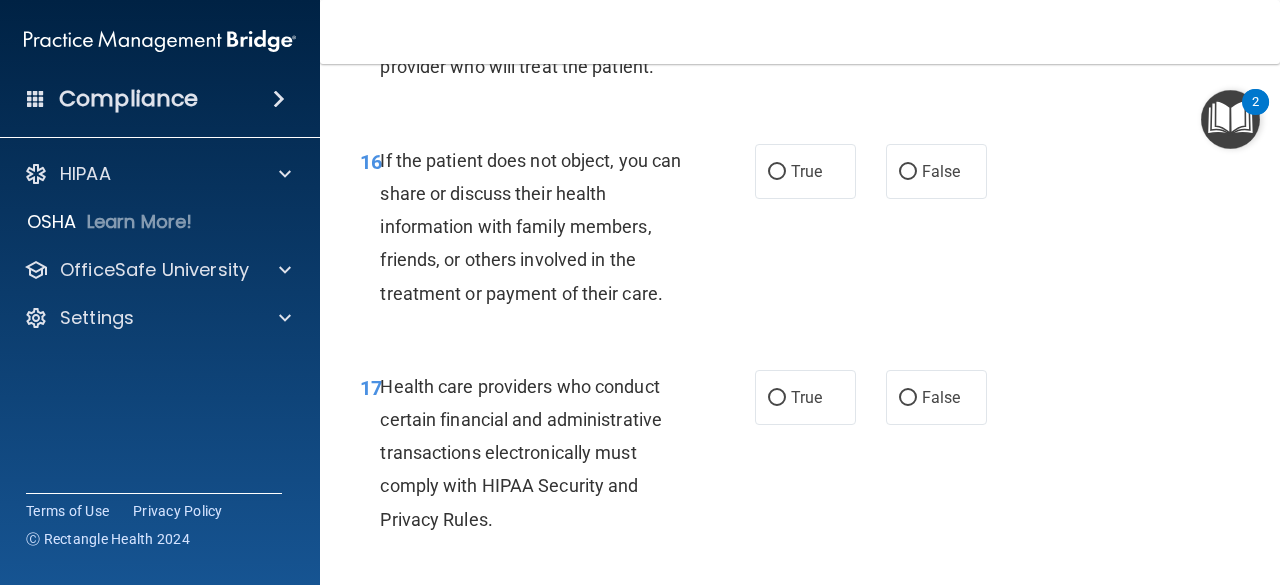 scroll, scrollTop: 3241, scrollLeft: 0, axis: vertical 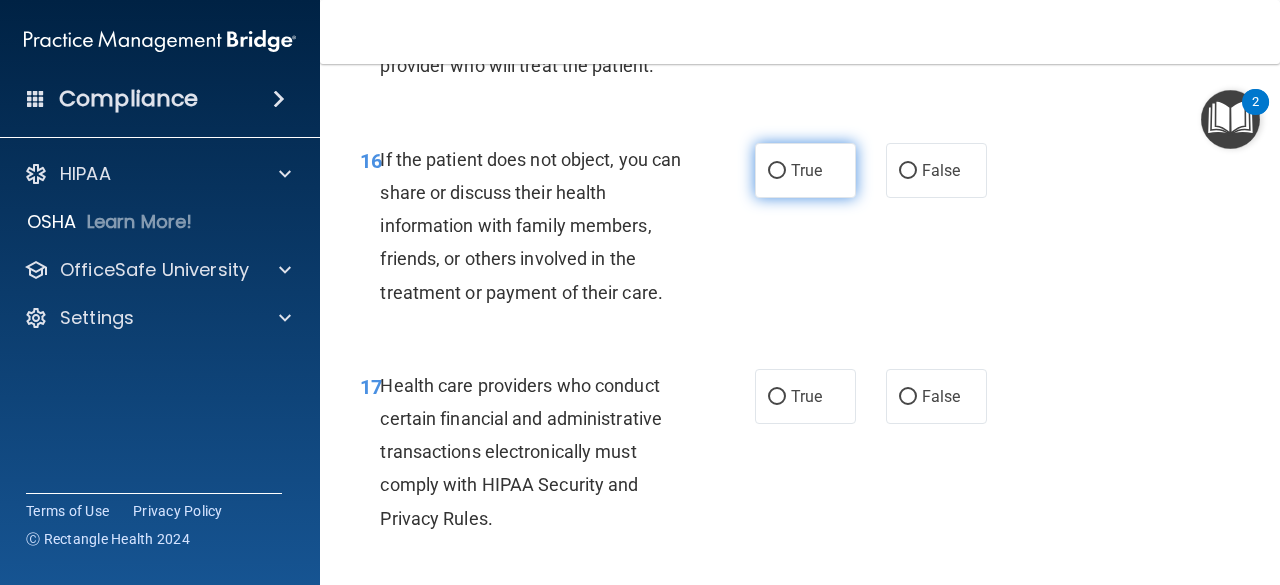 click on "True" at bounding box center [806, 170] 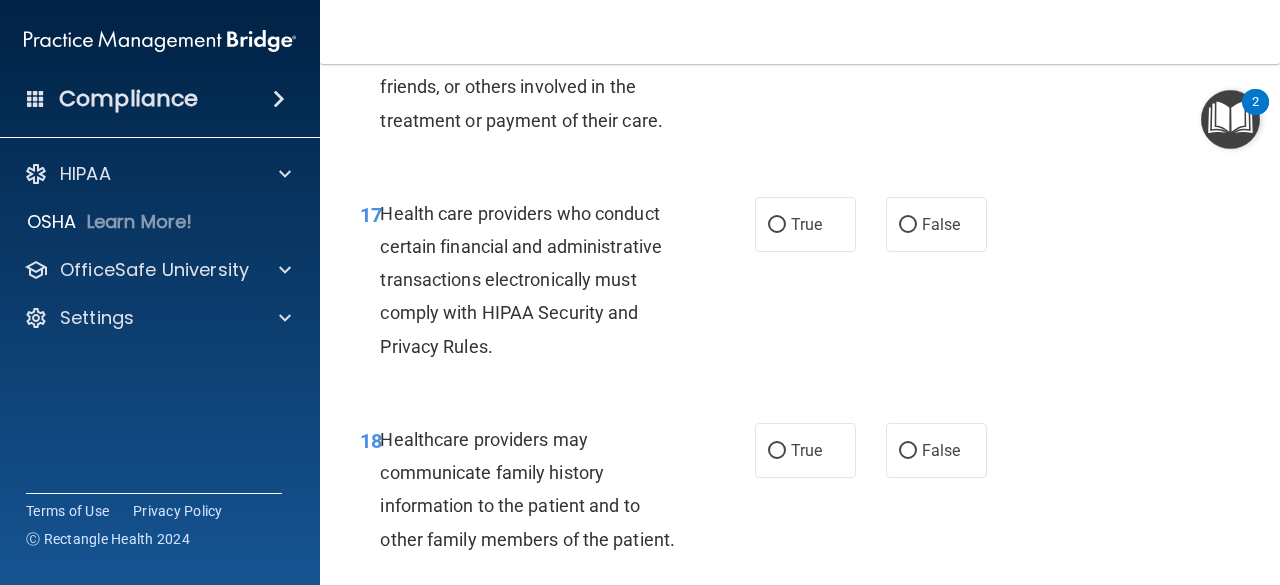 scroll, scrollTop: 3416, scrollLeft: 0, axis: vertical 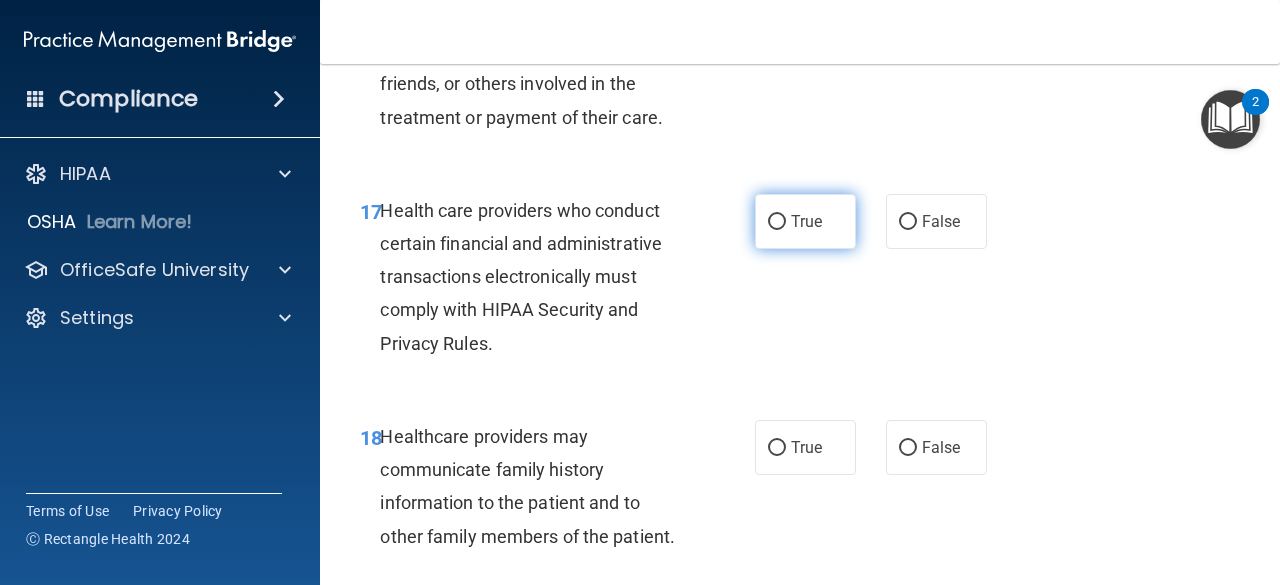click on "True" at bounding box center [805, 221] 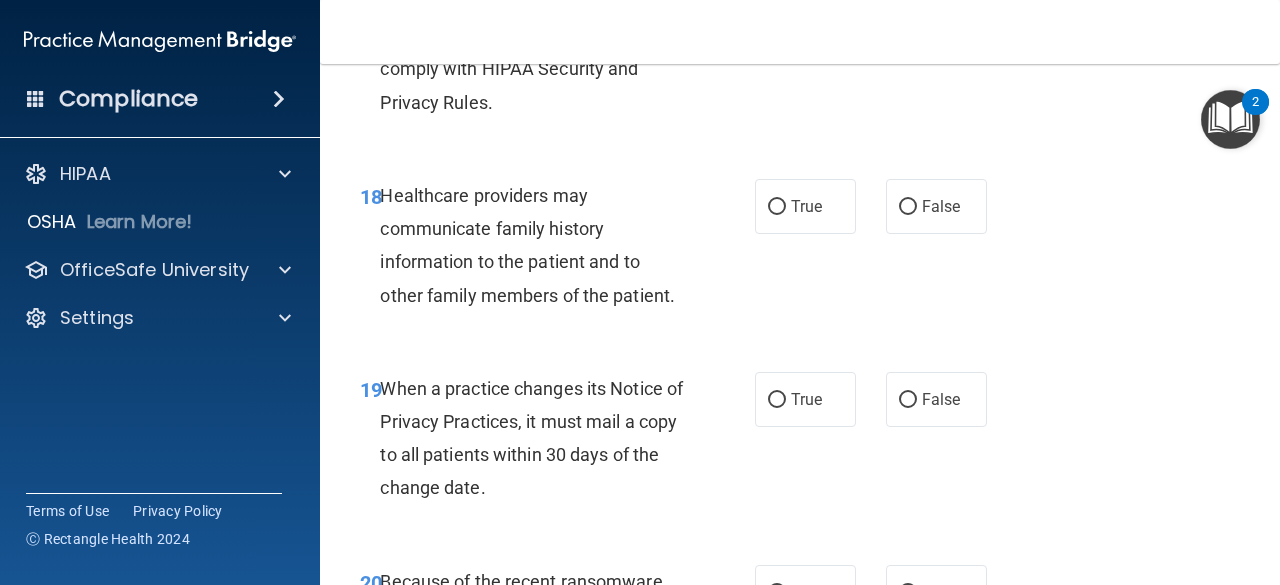 scroll, scrollTop: 3658, scrollLeft: 0, axis: vertical 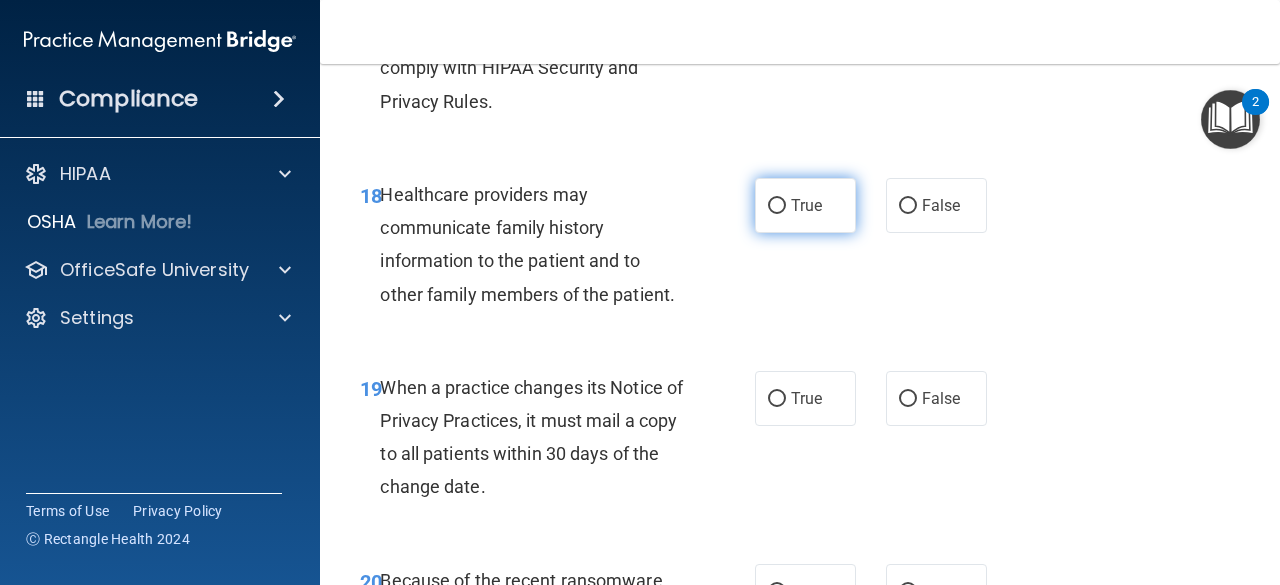 click on "True" at bounding box center (806, 205) 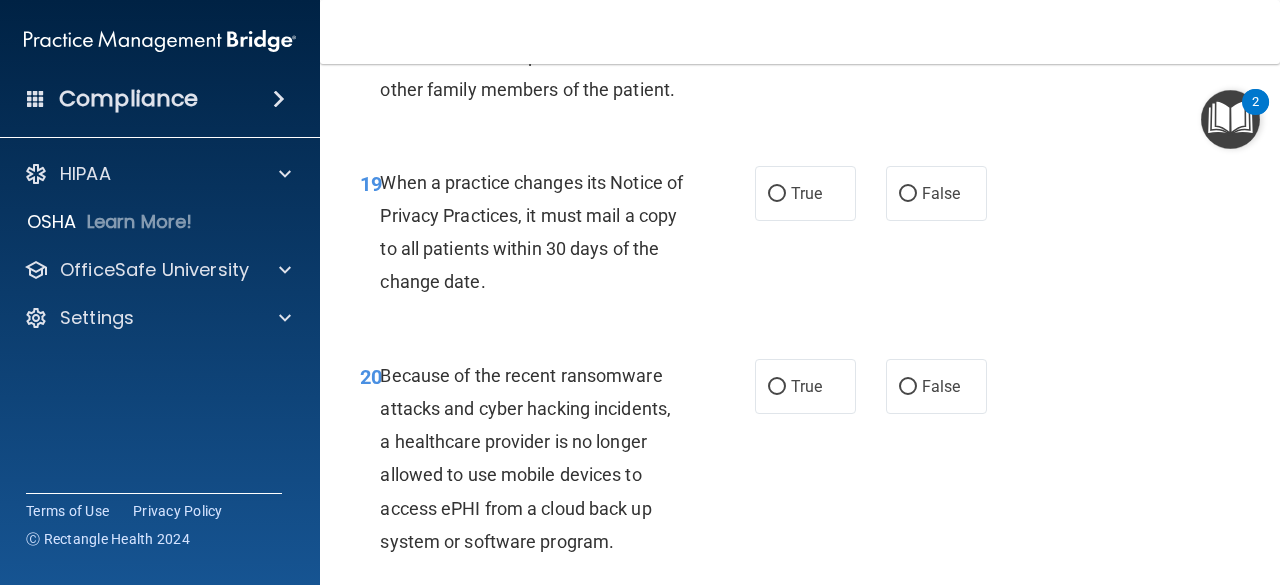 scroll, scrollTop: 3866, scrollLeft: 0, axis: vertical 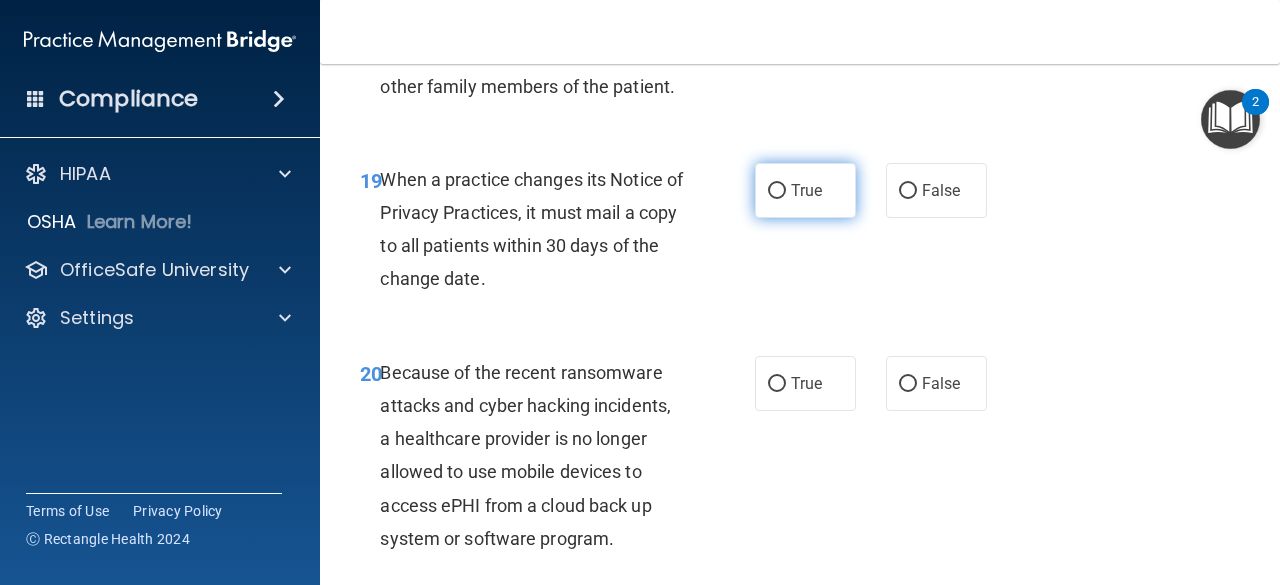 click on "True" at bounding box center [806, 190] 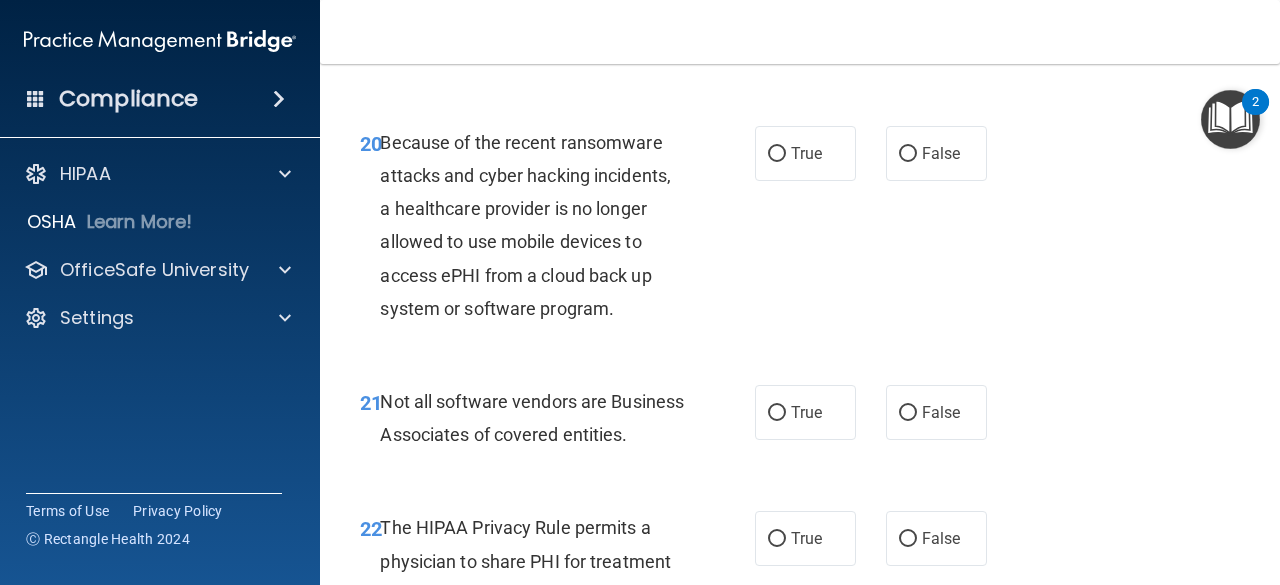 scroll, scrollTop: 4098, scrollLeft: 0, axis: vertical 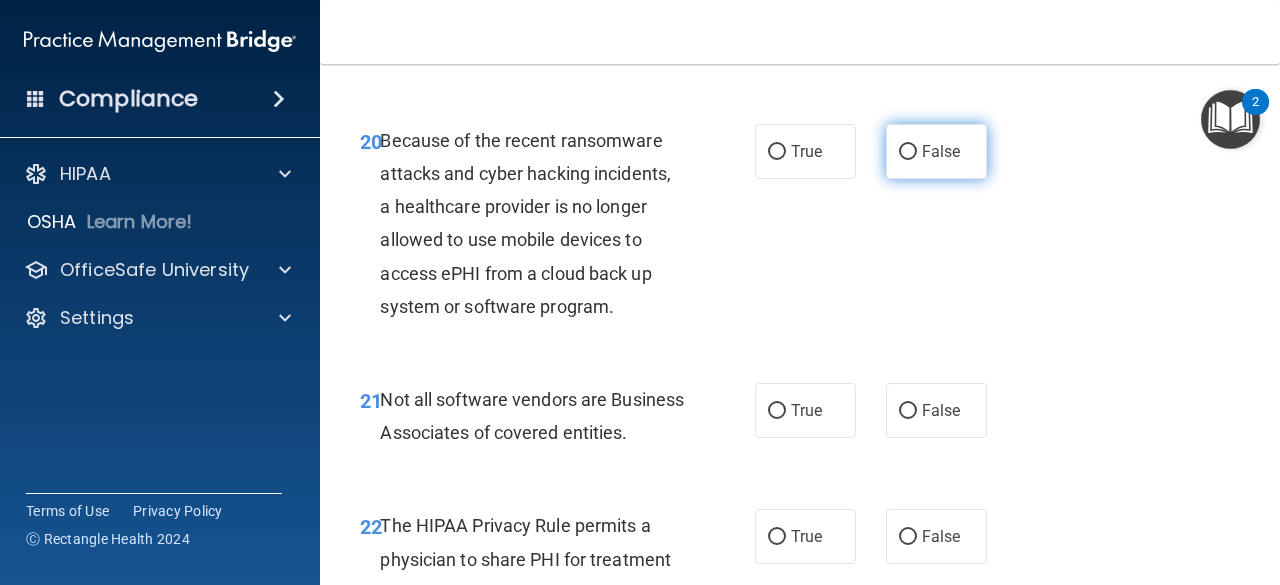 click on "False" at bounding box center (941, 151) 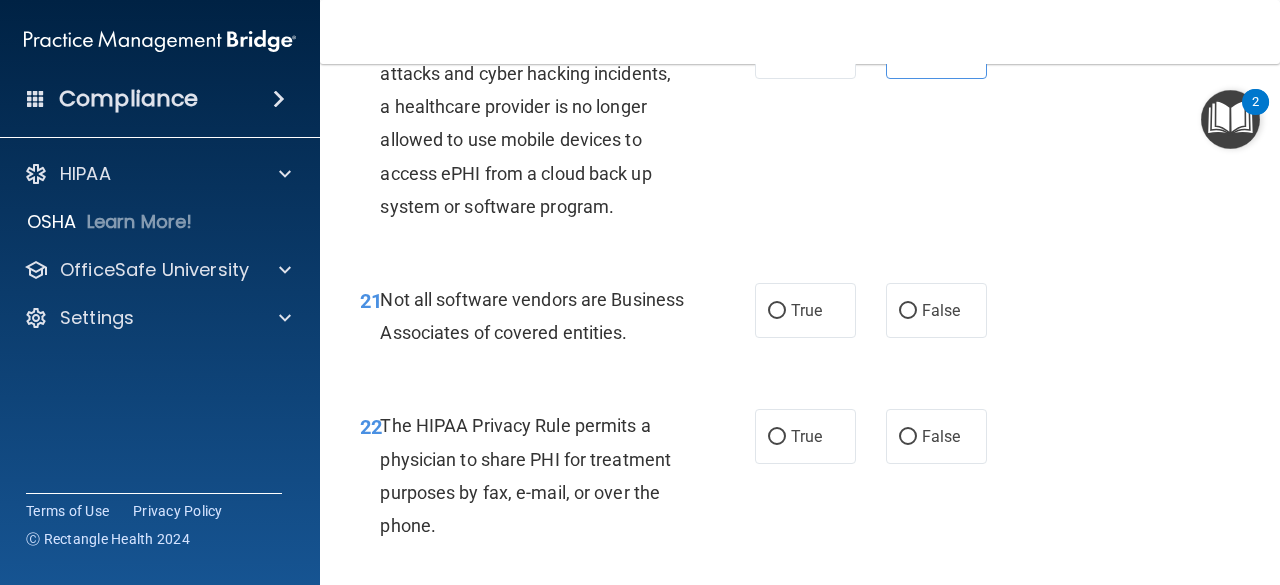 scroll, scrollTop: 4230, scrollLeft: 0, axis: vertical 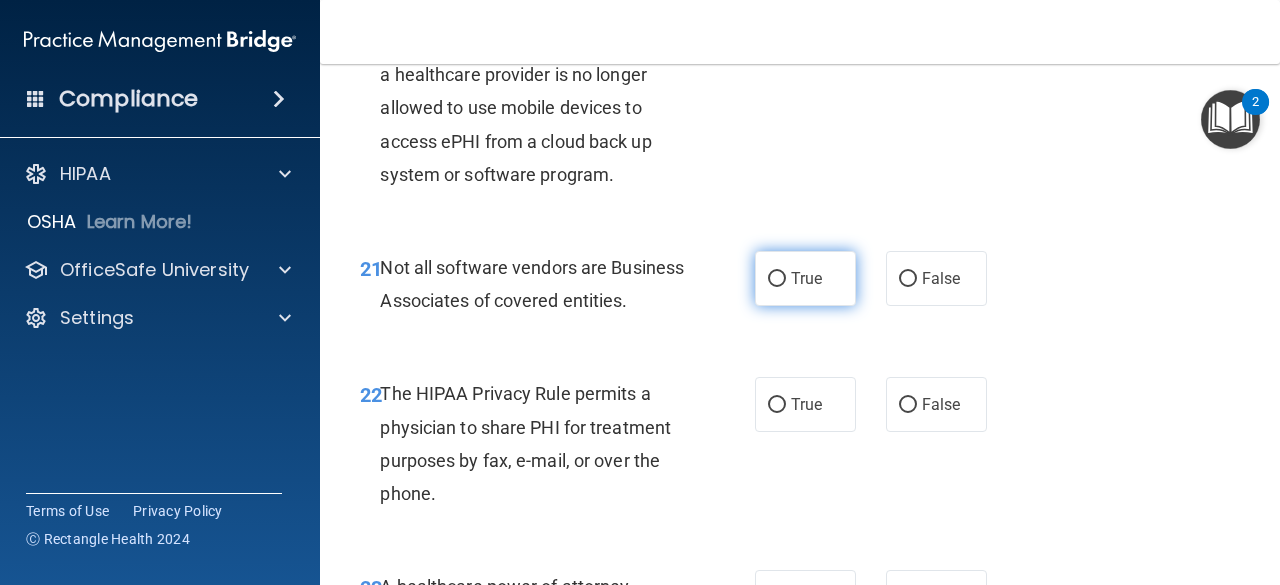 click on "True" at bounding box center (806, 278) 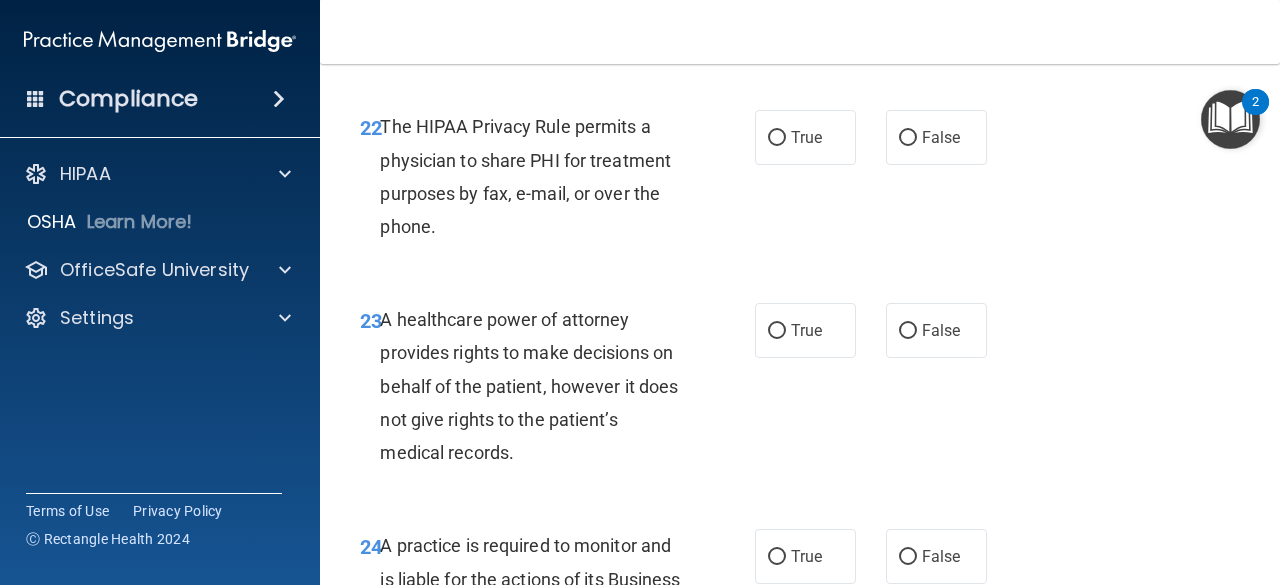 scroll, scrollTop: 4517, scrollLeft: 0, axis: vertical 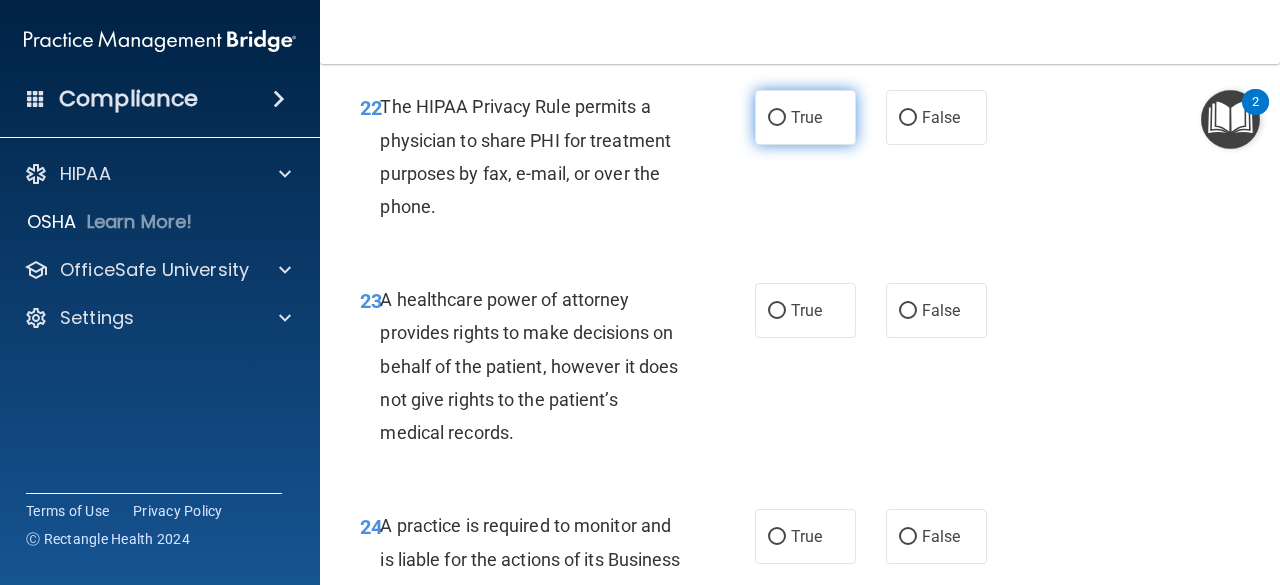 click on "True" at bounding box center (777, 118) 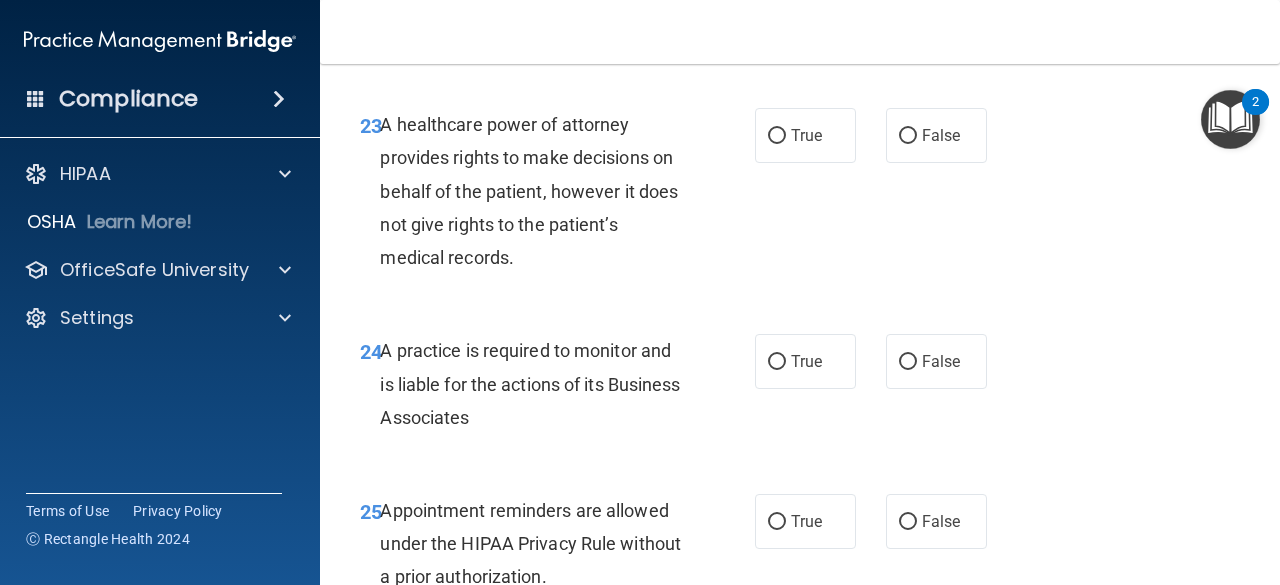 scroll, scrollTop: 4693, scrollLeft: 0, axis: vertical 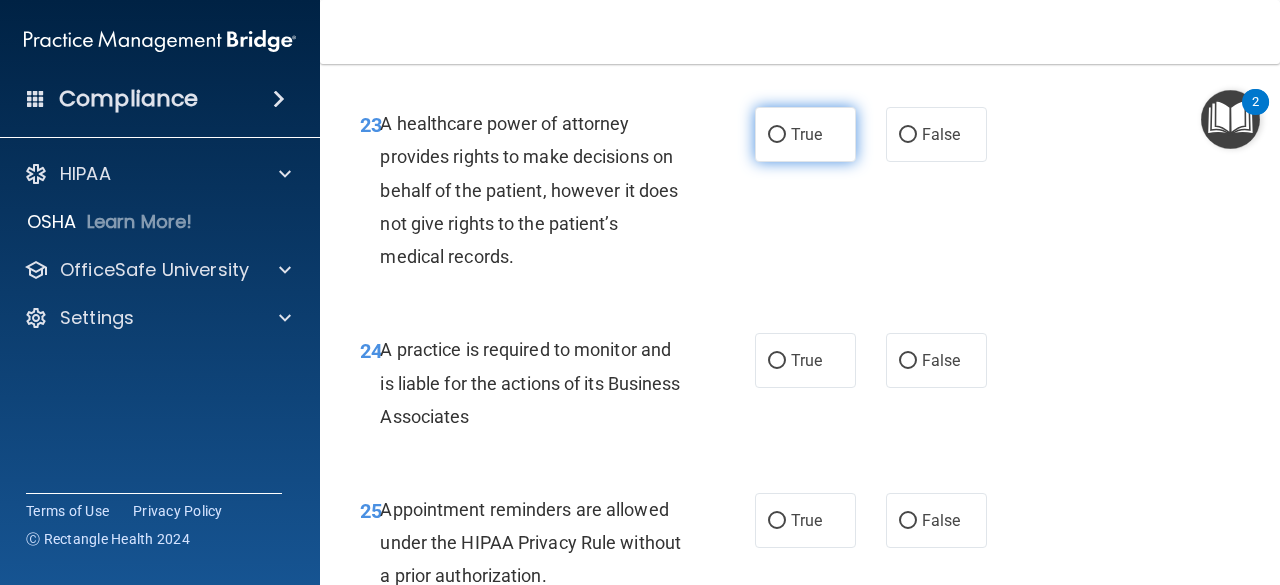 click on "True" at bounding box center (806, 134) 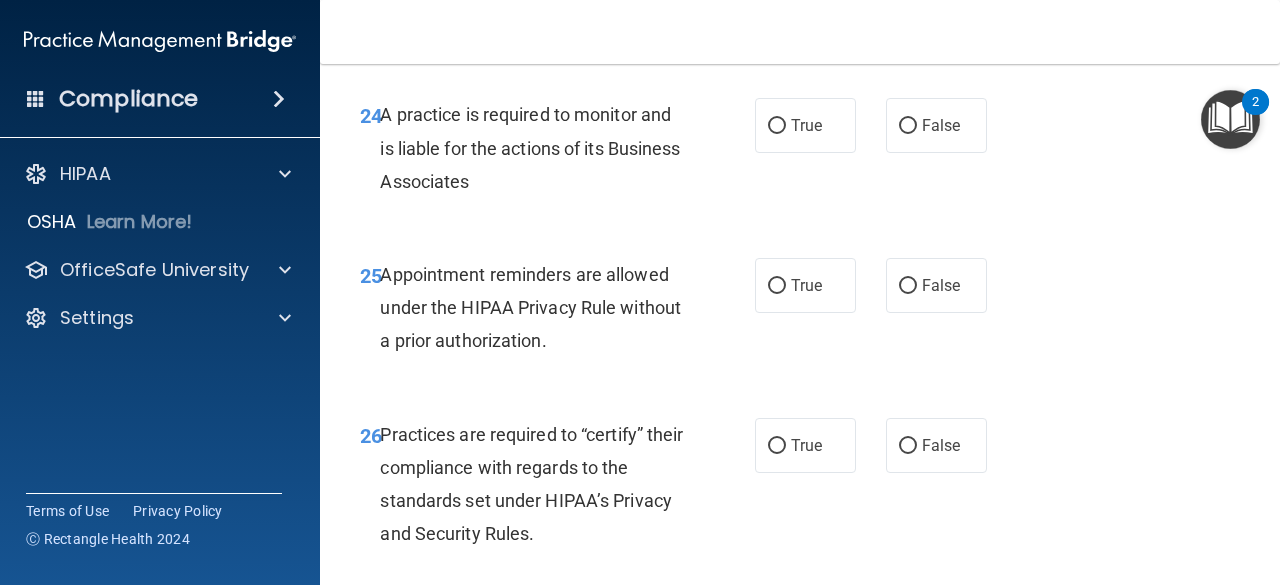 scroll, scrollTop: 4929, scrollLeft: 0, axis: vertical 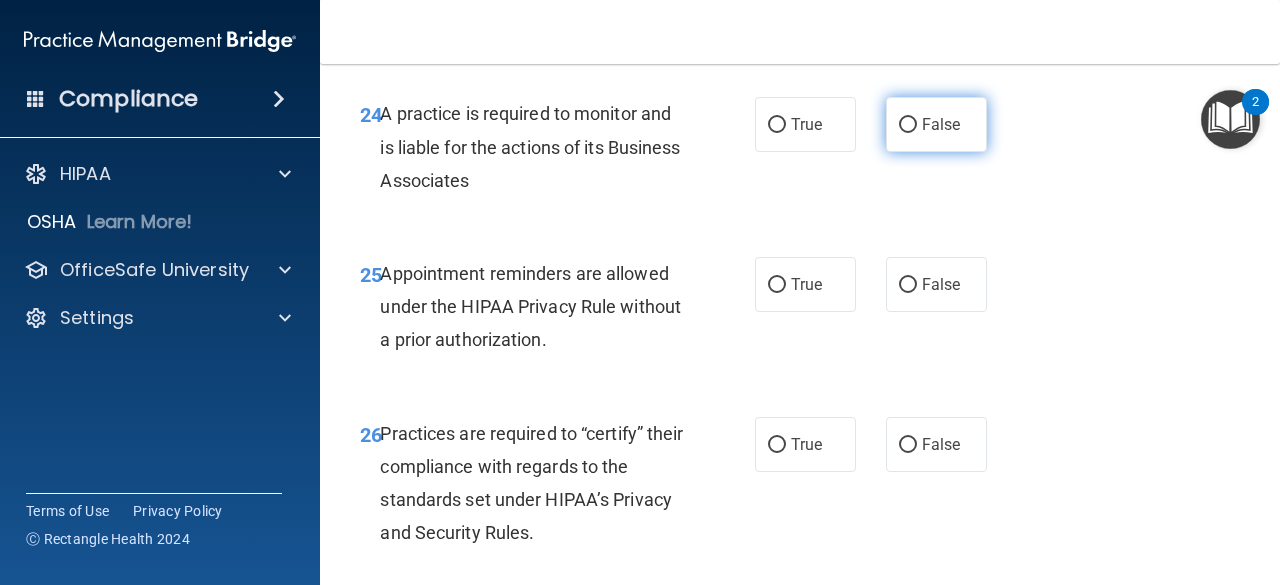 click on "False" at bounding box center [936, 124] 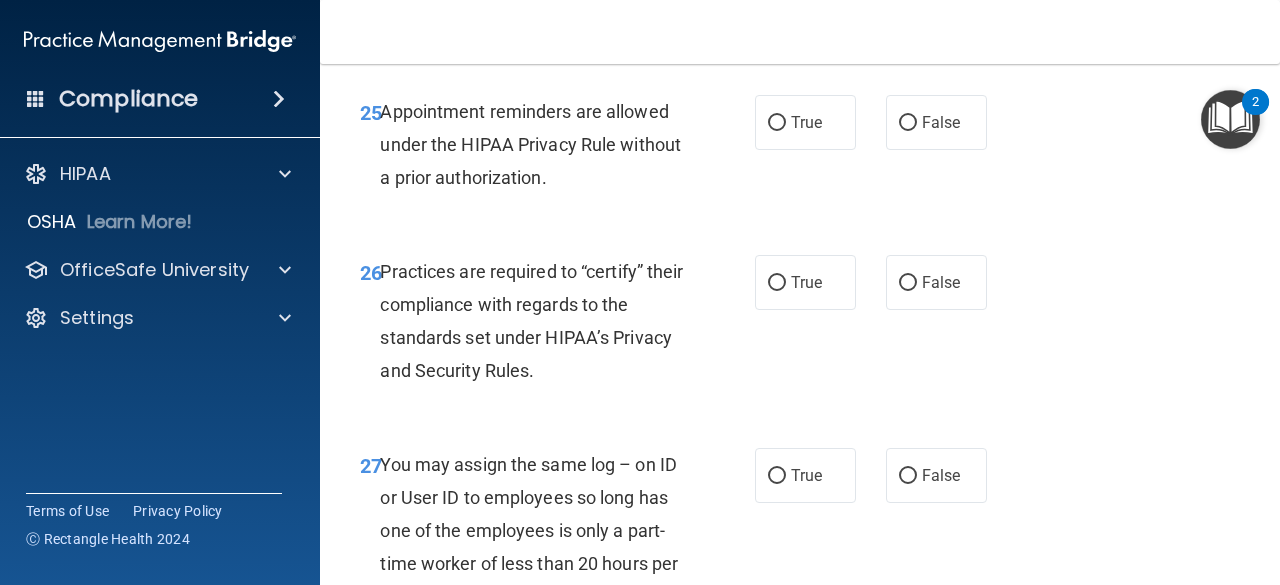 scroll, scrollTop: 5098, scrollLeft: 0, axis: vertical 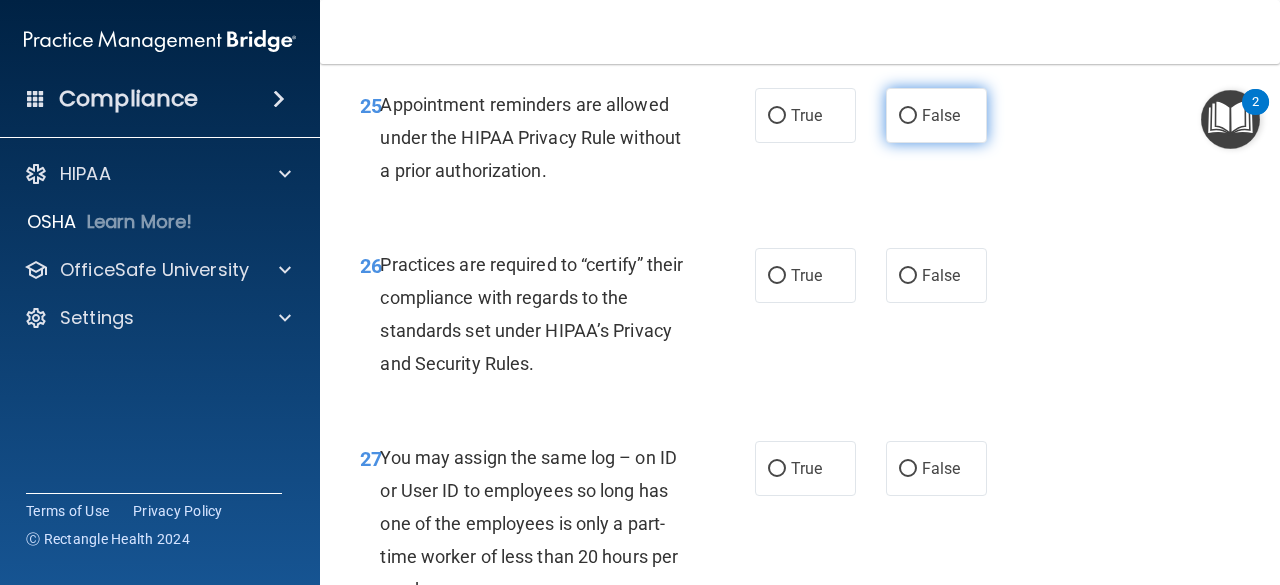 click on "False" at bounding box center [941, 115] 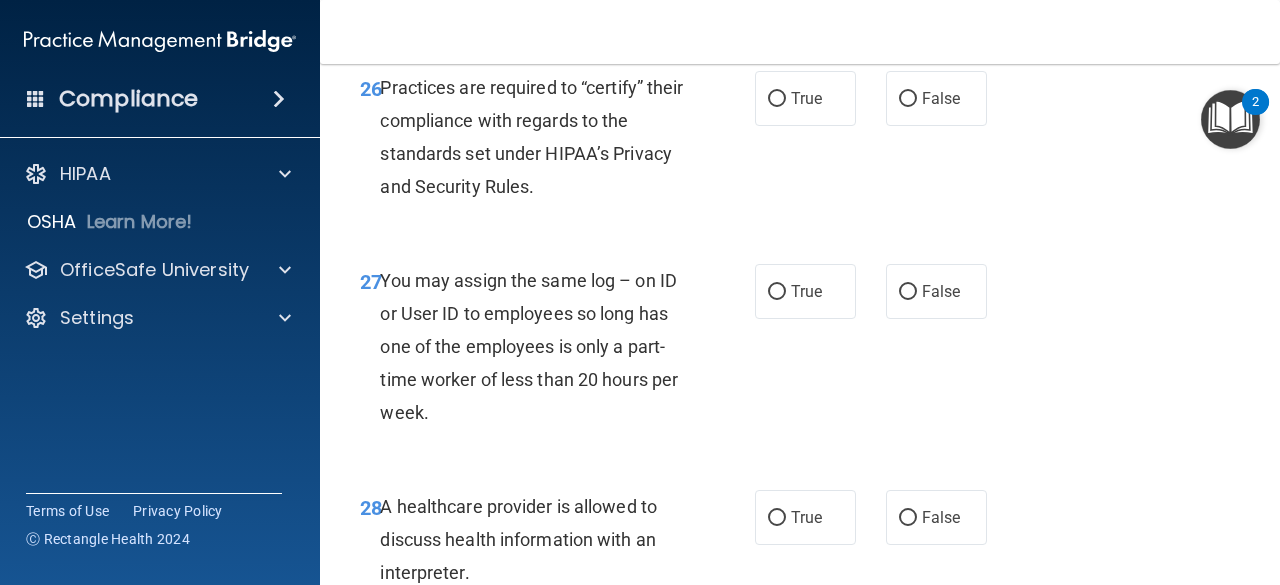 scroll, scrollTop: 5276, scrollLeft: 0, axis: vertical 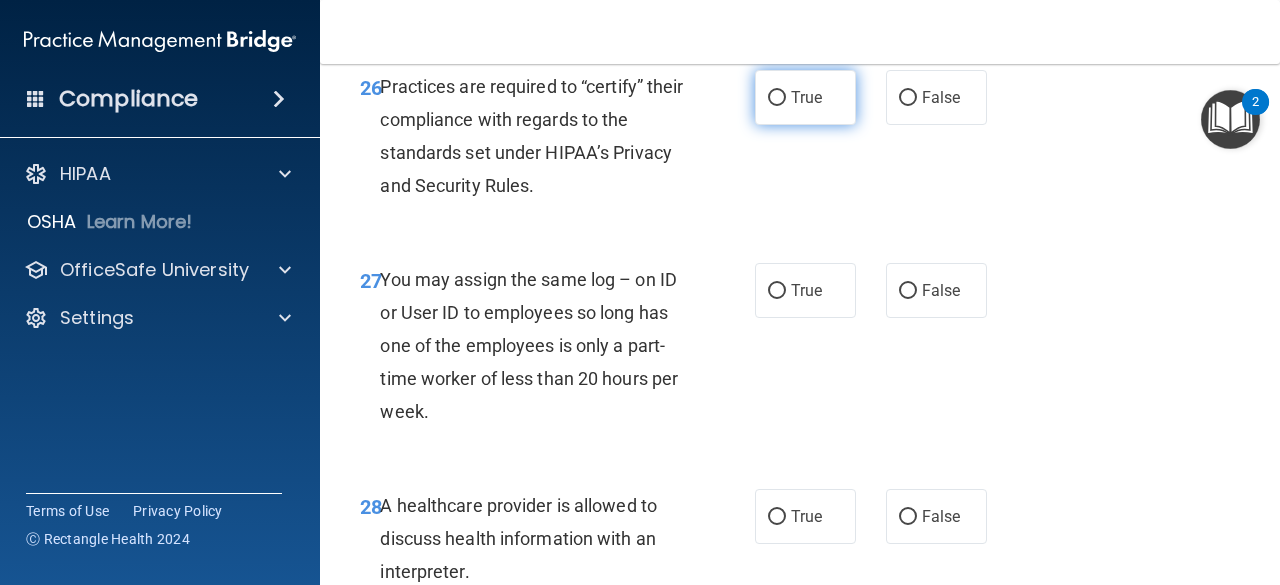 click on "True" at bounding box center (806, 97) 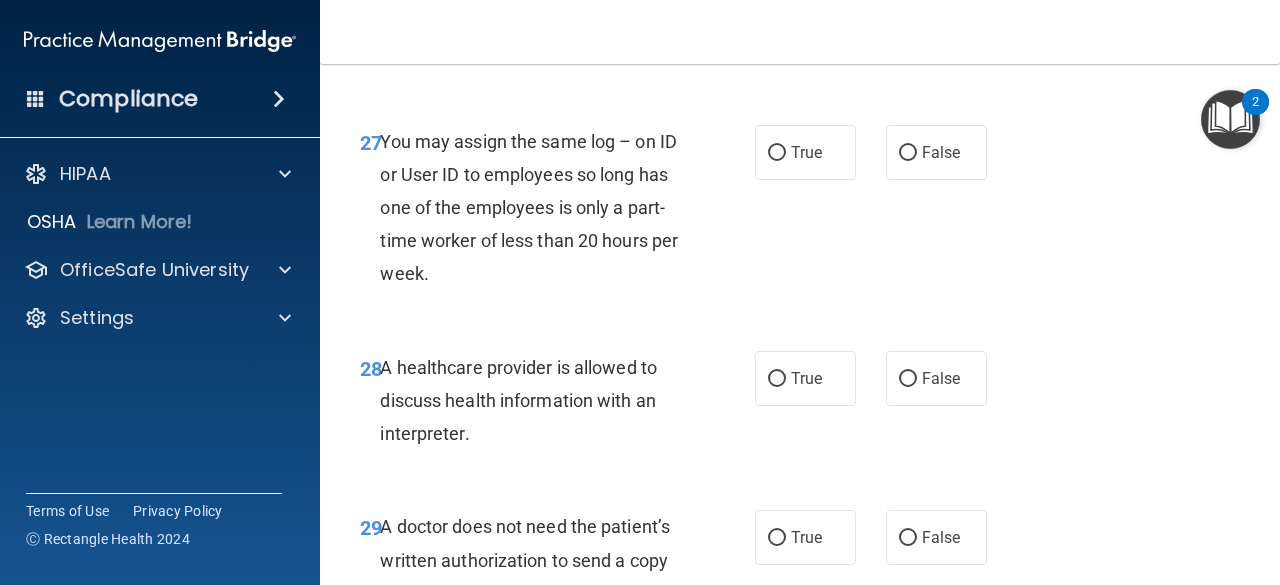 scroll, scrollTop: 5418, scrollLeft: 0, axis: vertical 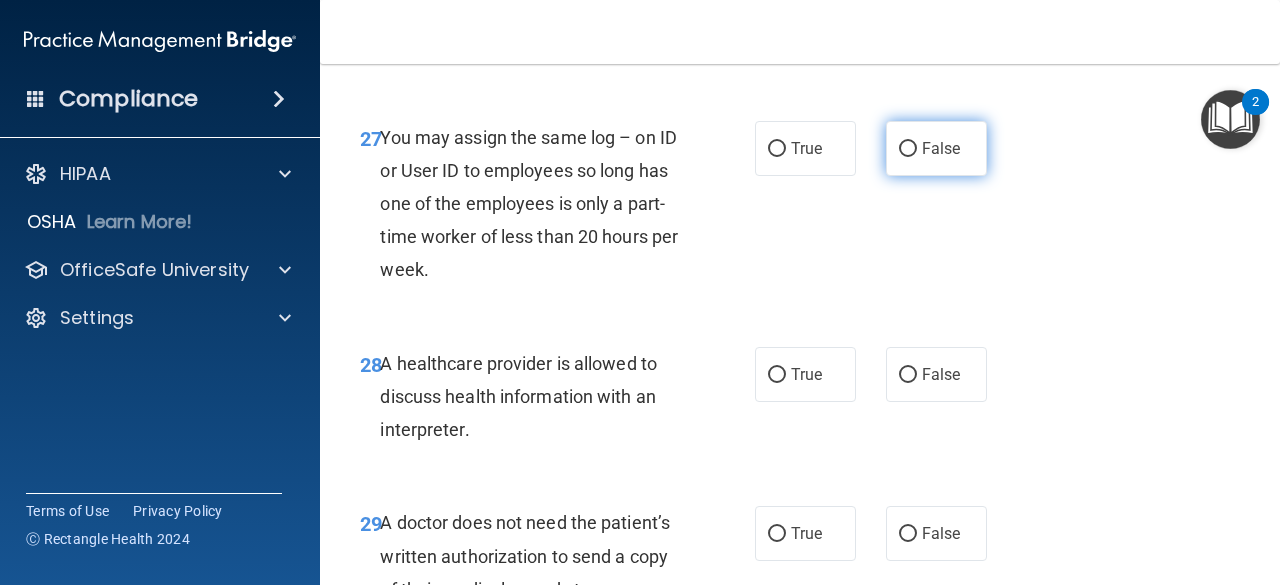 click on "False" at bounding box center [908, 149] 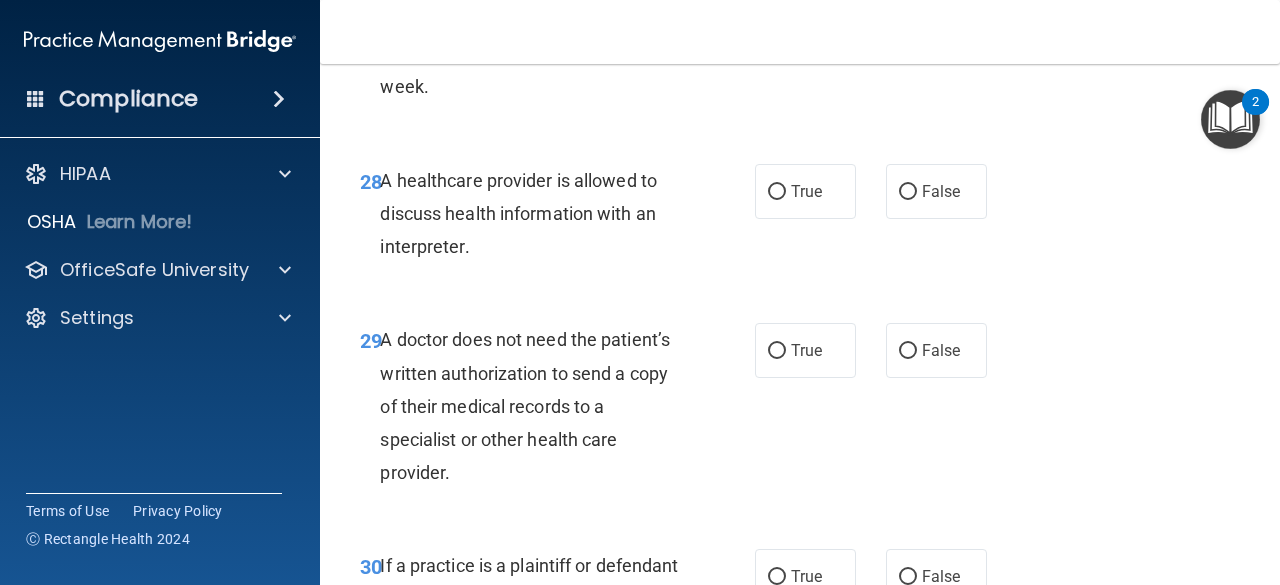 scroll, scrollTop: 5602, scrollLeft: 0, axis: vertical 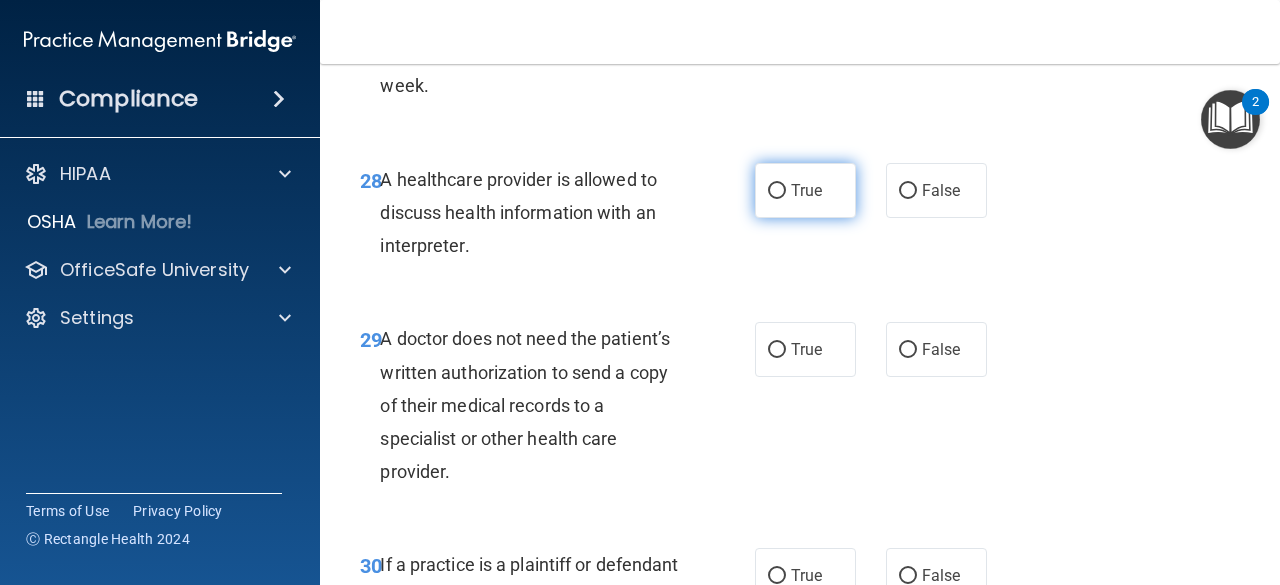 click on "True" at bounding box center (805, 190) 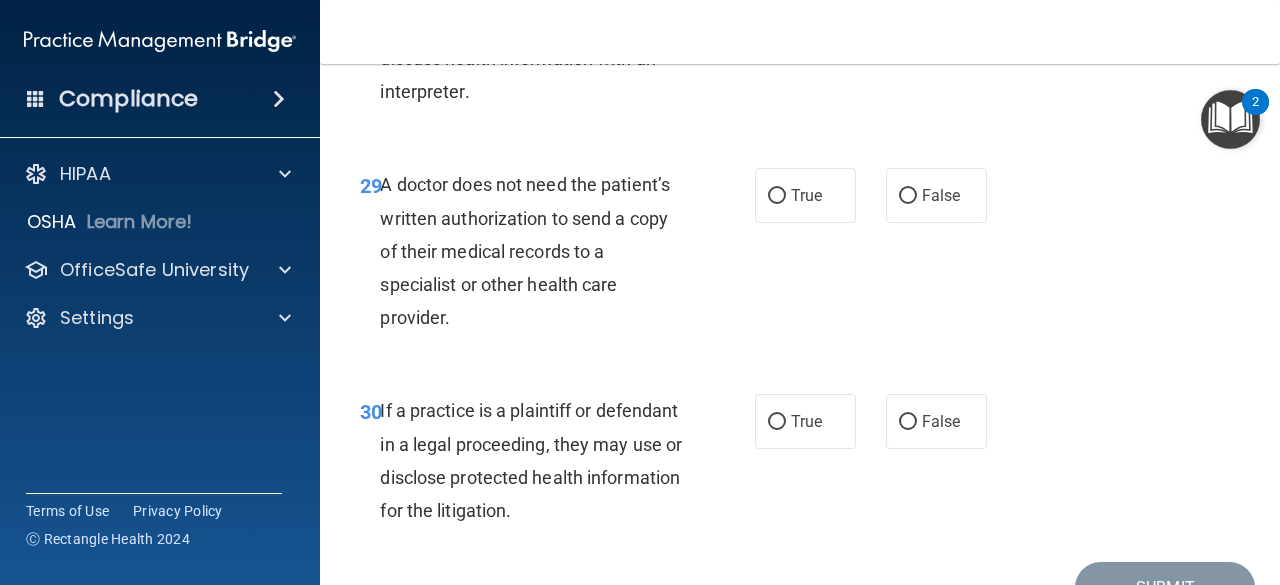 scroll, scrollTop: 5778, scrollLeft: 0, axis: vertical 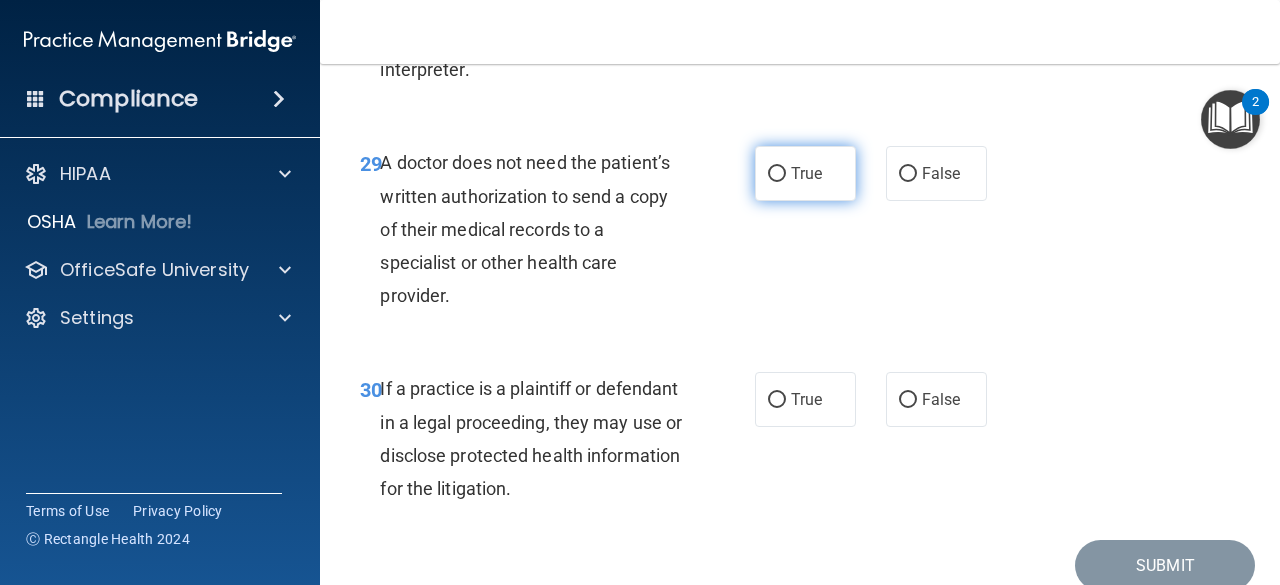 click on "True" at bounding box center [806, 173] 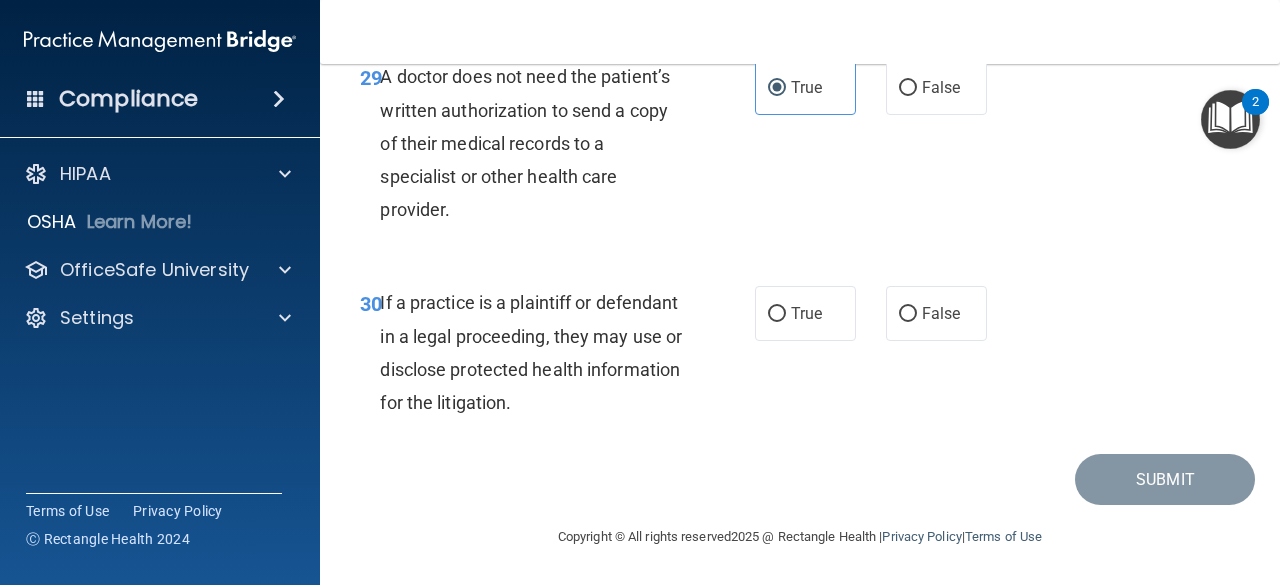 scroll, scrollTop: 5929, scrollLeft: 0, axis: vertical 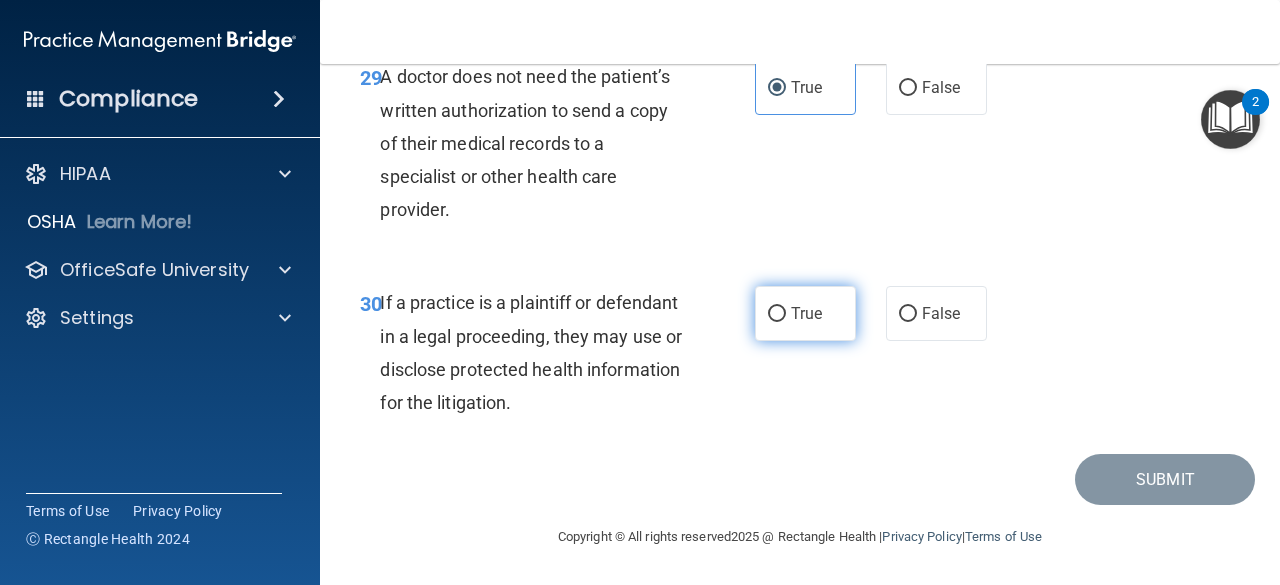 click on "True" at bounding box center (805, 313) 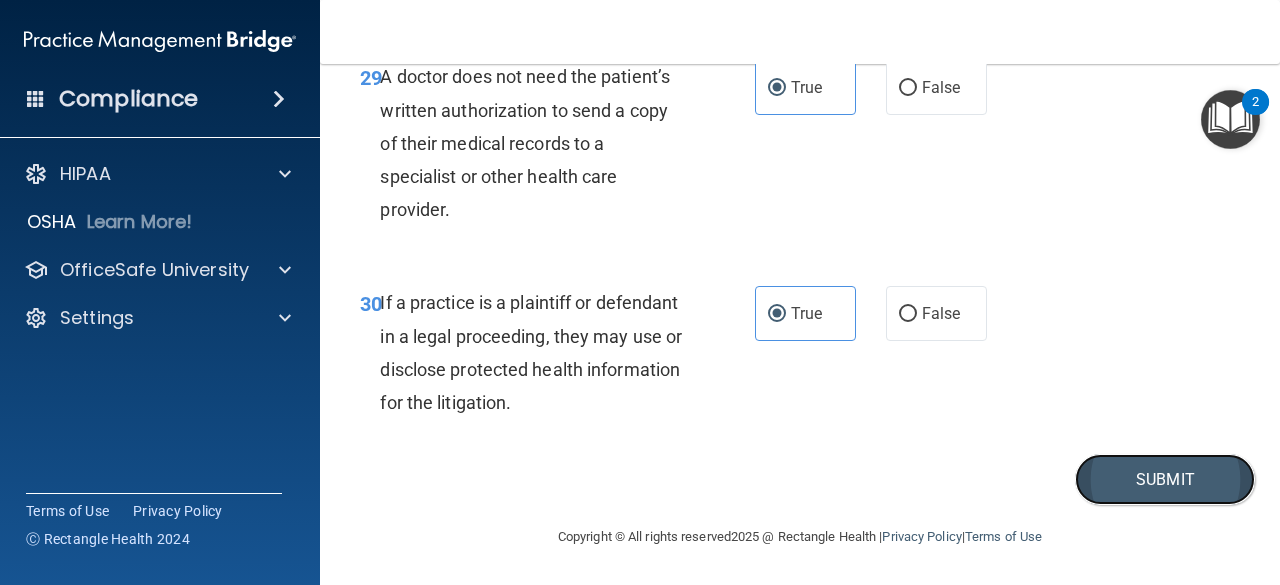 click on "Submit" at bounding box center [1165, 479] 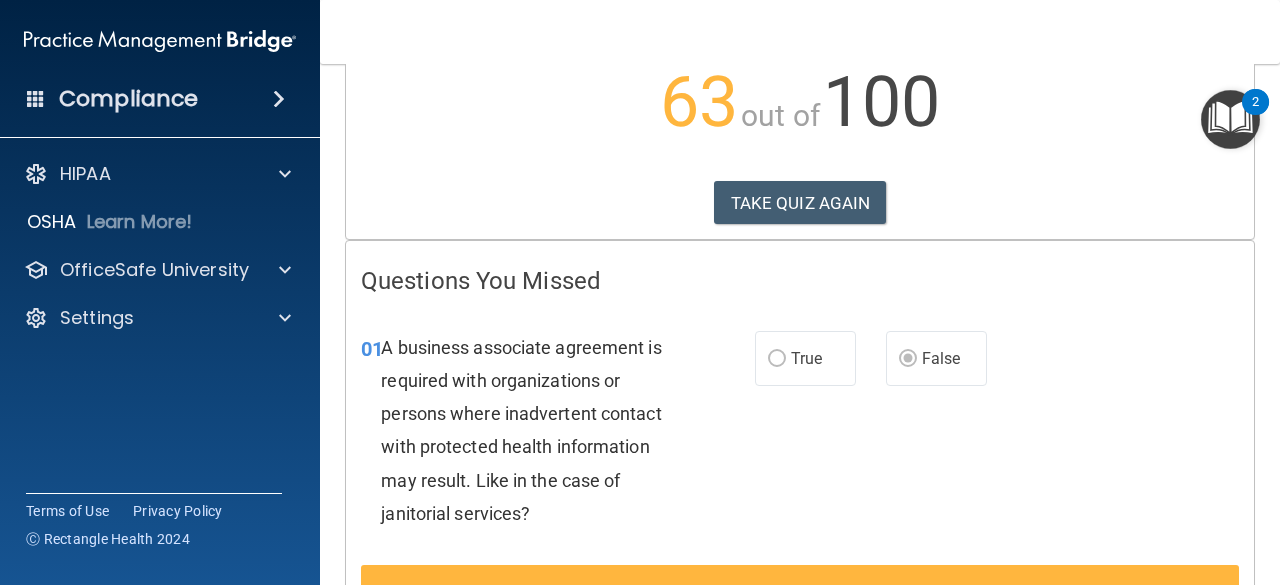 scroll, scrollTop: 0, scrollLeft: 0, axis: both 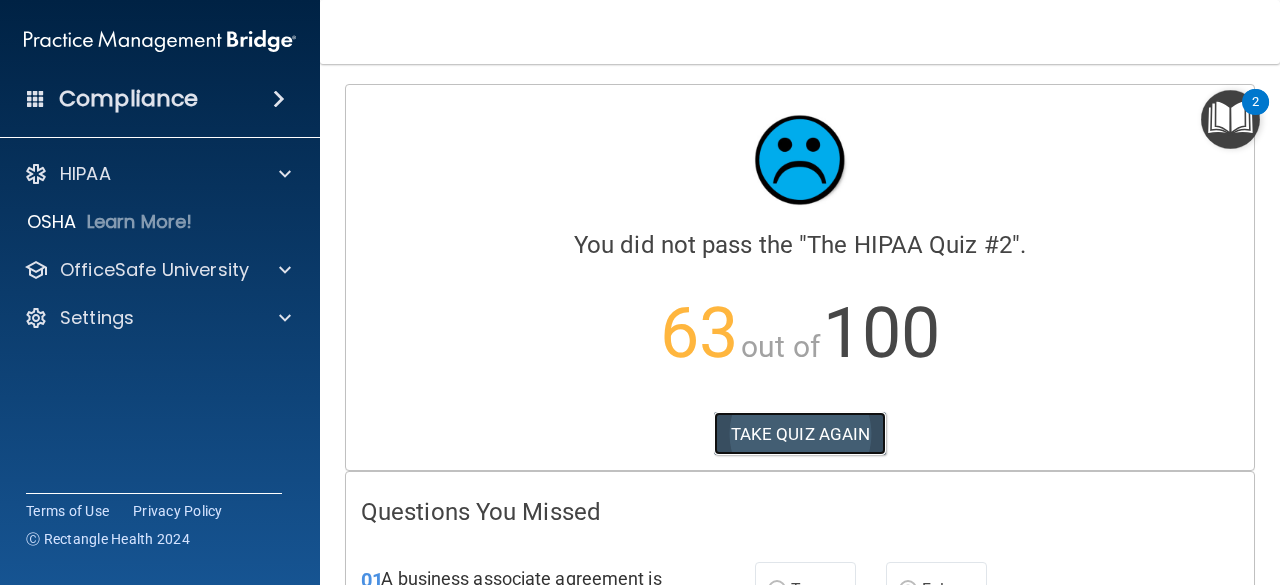click on "TAKE QUIZ AGAIN" at bounding box center (800, 434) 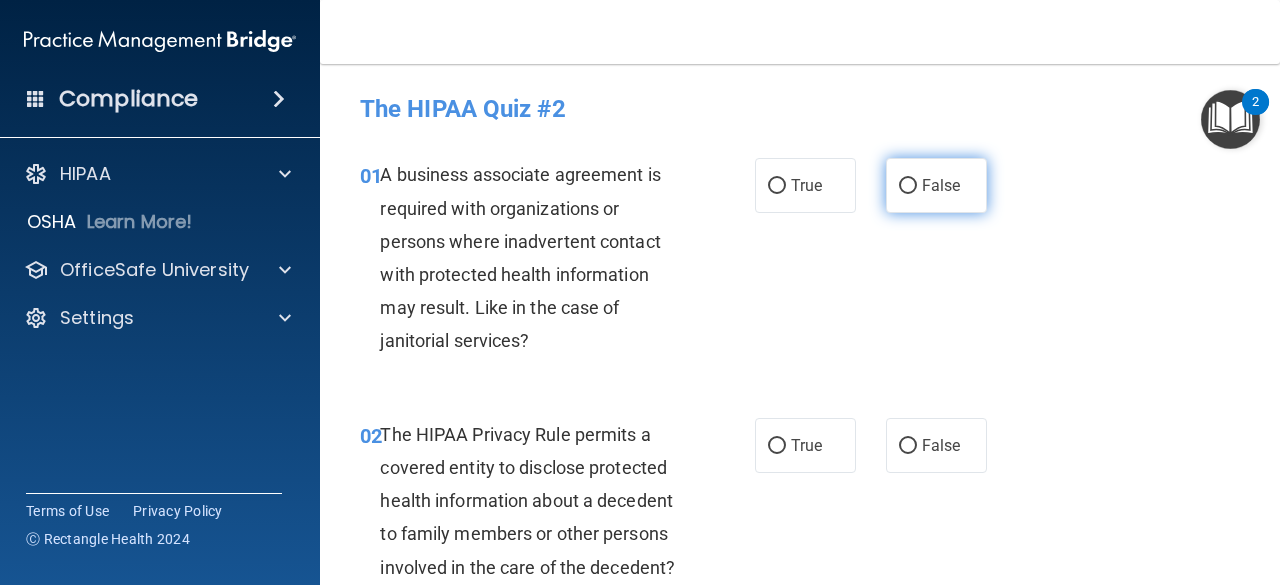 click on "False" at bounding box center (908, 186) 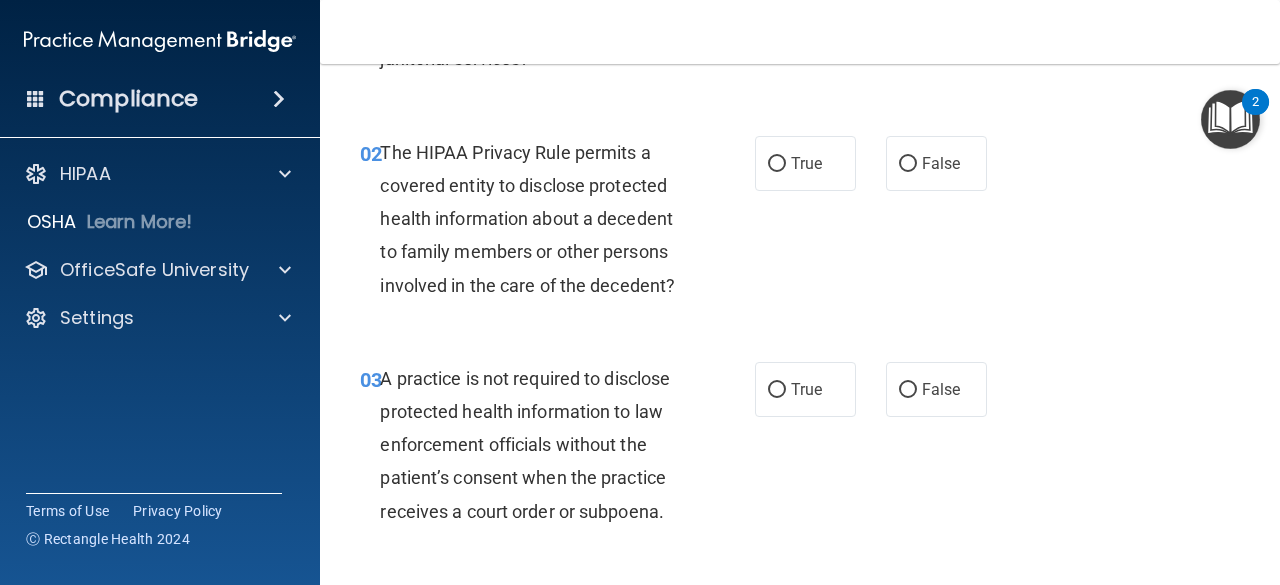 scroll, scrollTop: 284, scrollLeft: 0, axis: vertical 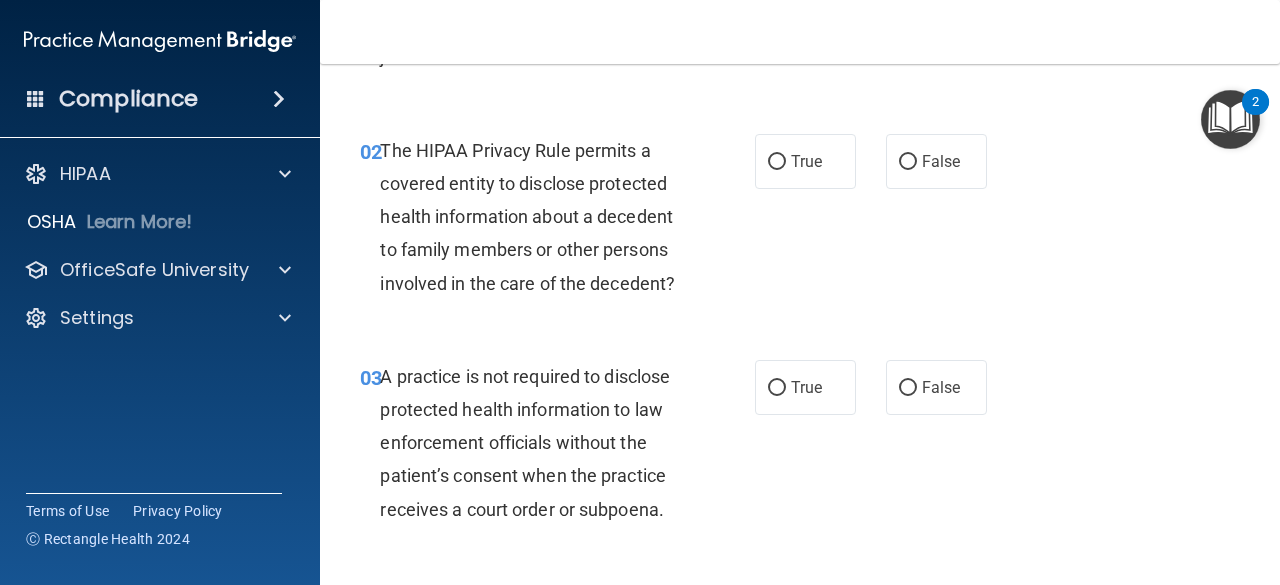 click on "02       The HIPAA Privacy Rule permits a covered entity to disclose protected health information about a decedent to family members or other persons involved in the care of the decedent?                 True           False" at bounding box center (800, 222) 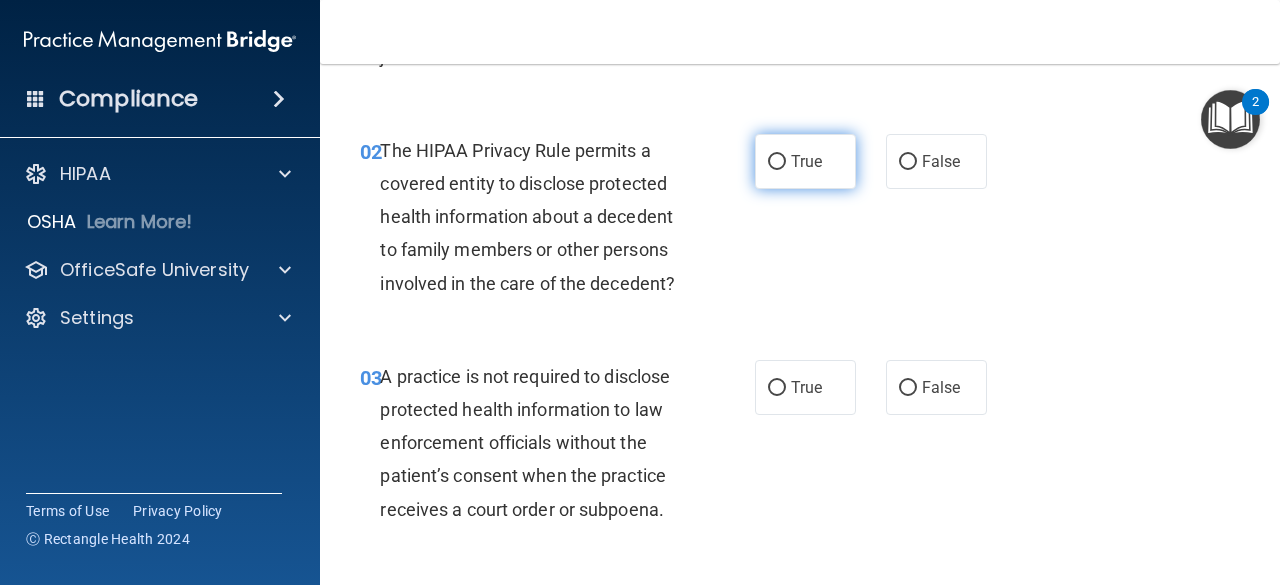 click on "True" at bounding box center [806, 161] 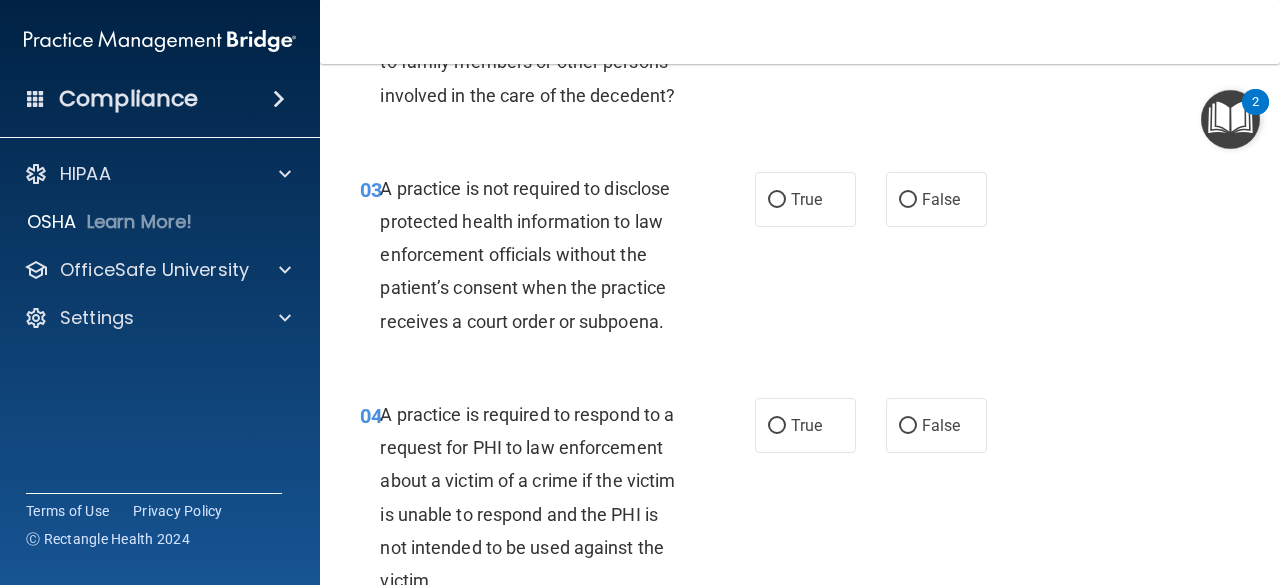 scroll, scrollTop: 473, scrollLeft: 0, axis: vertical 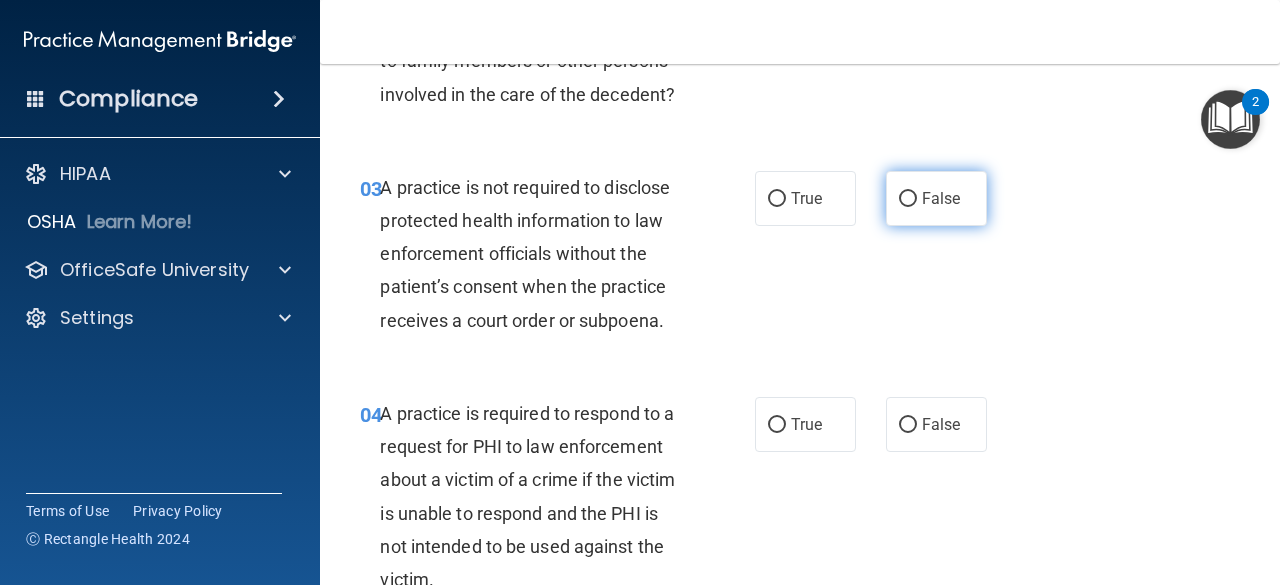 click on "False" at bounding box center [941, 198] 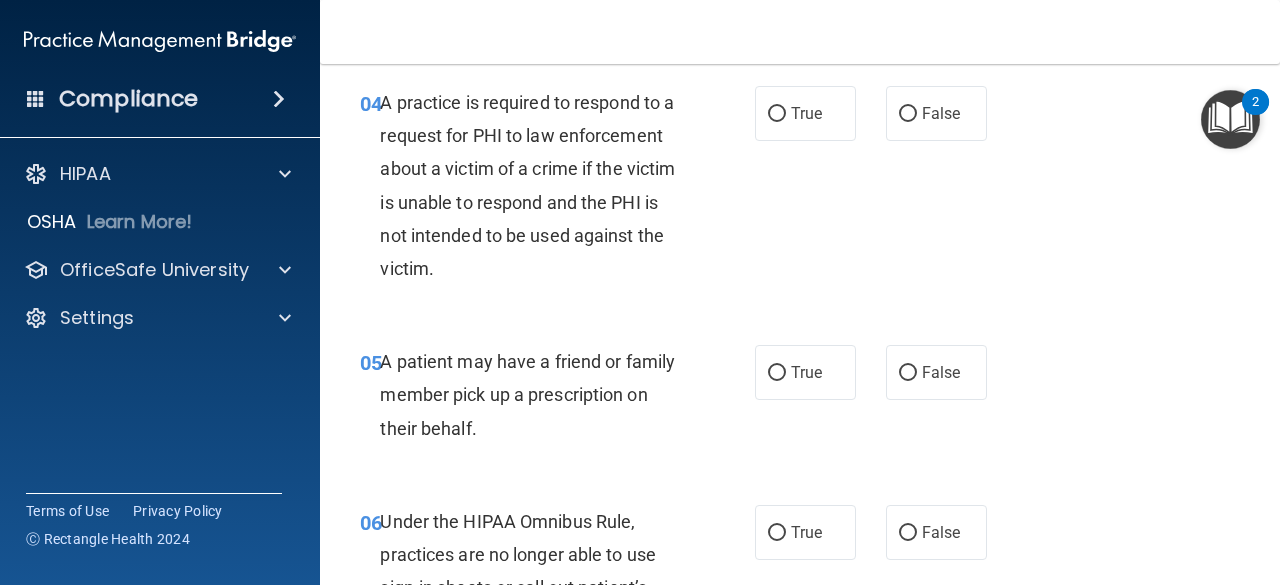 scroll, scrollTop: 785, scrollLeft: 0, axis: vertical 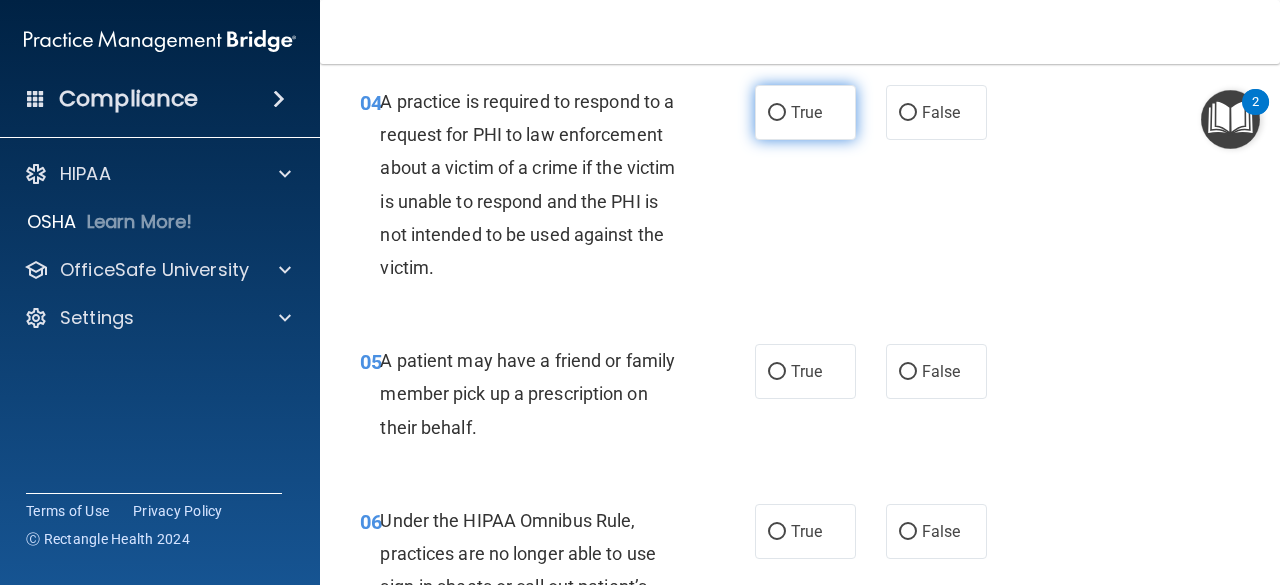 click on "True" at bounding box center [806, 112] 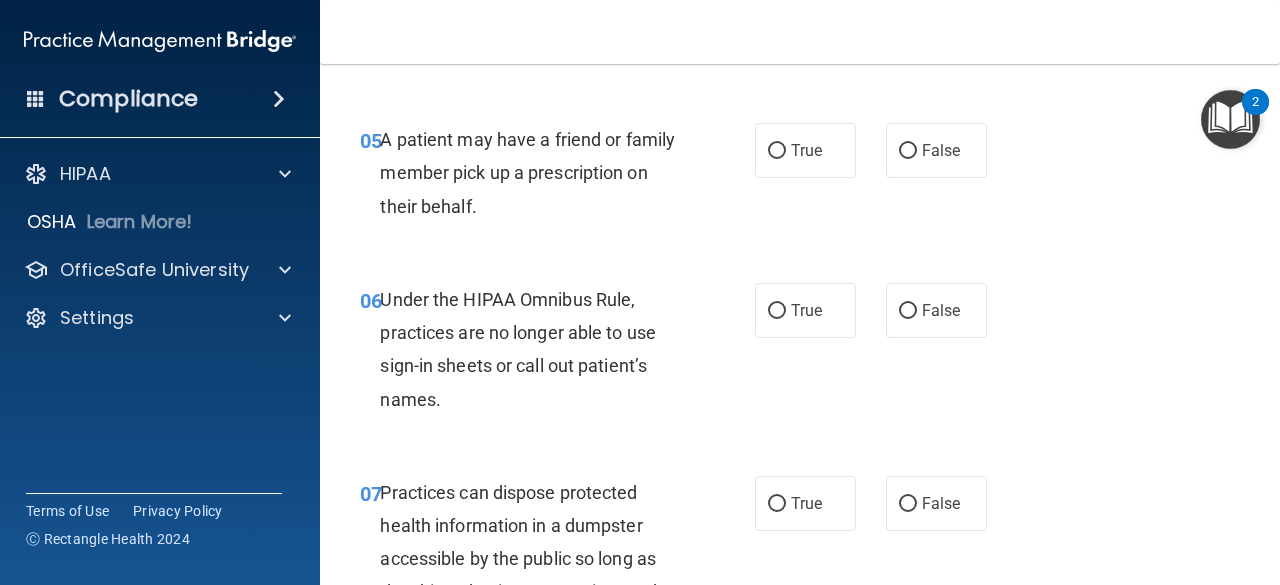 scroll, scrollTop: 1026, scrollLeft: 0, axis: vertical 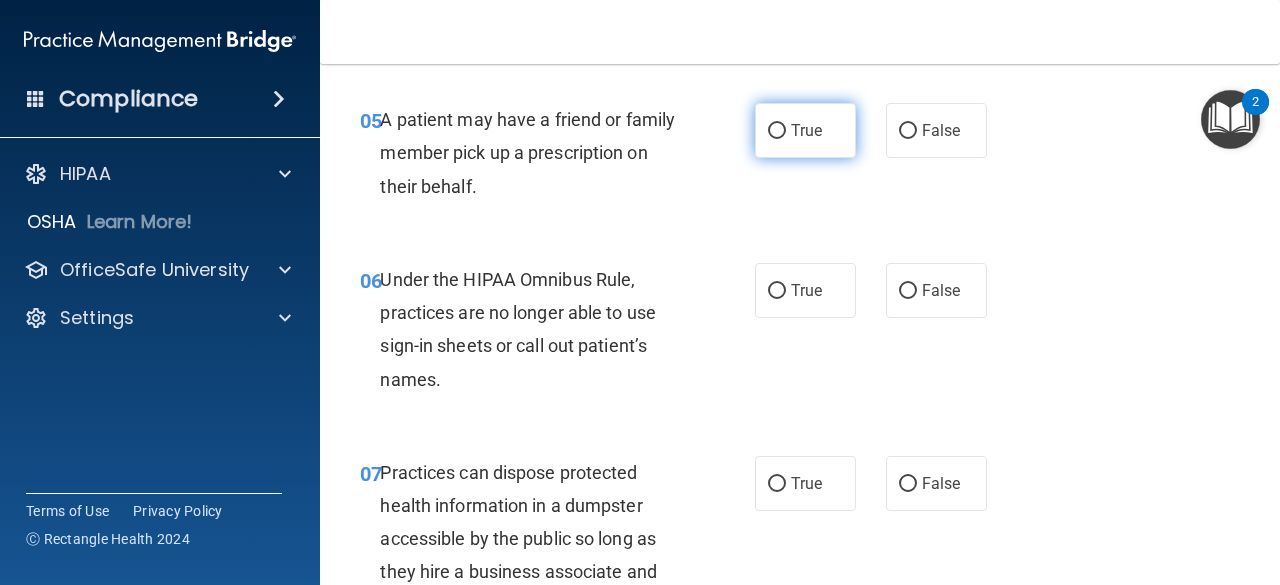 click on "True" at bounding box center [806, 130] 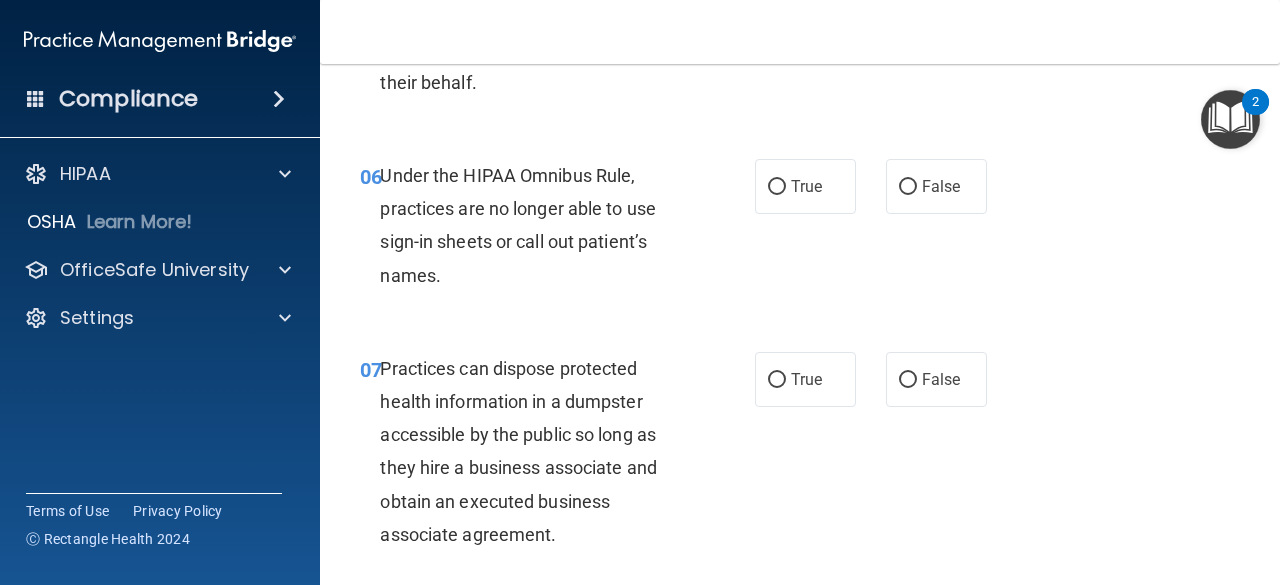 scroll, scrollTop: 1145, scrollLeft: 0, axis: vertical 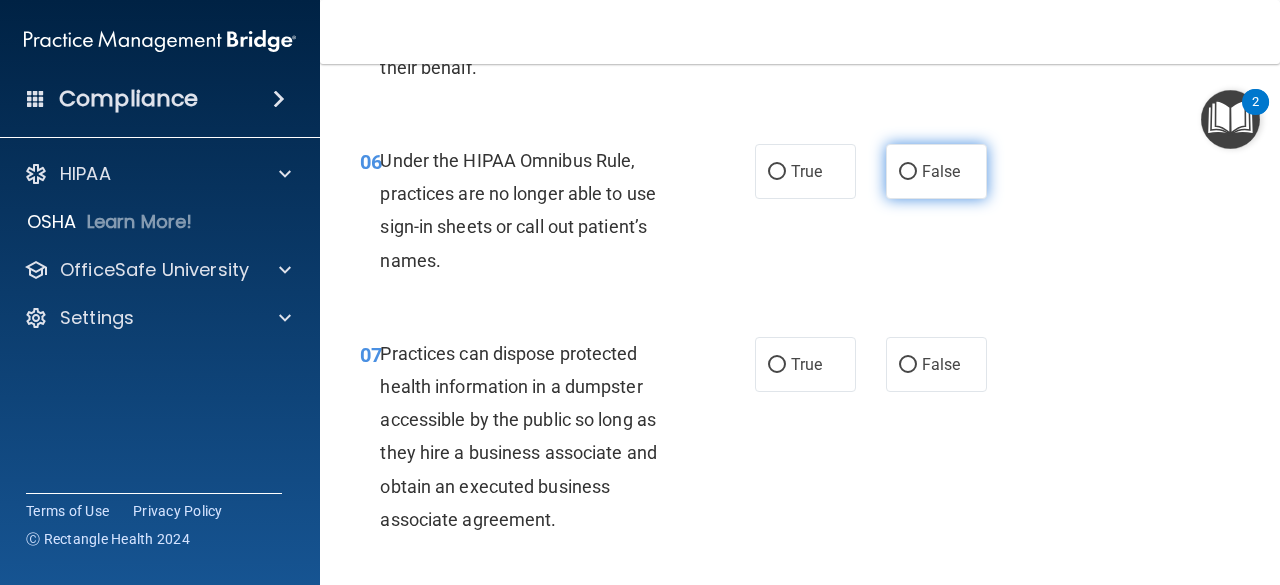 click on "False" at bounding box center (936, 171) 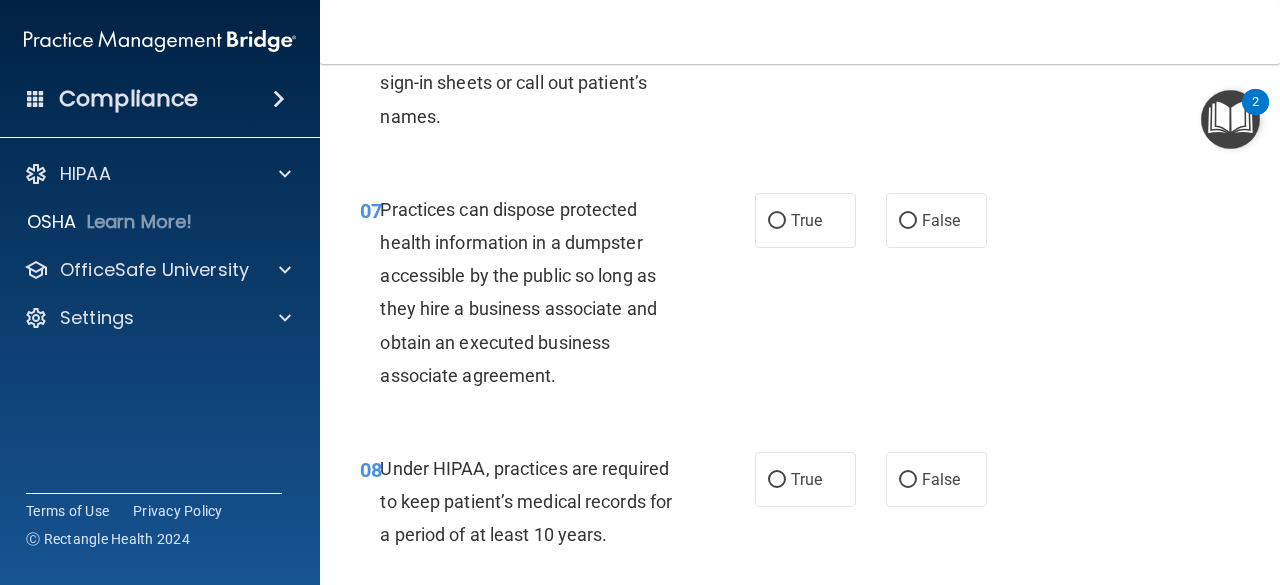 scroll, scrollTop: 1306, scrollLeft: 0, axis: vertical 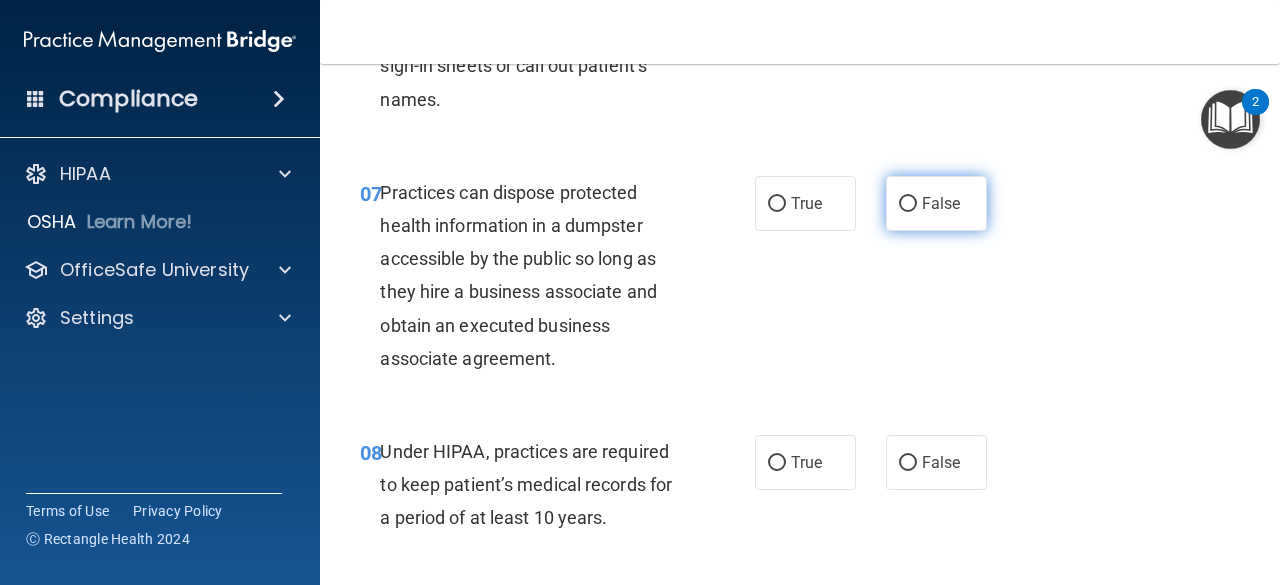 click on "False" at bounding box center [936, 203] 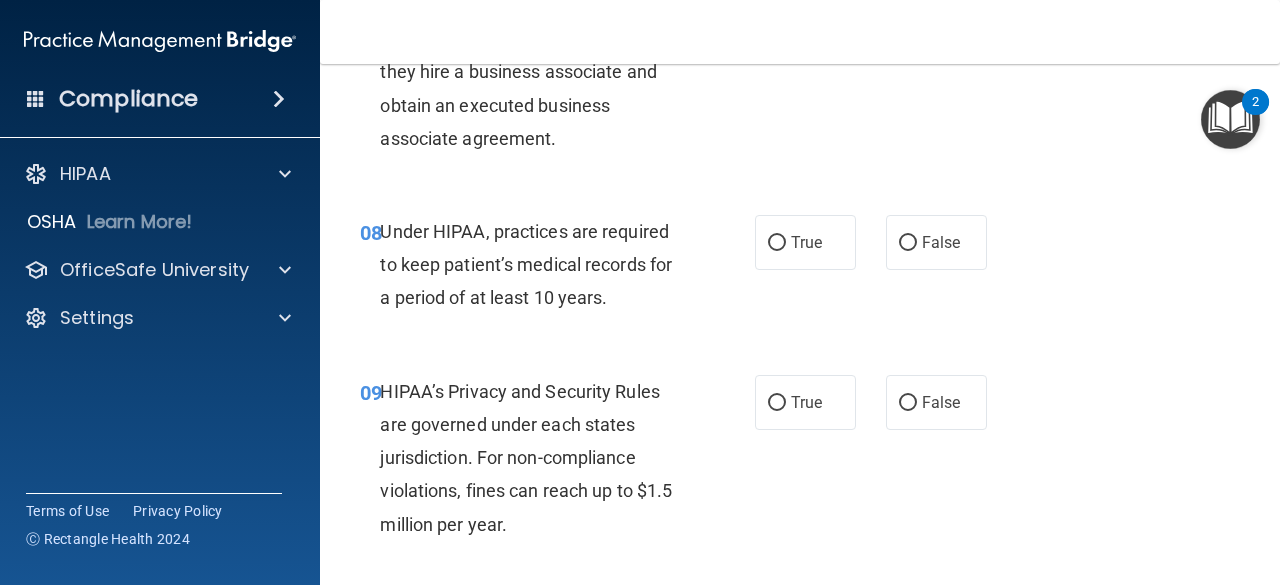 scroll, scrollTop: 1620, scrollLeft: 0, axis: vertical 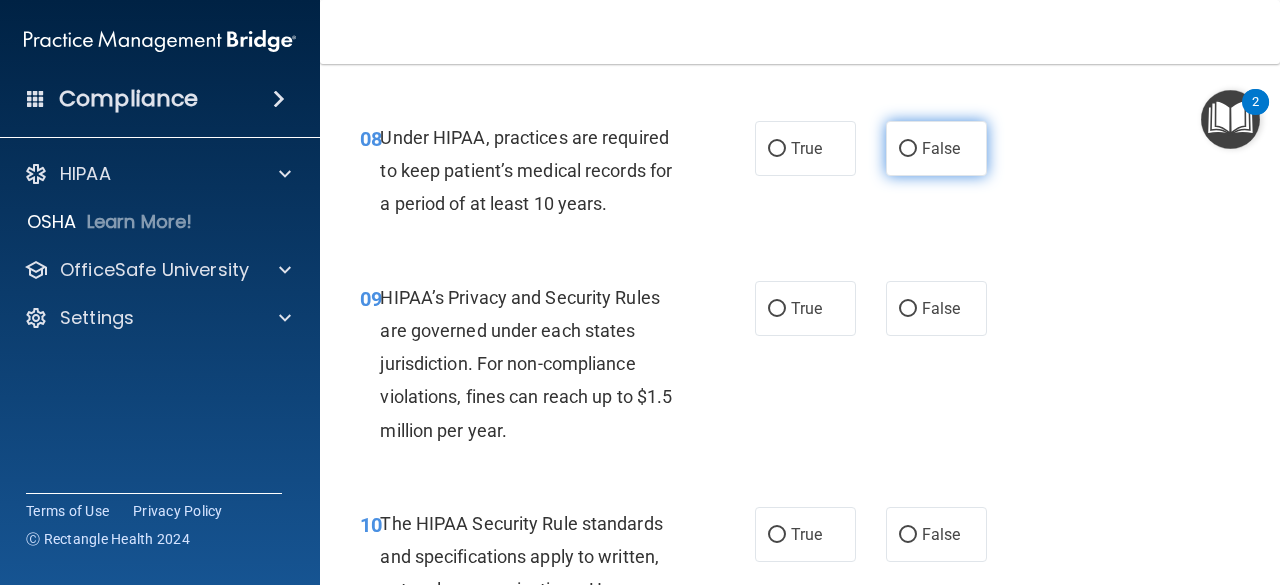 click on "False" at bounding box center [936, 148] 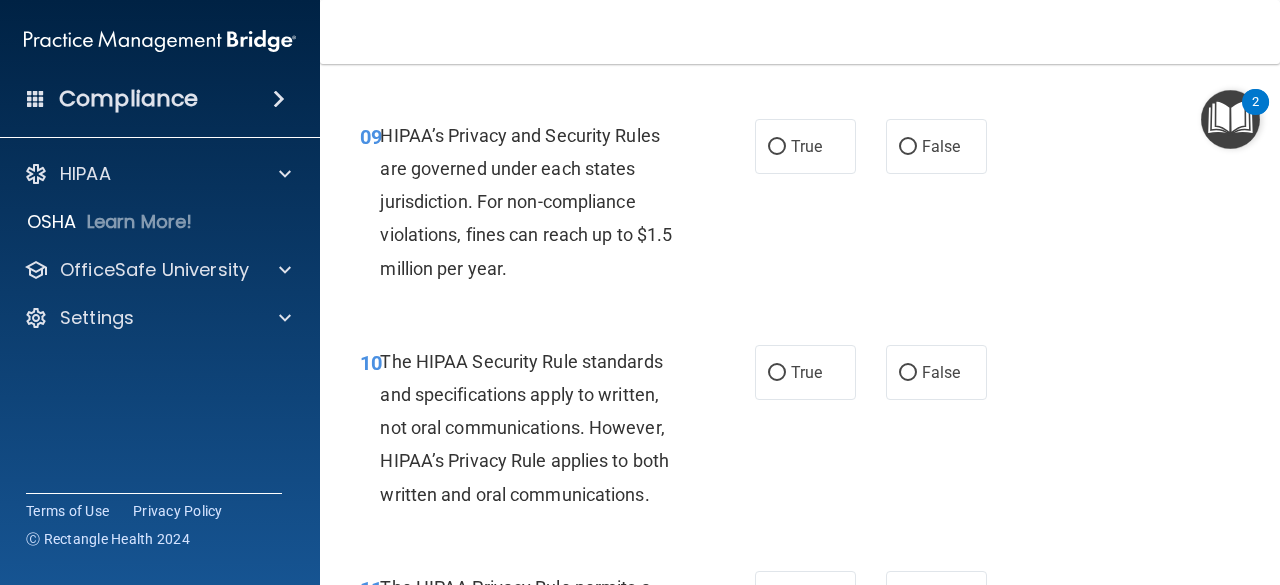 scroll, scrollTop: 1782, scrollLeft: 0, axis: vertical 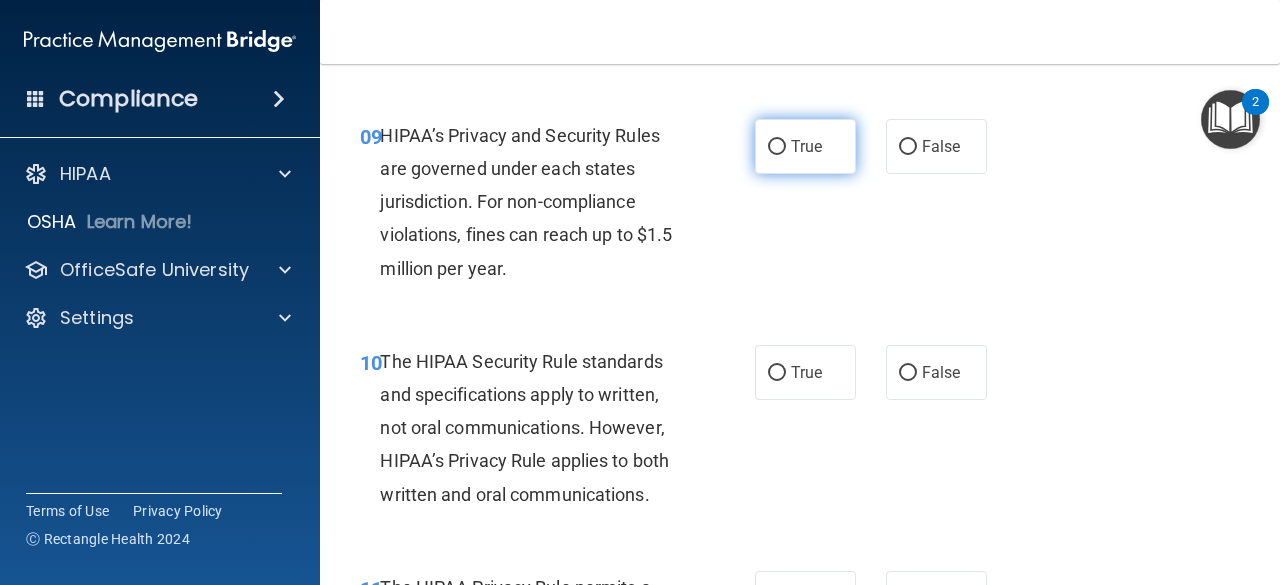 click on "True" at bounding box center [806, 146] 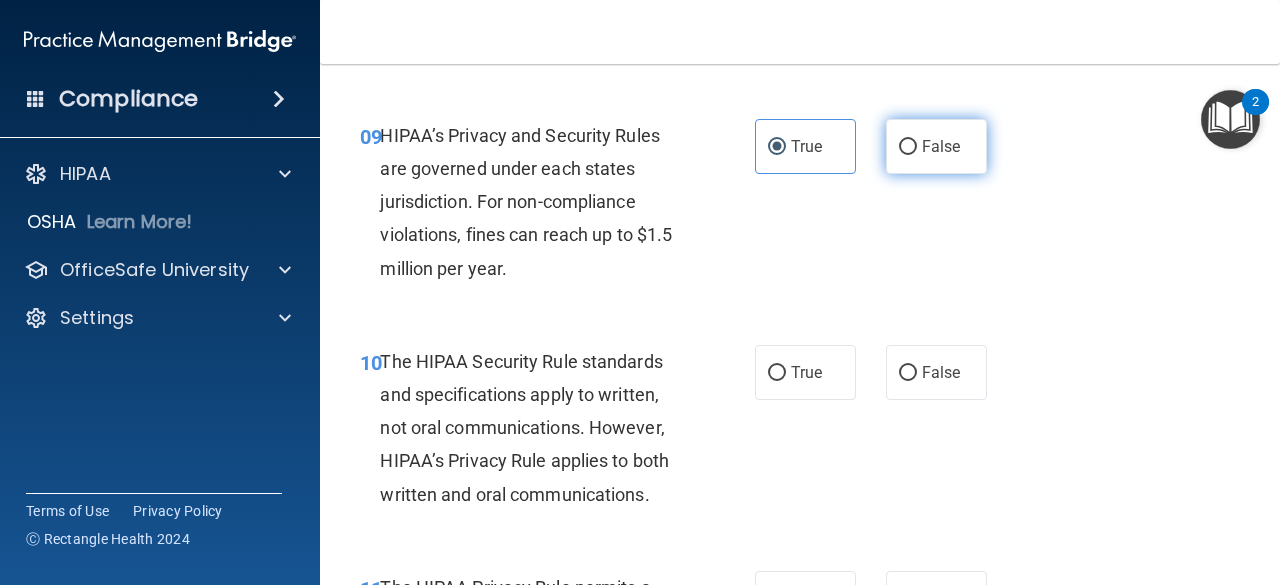 click on "False" at bounding box center (936, 146) 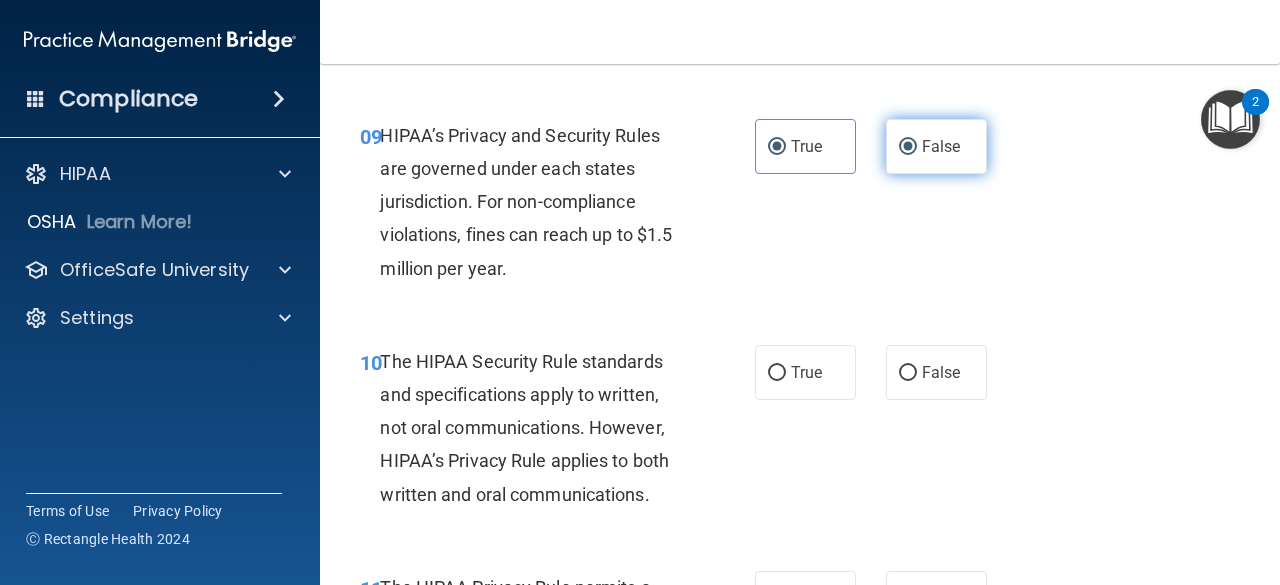 radio on "false" 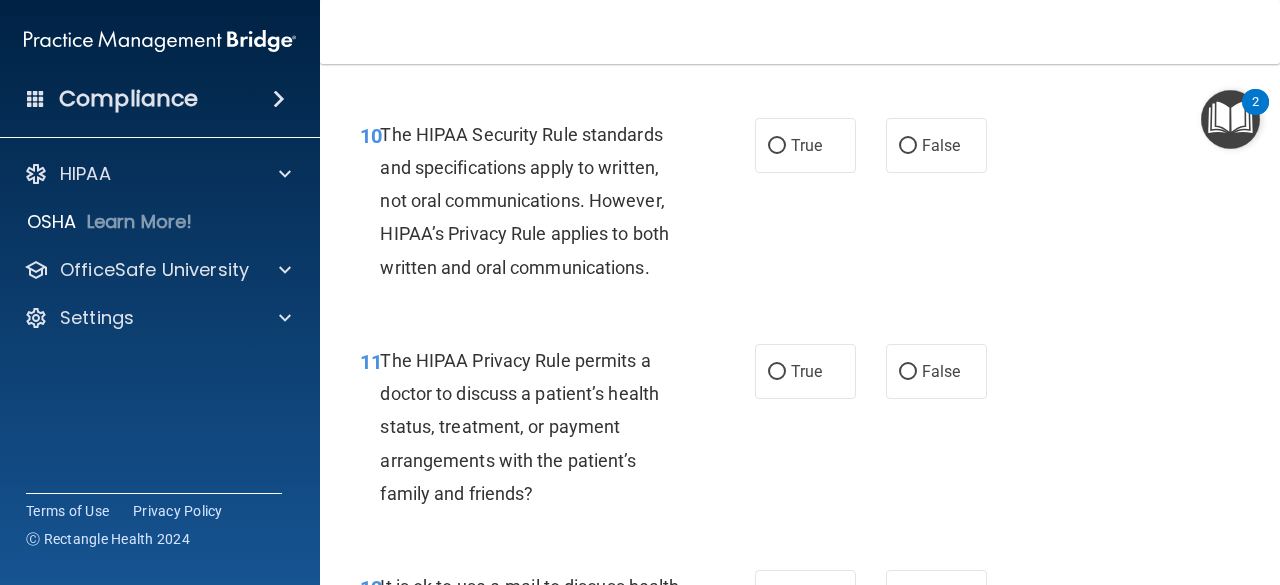 scroll, scrollTop: 2012, scrollLeft: 0, axis: vertical 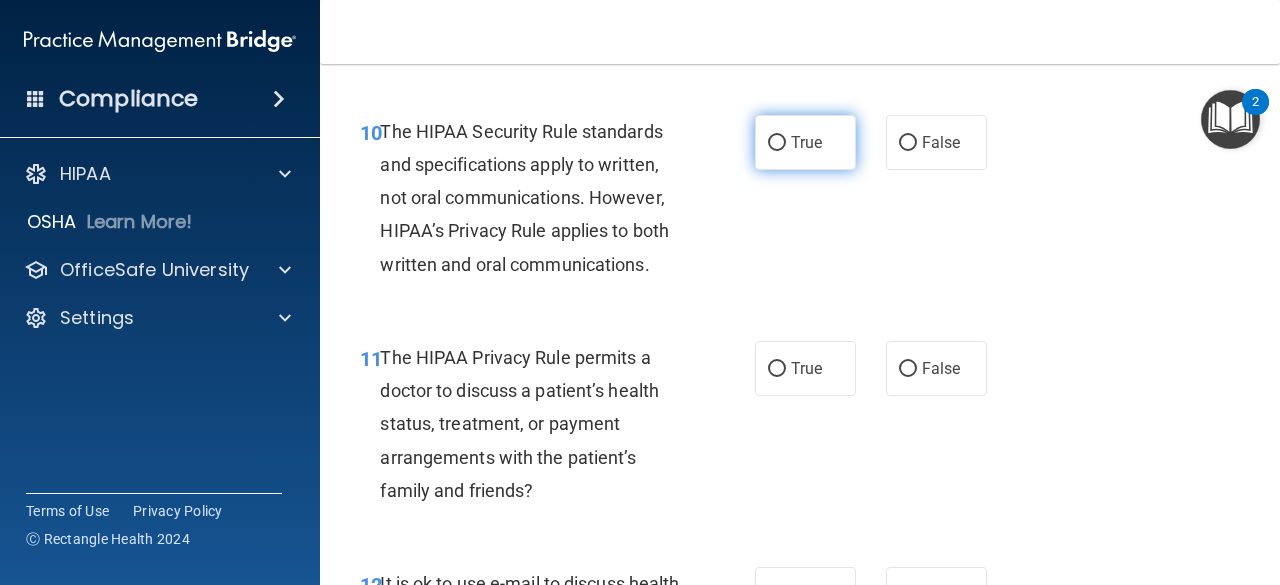 click on "True" at bounding box center (777, 143) 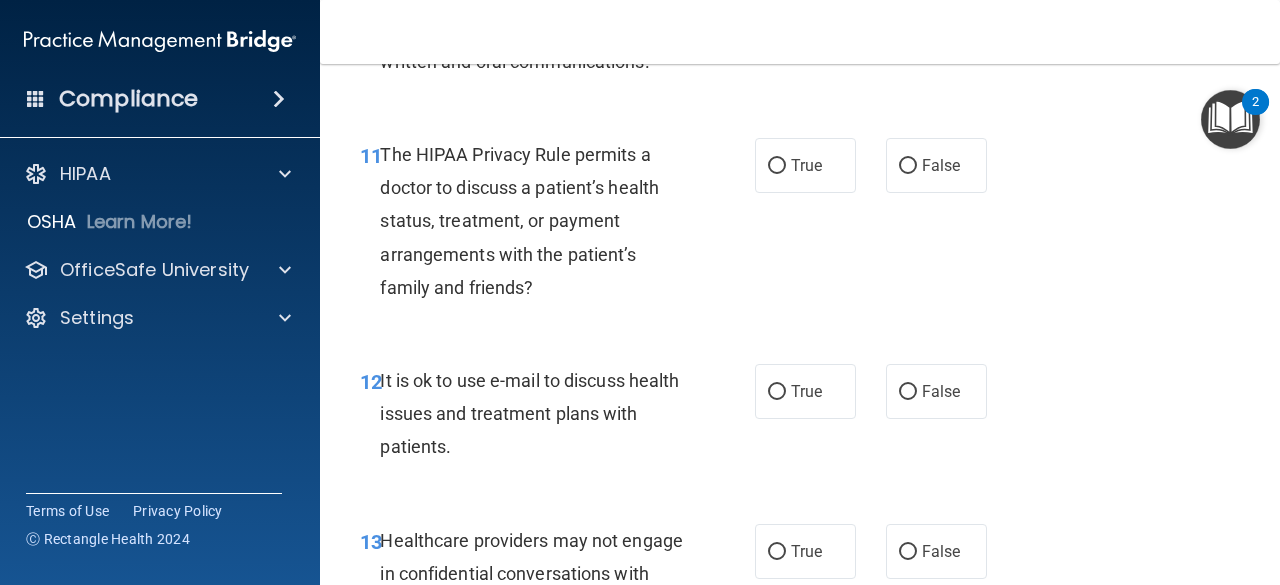 scroll, scrollTop: 2220, scrollLeft: 0, axis: vertical 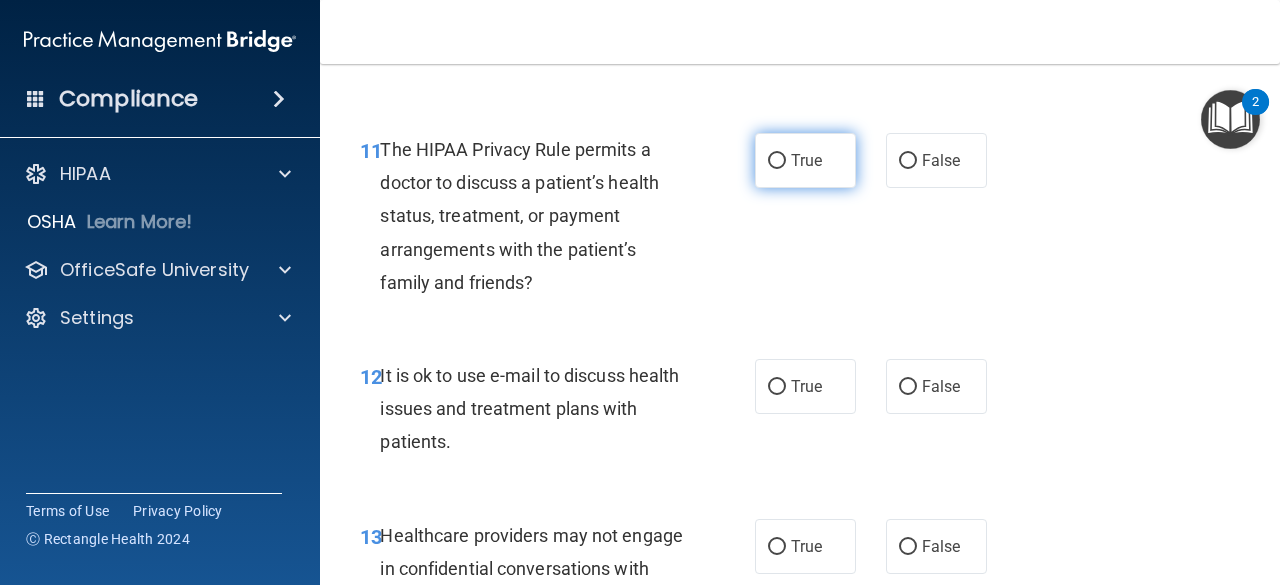 click on "True" at bounding box center [806, 160] 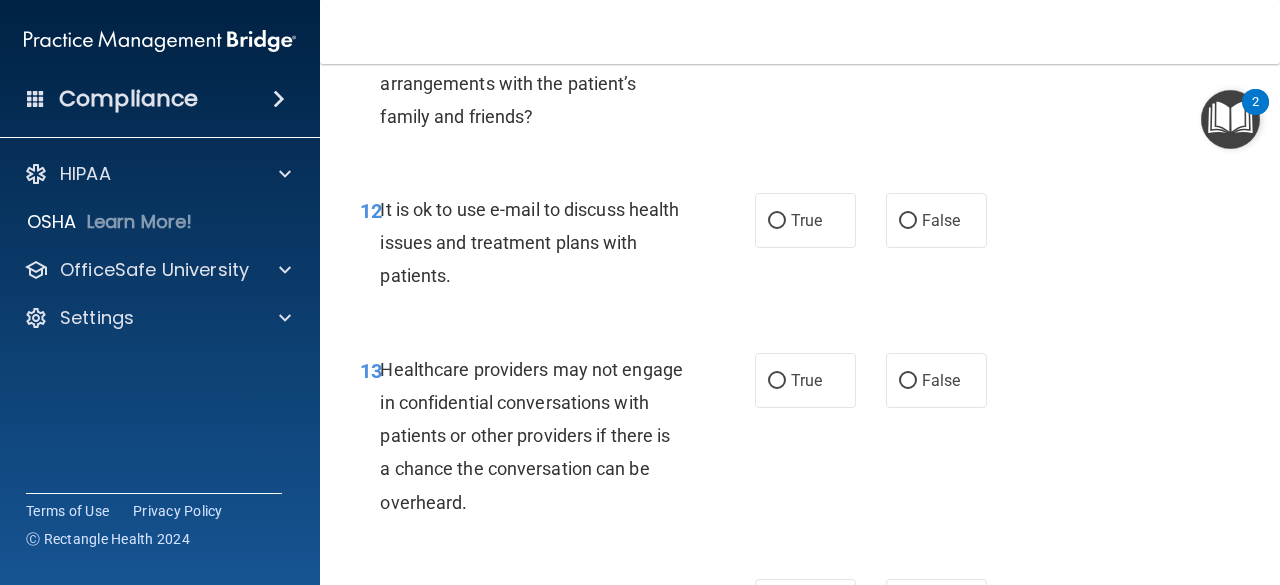 scroll, scrollTop: 2395, scrollLeft: 0, axis: vertical 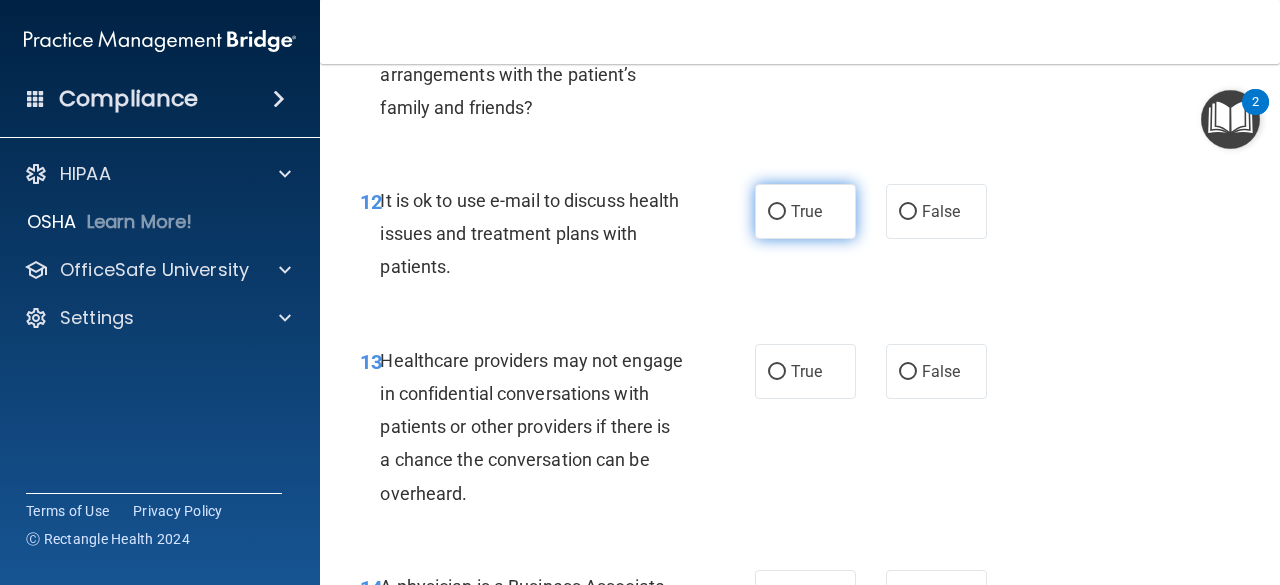 click on "True" at bounding box center [806, 211] 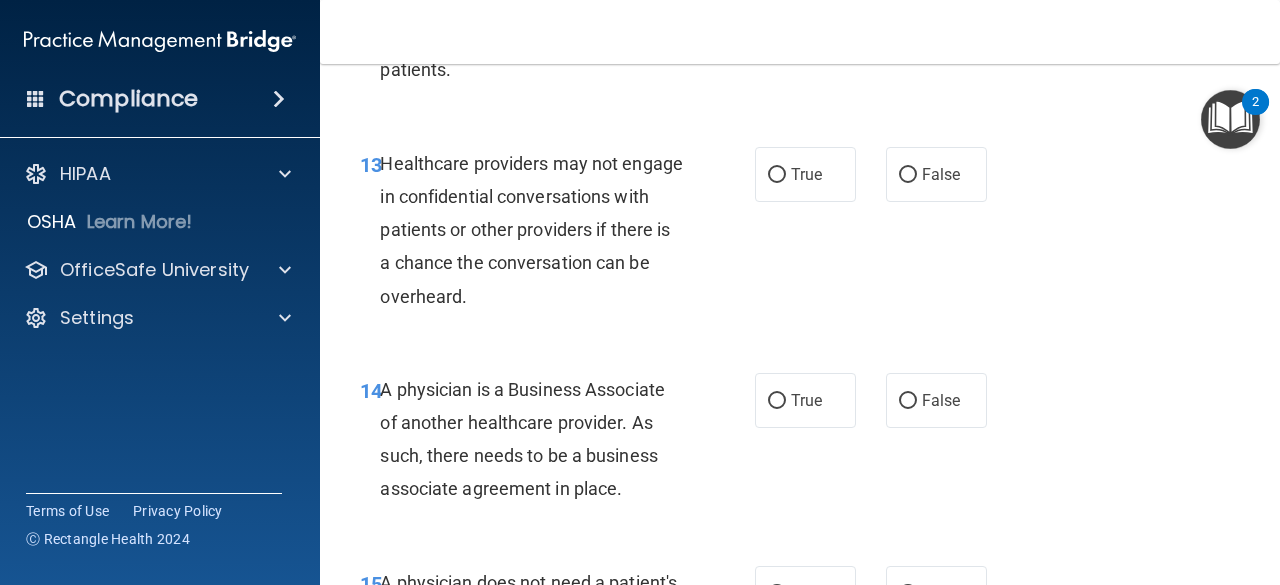 scroll, scrollTop: 2602, scrollLeft: 0, axis: vertical 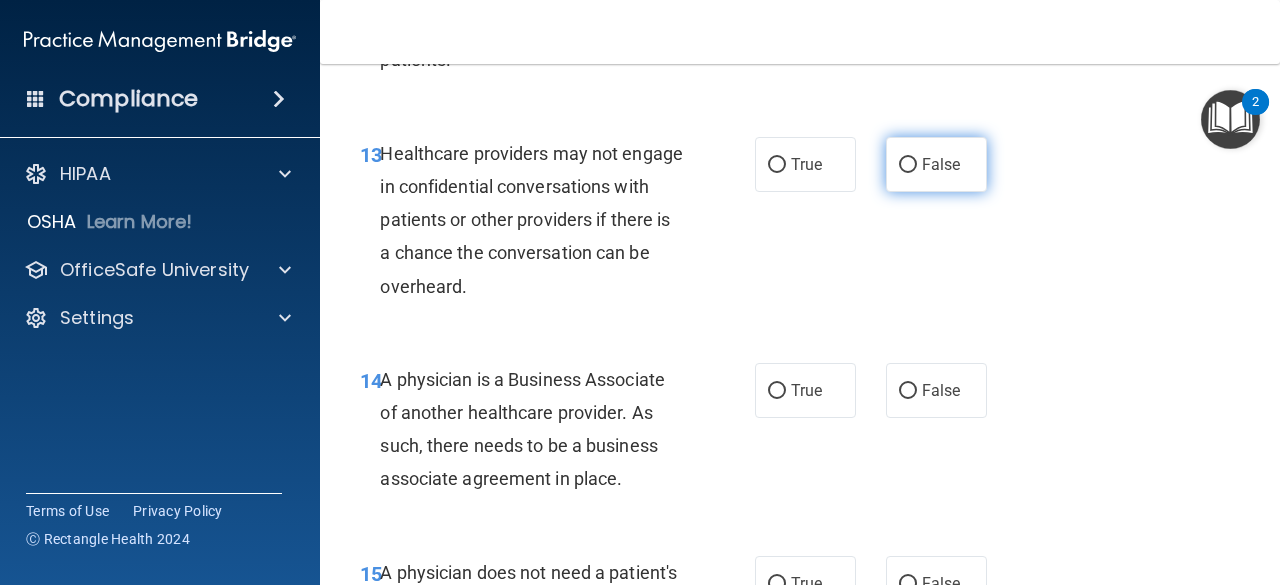 click on "False" at bounding box center [936, 164] 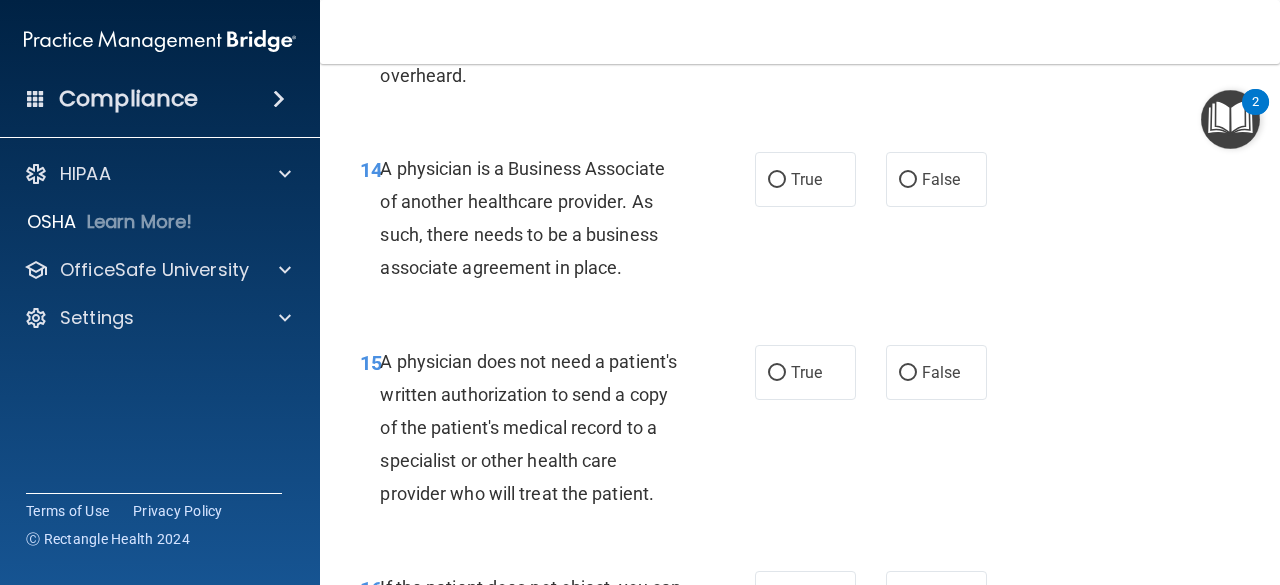 scroll, scrollTop: 2814, scrollLeft: 0, axis: vertical 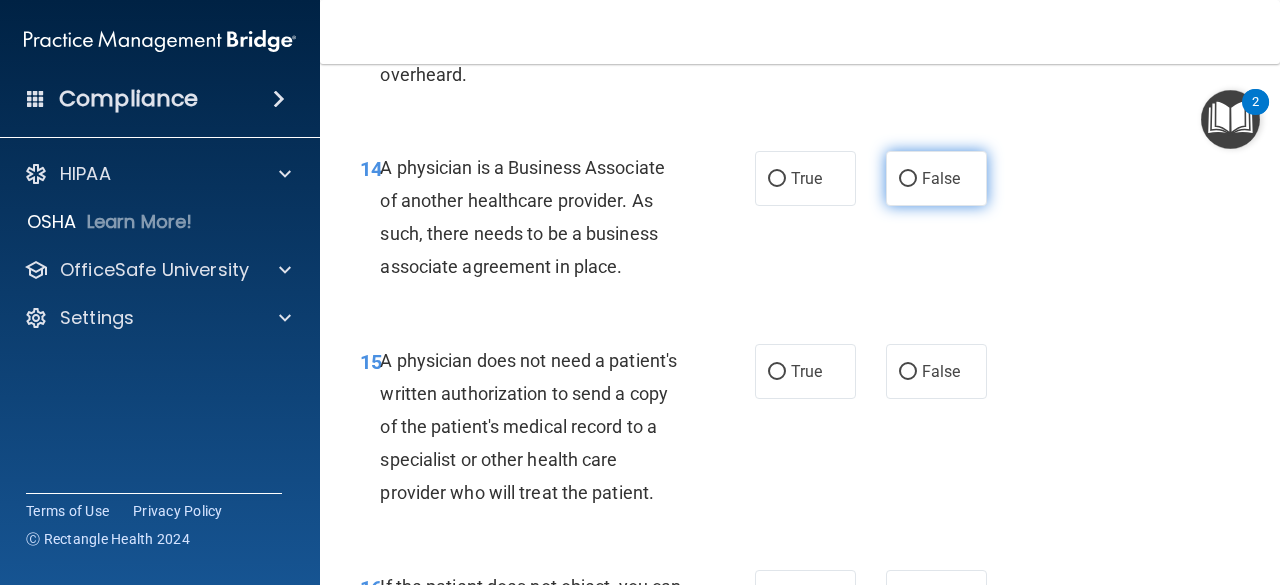 click on "False" at bounding box center [908, 179] 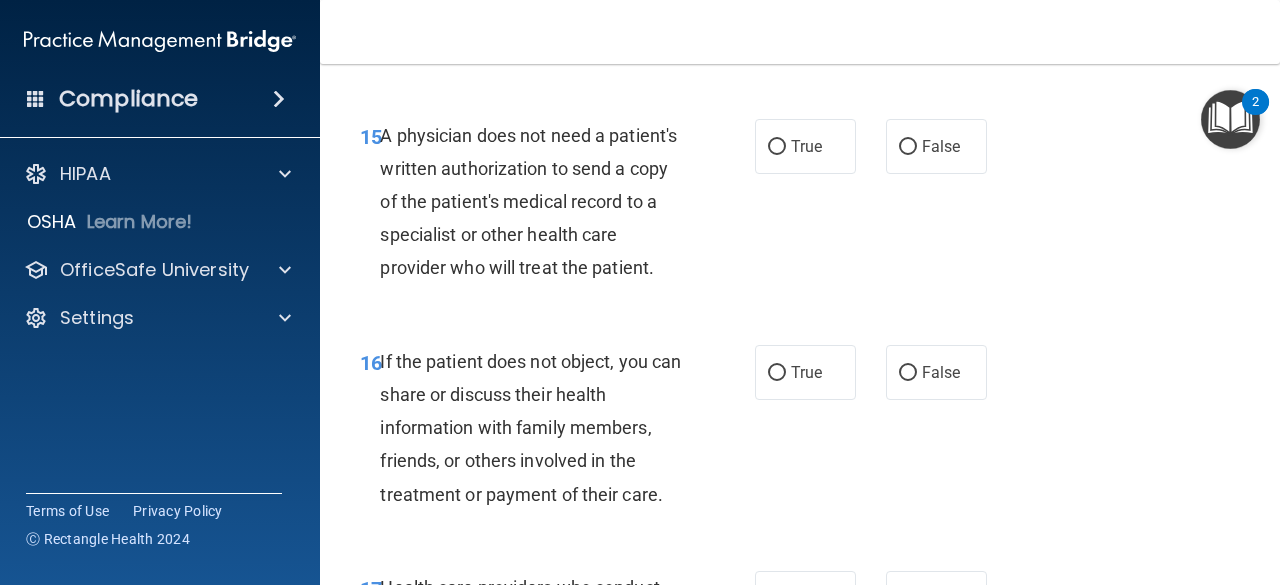 scroll, scrollTop: 3051, scrollLeft: 0, axis: vertical 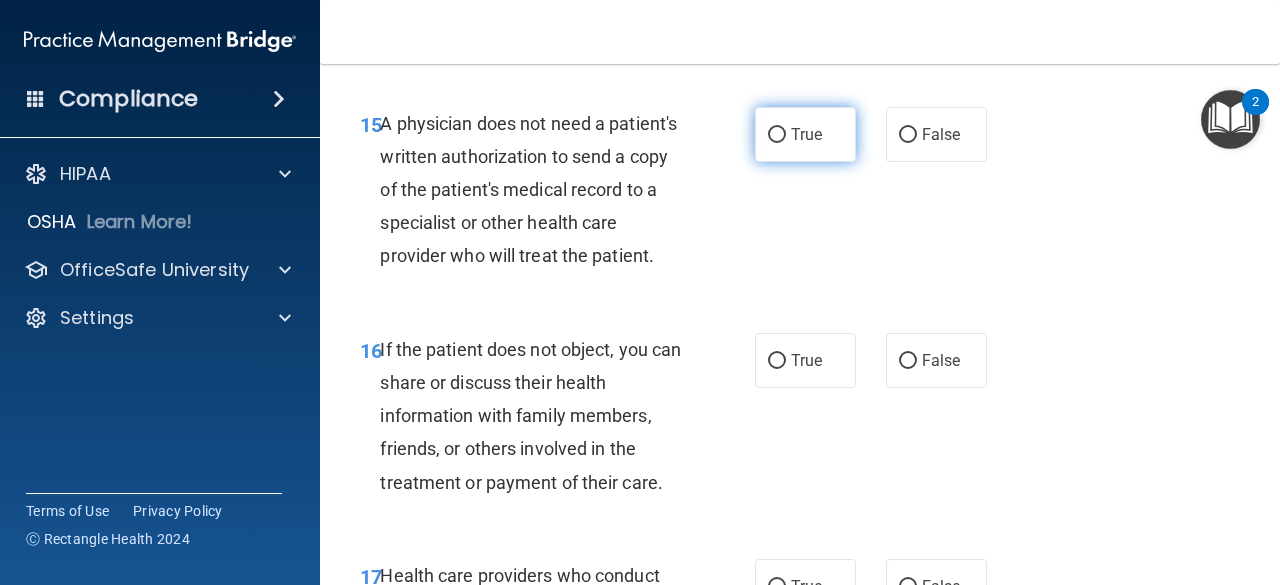click on "True" at bounding box center (806, 134) 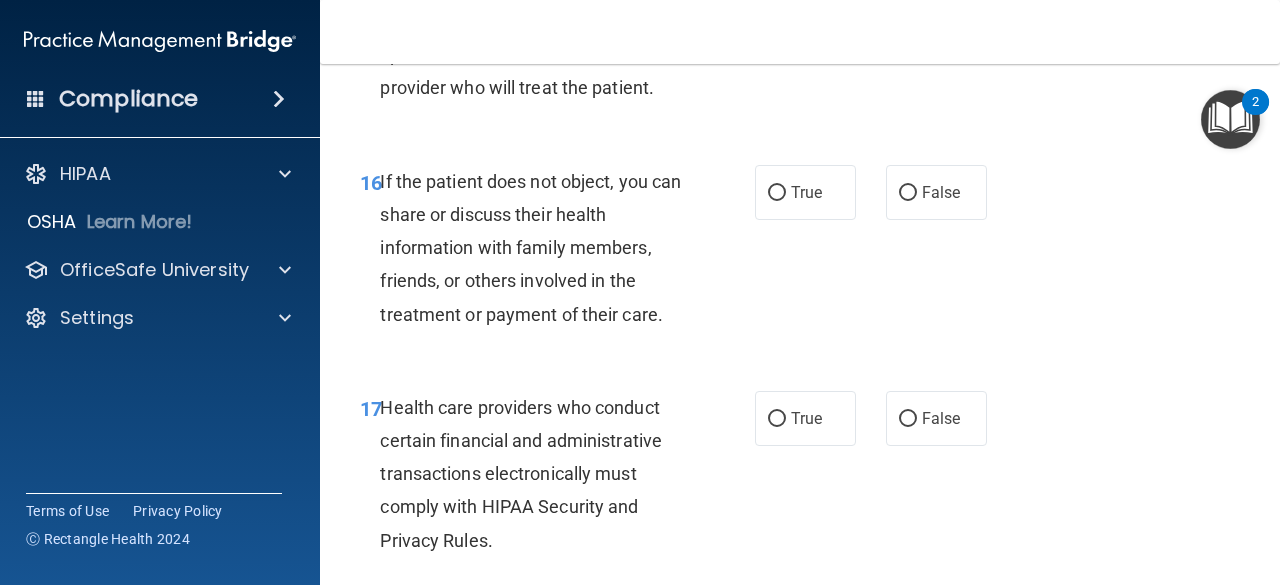 scroll, scrollTop: 3276, scrollLeft: 0, axis: vertical 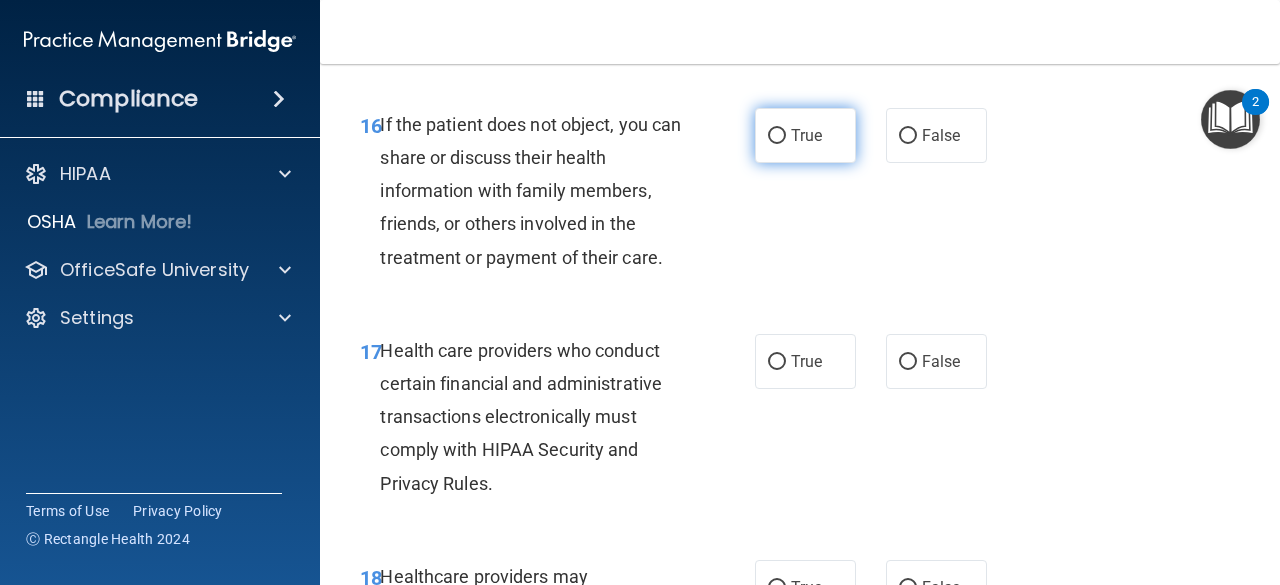 click on "True" at bounding box center (777, 136) 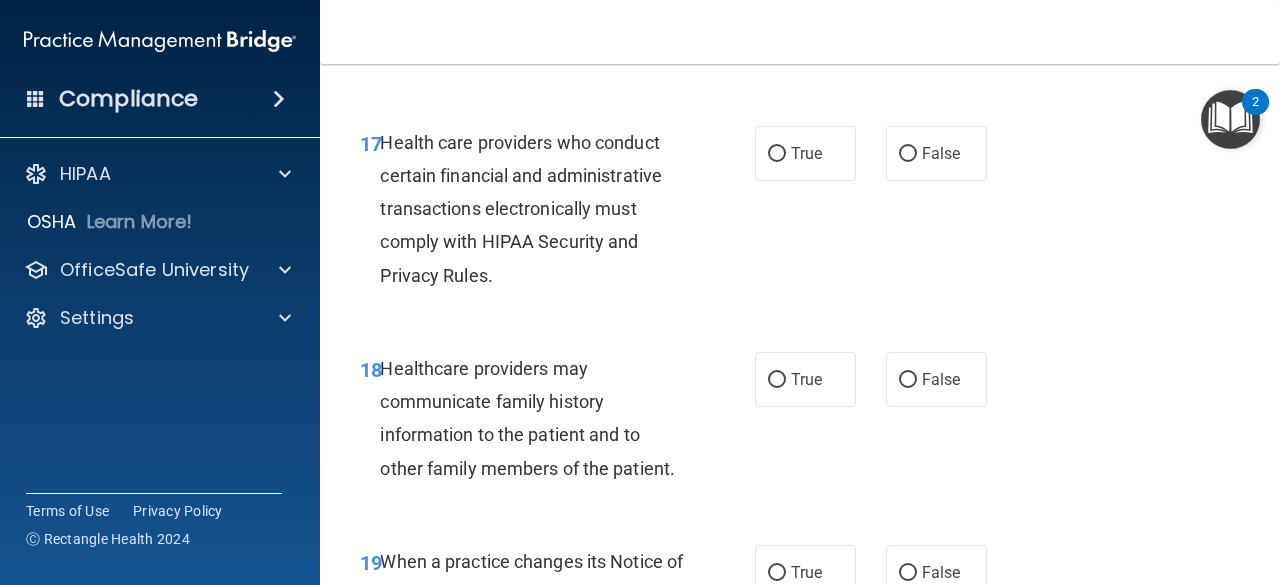 scroll, scrollTop: 3492, scrollLeft: 0, axis: vertical 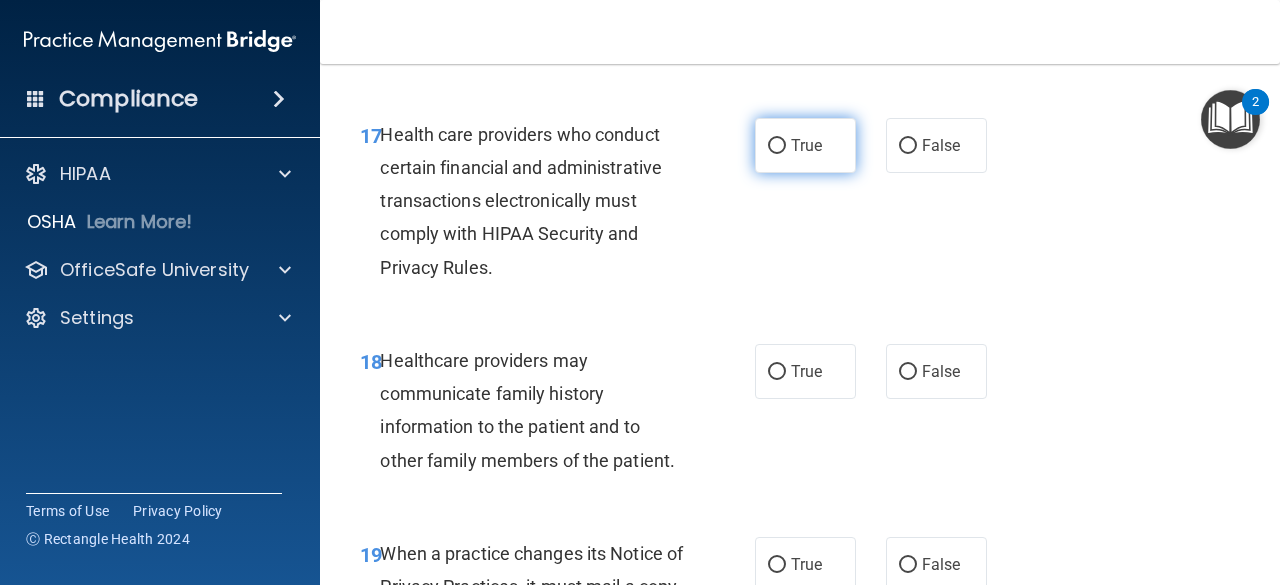 click on "True" at bounding box center [806, 145] 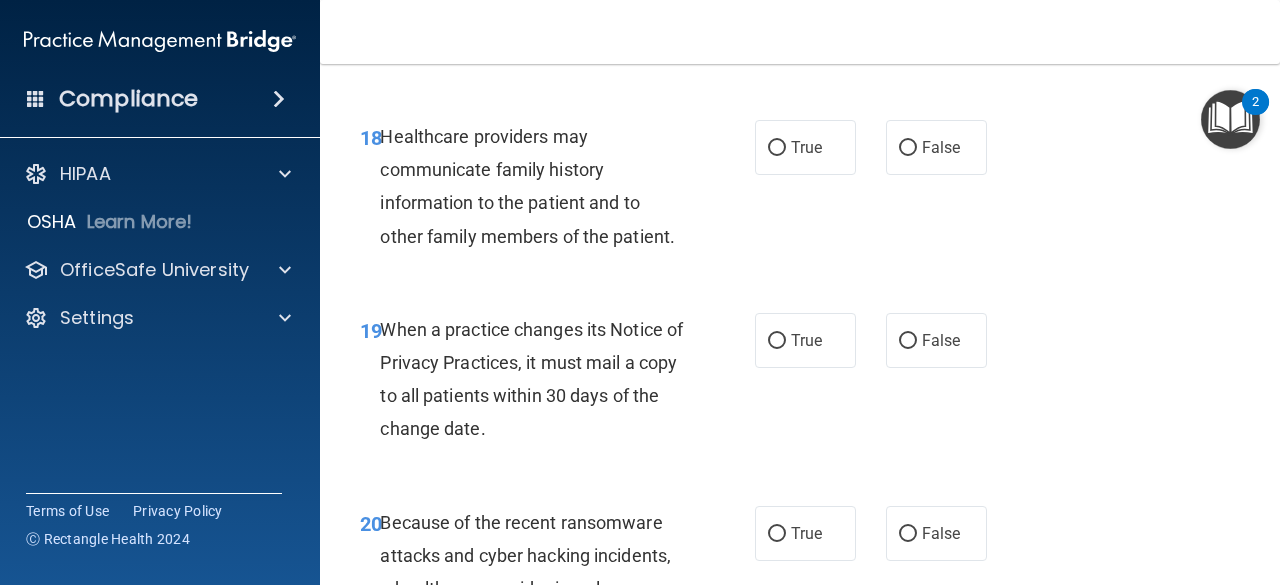scroll, scrollTop: 3718, scrollLeft: 0, axis: vertical 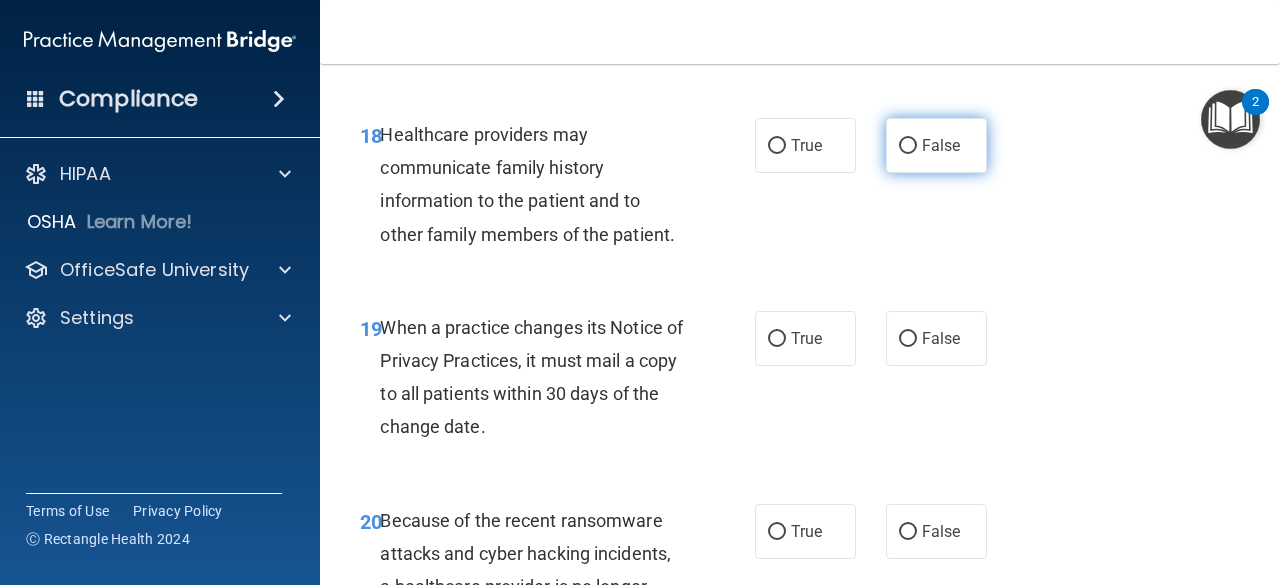 click on "False" at bounding box center [936, 145] 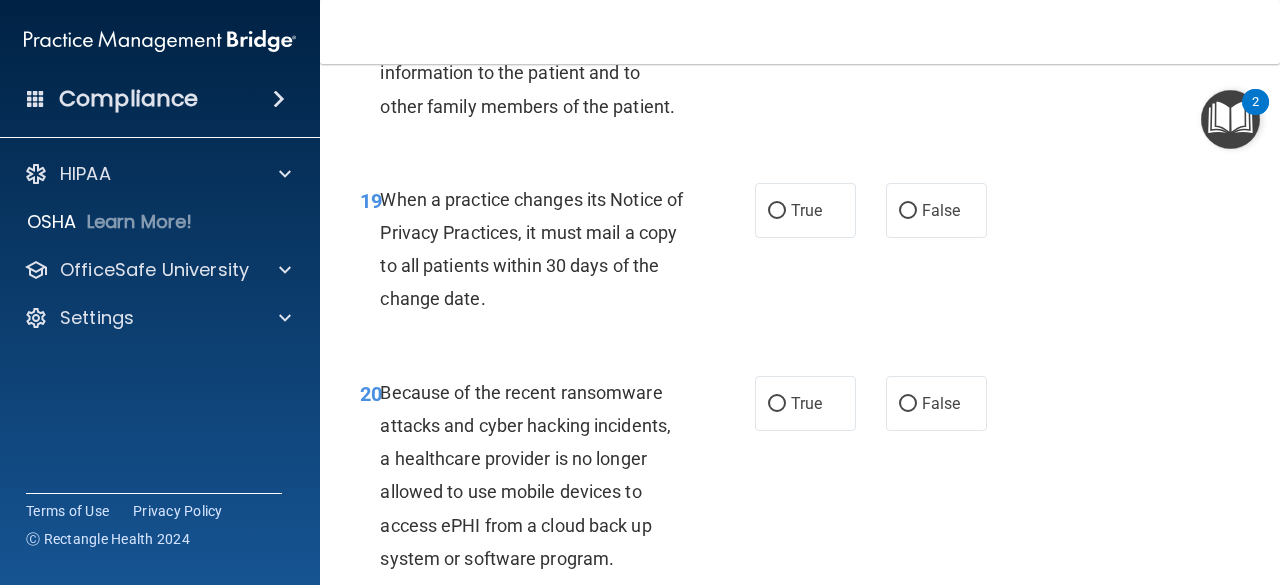 scroll, scrollTop: 3860, scrollLeft: 0, axis: vertical 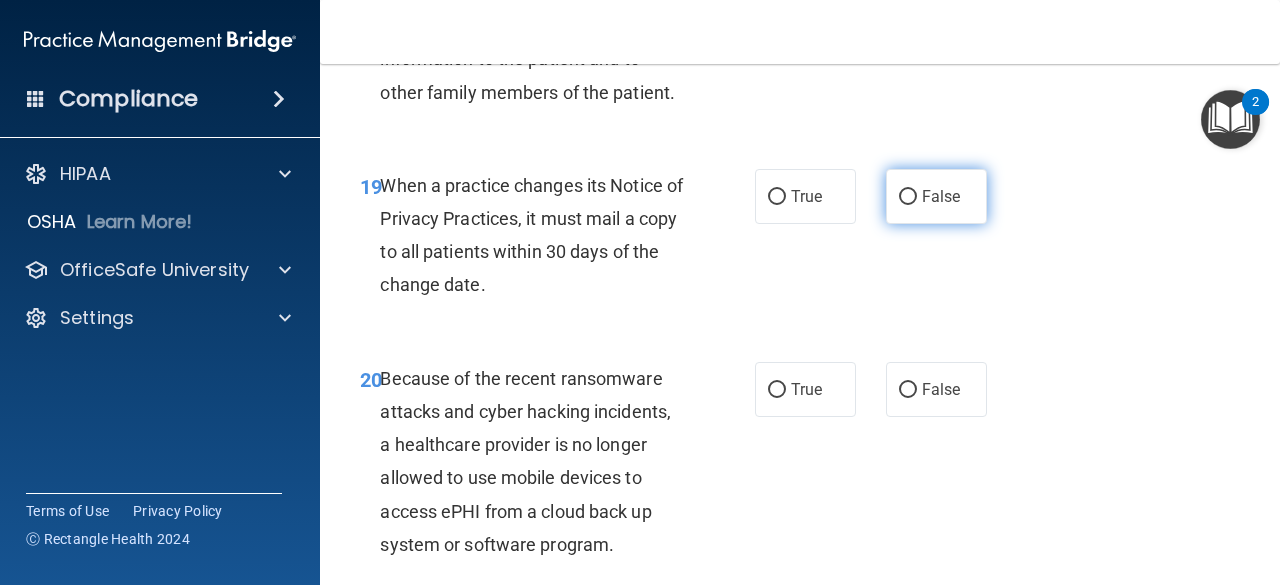 click on "False" at bounding box center [941, 196] 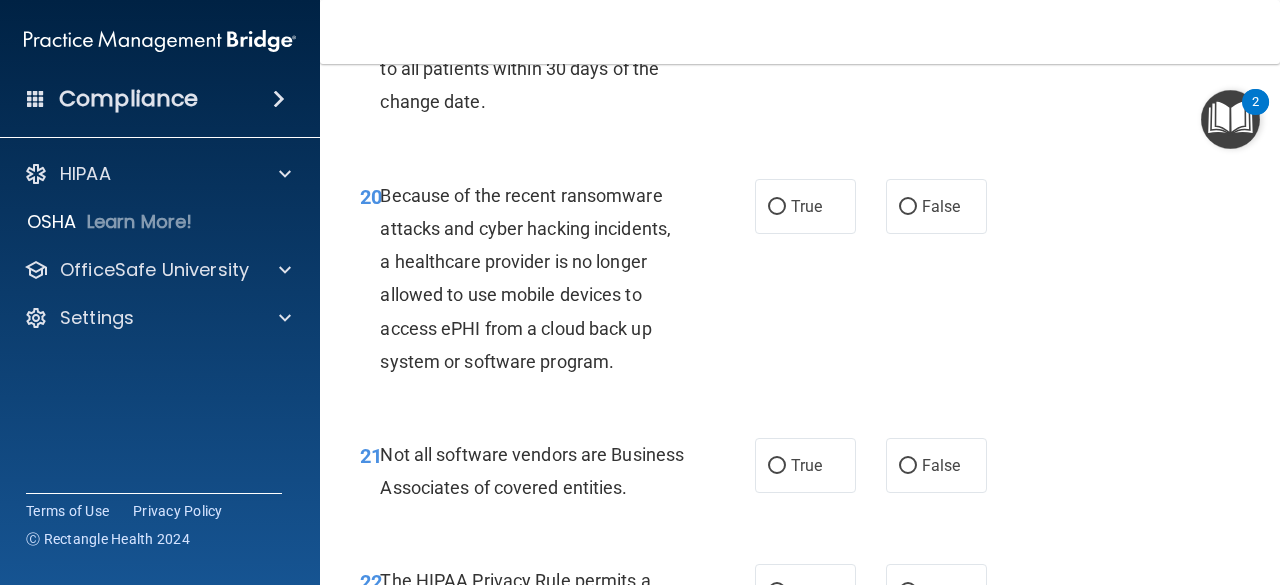 scroll, scrollTop: 4083, scrollLeft: 0, axis: vertical 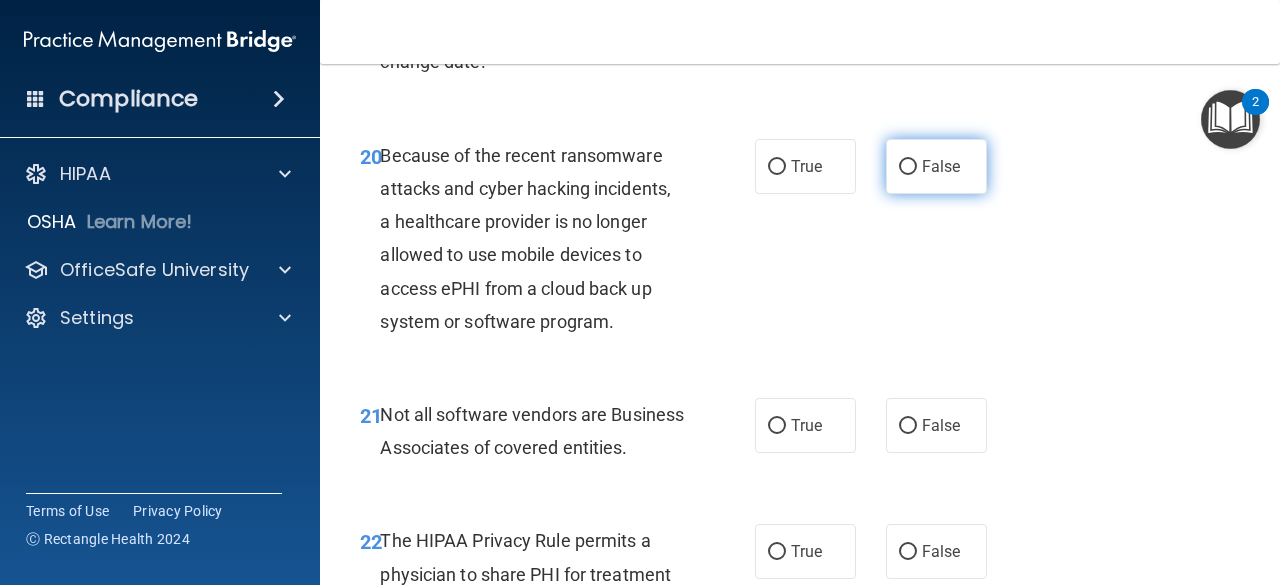 click on "False" at bounding box center (941, 166) 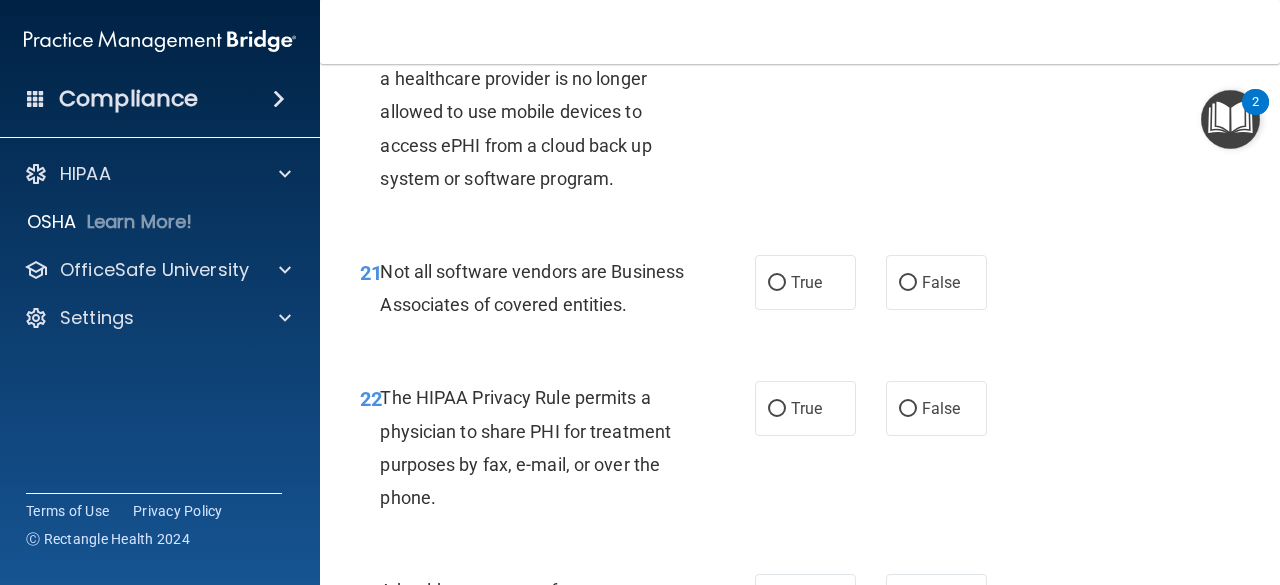 scroll, scrollTop: 4239, scrollLeft: 0, axis: vertical 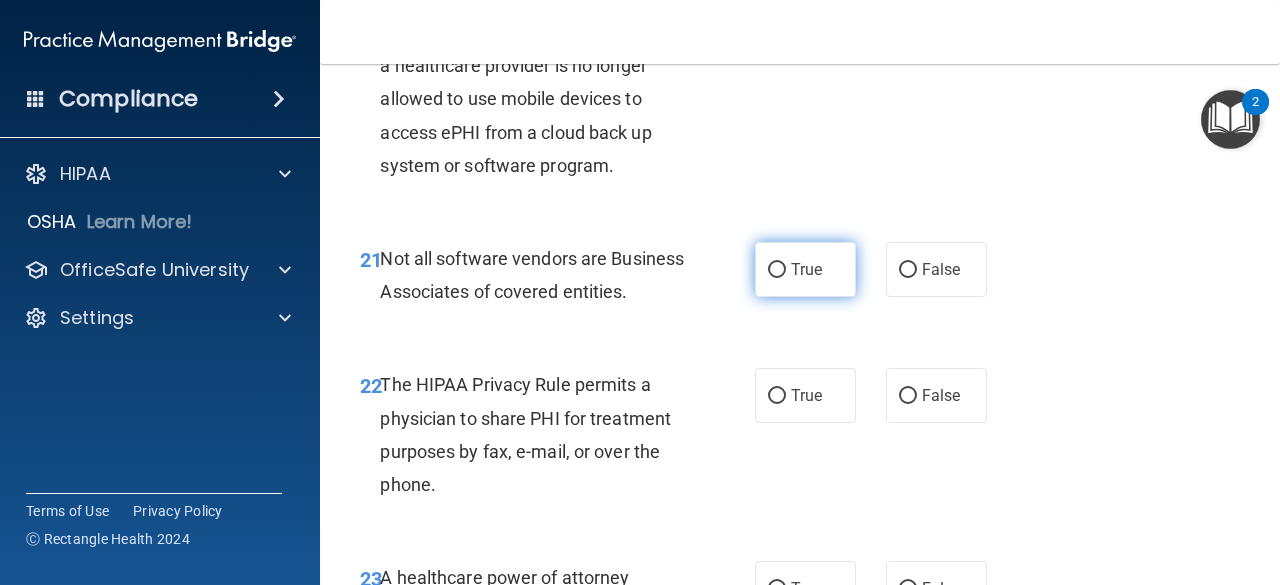 click on "True" at bounding box center (806, 269) 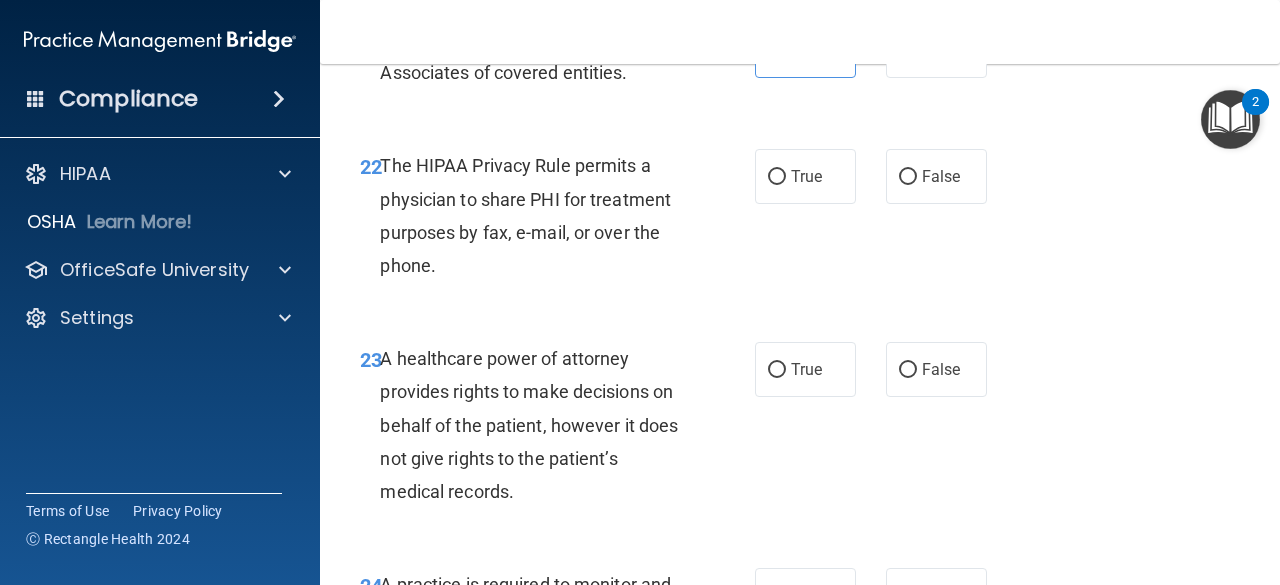 scroll, scrollTop: 4460, scrollLeft: 0, axis: vertical 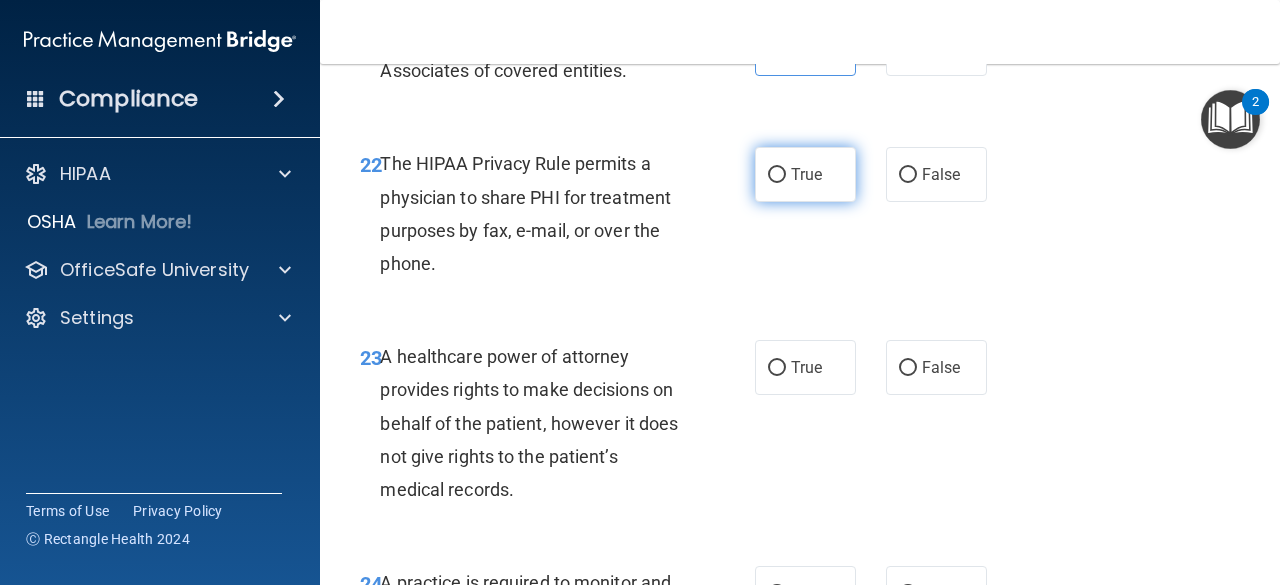 click on "True" at bounding box center [805, 174] 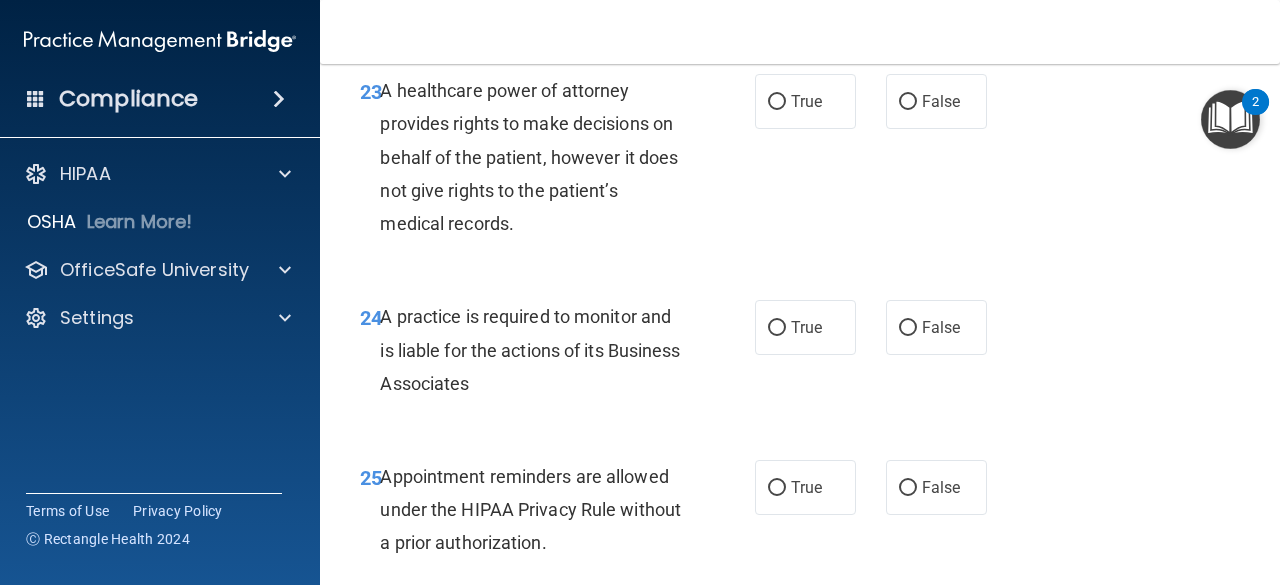scroll, scrollTop: 4729, scrollLeft: 0, axis: vertical 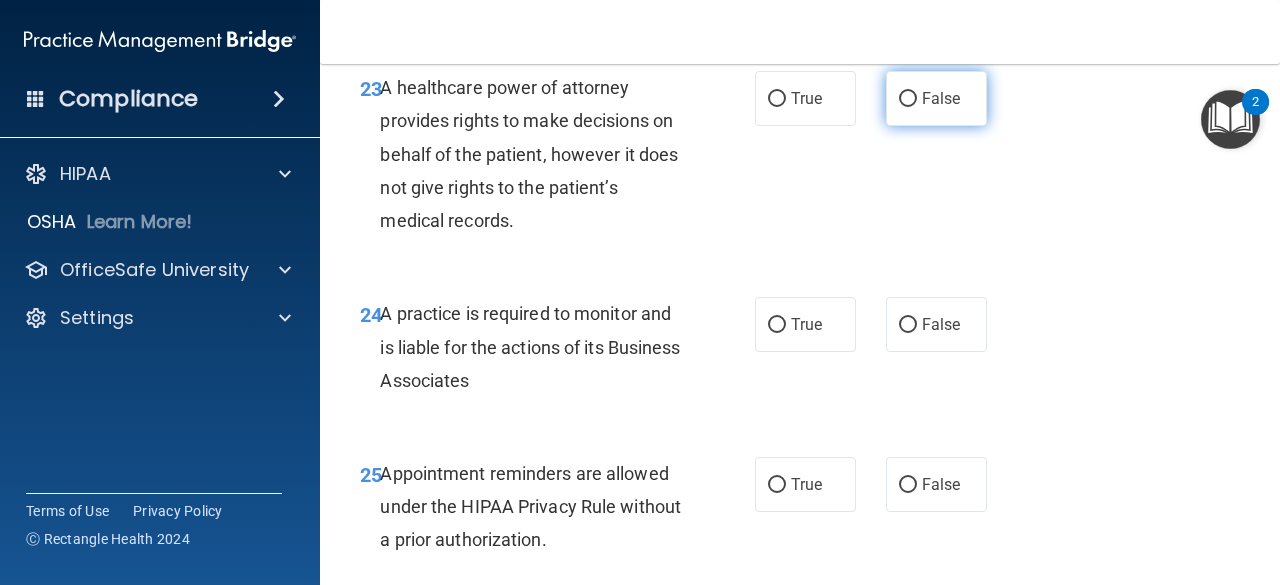 click on "False" at bounding box center (908, 99) 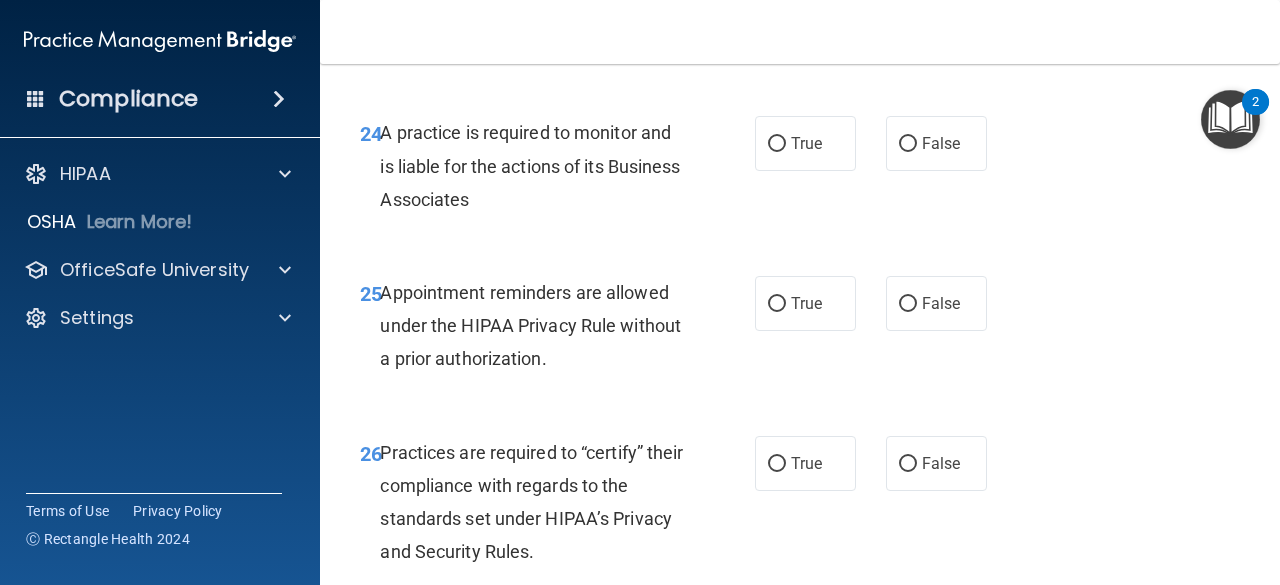 scroll, scrollTop: 4911, scrollLeft: 0, axis: vertical 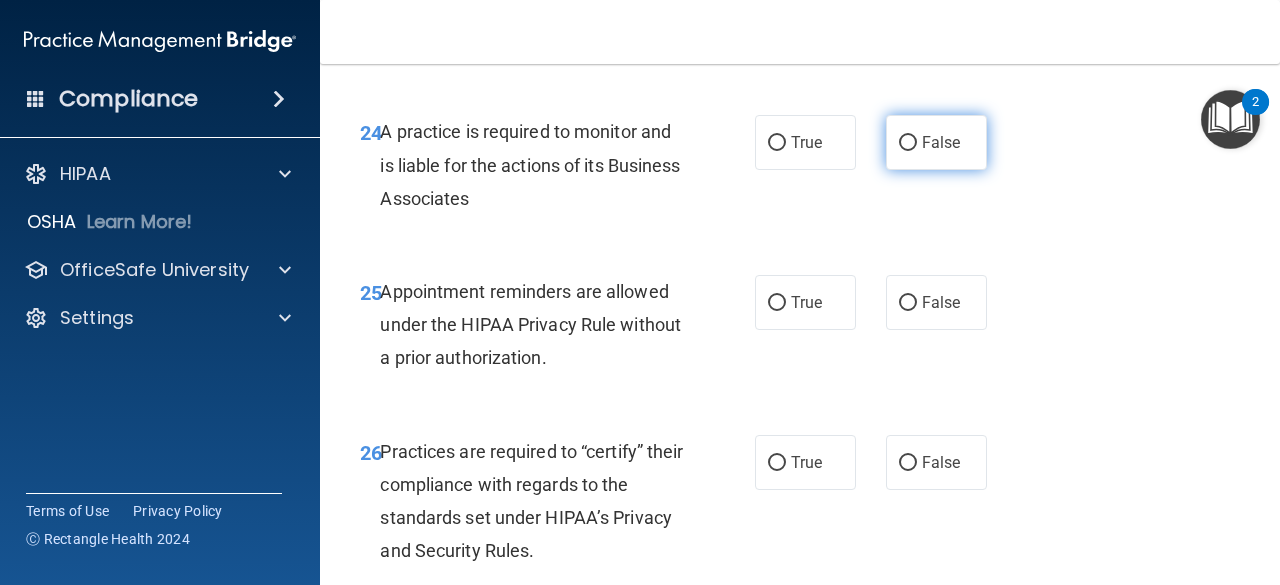 click on "False" at bounding box center [936, 142] 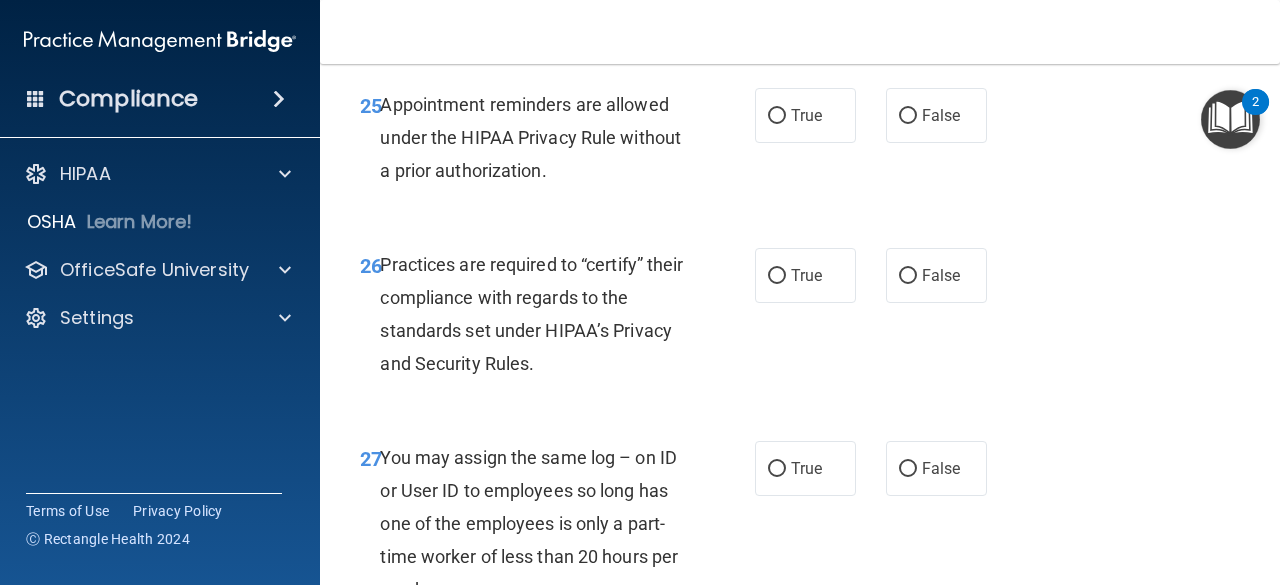 scroll, scrollTop: 5099, scrollLeft: 0, axis: vertical 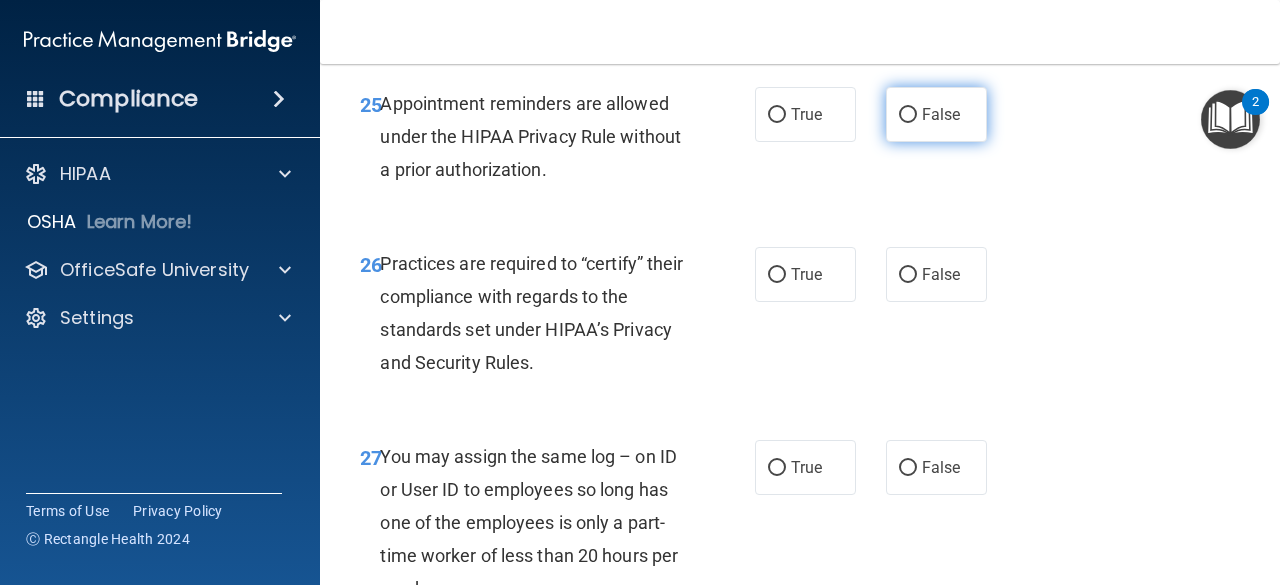 click on "False" at bounding box center (908, 115) 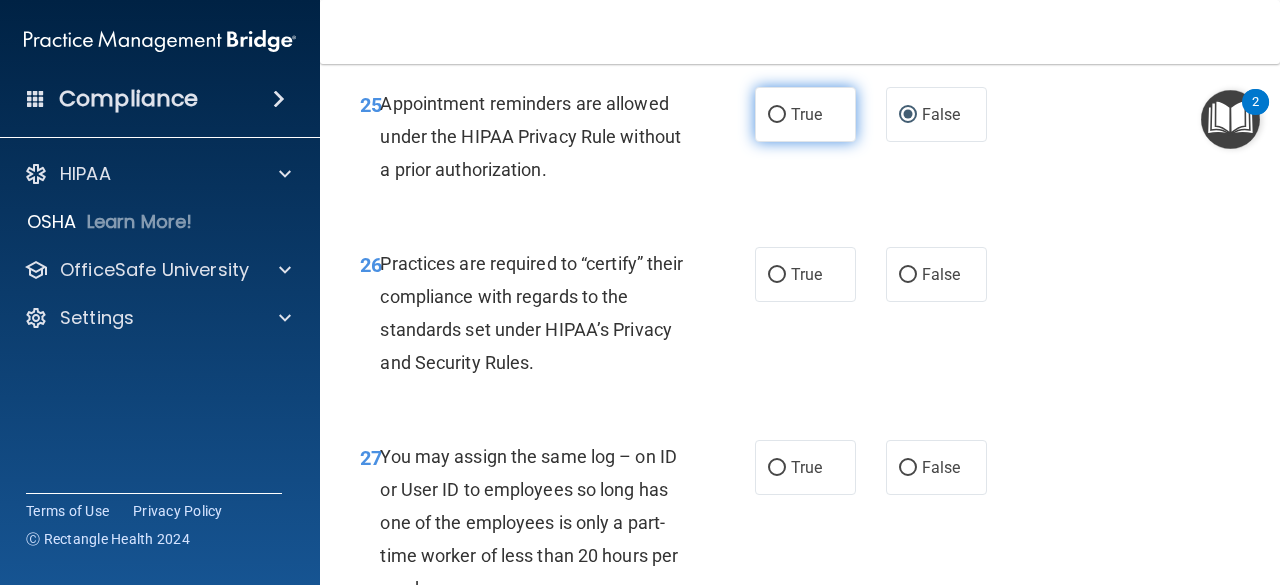 click on "True" at bounding box center (806, 114) 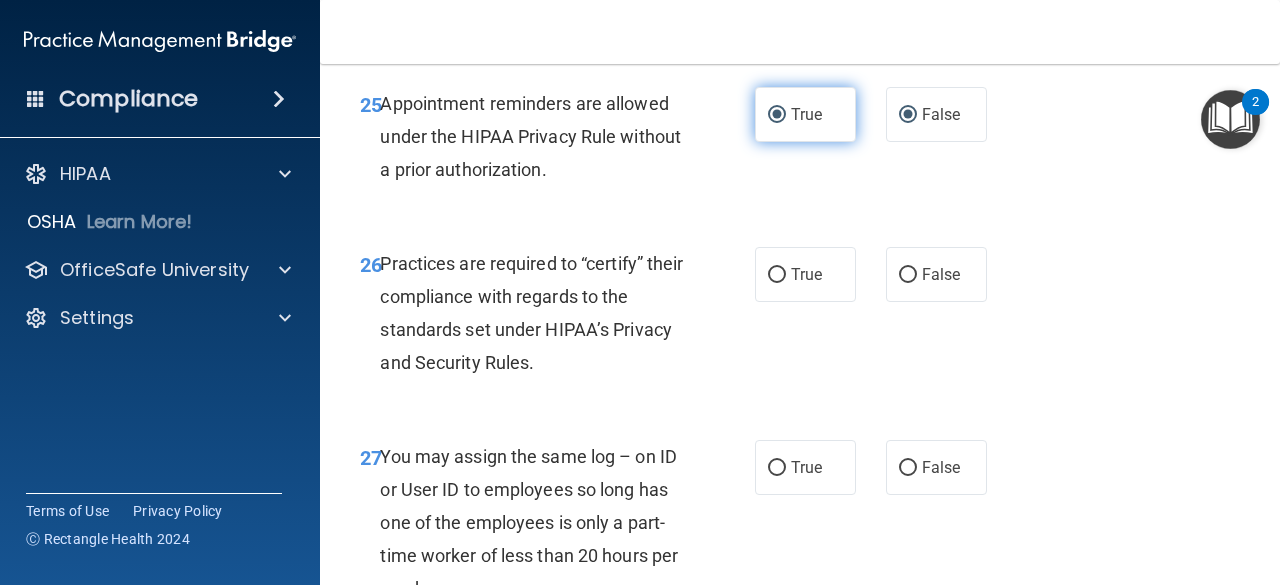 radio on "false" 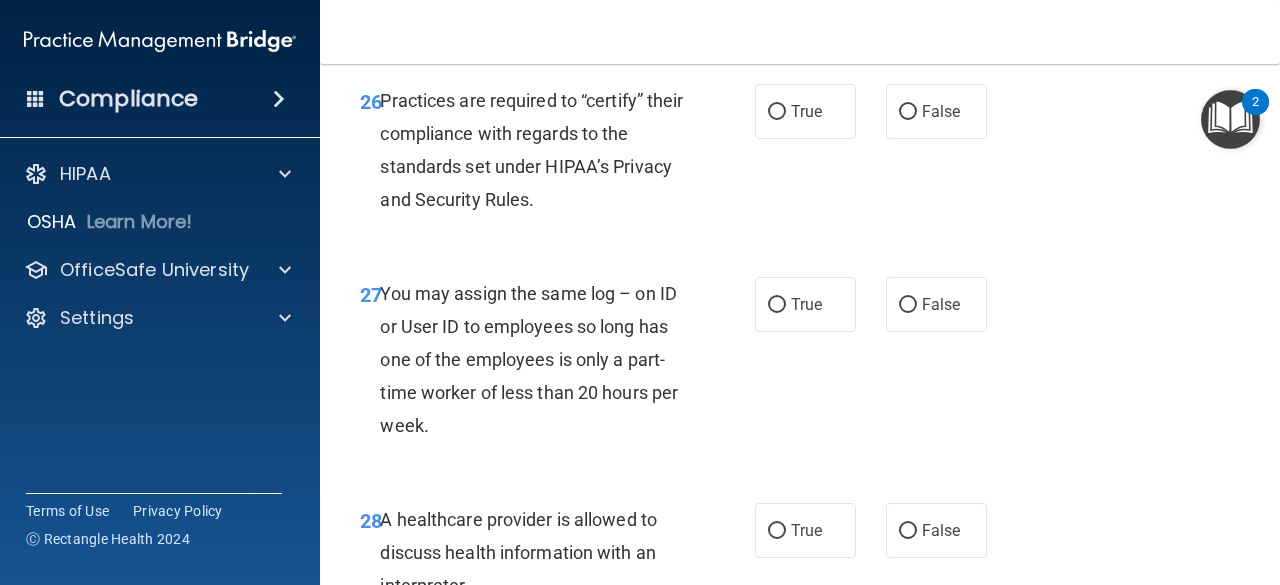 scroll, scrollTop: 5293, scrollLeft: 0, axis: vertical 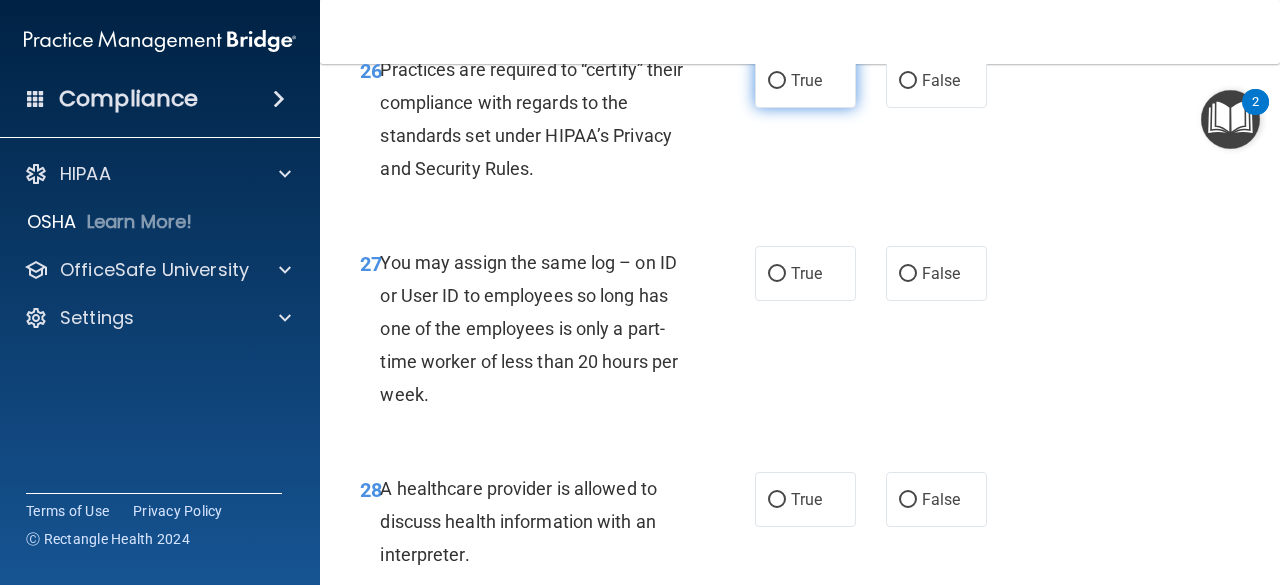 click on "True" at bounding box center [806, 80] 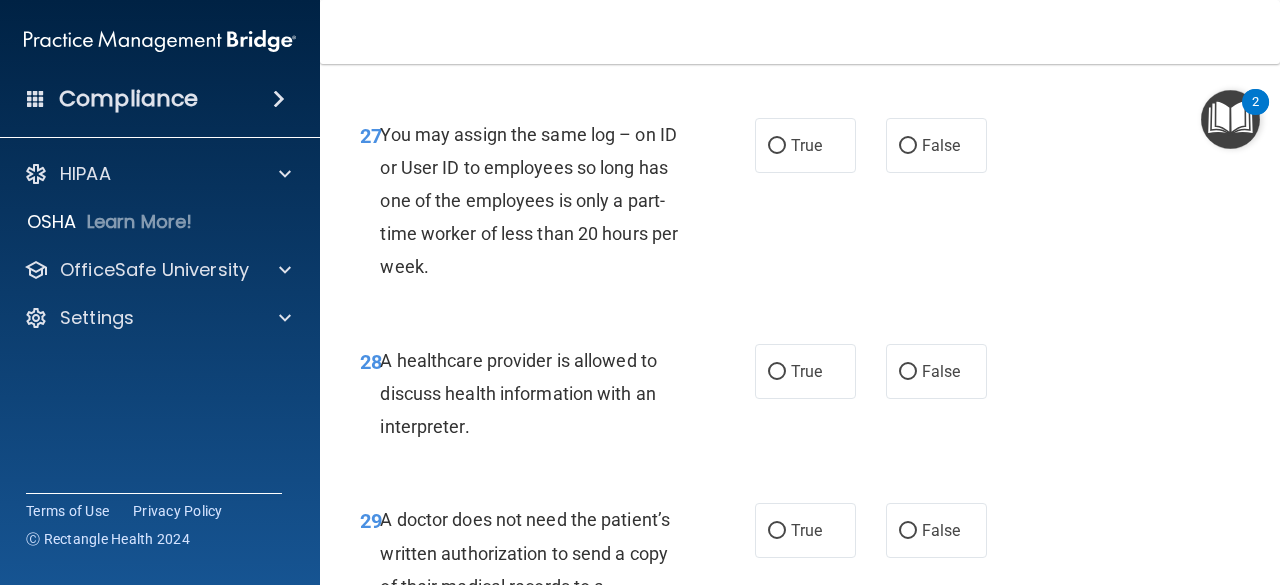 scroll, scrollTop: 5425, scrollLeft: 0, axis: vertical 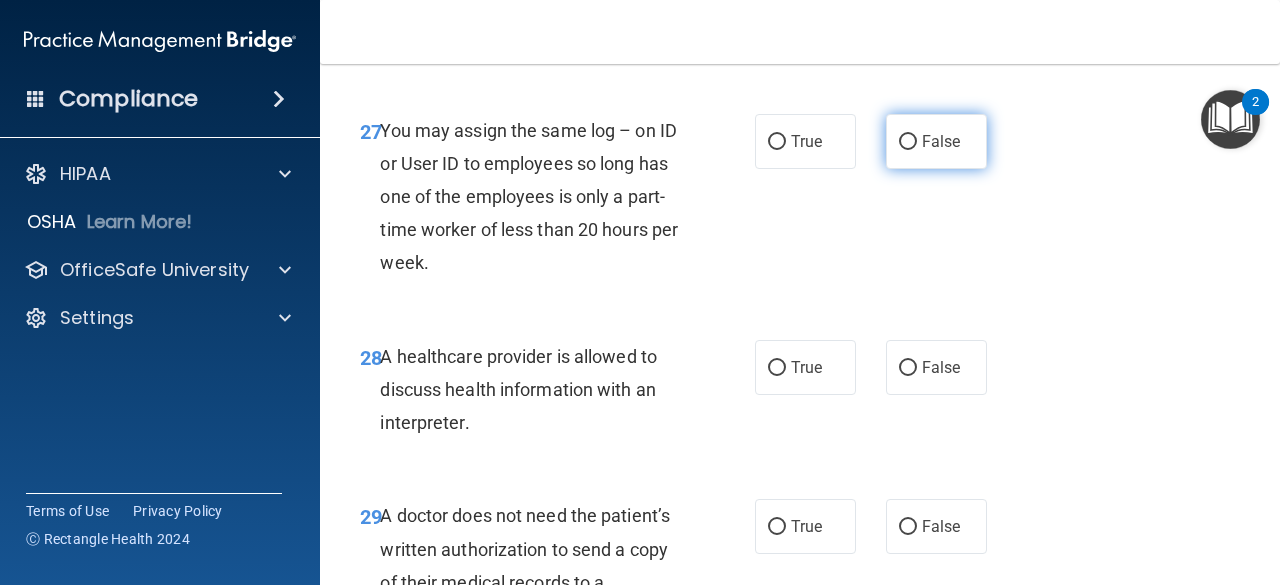 click on "False" at bounding box center (941, 141) 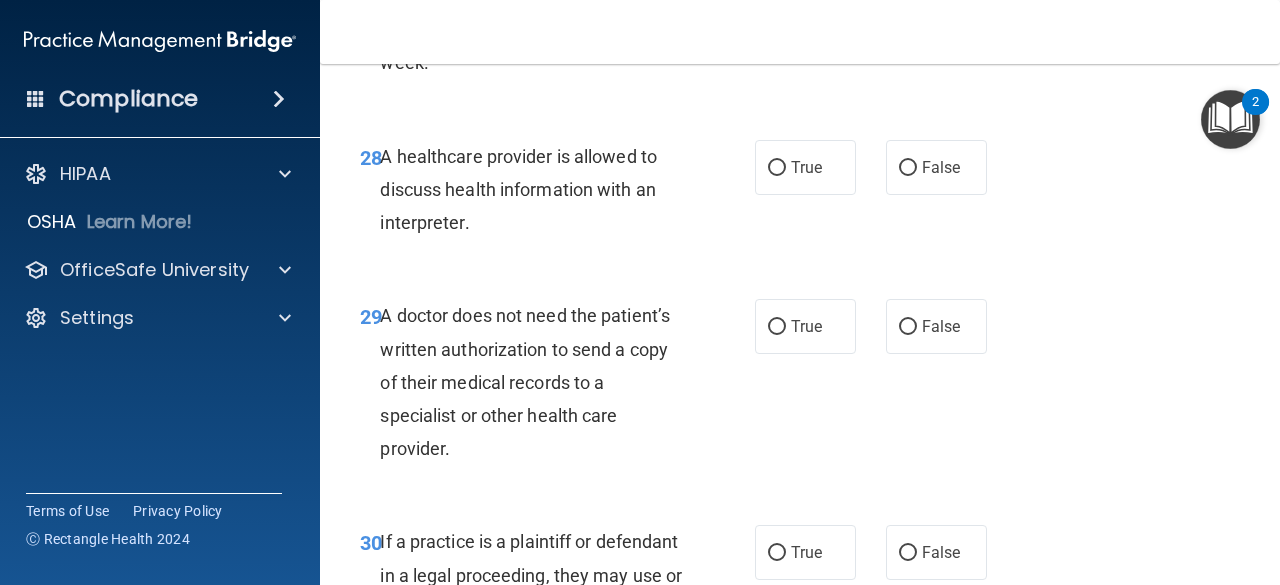 scroll, scrollTop: 5656, scrollLeft: 0, axis: vertical 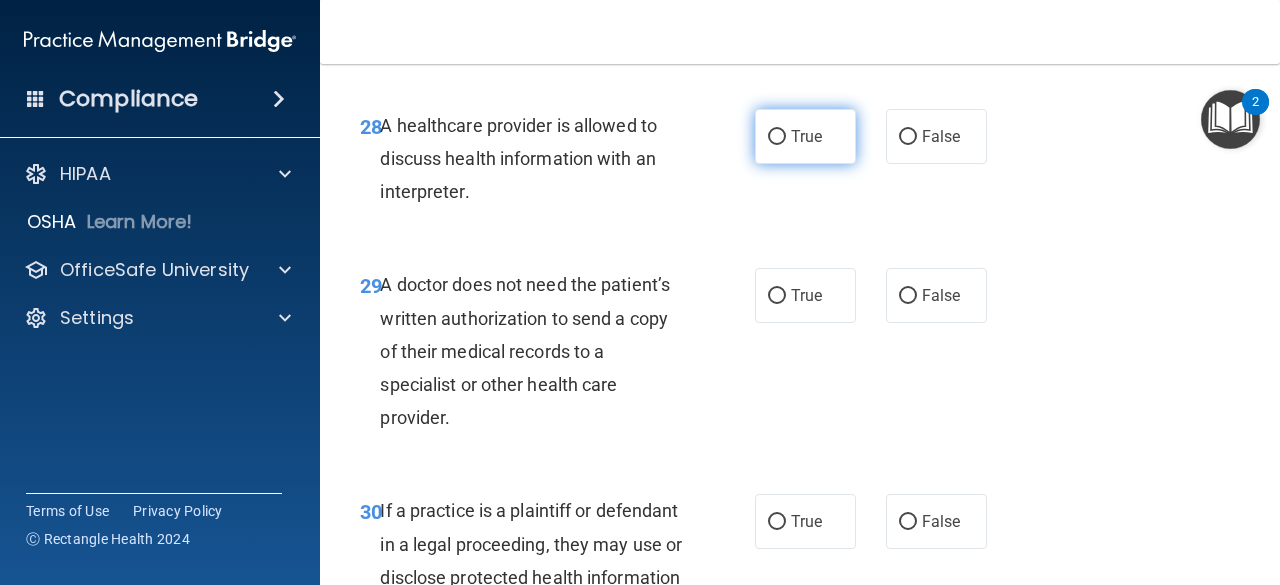 click on "True" at bounding box center [805, 136] 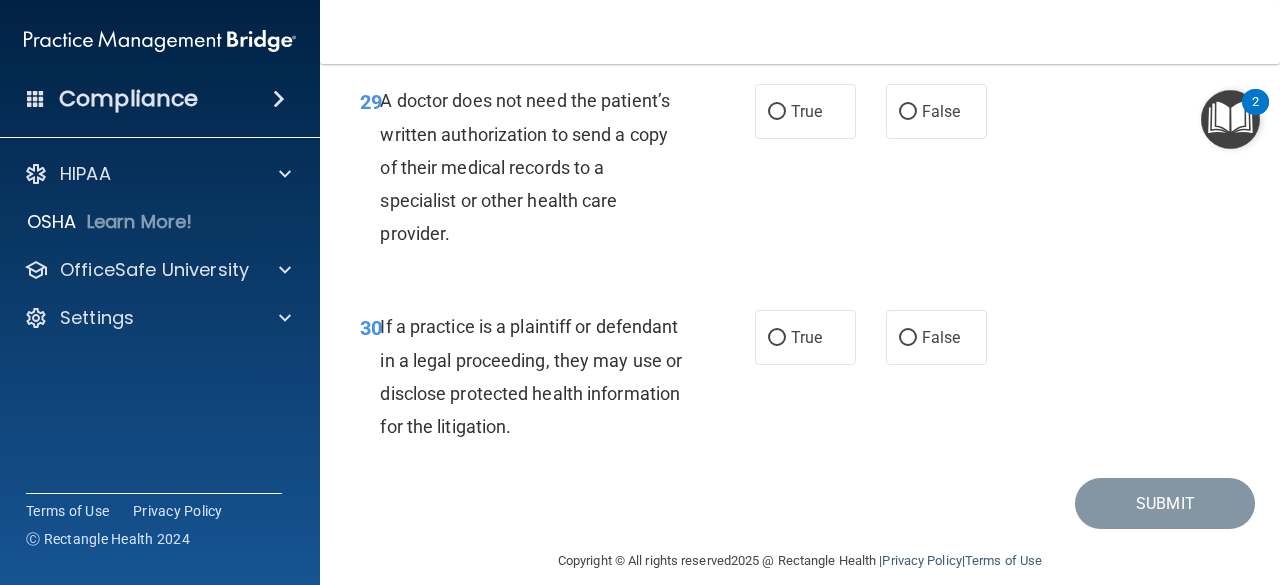 scroll, scrollTop: 5844, scrollLeft: 0, axis: vertical 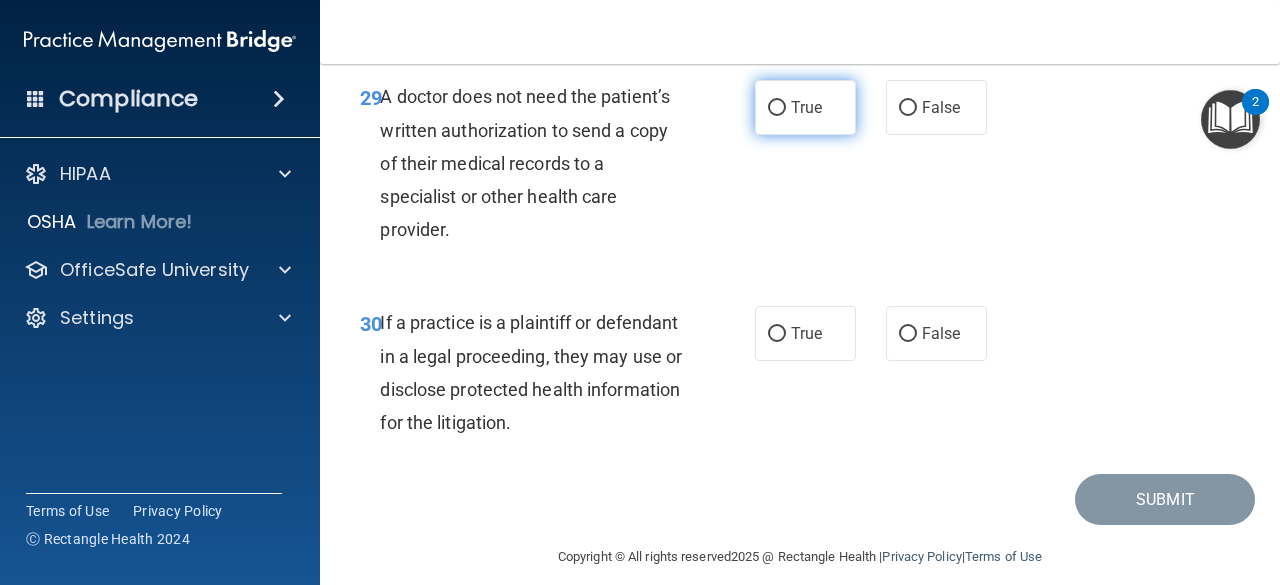click on "True" at bounding box center [805, 107] 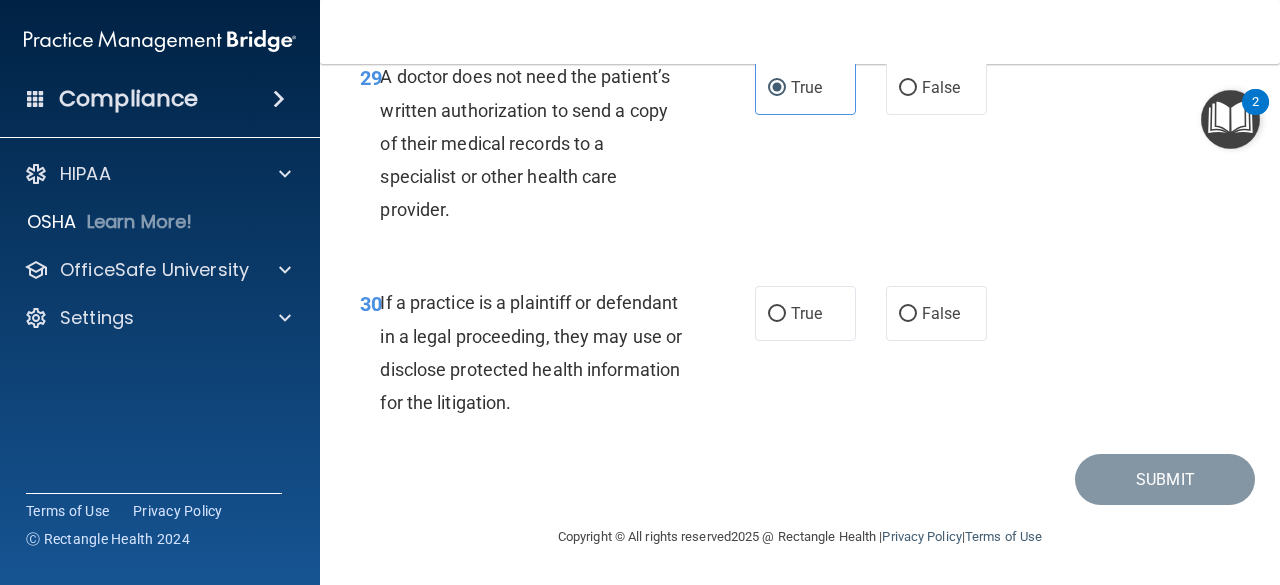 scroll, scrollTop: 5928, scrollLeft: 0, axis: vertical 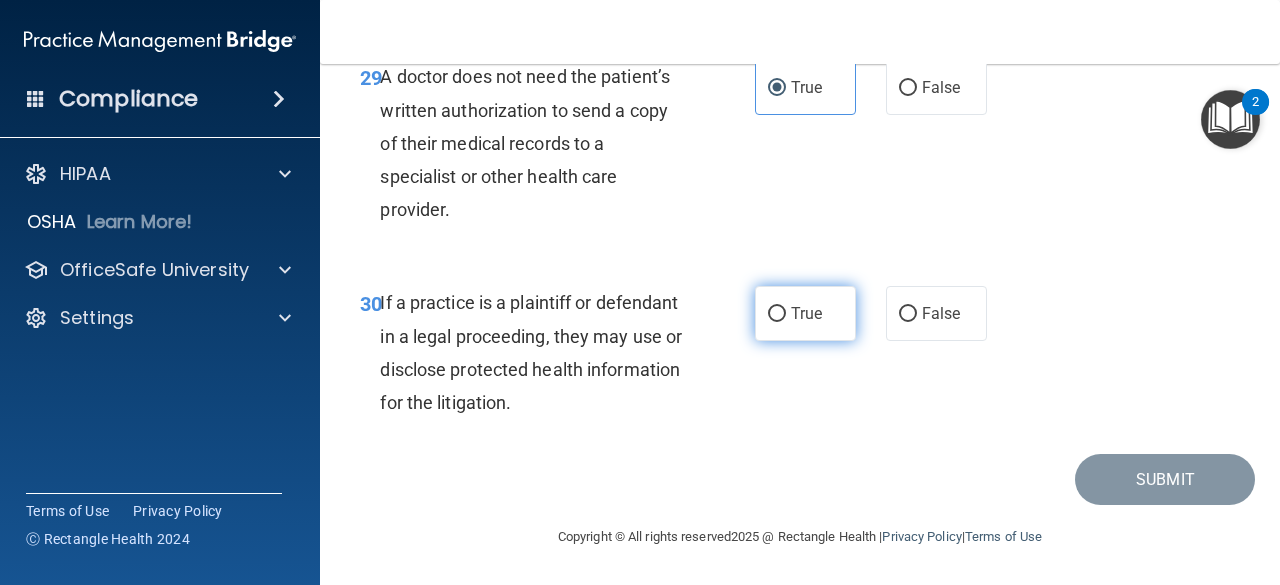click on "True" at bounding box center (806, 313) 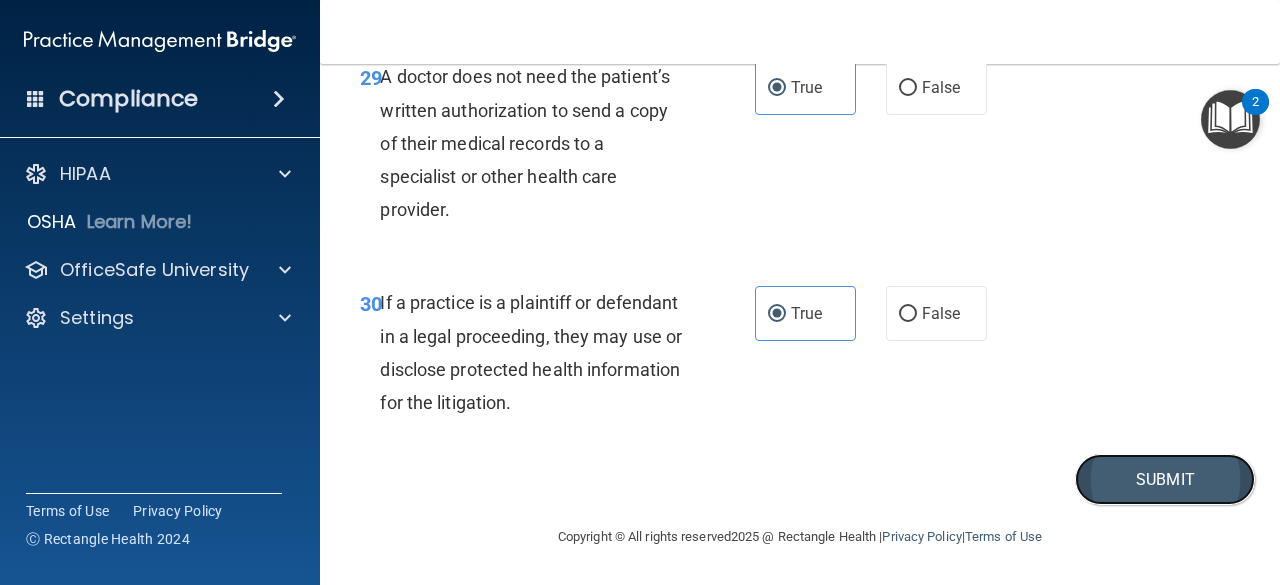 click on "Submit" at bounding box center (1165, 479) 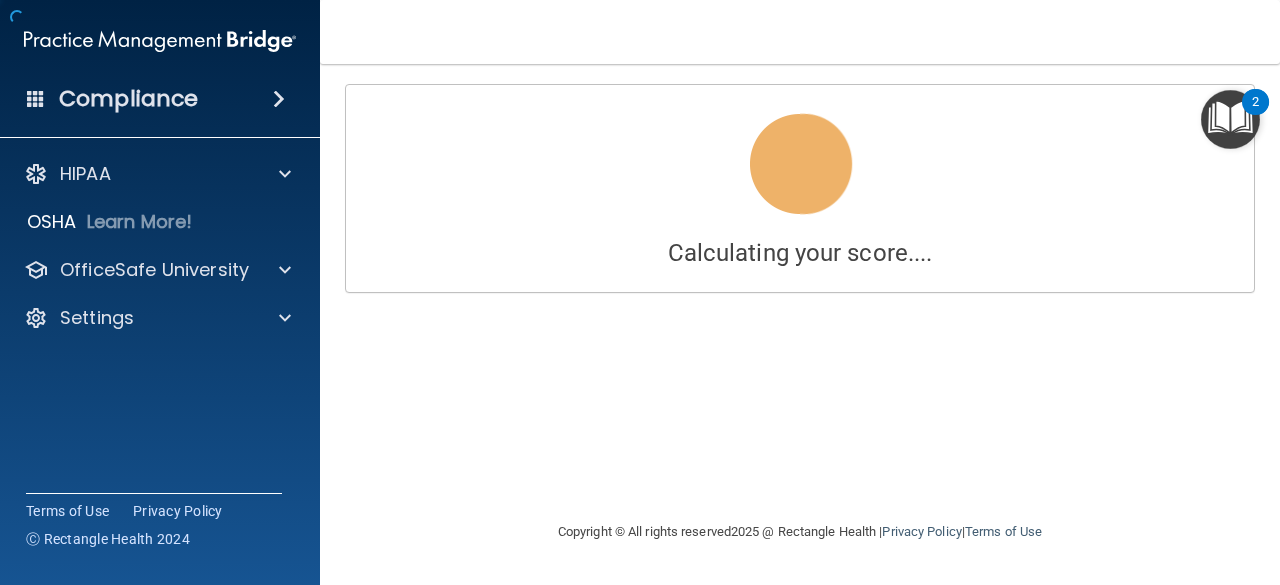 scroll, scrollTop: 0, scrollLeft: 0, axis: both 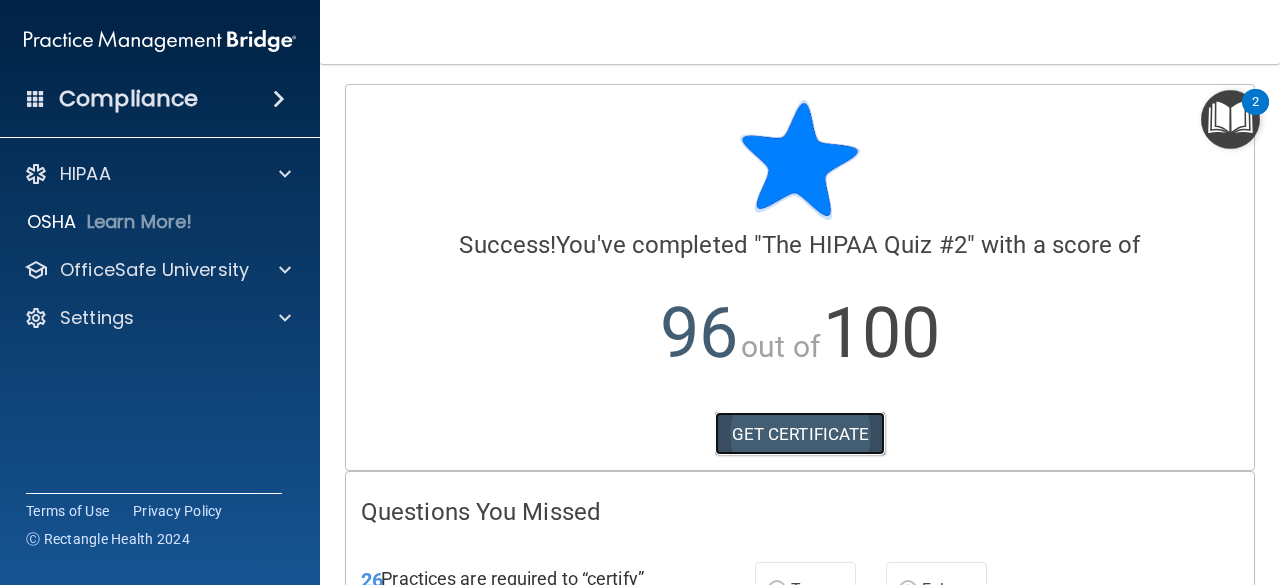 click on "GET CERTIFICATE" at bounding box center [800, 434] 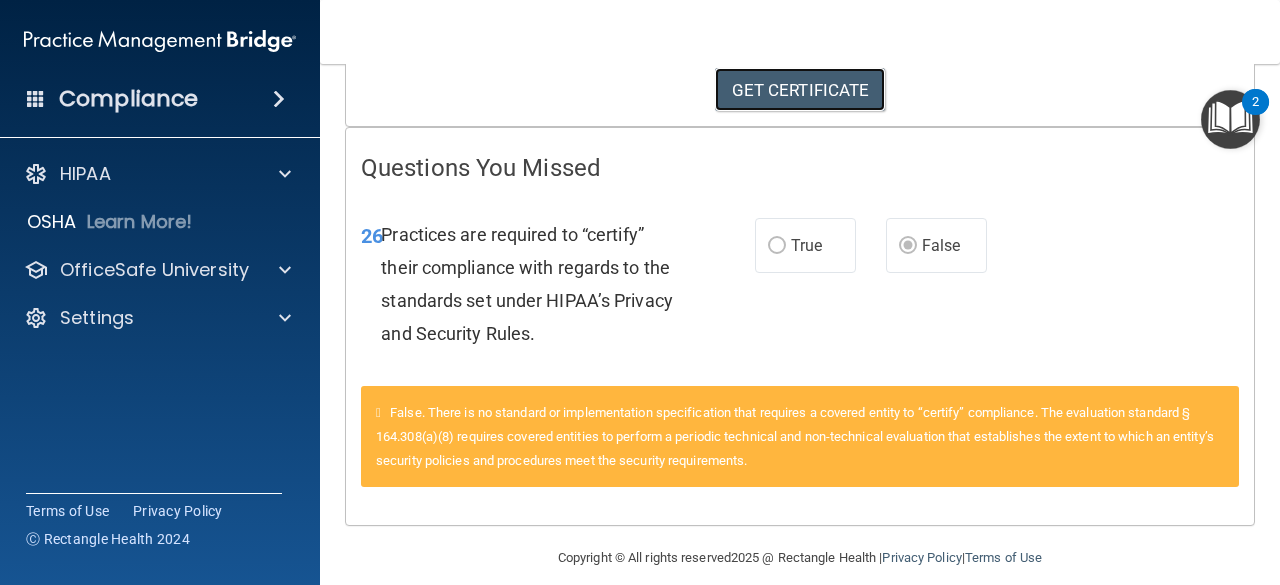 scroll, scrollTop: 363, scrollLeft: 0, axis: vertical 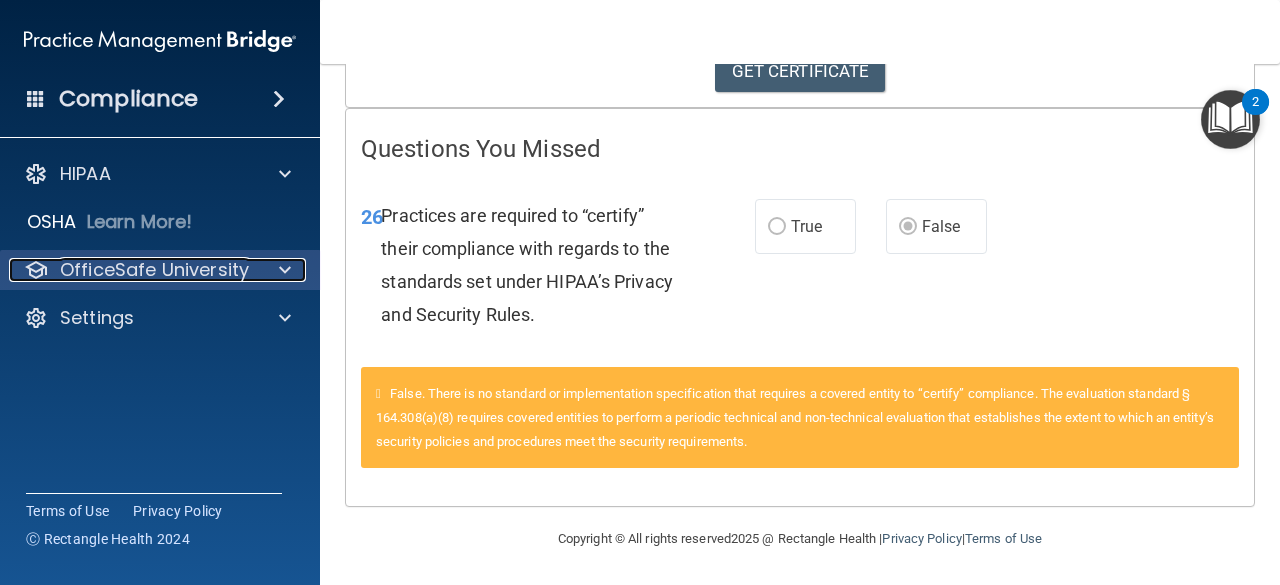 click at bounding box center (282, 270) 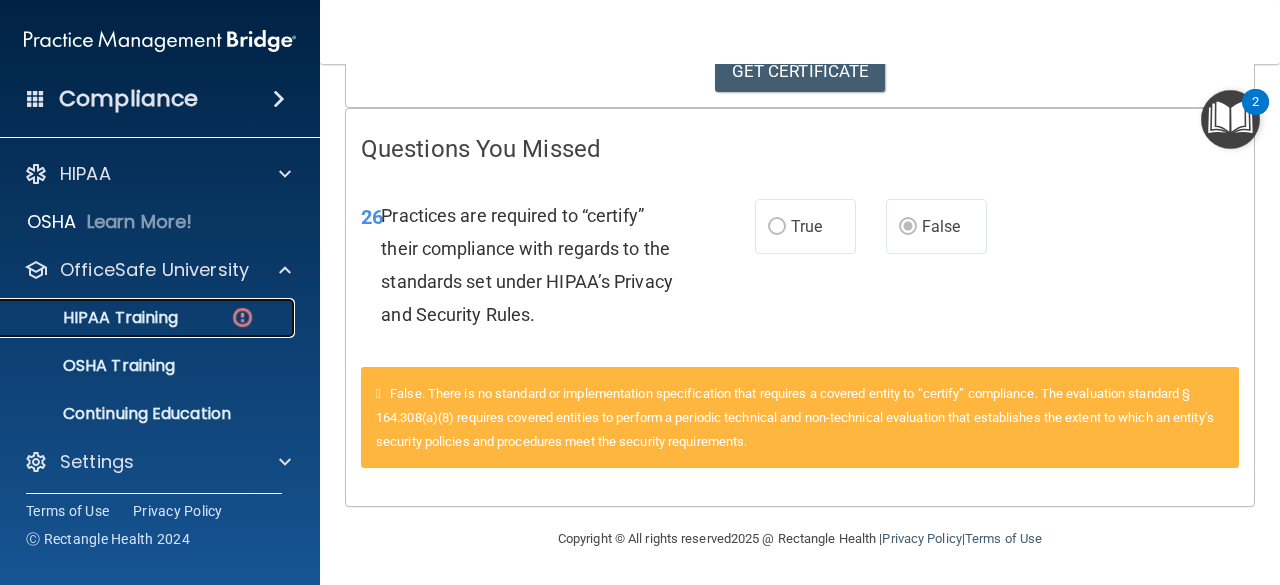 click on "HIPAA Training" at bounding box center [95, 318] 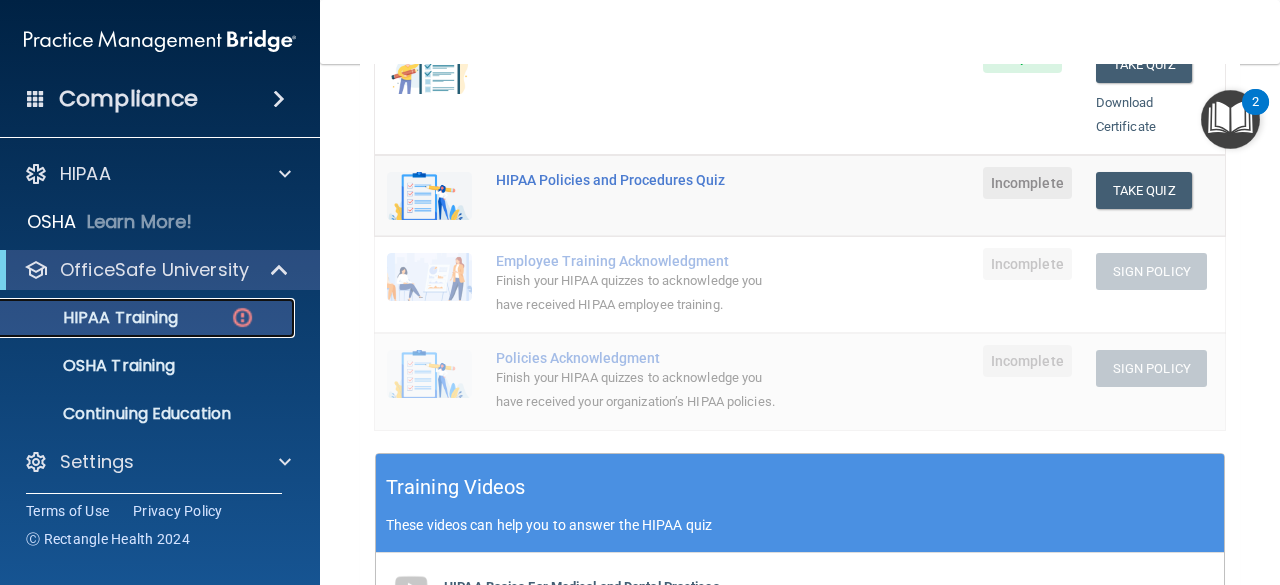 scroll, scrollTop: 449, scrollLeft: 0, axis: vertical 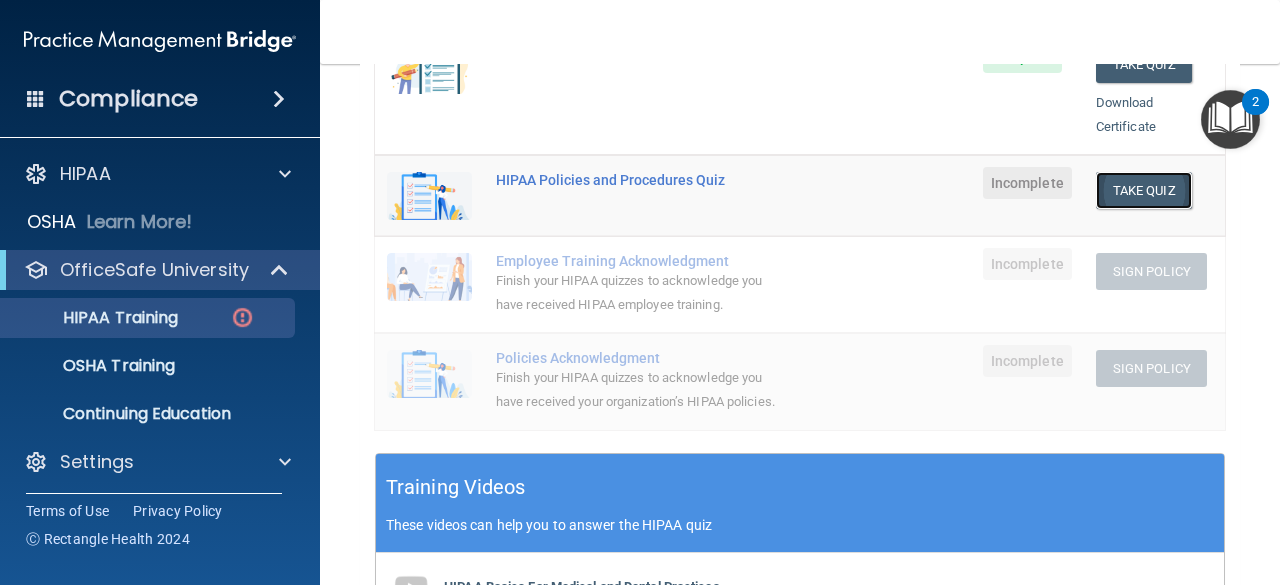 click on "Take Quiz" at bounding box center [1144, 190] 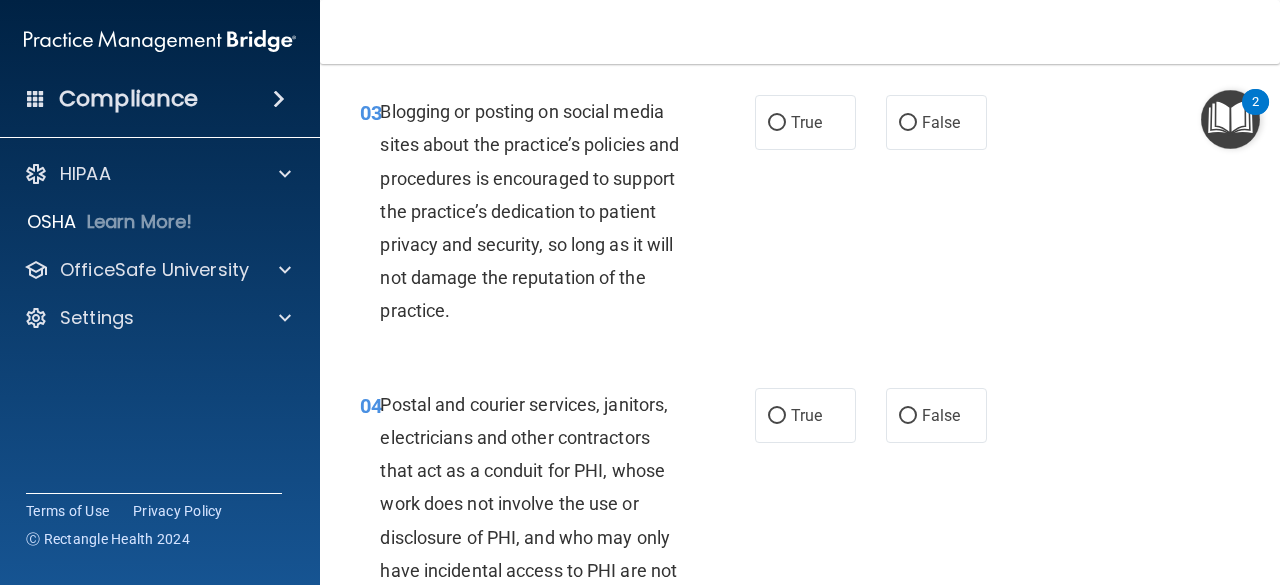 scroll, scrollTop: 0, scrollLeft: 0, axis: both 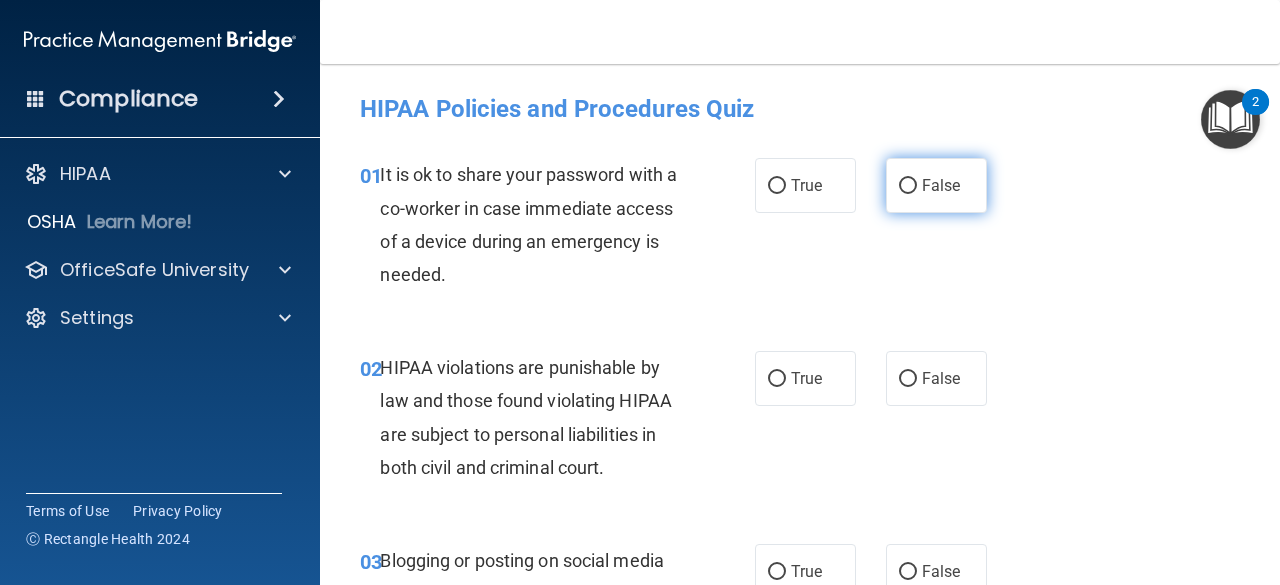 click on "False" at bounding box center (936, 185) 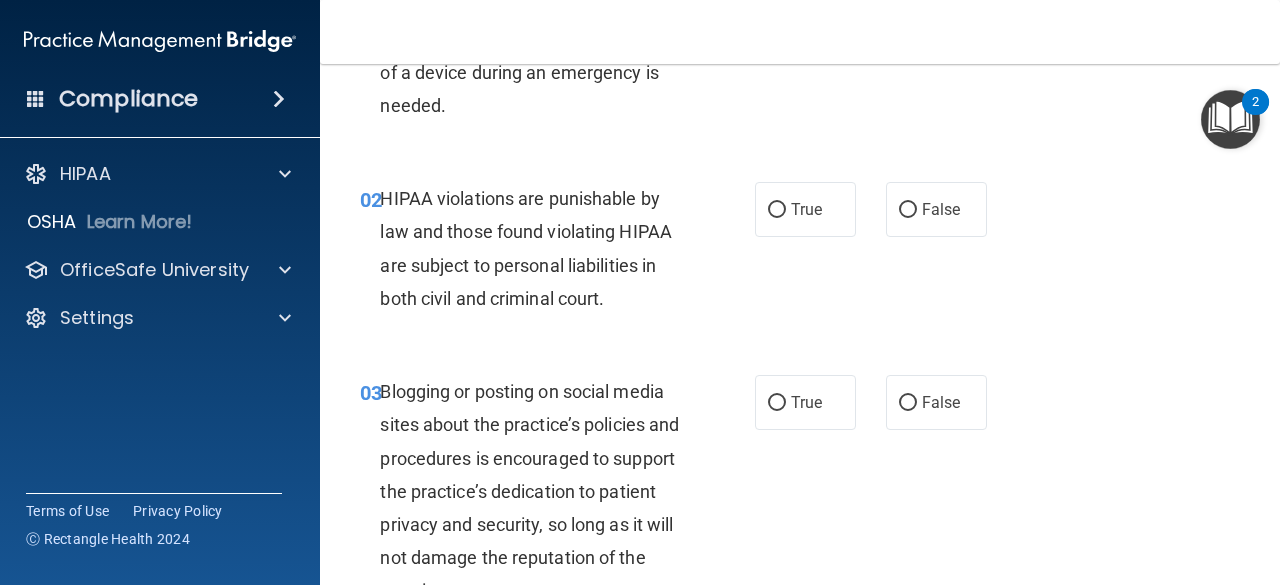 scroll, scrollTop: 178, scrollLeft: 0, axis: vertical 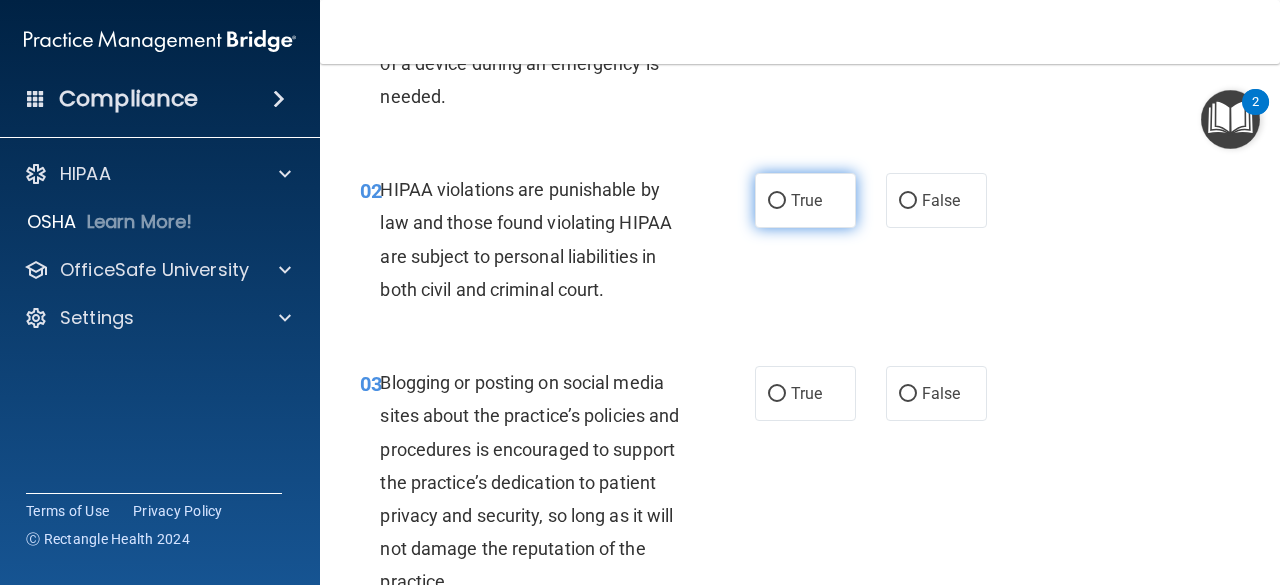 click on "True" at bounding box center [805, 200] 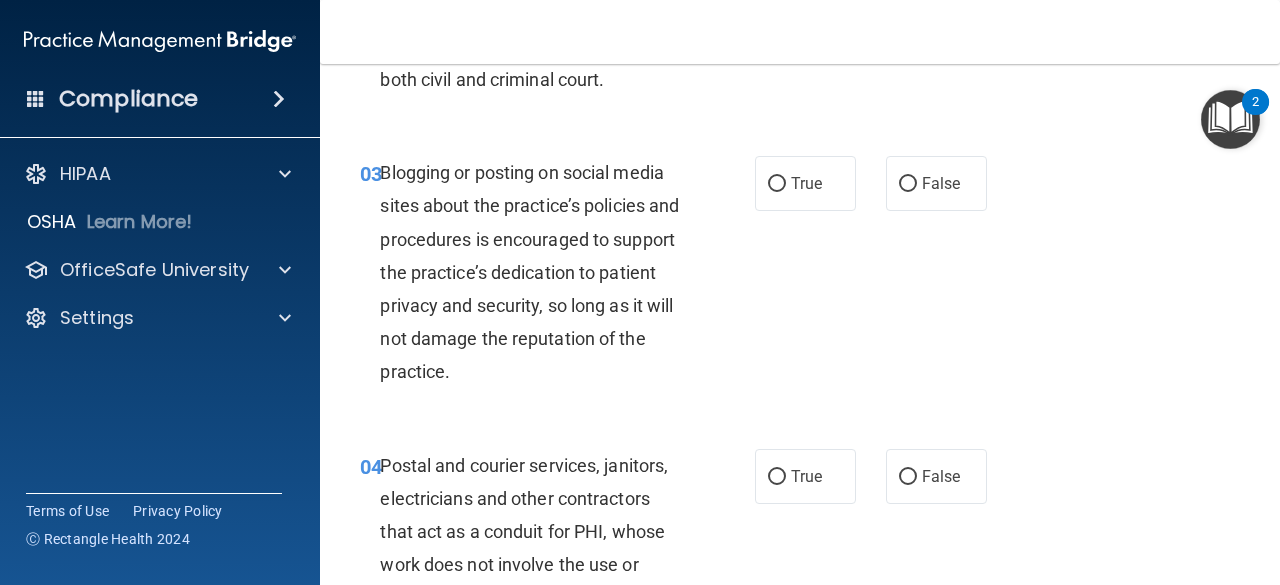 scroll, scrollTop: 390, scrollLeft: 0, axis: vertical 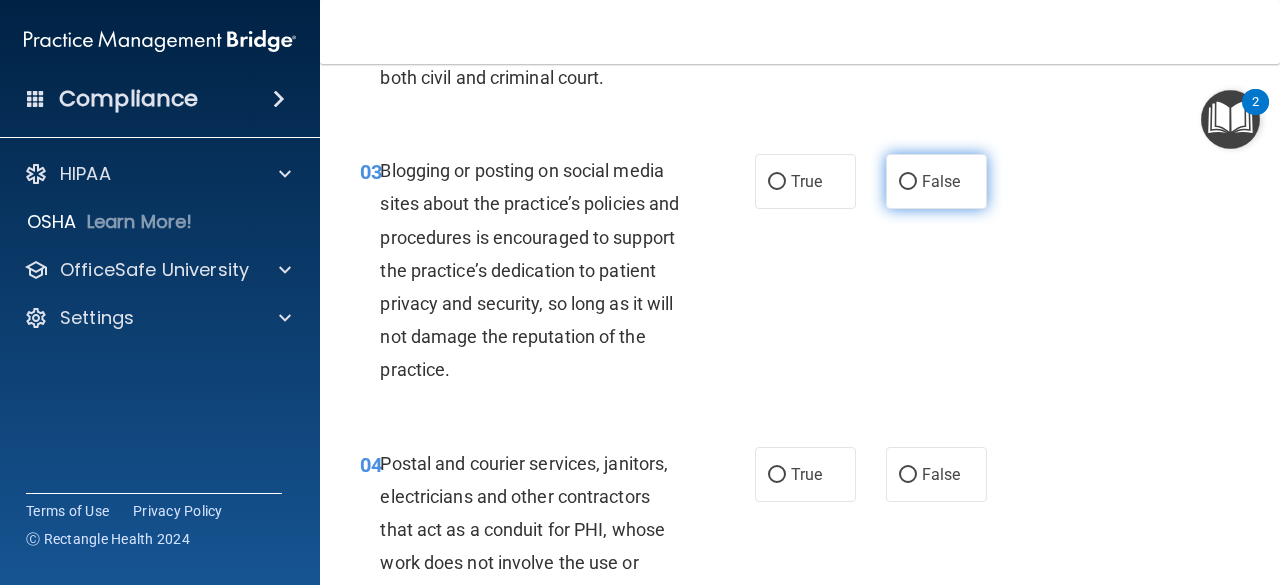 click on "False" at bounding box center [941, 181] 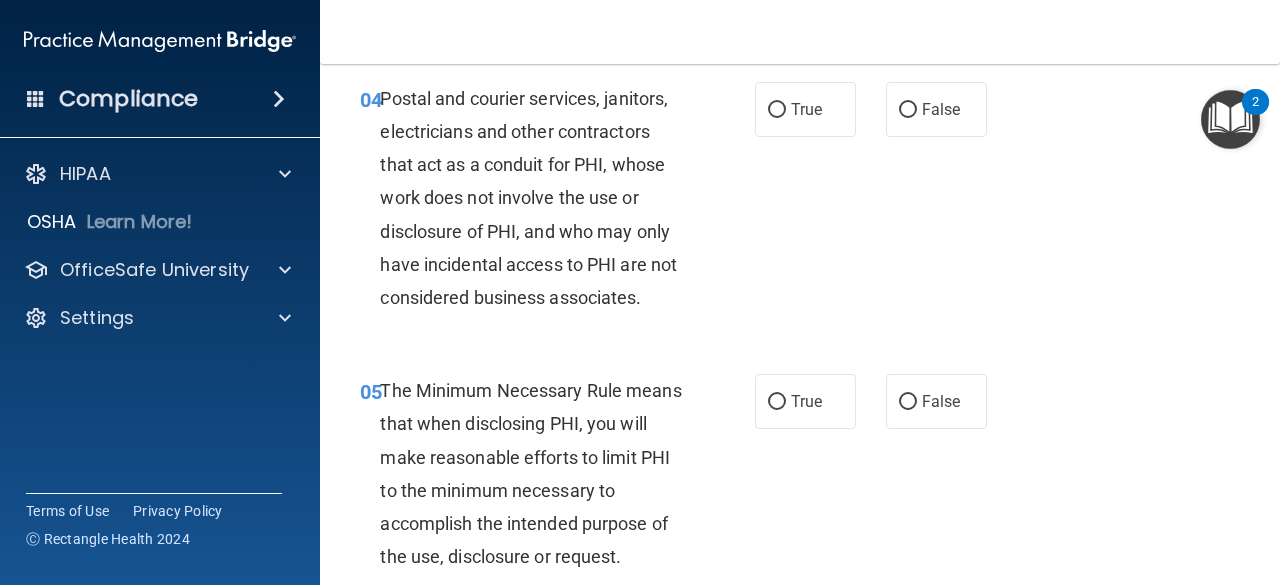scroll, scrollTop: 760, scrollLeft: 0, axis: vertical 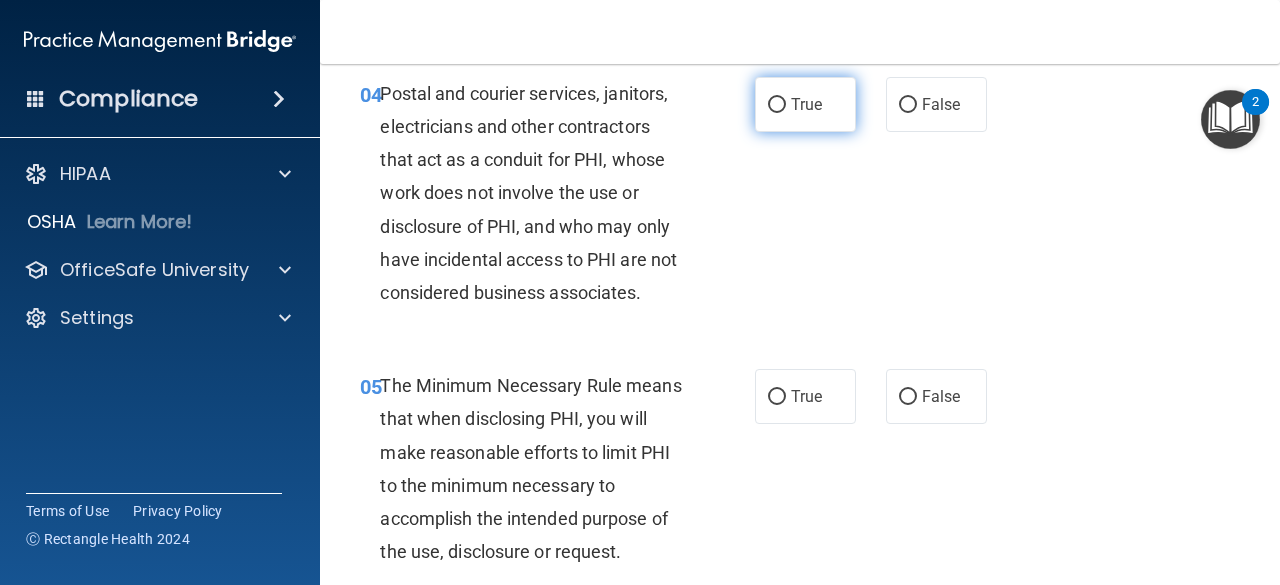 click on "True" at bounding box center [806, 104] 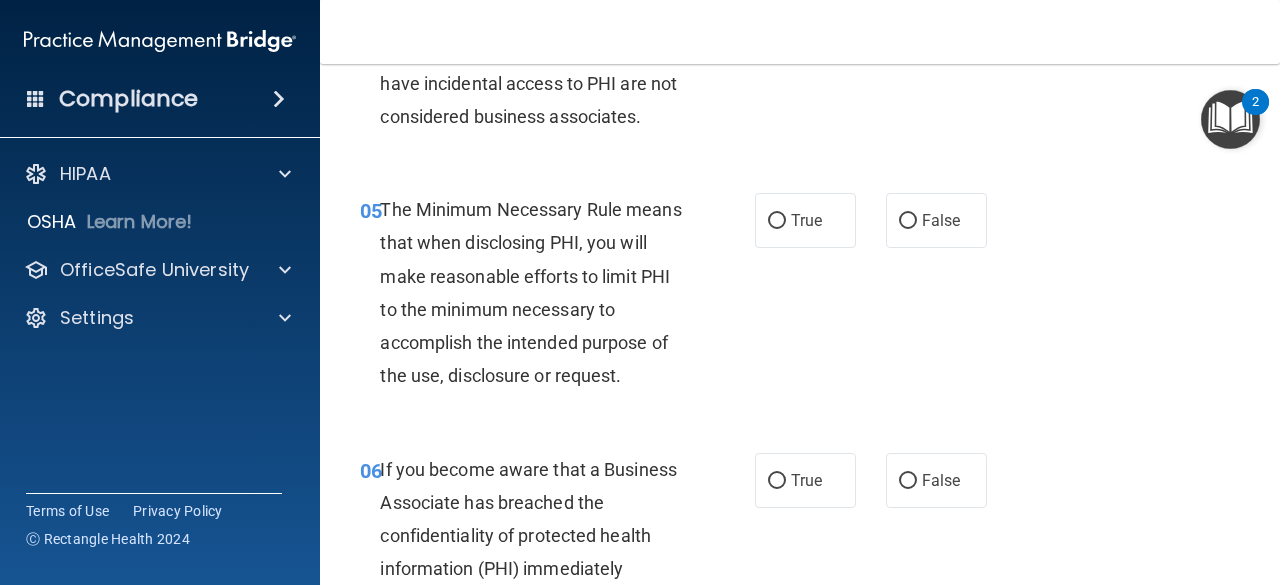 scroll, scrollTop: 952, scrollLeft: 0, axis: vertical 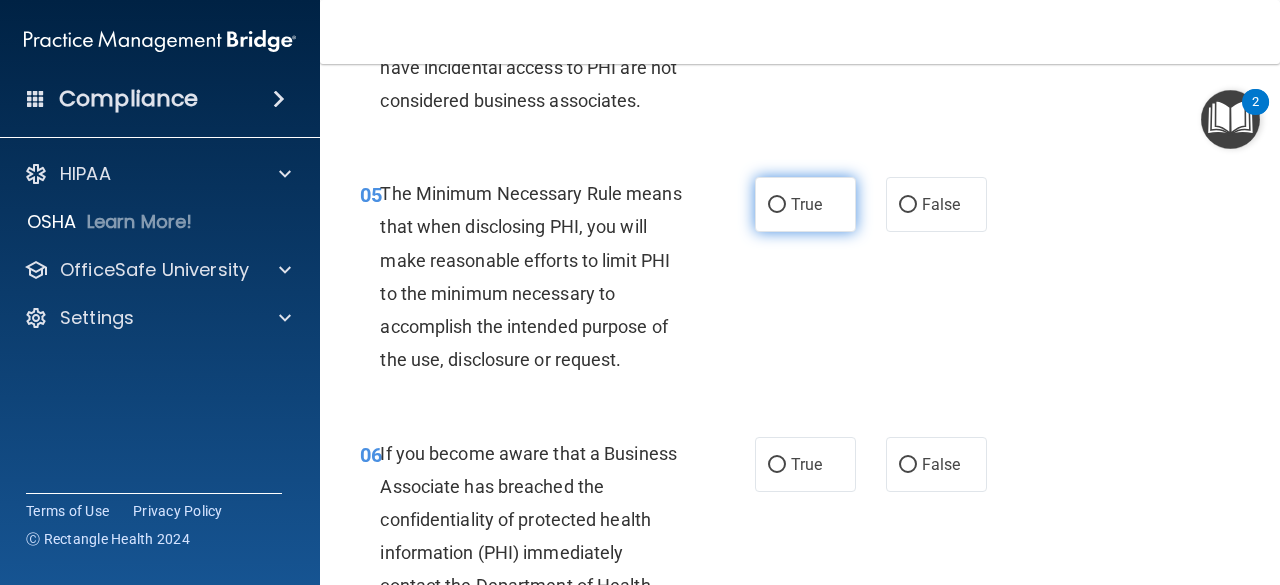 click on "True" at bounding box center [805, 204] 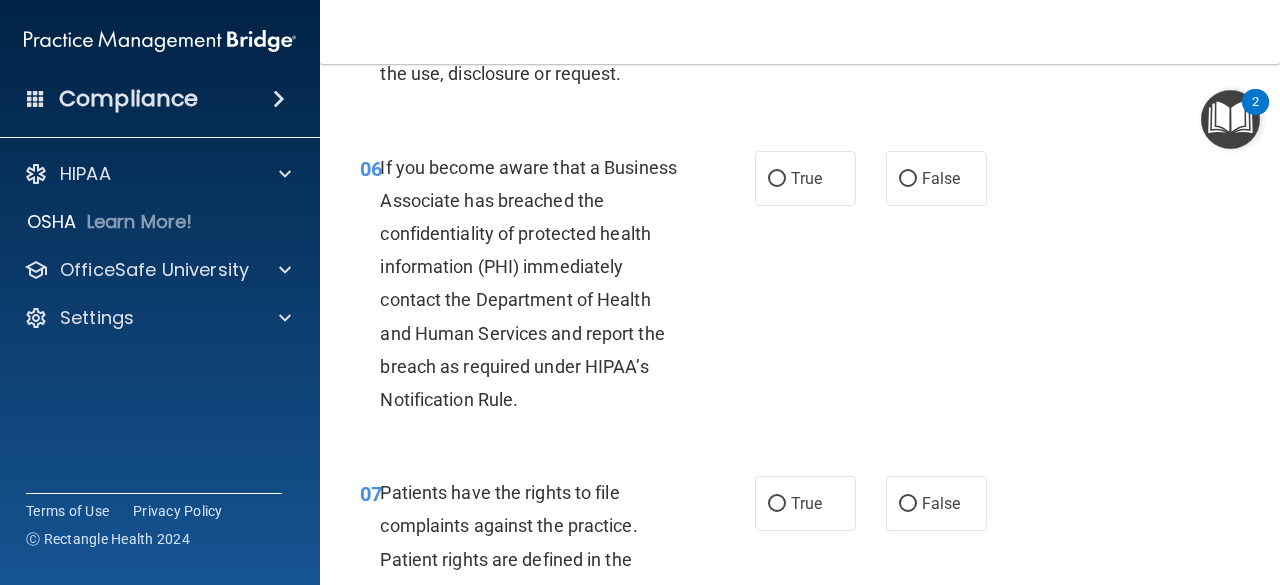 scroll, scrollTop: 1241, scrollLeft: 0, axis: vertical 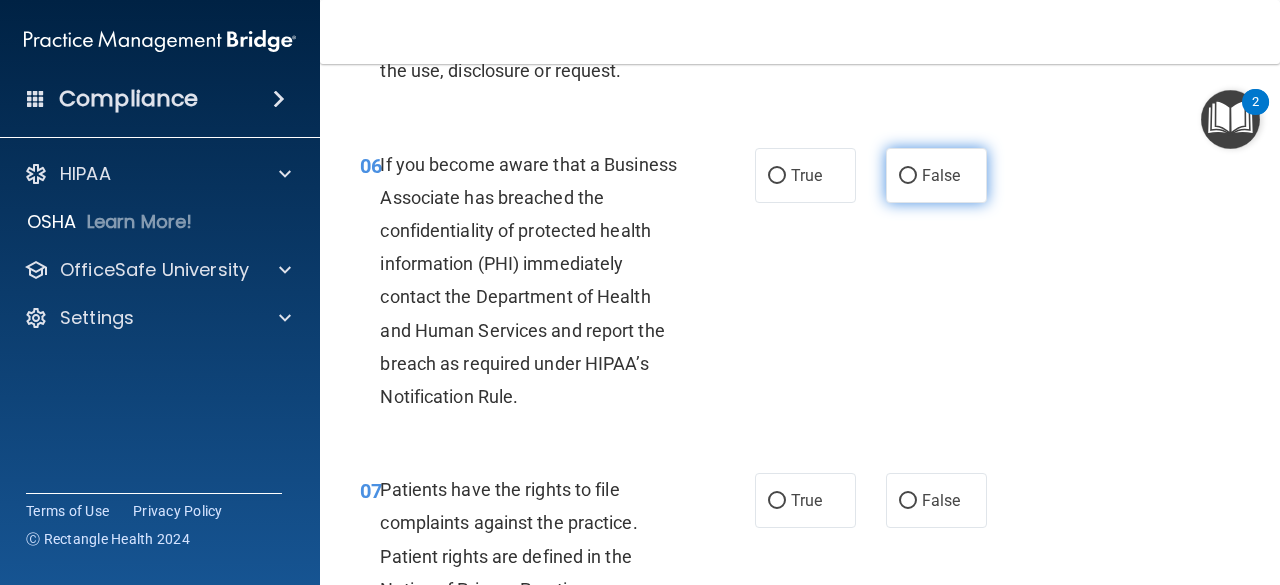 click on "False" at bounding box center (941, 175) 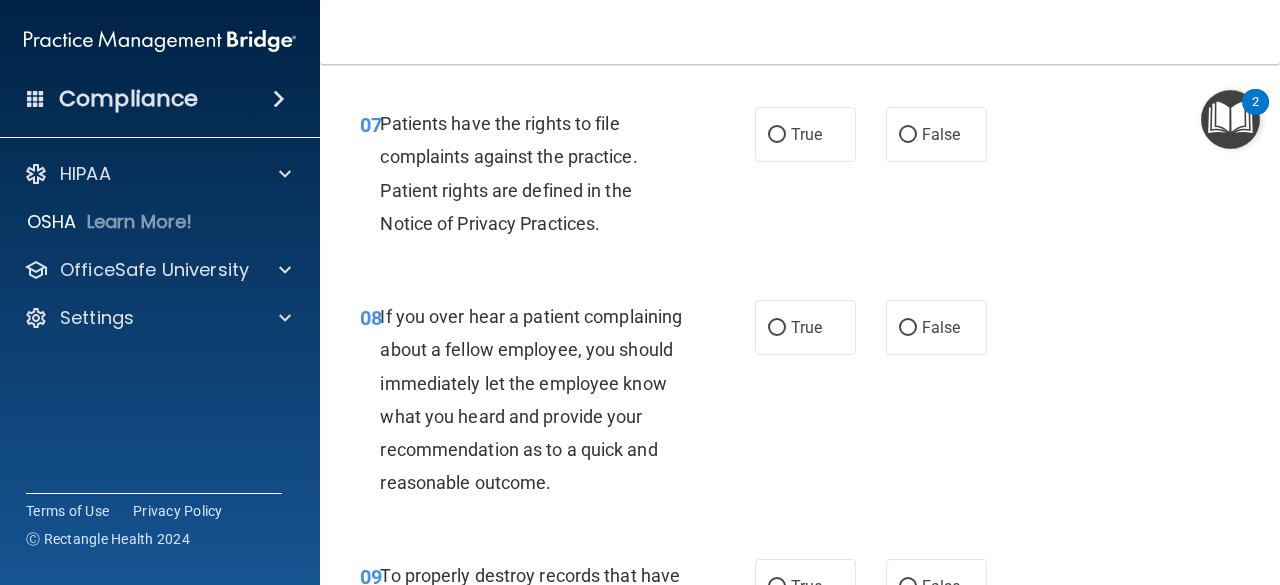 scroll, scrollTop: 1617, scrollLeft: 0, axis: vertical 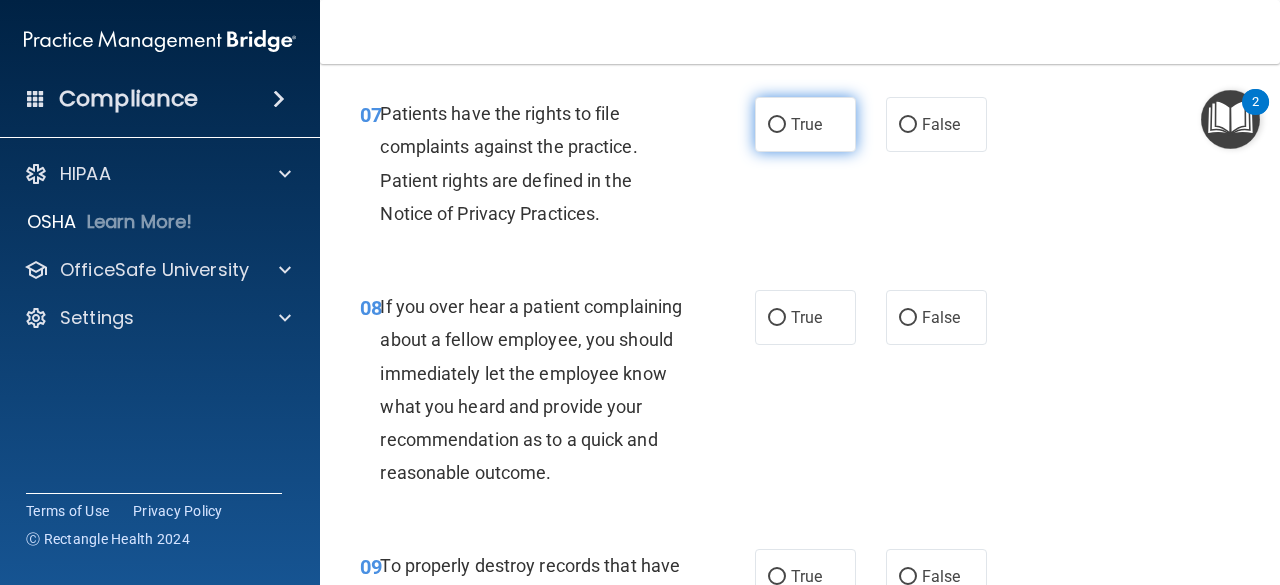 click on "True" at bounding box center (777, 125) 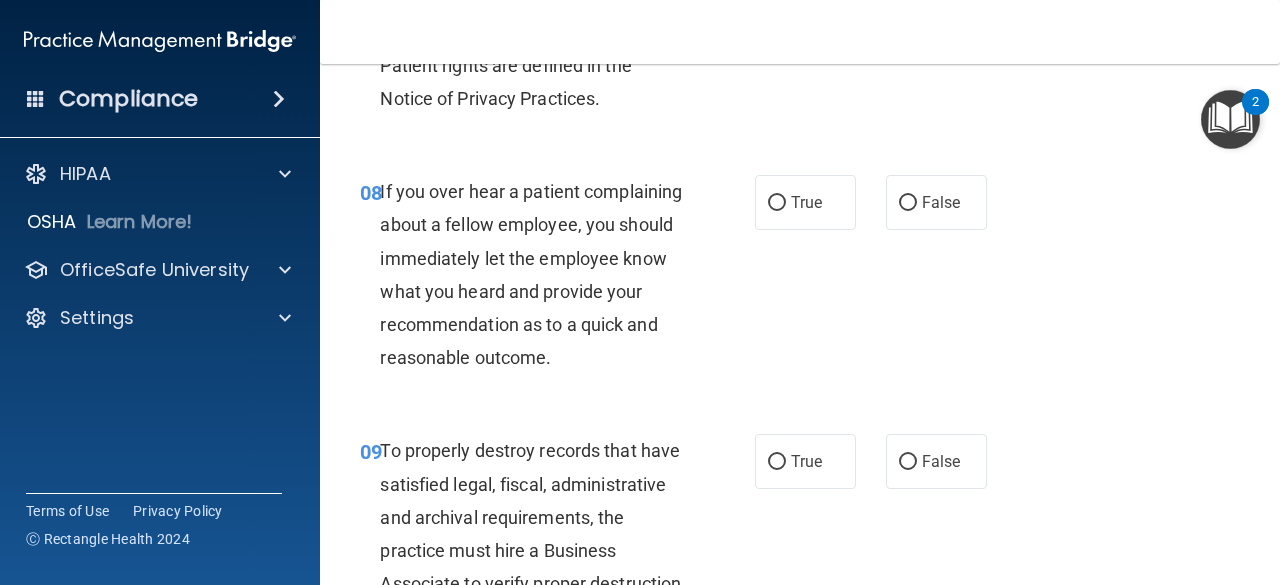 scroll, scrollTop: 1758, scrollLeft: 0, axis: vertical 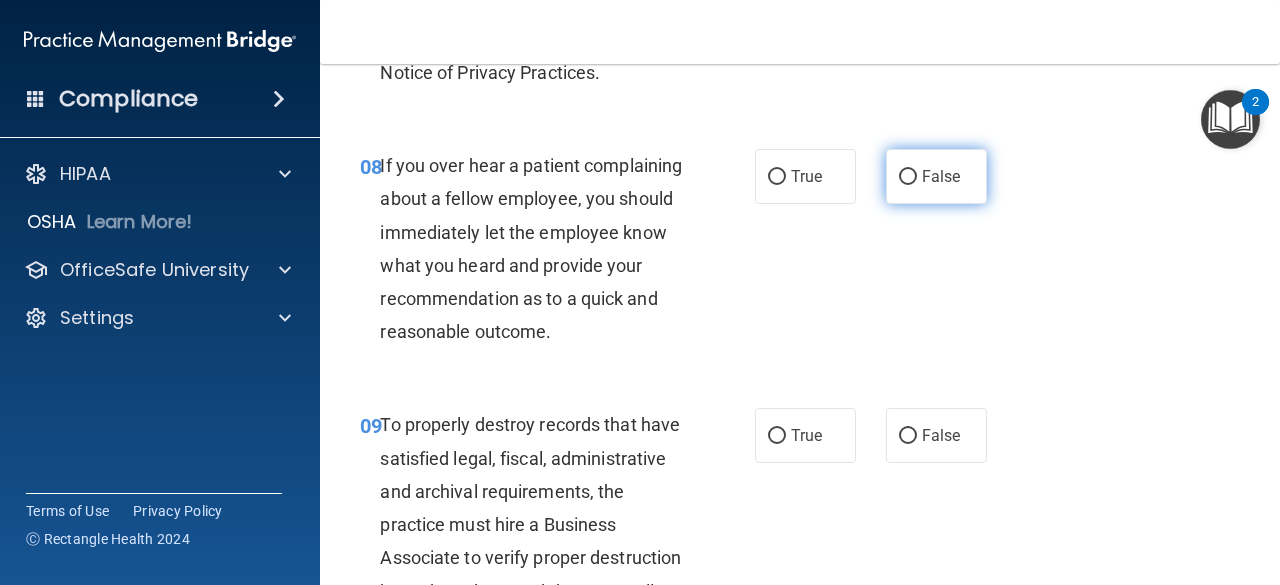 click on "False" at bounding box center [941, 176] 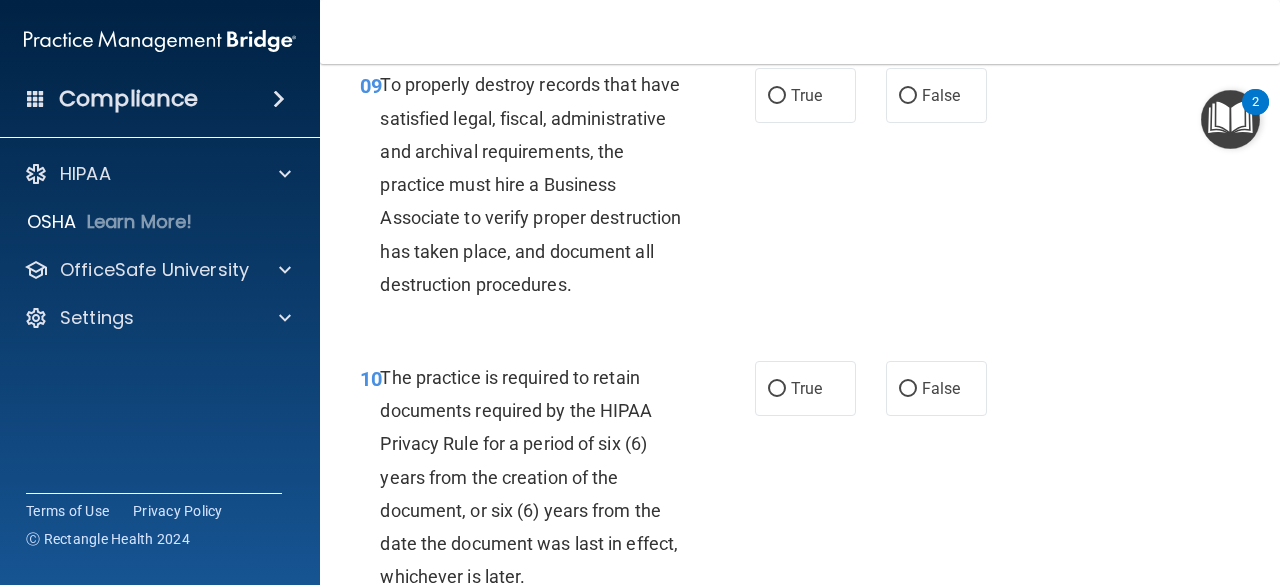 scroll, scrollTop: 2106, scrollLeft: 0, axis: vertical 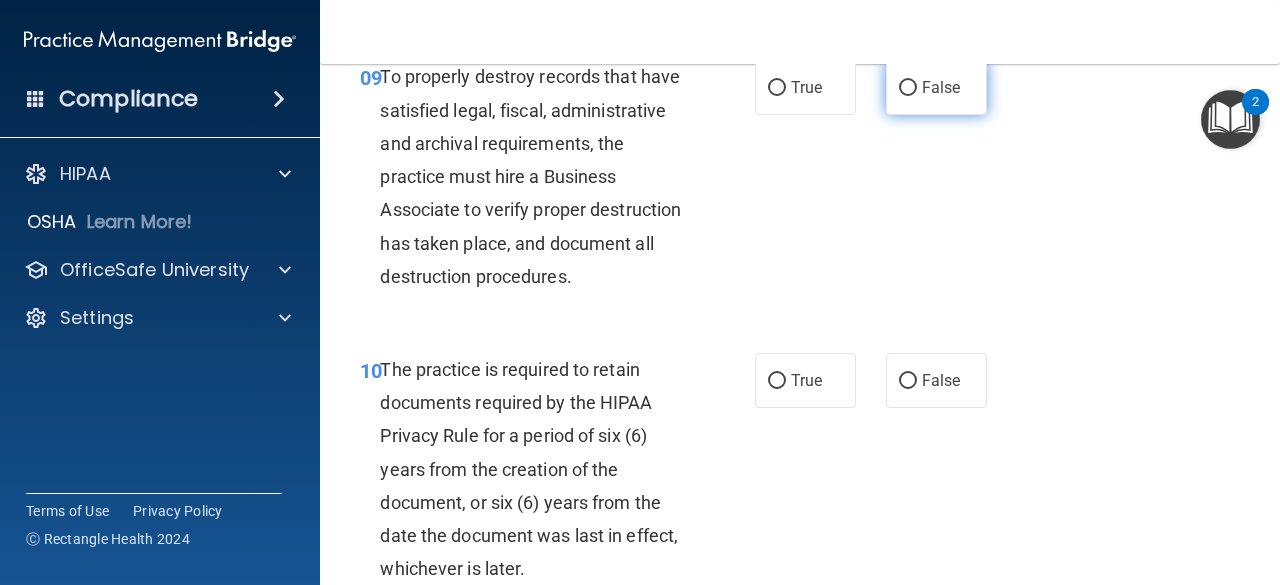 click on "False" at bounding box center [936, 87] 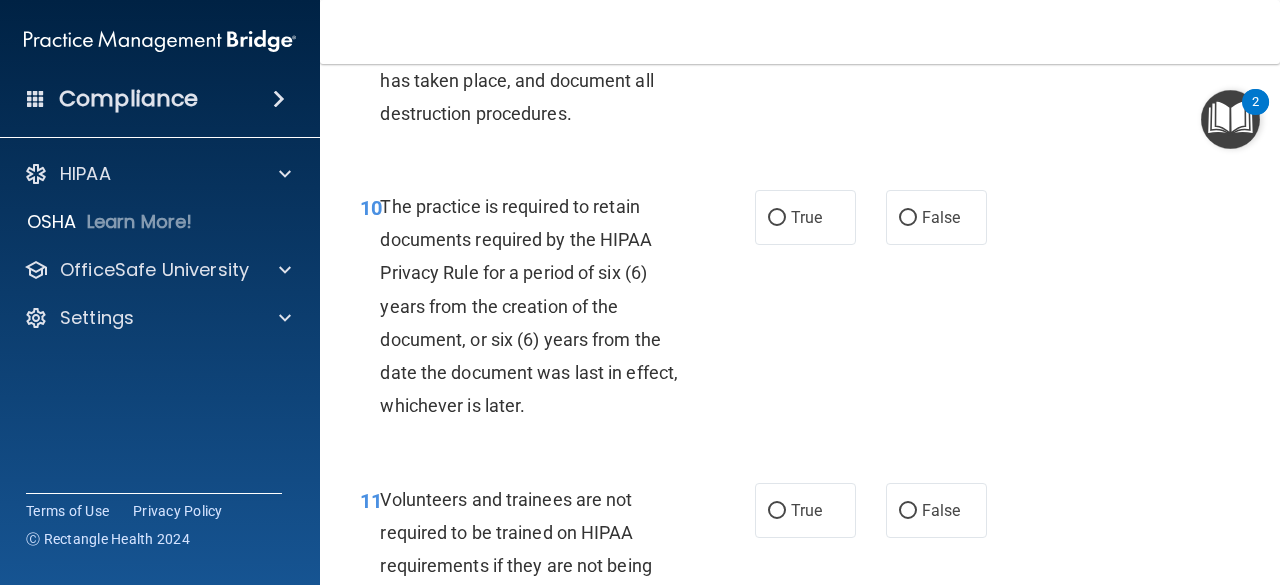 scroll, scrollTop: 2367, scrollLeft: 0, axis: vertical 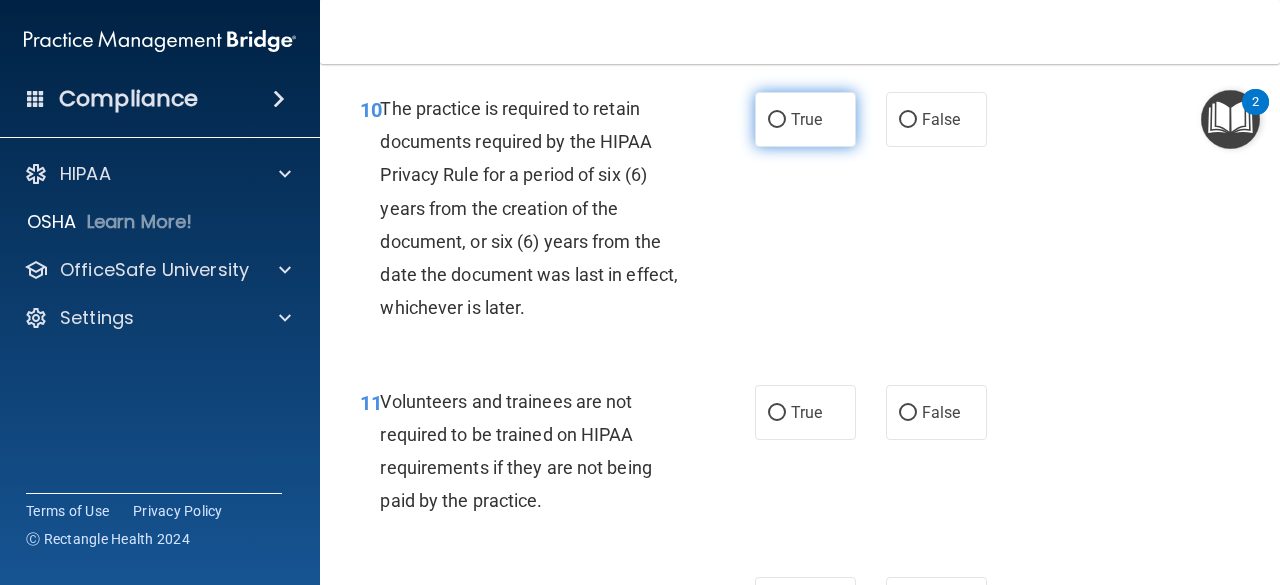 click on "True" at bounding box center (805, 119) 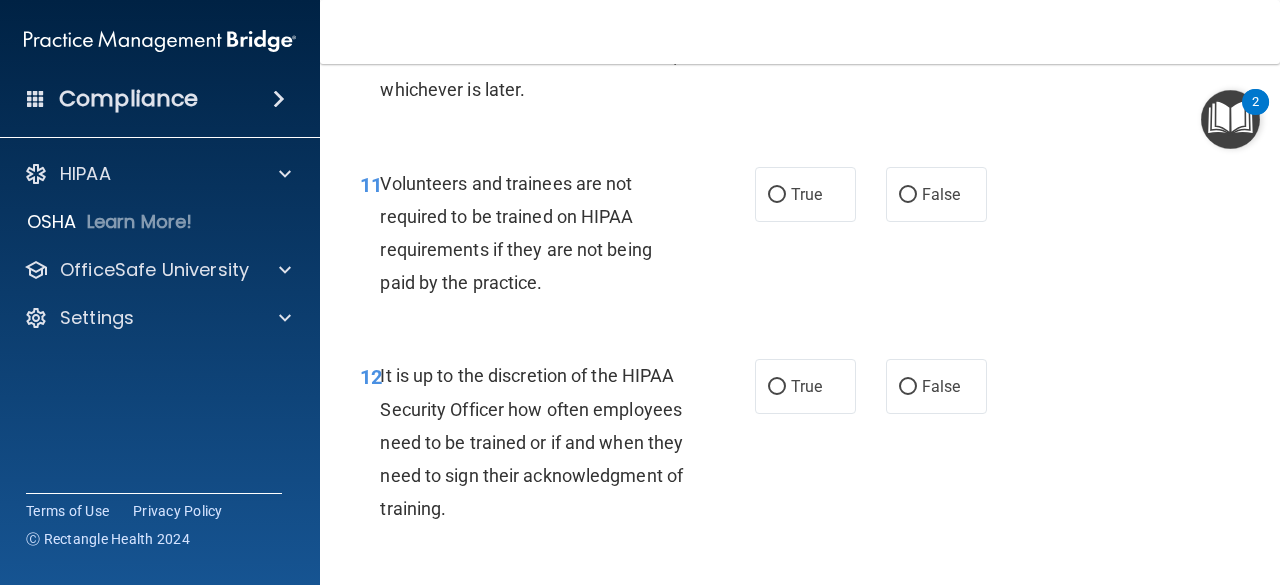 scroll, scrollTop: 2605, scrollLeft: 0, axis: vertical 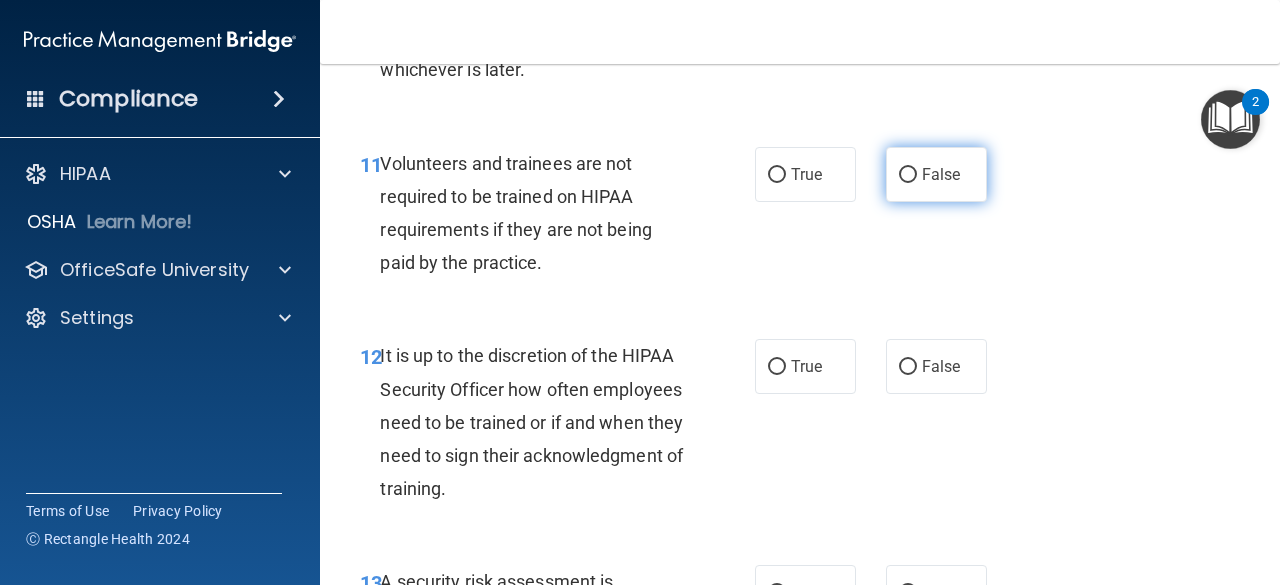 click on "False" at bounding box center (941, 174) 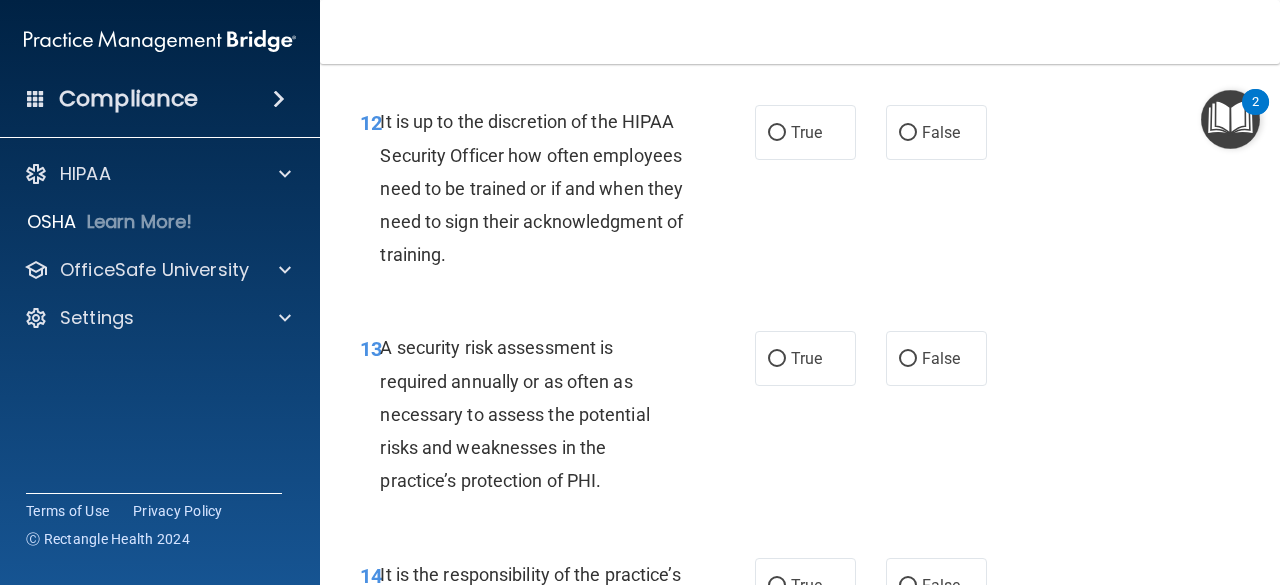 scroll, scrollTop: 2866, scrollLeft: 0, axis: vertical 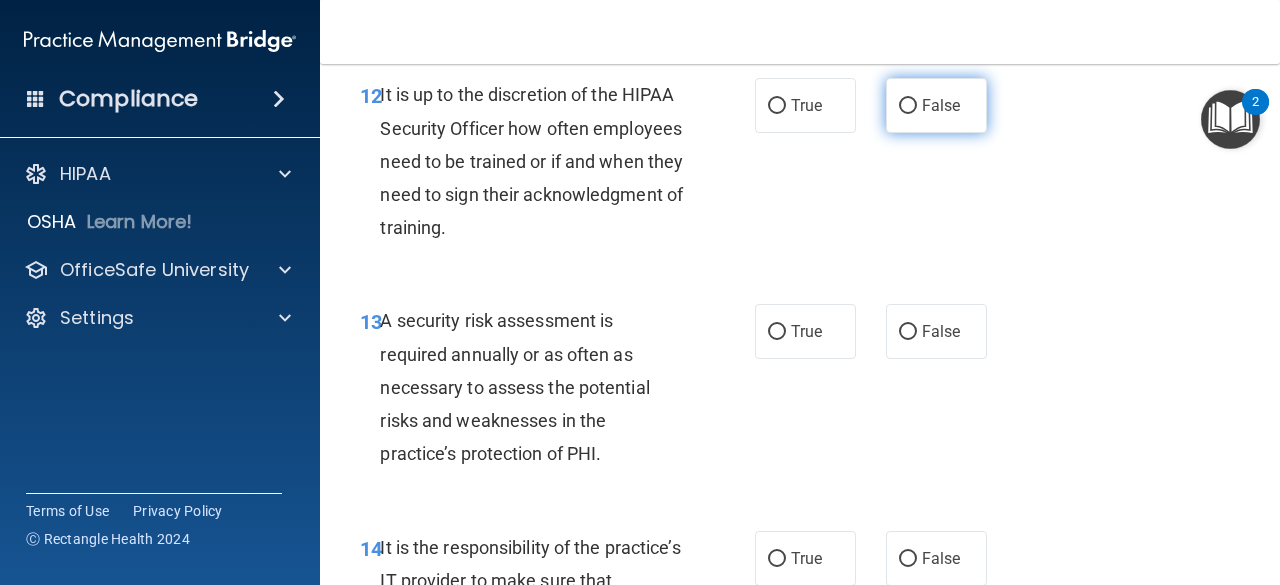click on "False" at bounding box center [936, 105] 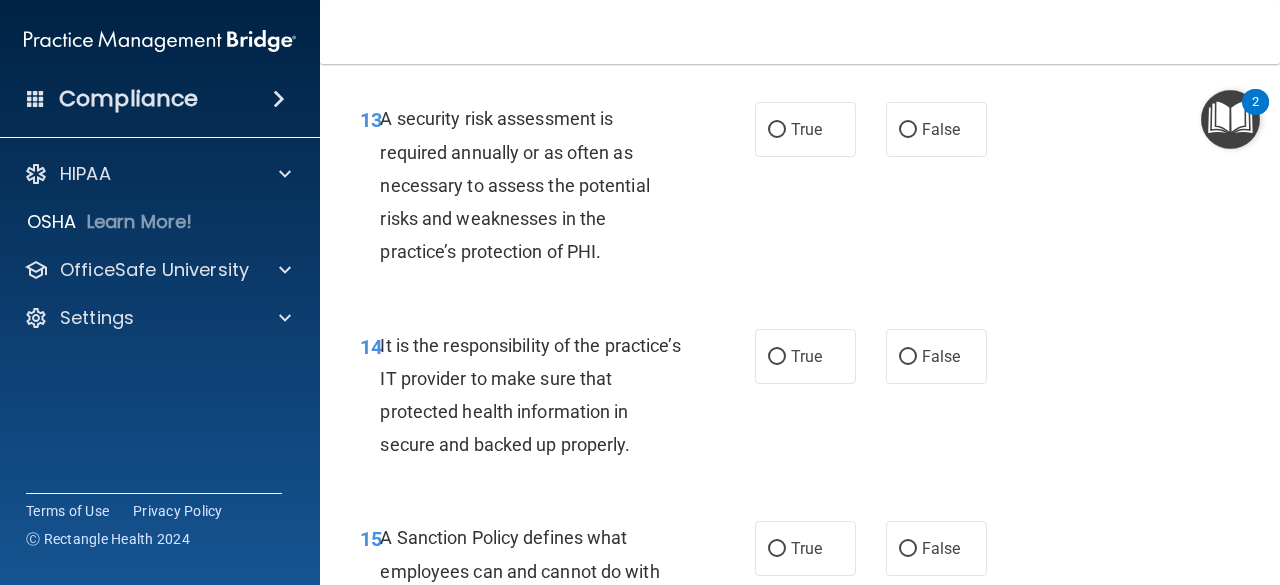 scroll, scrollTop: 3078, scrollLeft: 0, axis: vertical 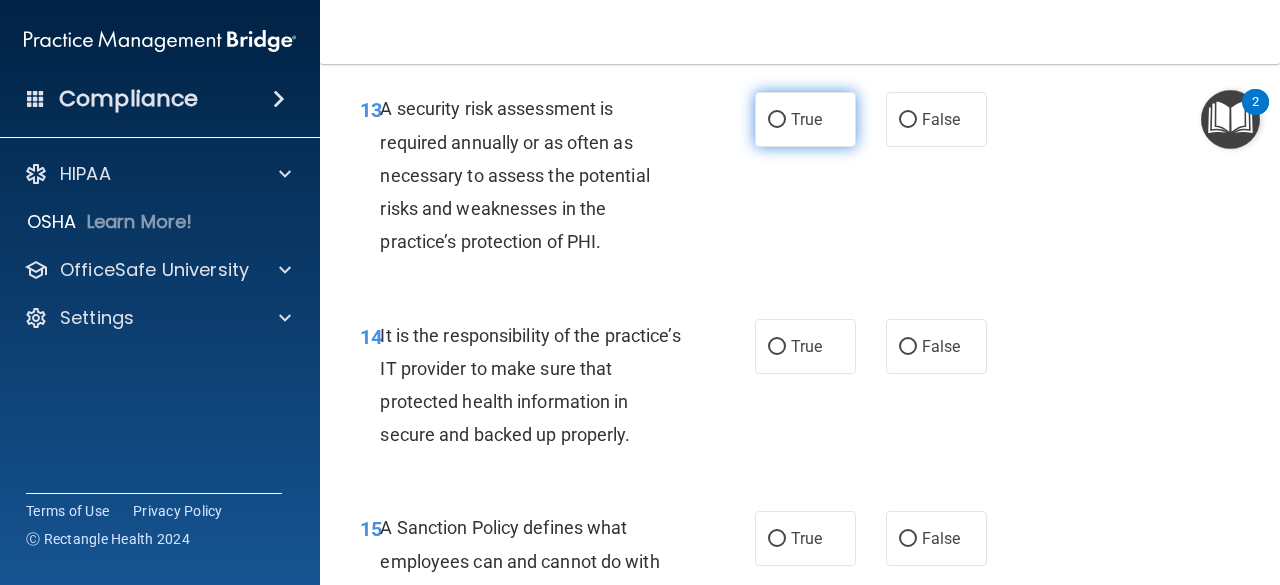 click on "True" at bounding box center (805, 119) 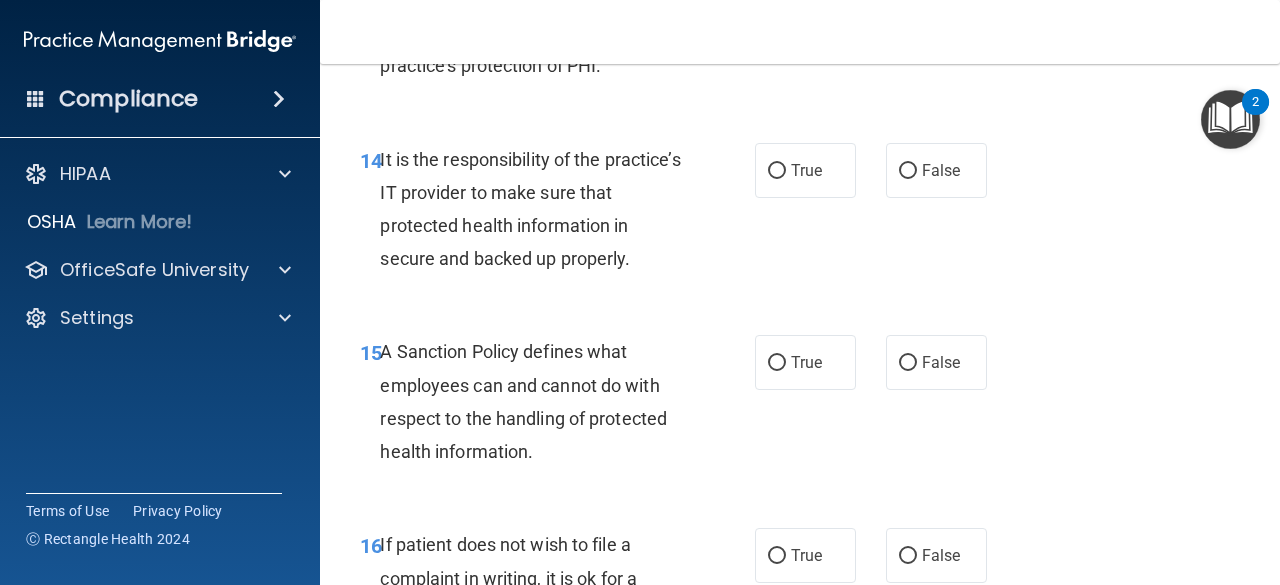 scroll, scrollTop: 3324, scrollLeft: 0, axis: vertical 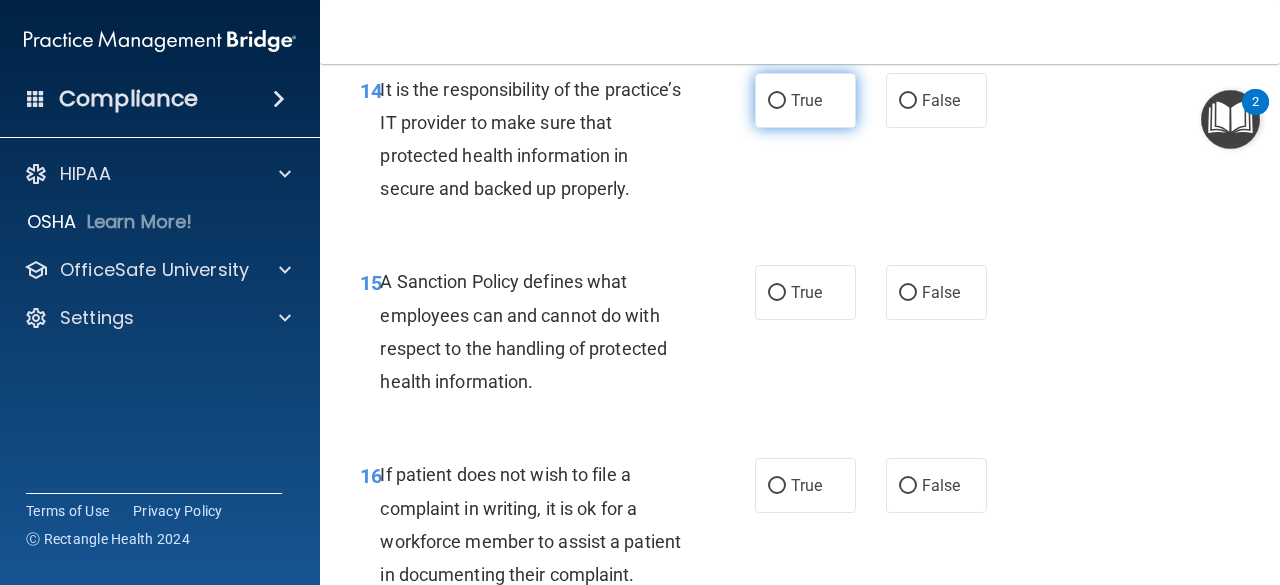 click on "True" at bounding box center [805, 100] 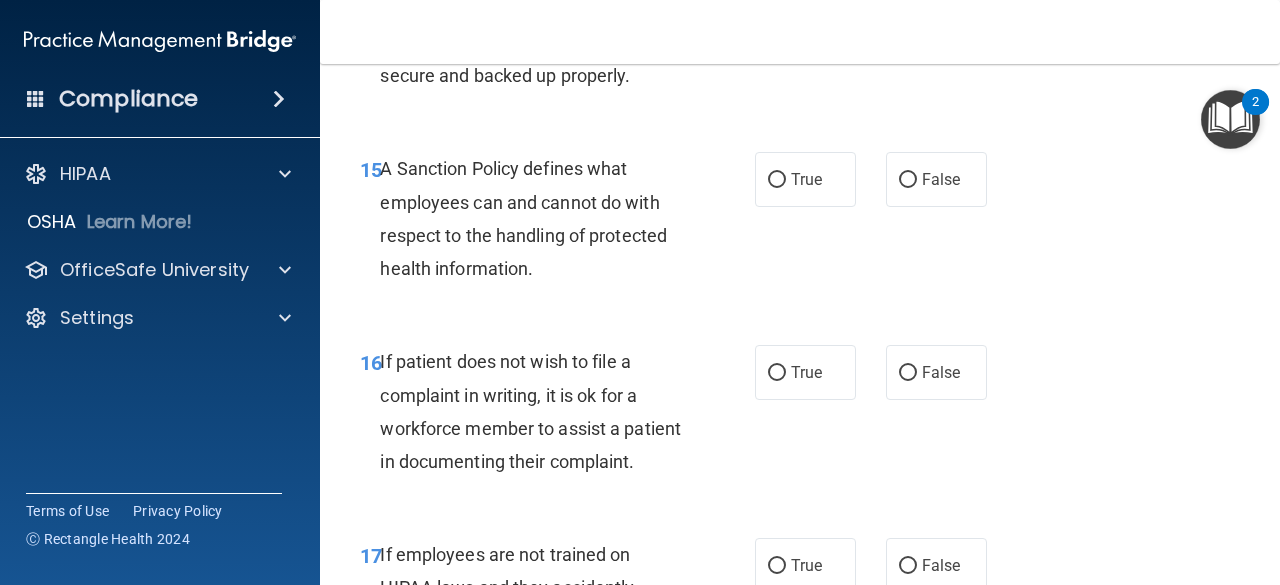 scroll, scrollTop: 3506, scrollLeft: 0, axis: vertical 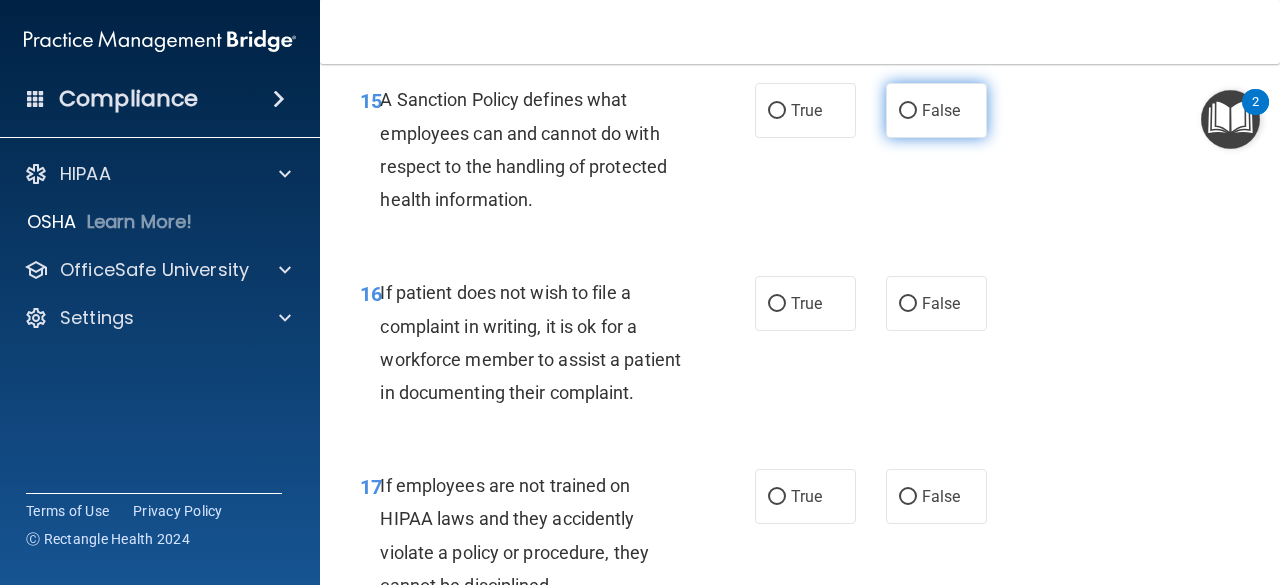 click on "False" at bounding box center (936, 110) 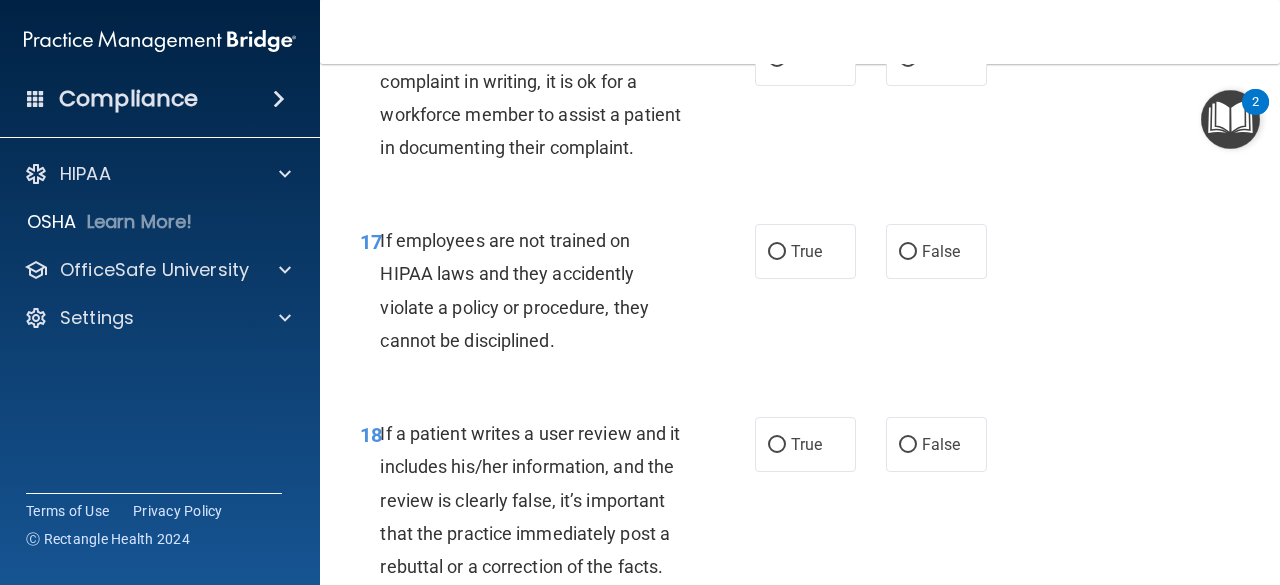 scroll, scrollTop: 3752, scrollLeft: 0, axis: vertical 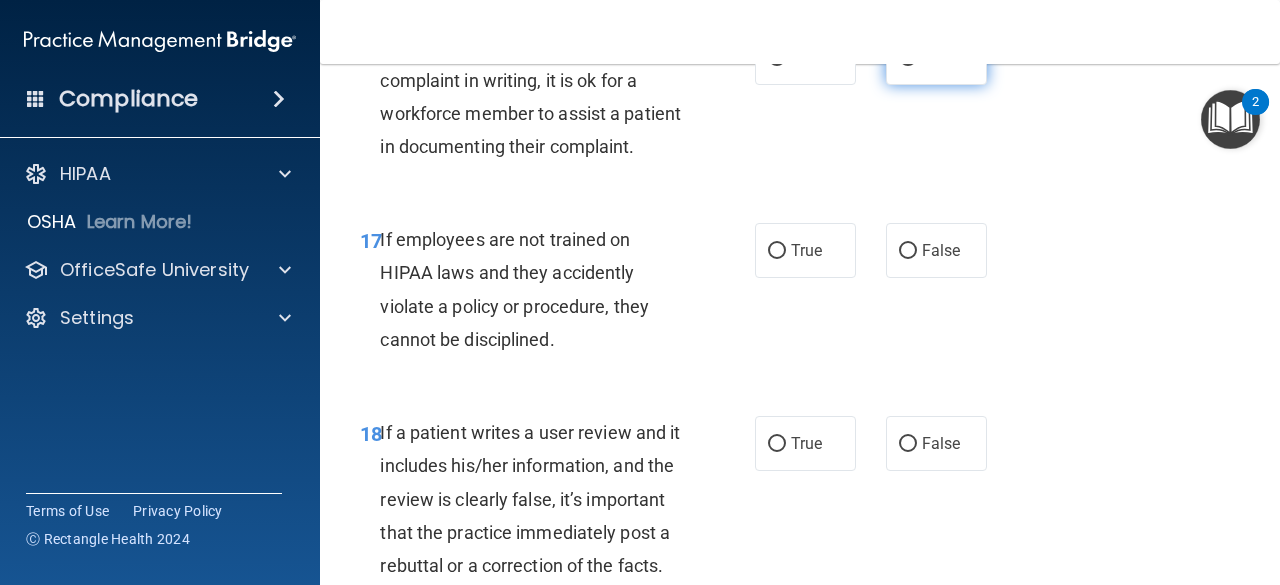 click on "False" at bounding box center (936, 57) 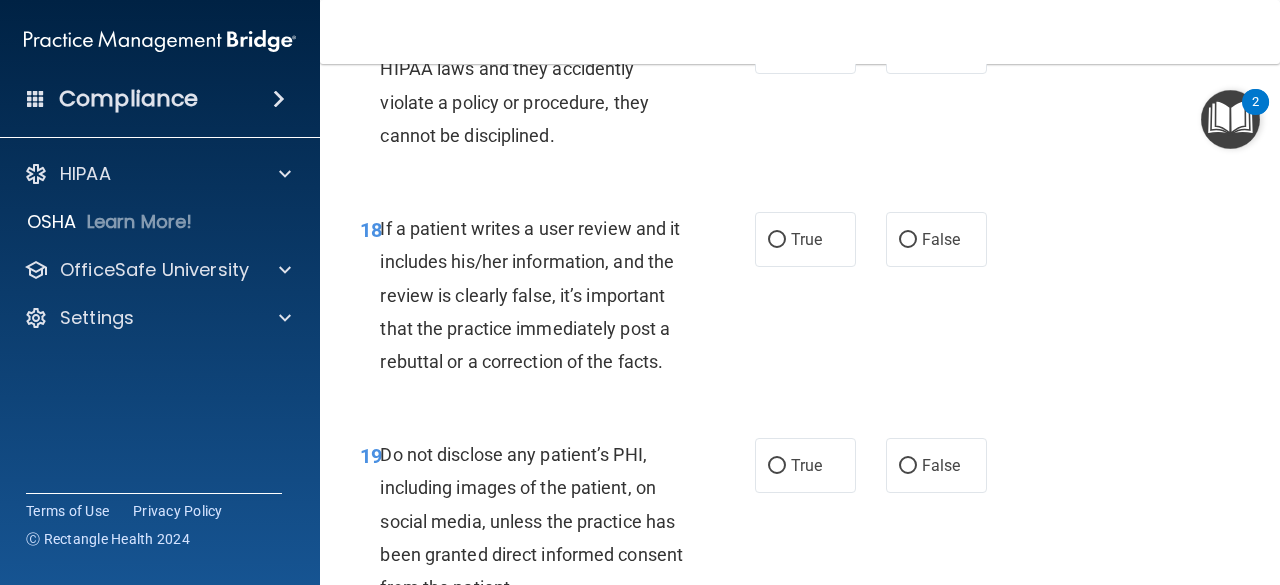 scroll, scrollTop: 3958, scrollLeft: 0, axis: vertical 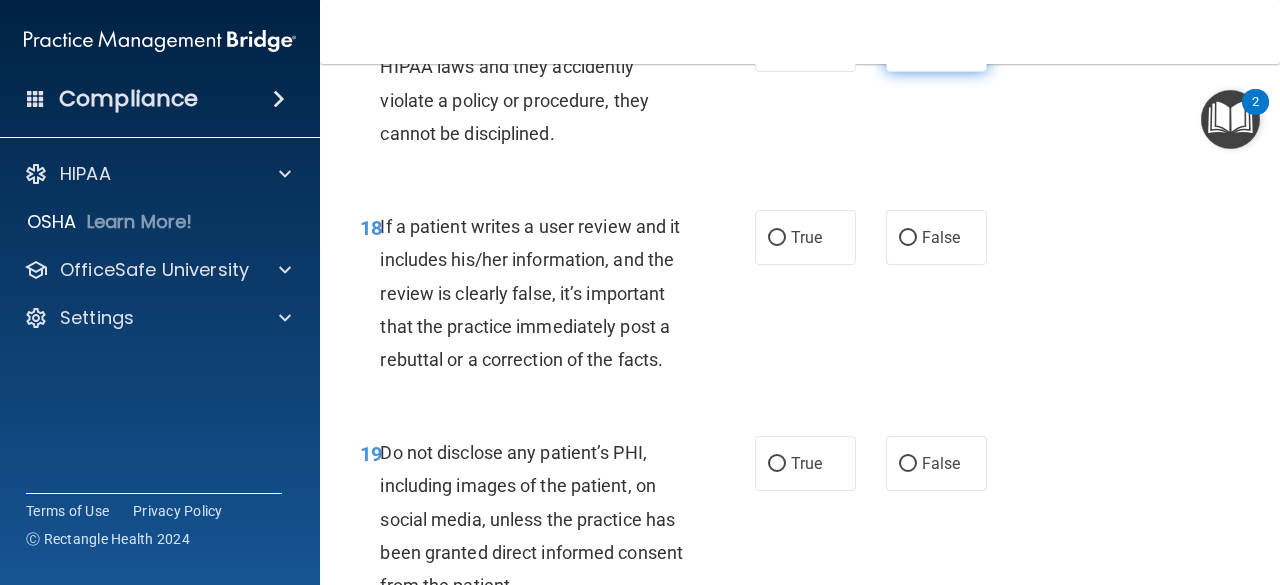 click on "False" at bounding box center [941, 44] 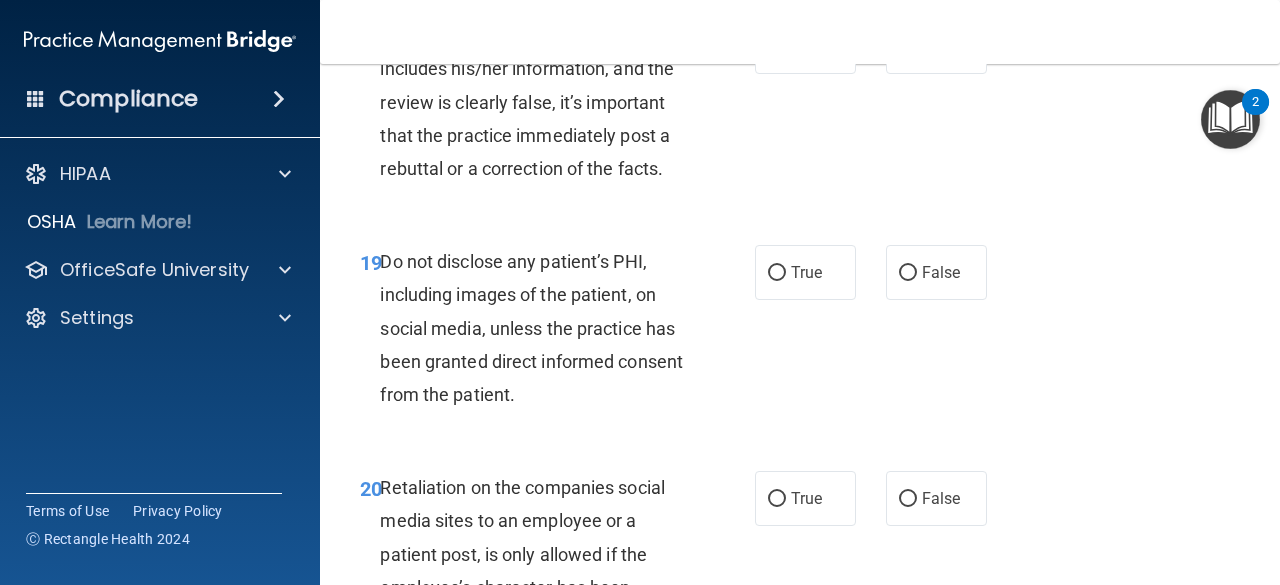 scroll, scrollTop: 4157, scrollLeft: 0, axis: vertical 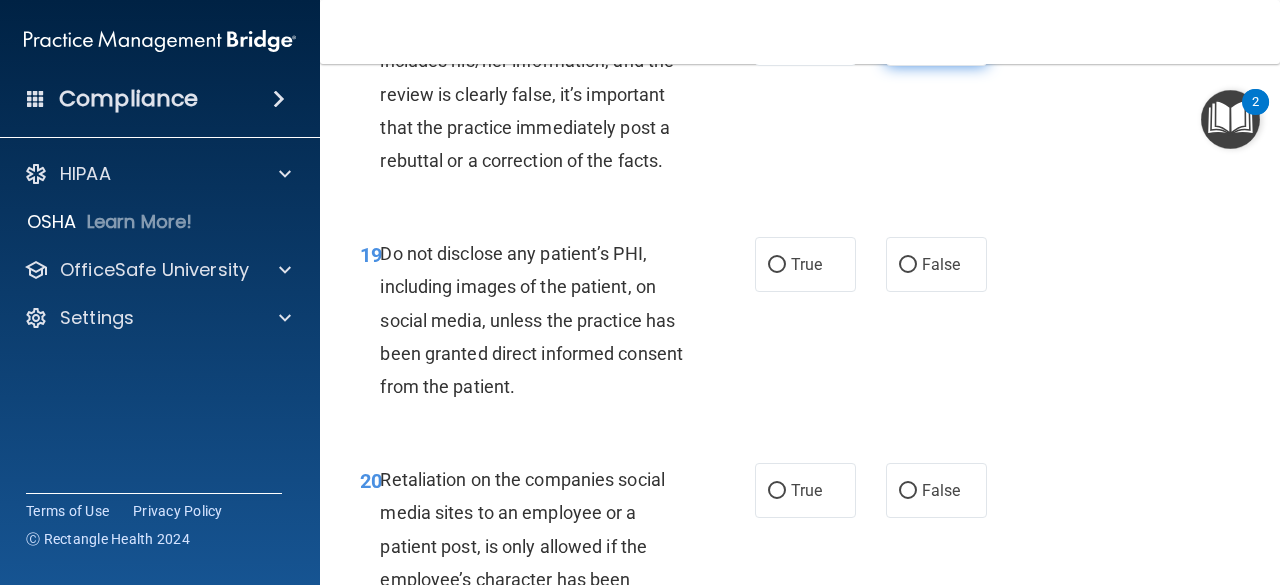 click on "False" at bounding box center [936, 38] 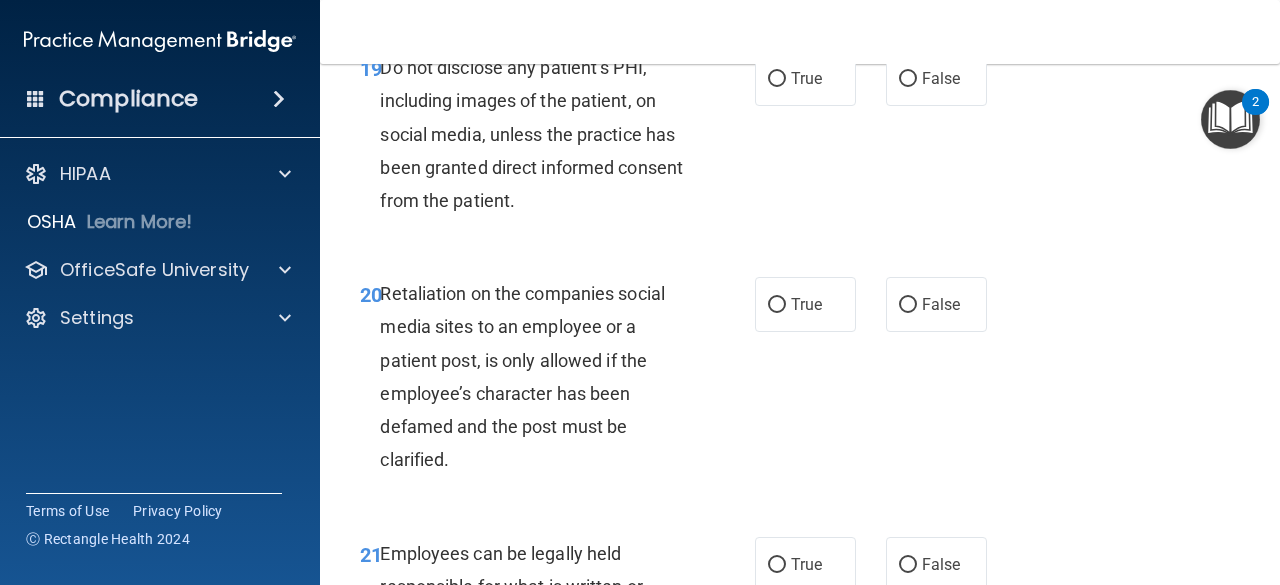 scroll, scrollTop: 4356, scrollLeft: 0, axis: vertical 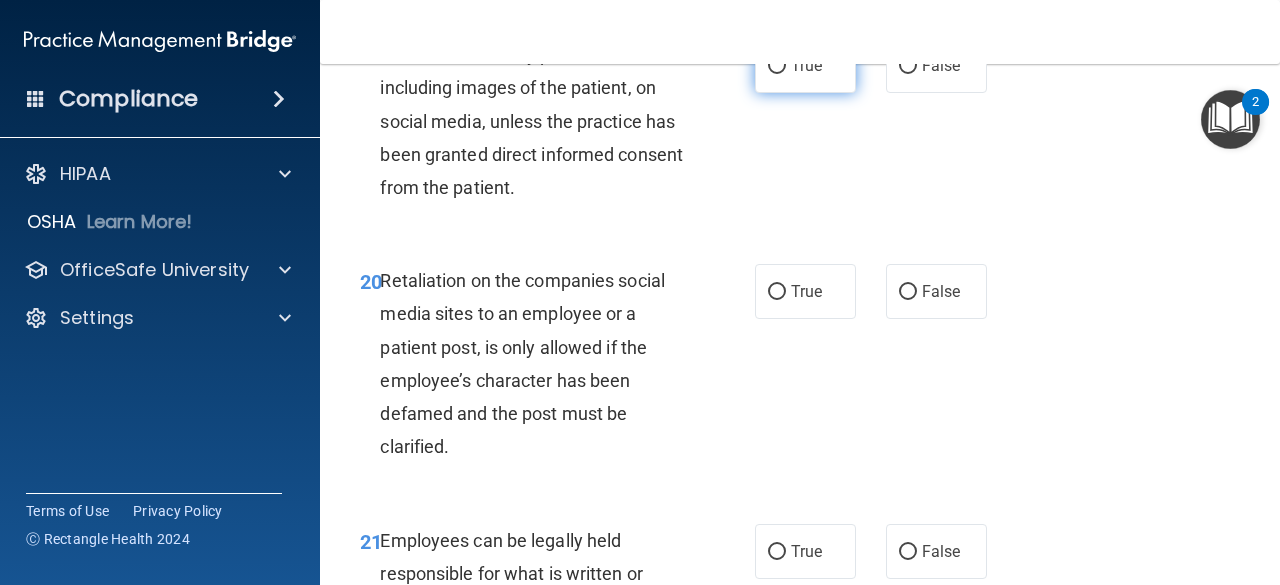 click on "True" at bounding box center (806, 65) 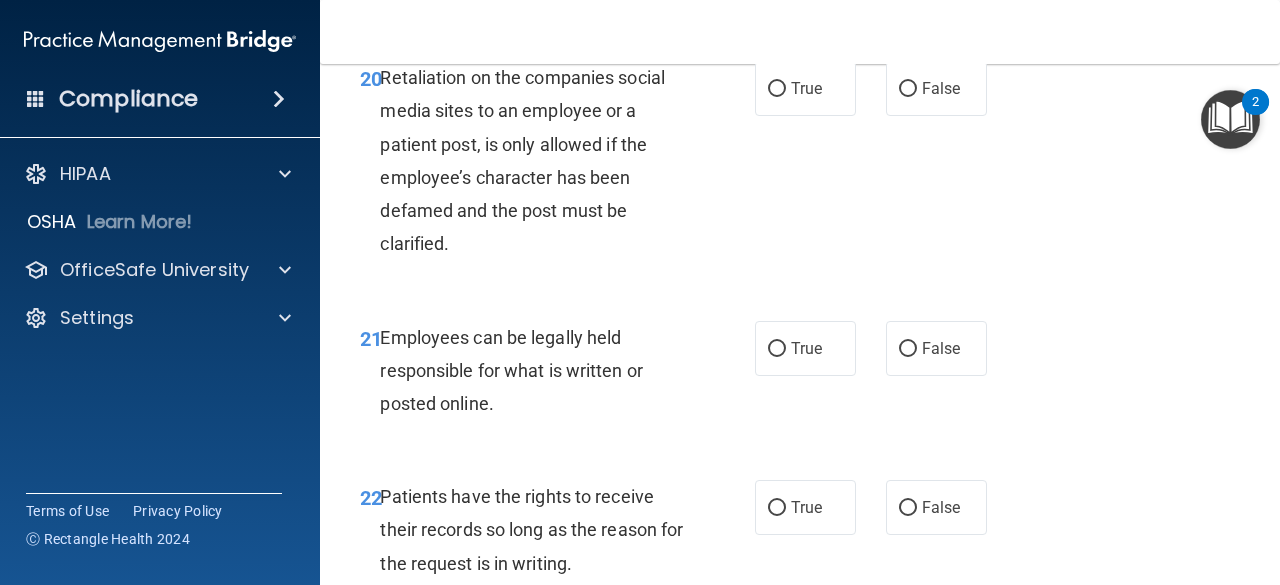 scroll, scrollTop: 4566, scrollLeft: 0, axis: vertical 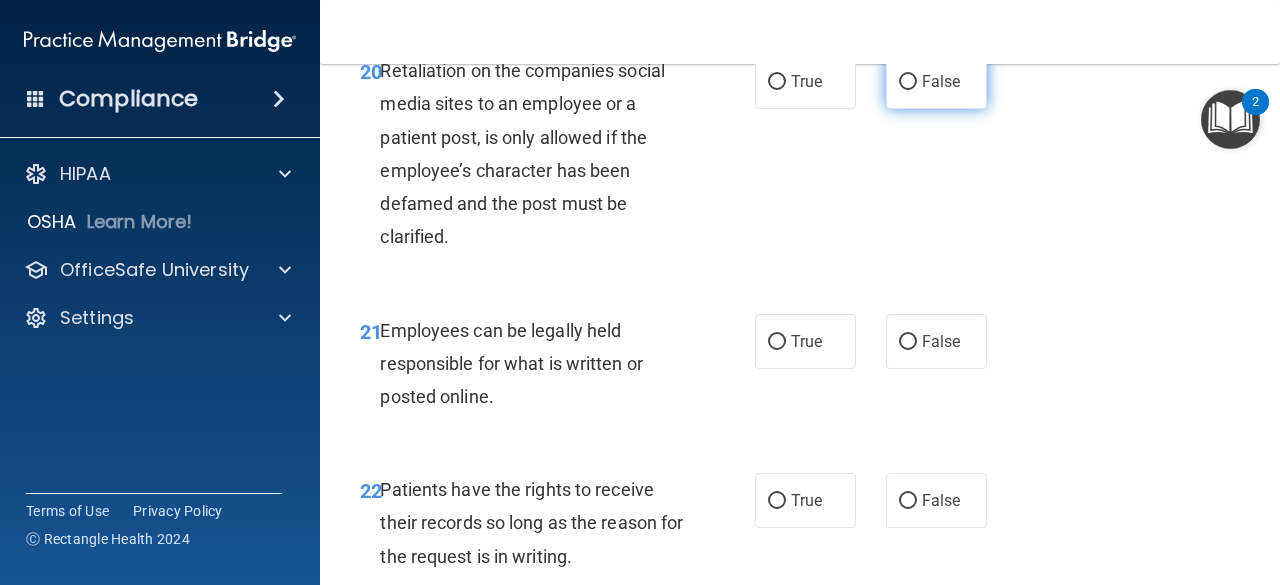 click on "False" at bounding box center (941, 81) 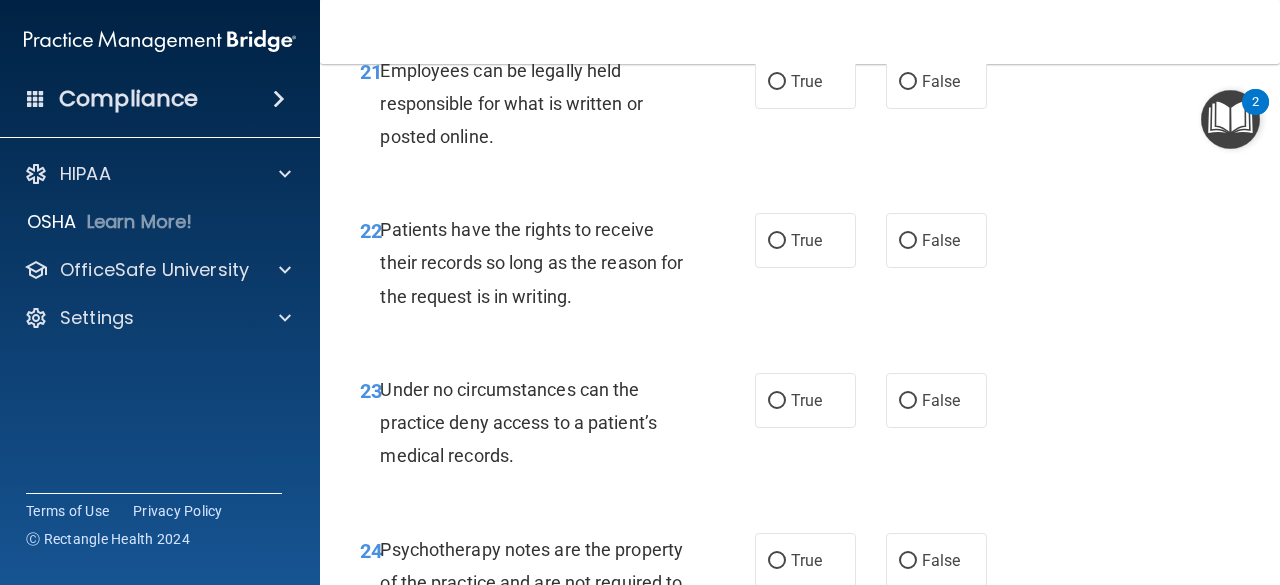scroll, scrollTop: 4839, scrollLeft: 0, axis: vertical 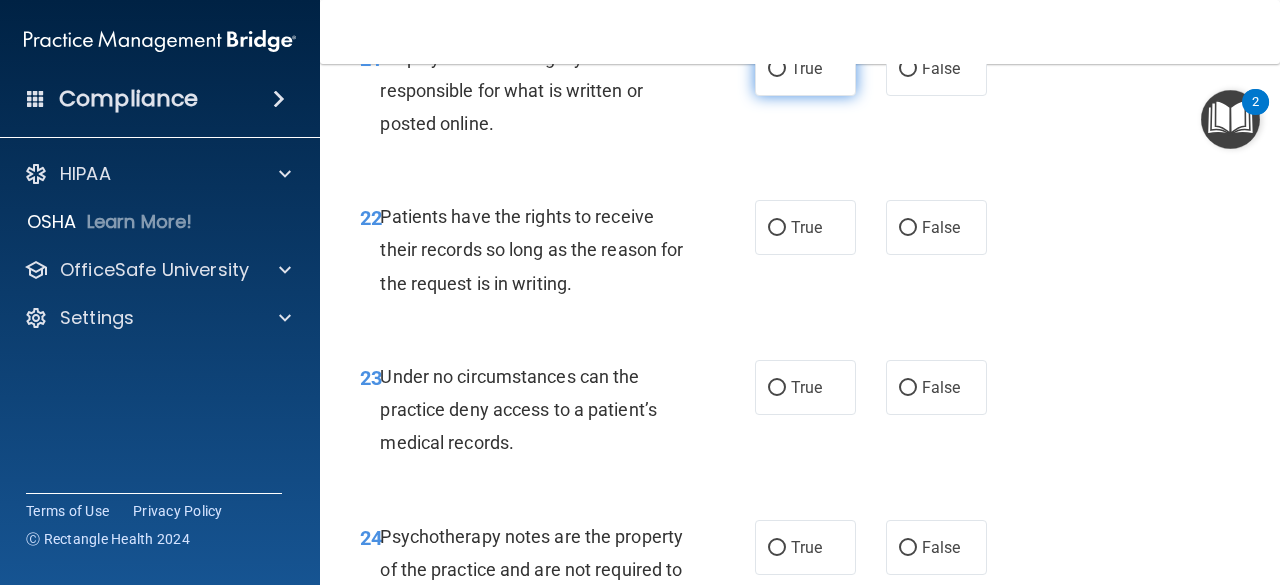 click on "True" at bounding box center [805, 68] 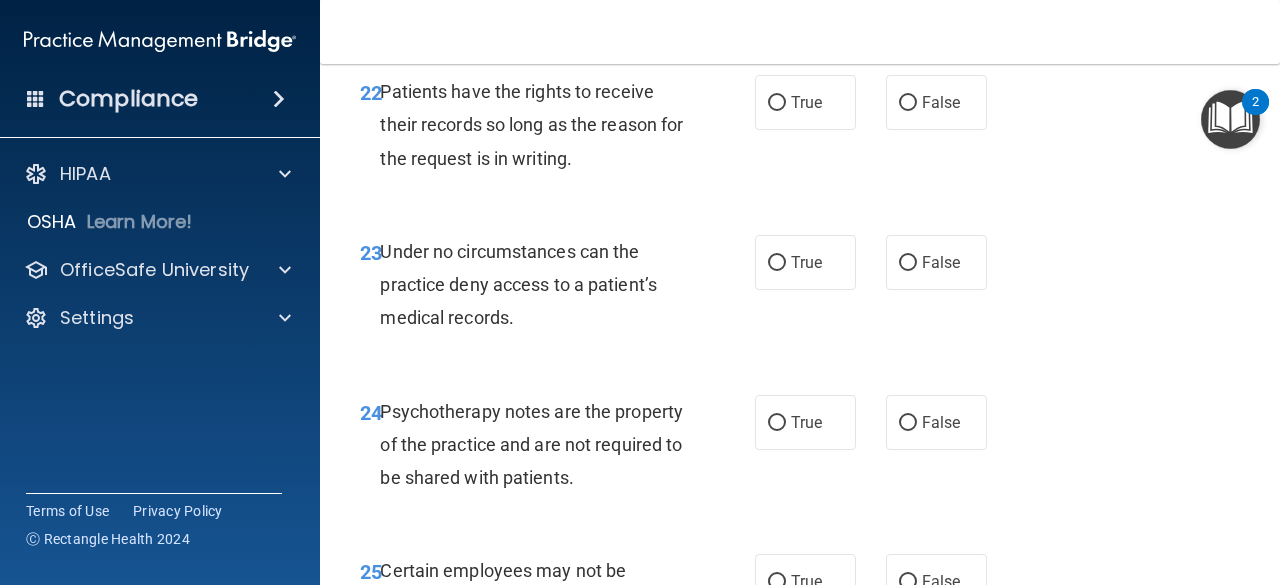 scroll, scrollTop: 4992, scrollLeft: 0, axis: vertical 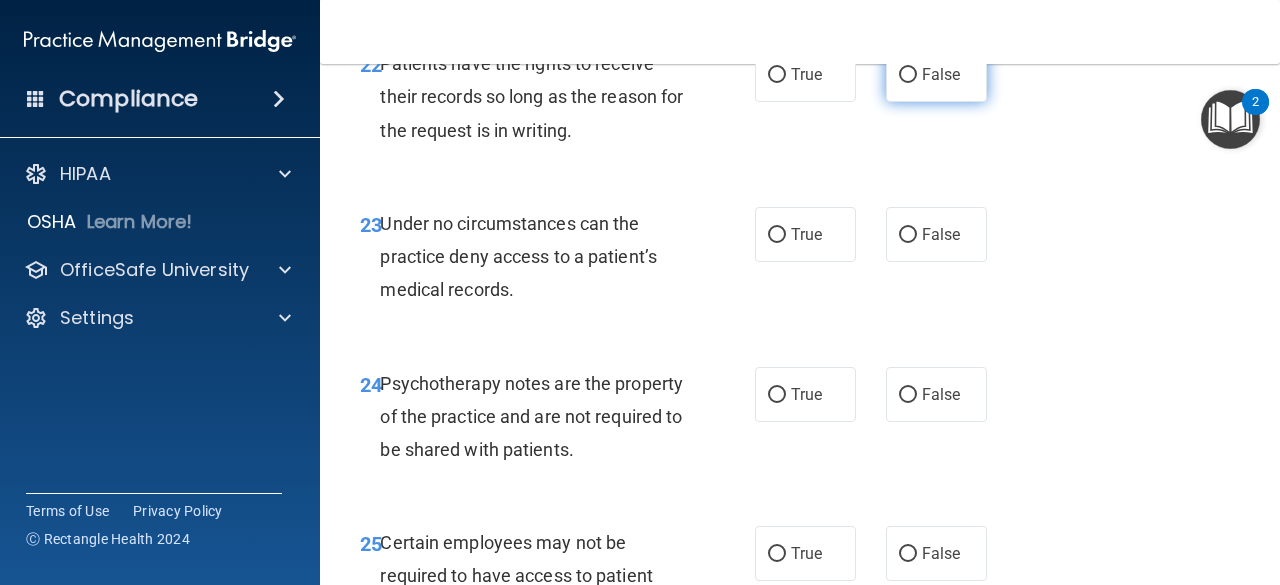 click on "False" at bounding box center (941, 74) 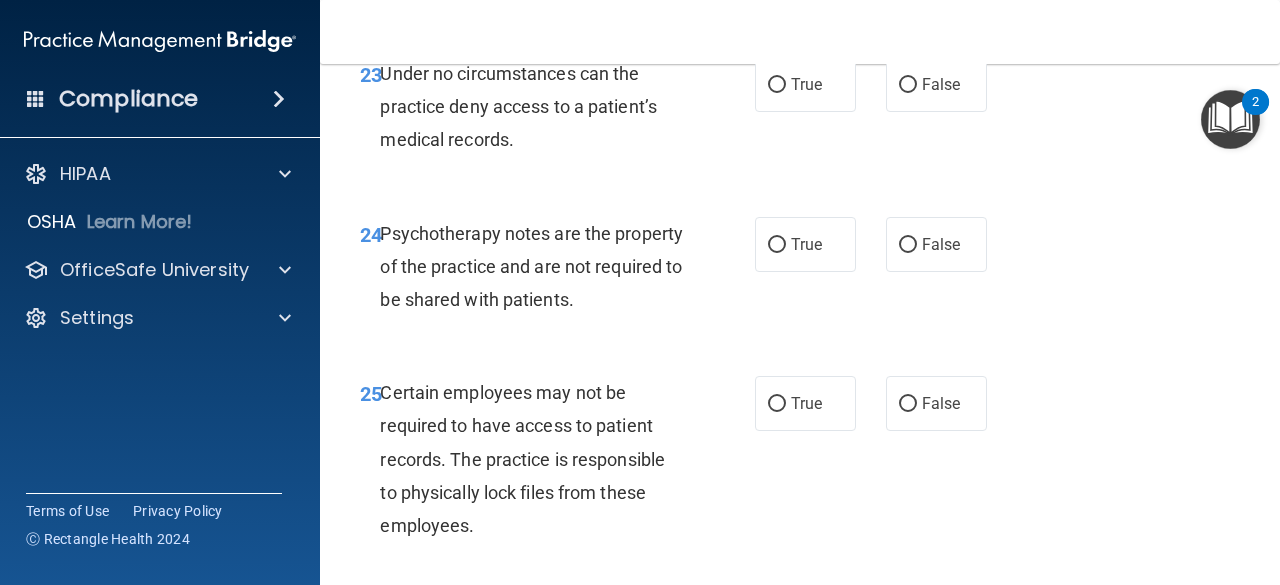 scroll, scrollTop: 5144, scrollLeft: 0, axis: vertical 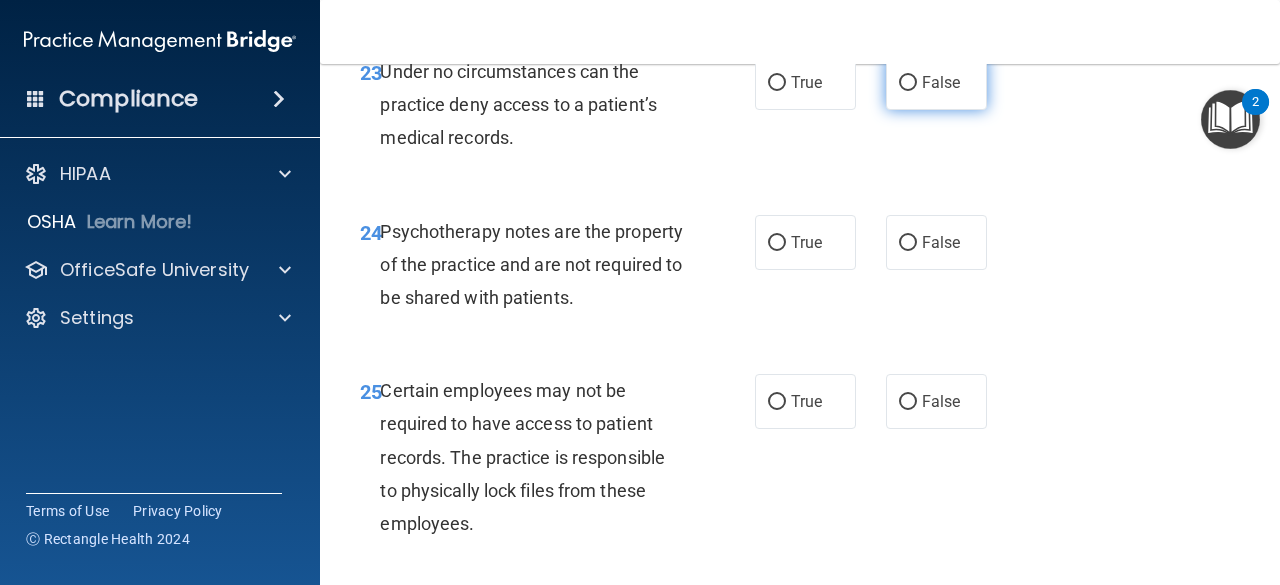 click on "False" at bounding box center [936, 82] 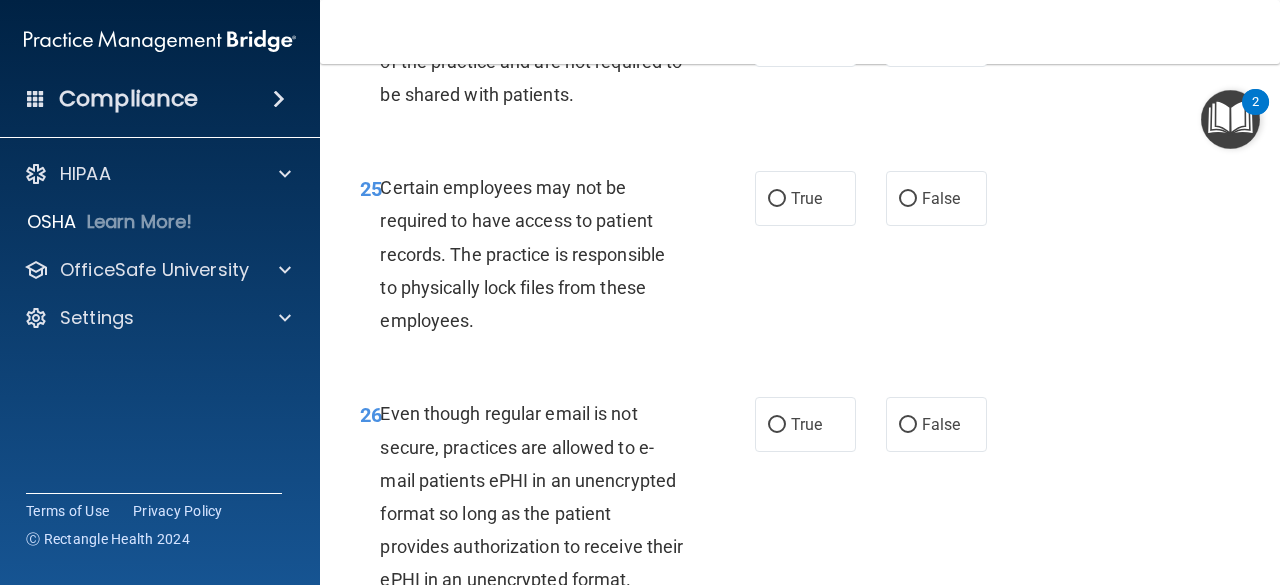 scroll, scrollTop: 5353, scrollLeft: 0, axis: vertical 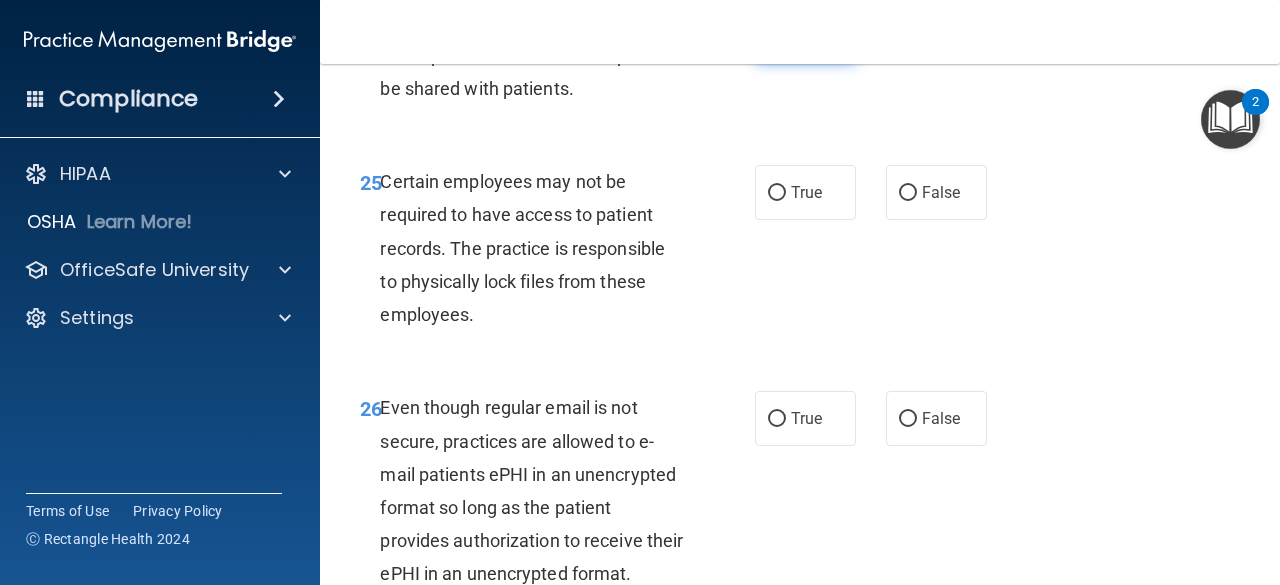 click on "True" at bounding box center (806, 33) 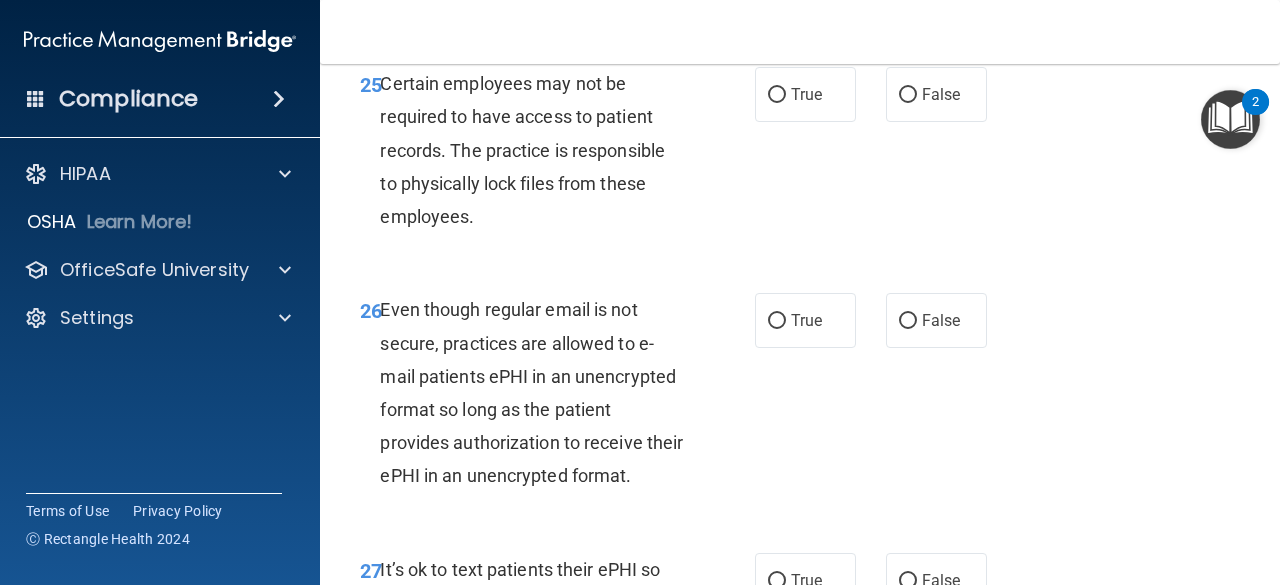 scroll, scrollTop: 5460, scrollLeft: 0, axis: vertical 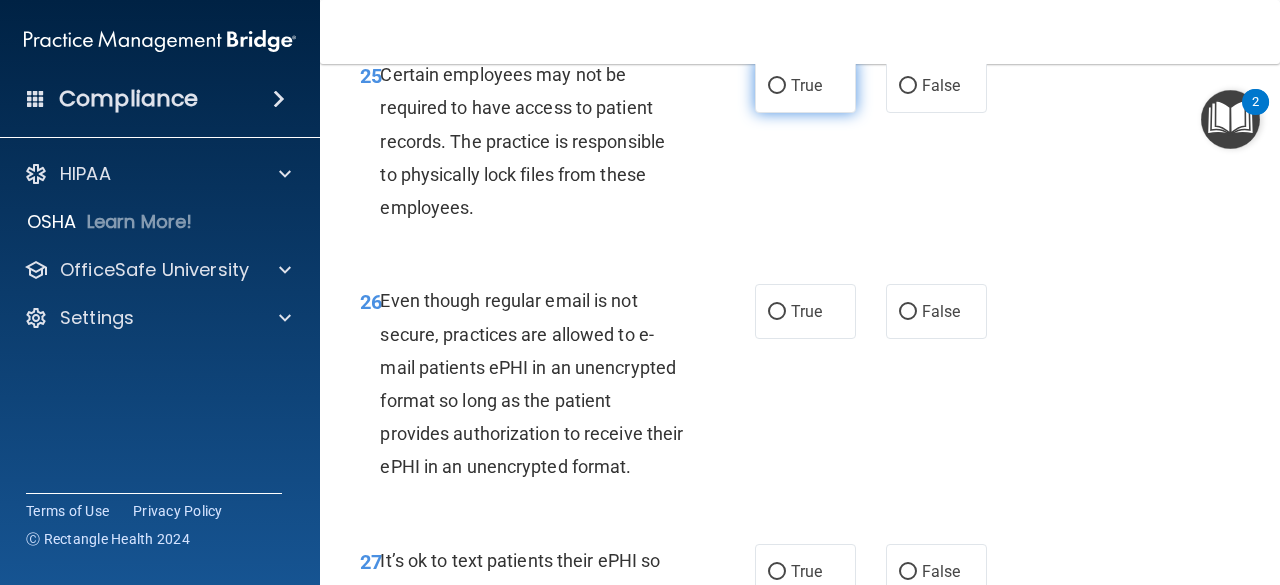 click on "True" at bounding box center [805, 85] 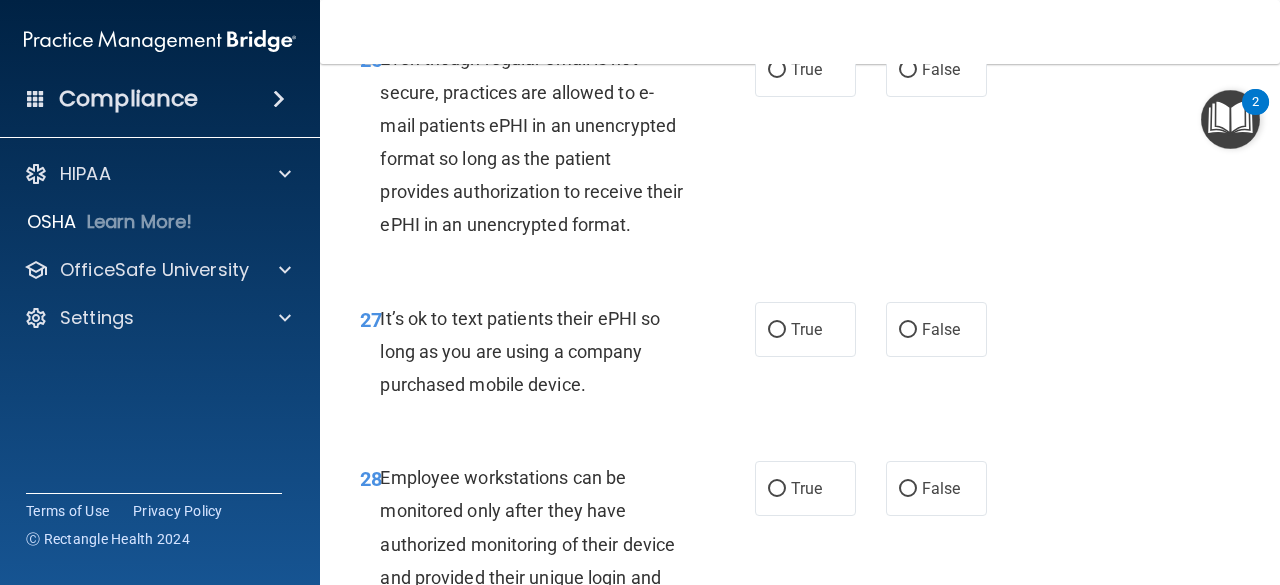 scroll, scrollTop: 5705, scrollLeft: 0, axis: vertical 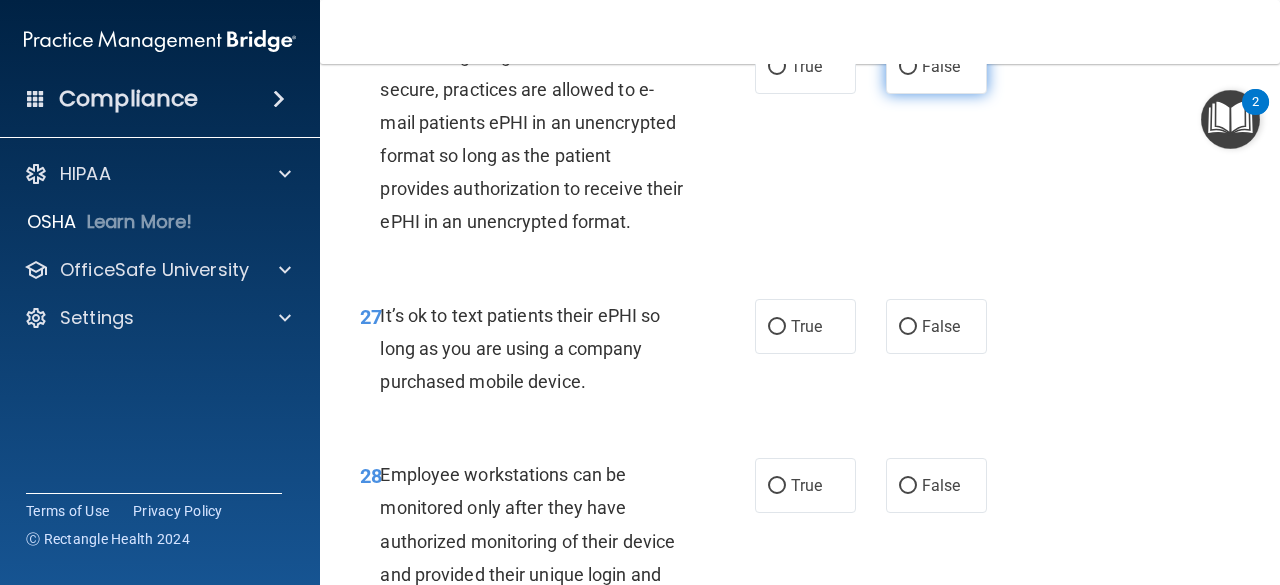 click on "False" at bounding box center [941, 66] 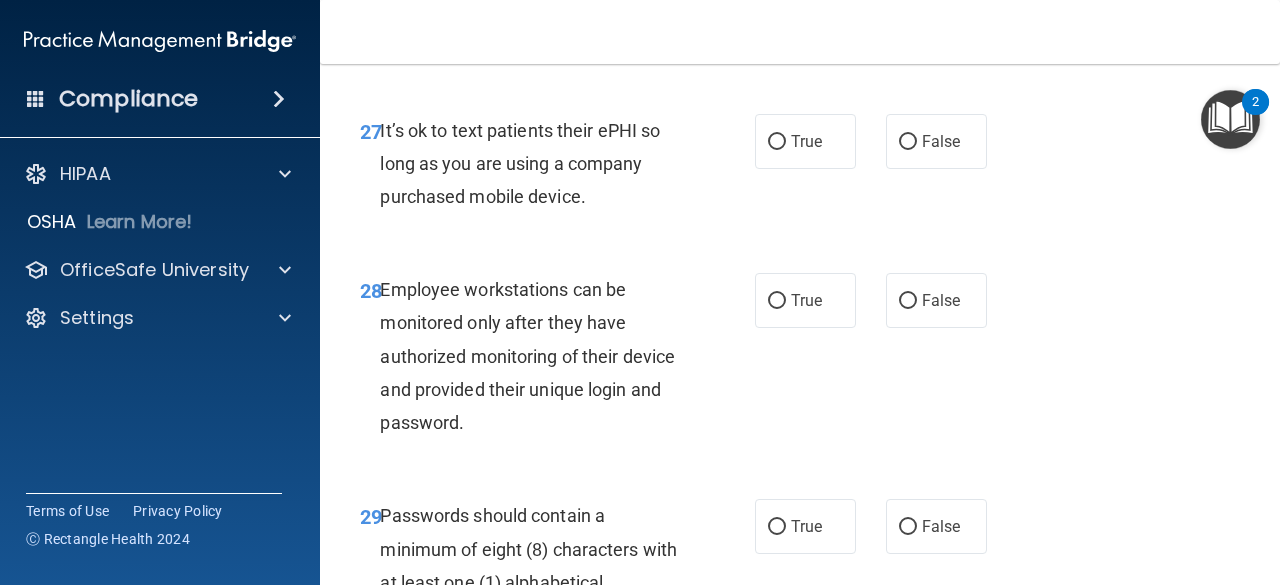 scroll, scrollTop: 5896, scrollLeft: 0, axis: vertical 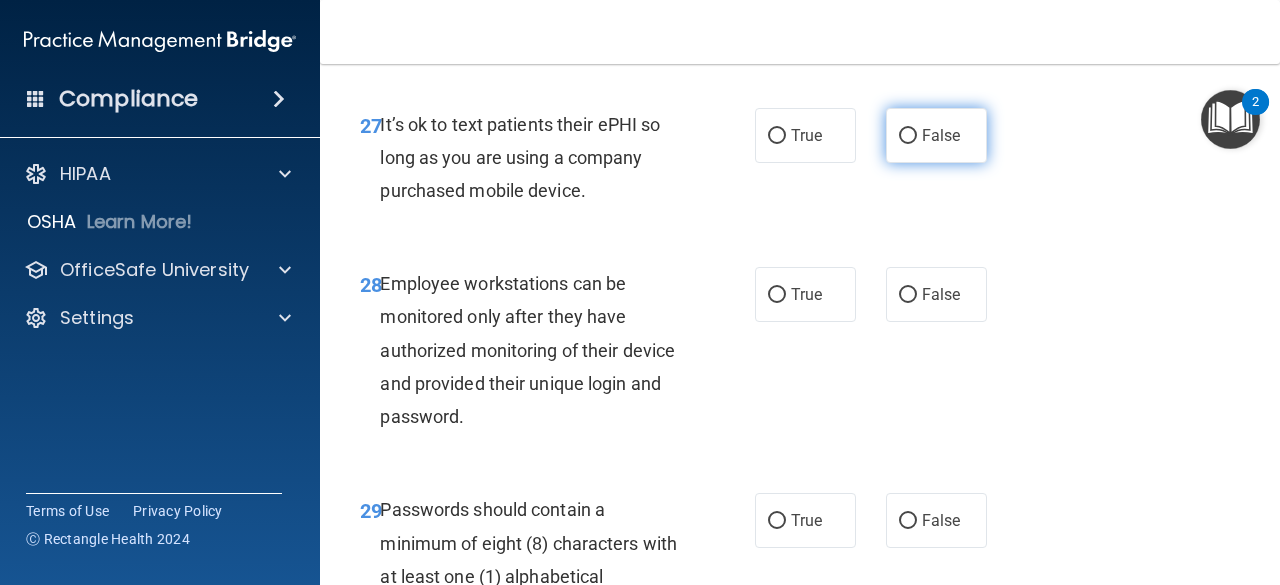 click on "False" at bounding box center [936, 135] 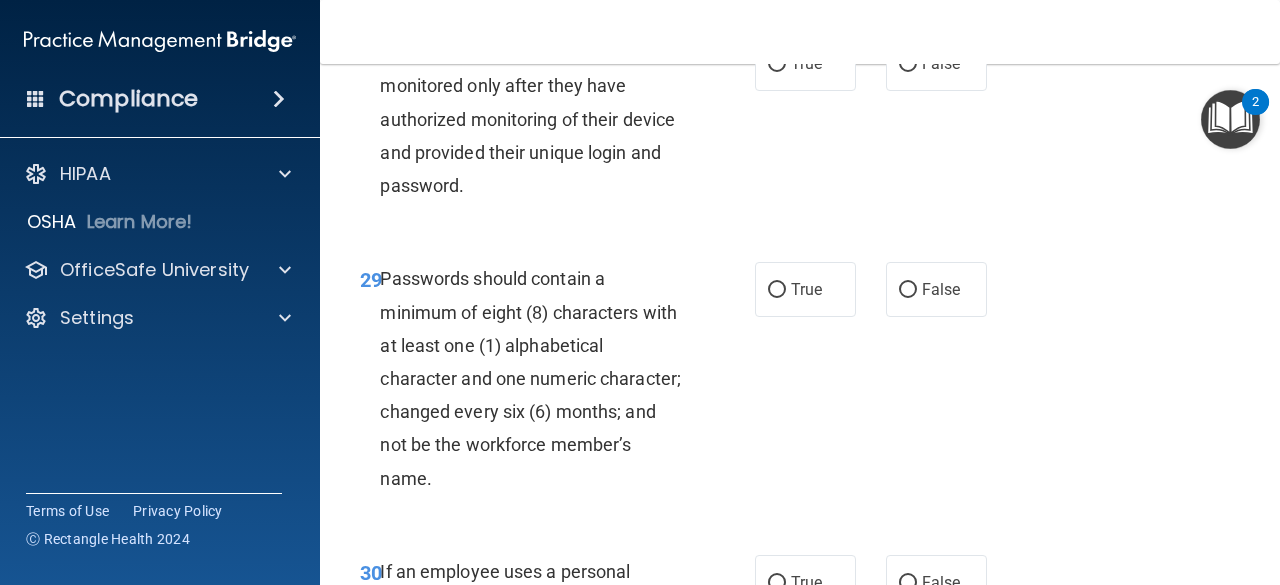 scroll, scrollTop: 6128, scrollLeft: 0, axis: vertical 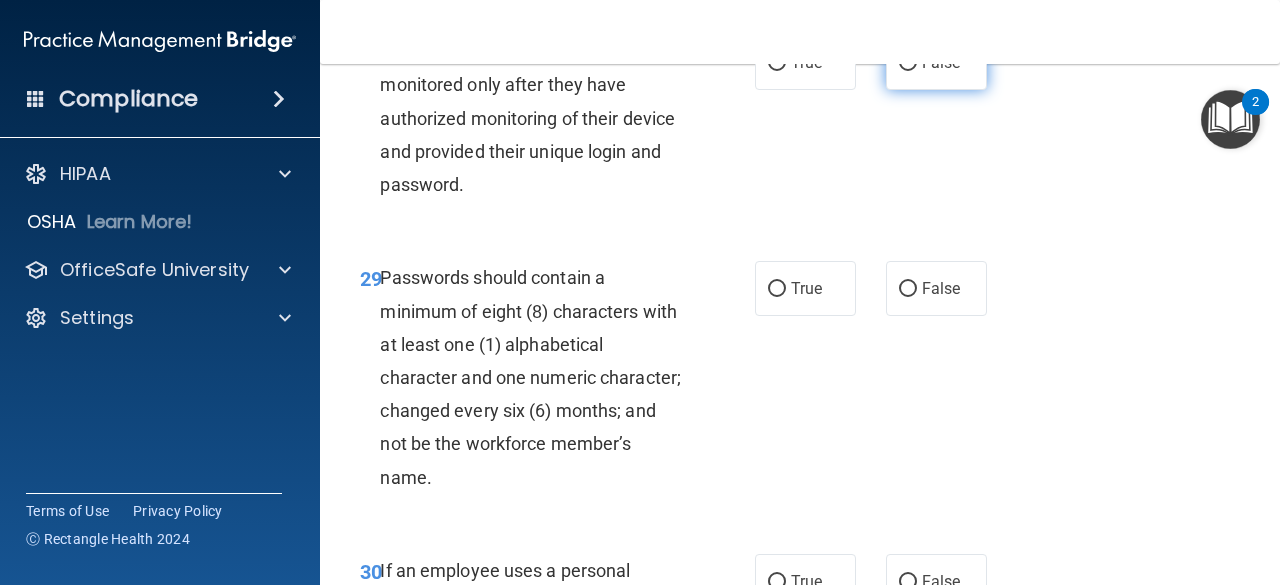 click on "False" at bounding box center (936, 62) 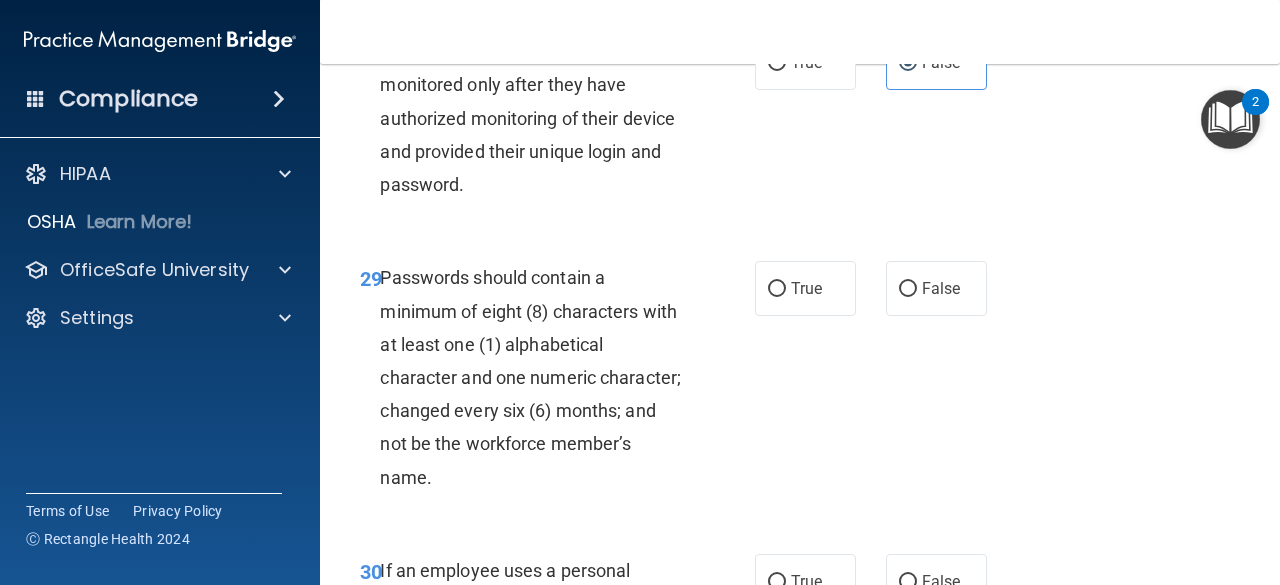 scroll, scrollTop: 6297, scrollLeft: 0, axis: vertical 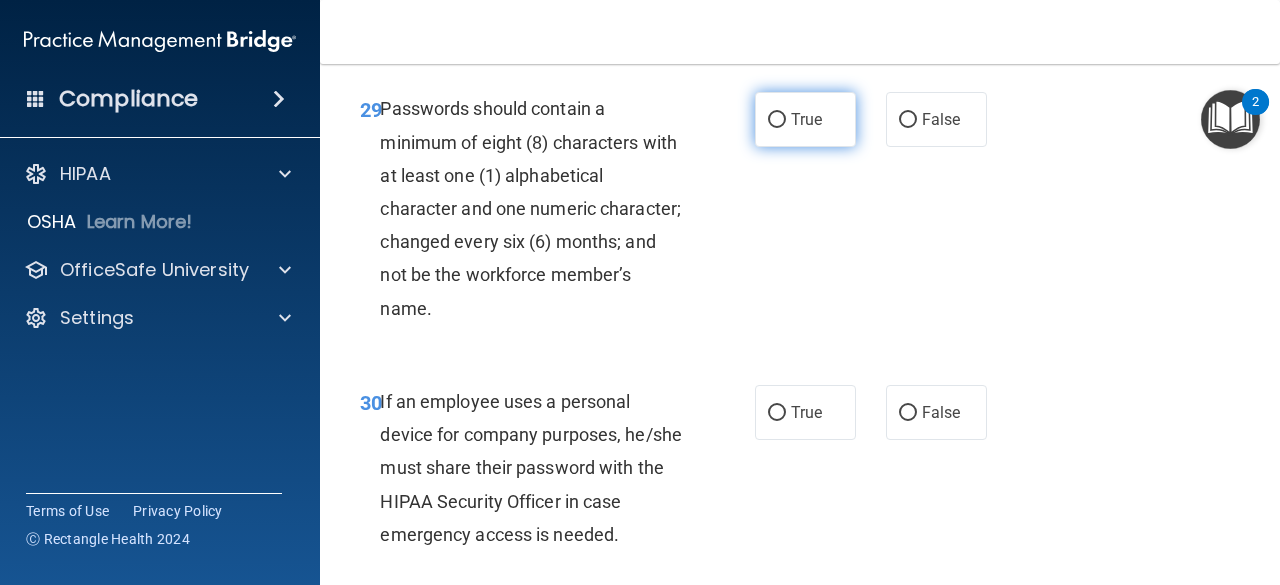 click on "True" at bounding box center (805, 119) 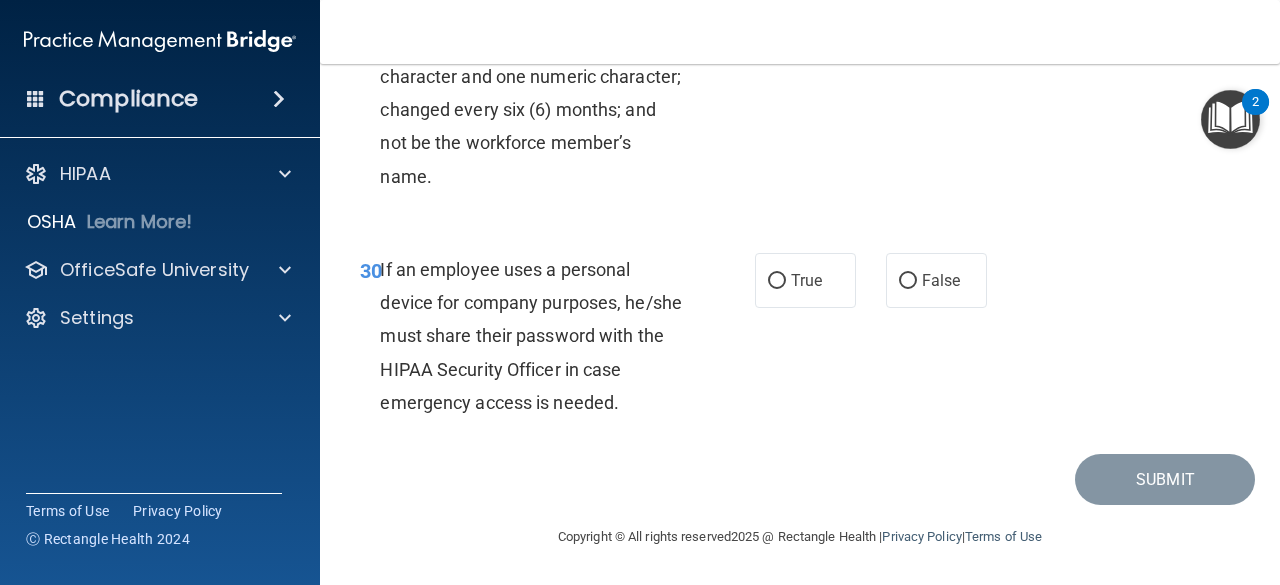 scroll, scrollTop: 6560, scrollLeft: 0, axis: vertical 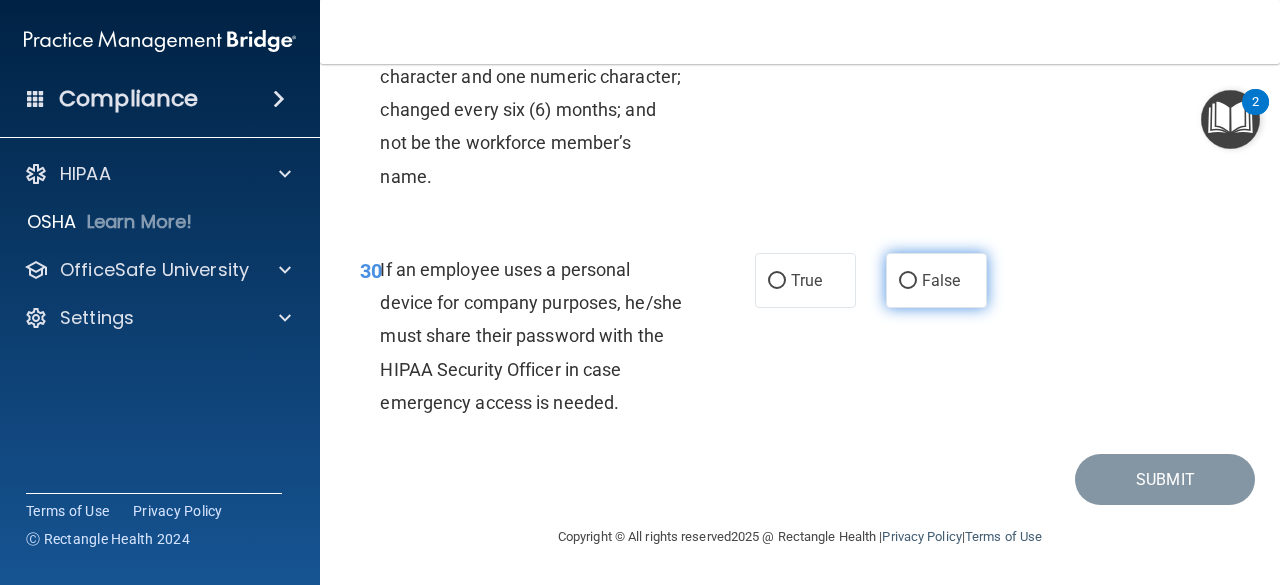 click on "False" at bounding box center (936, 280) 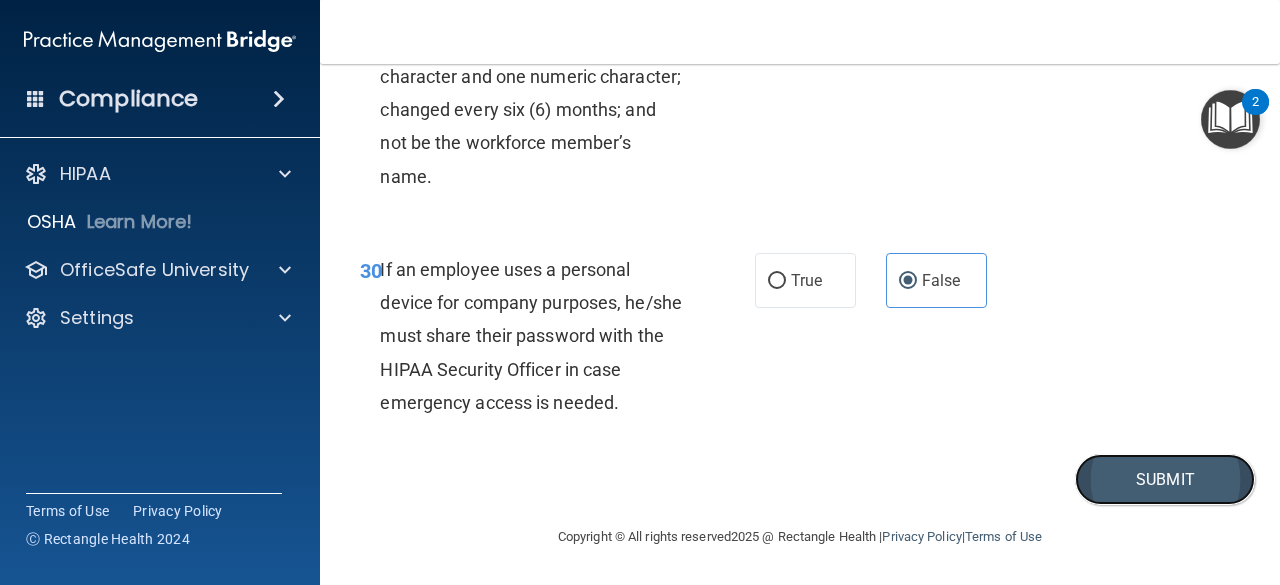 click on "Submit" at bounding box center (1165, 479) 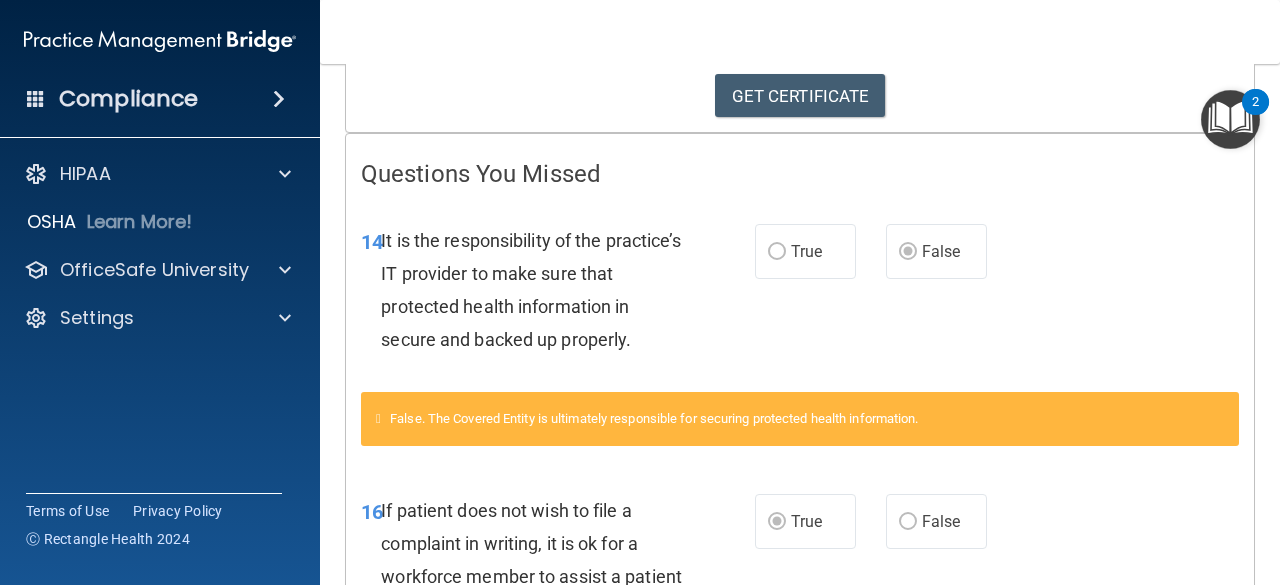 scroll, scrollTop: 0, scrollLeft: 0, axis: both 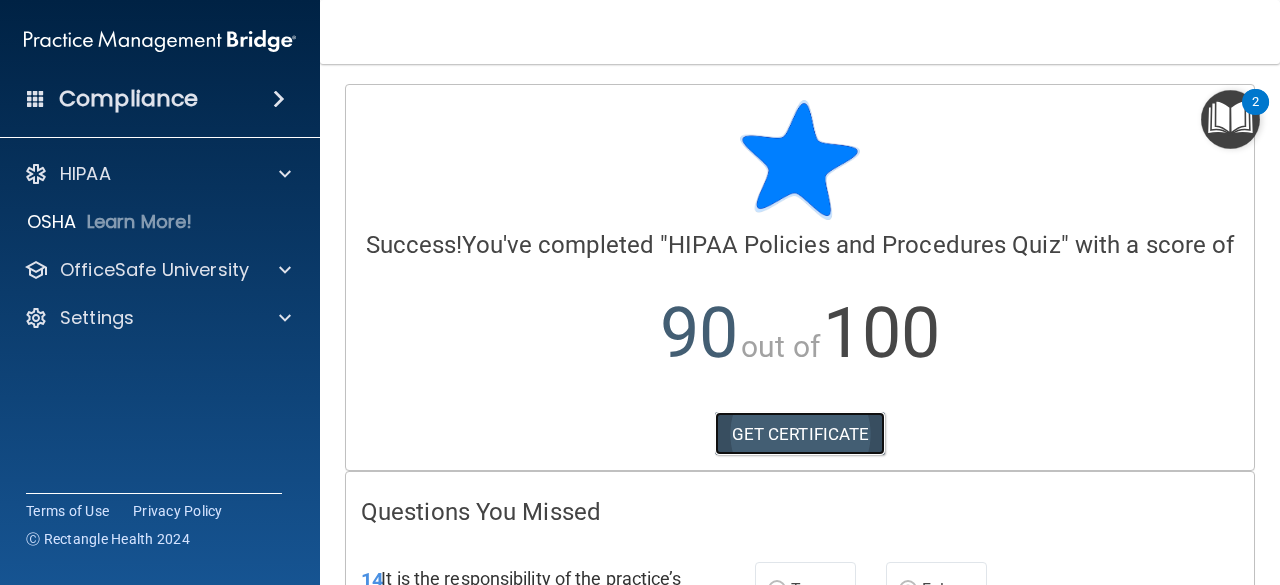 click on "GET CERTIFICATE" at bounding box center (800, 434) 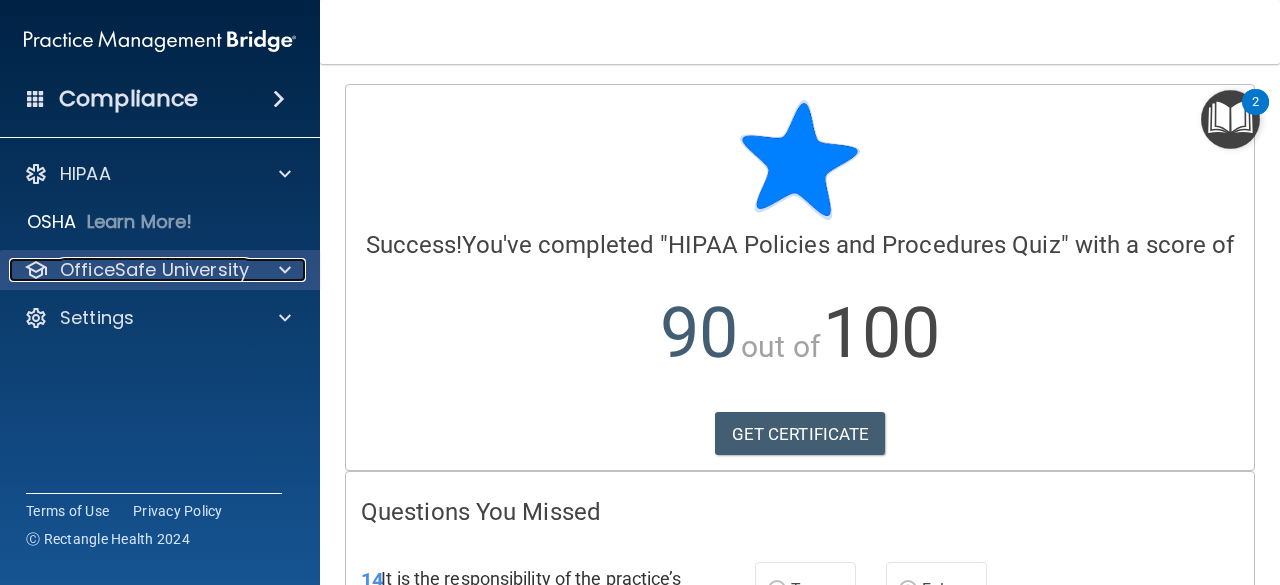 click on "OfficeSafe University" at bounding box center [133, 270] 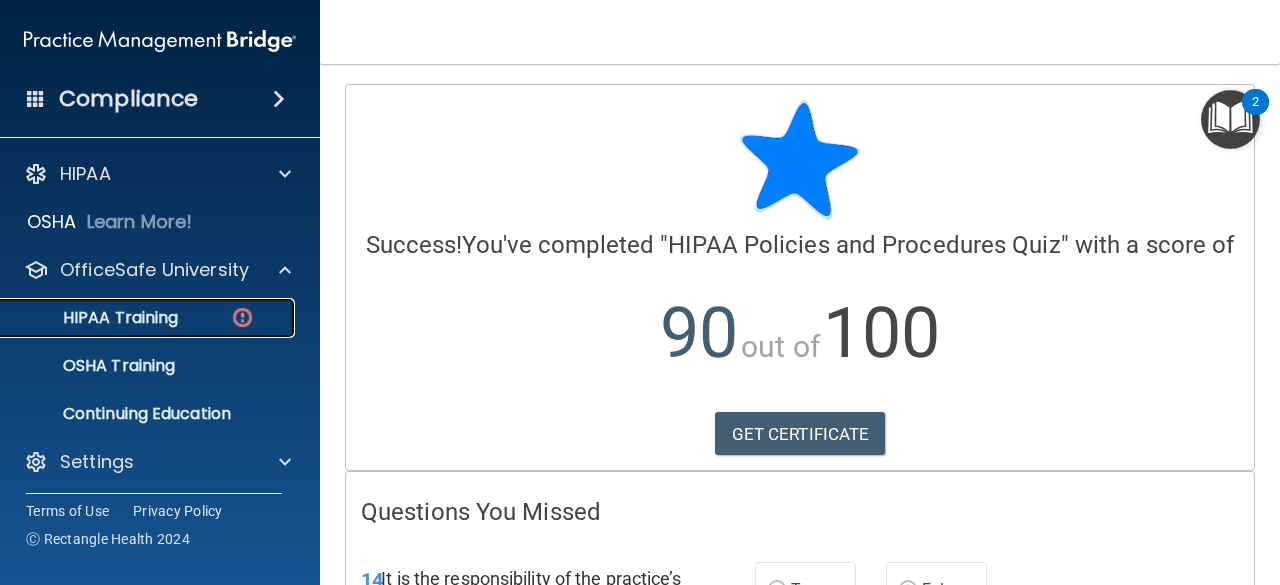 click on "HIPAA Training" at bounding box center (149, 318) 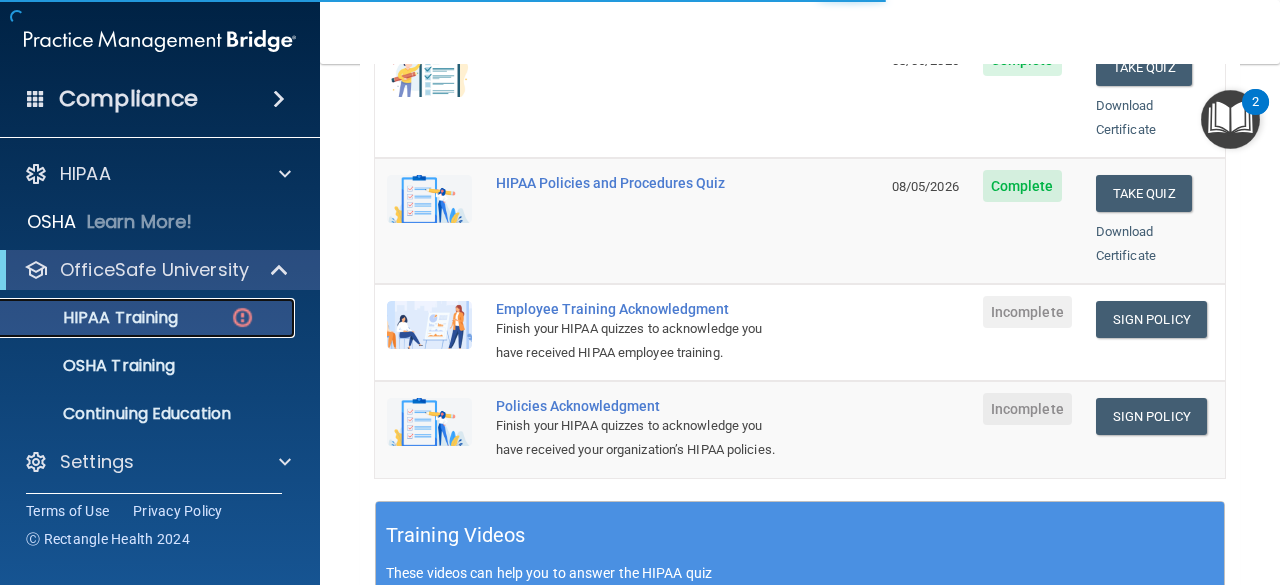 scroll, scrollTop: 447, scrollLeft: 0, axis: vertical 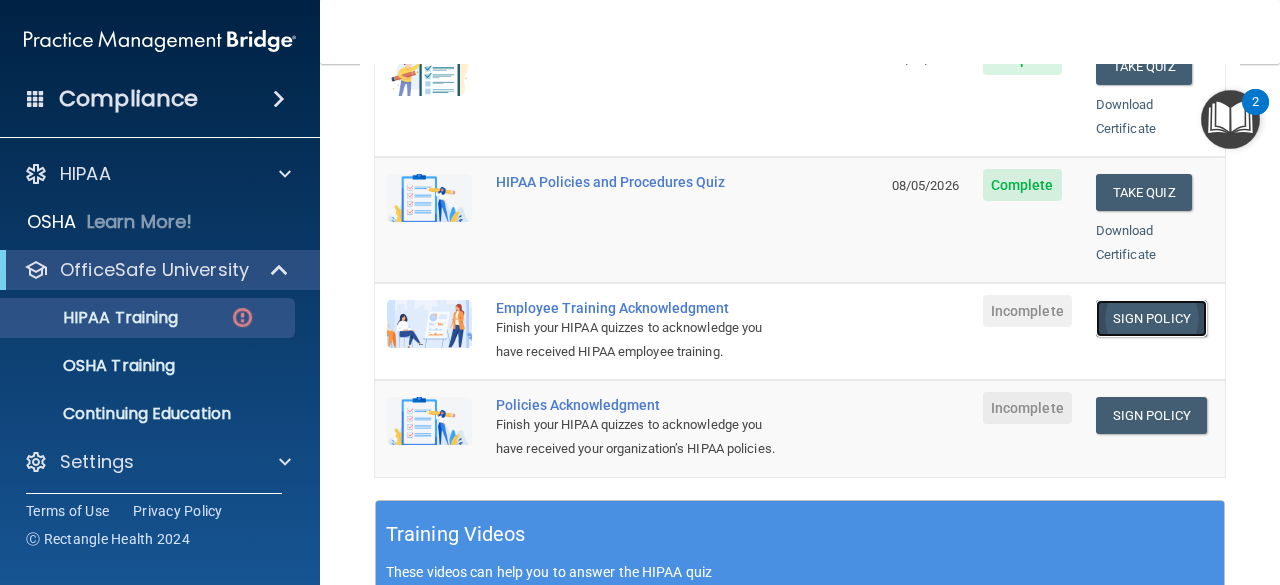 click on "Sign Policy" at bounding box center [1151, 318] 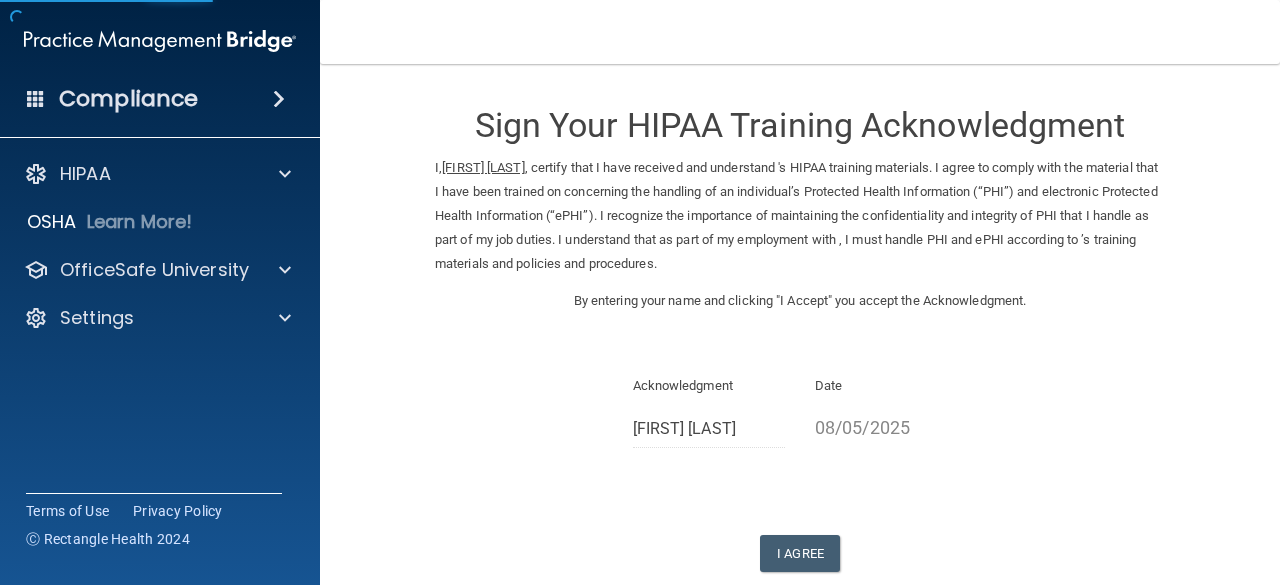 scroll, scrollTop: 0, scrollLeft: 0, axis: both 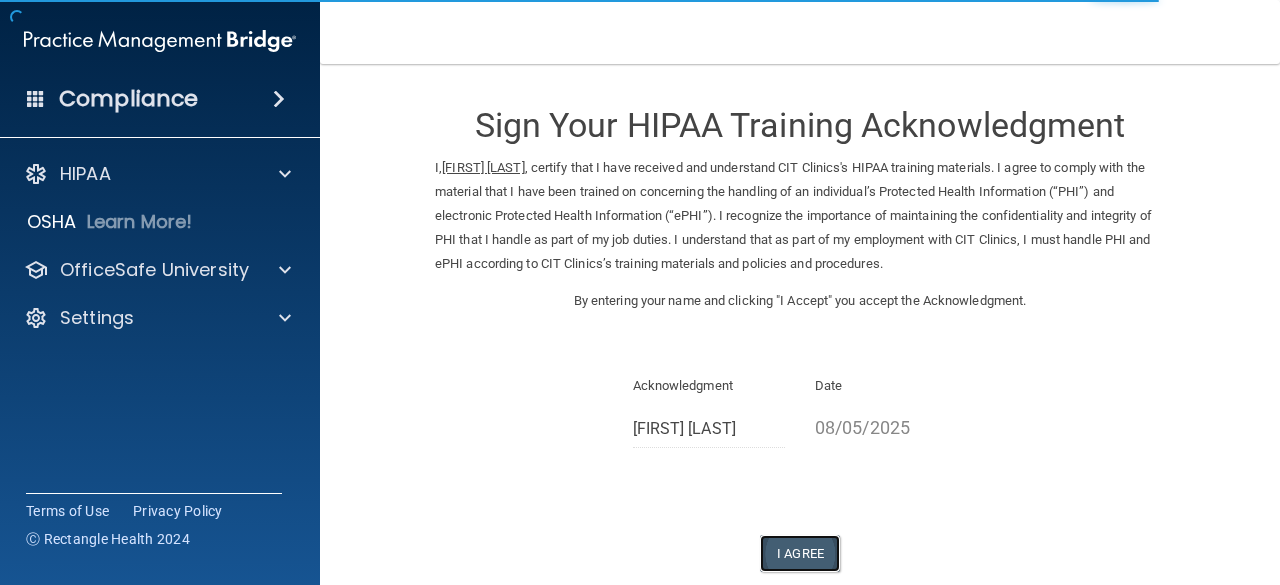 click on "I Agree" at bounding box center [800, 553] 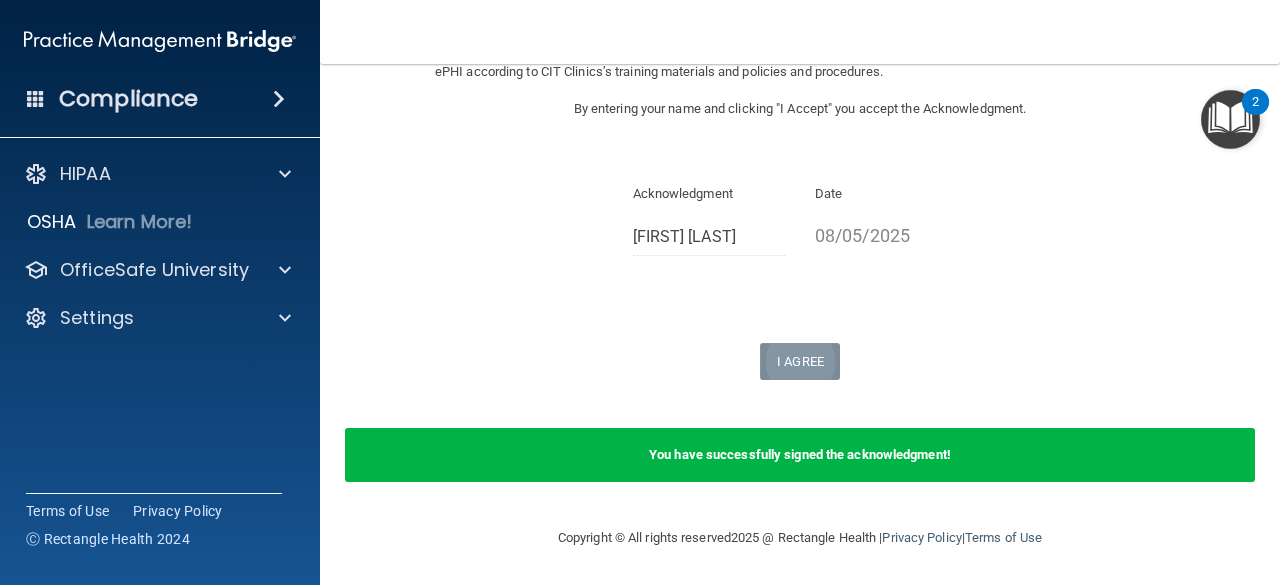 scroll, scrollTop: 0, scrollLeft: 0, axis: both 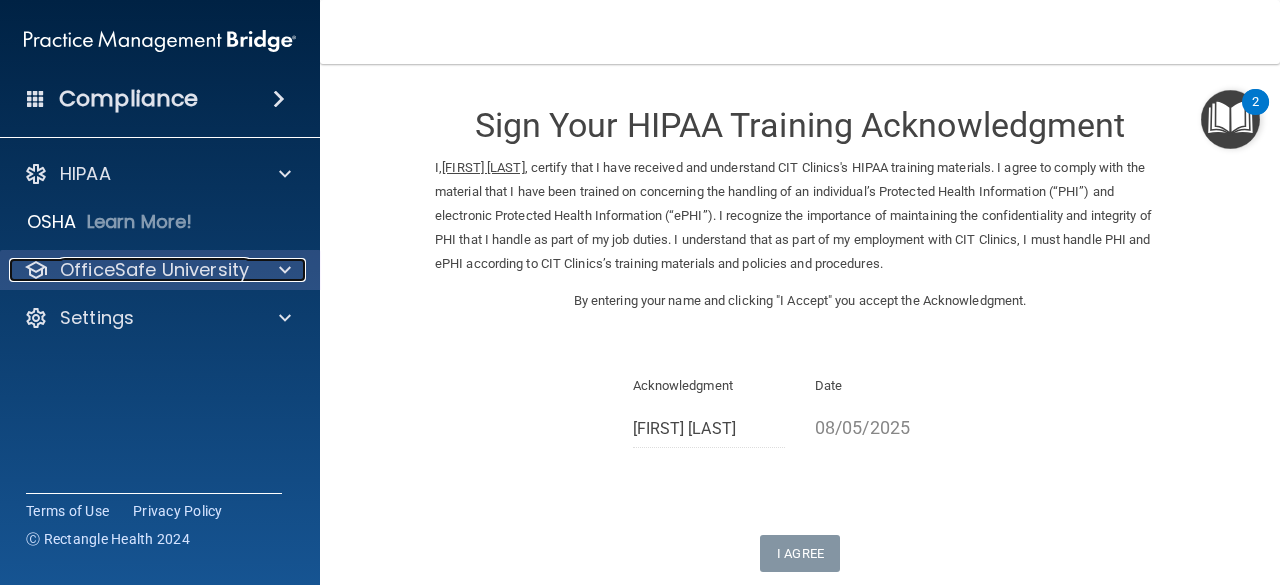 click on "OfficeSafe University" at bounding box center (154, 270) 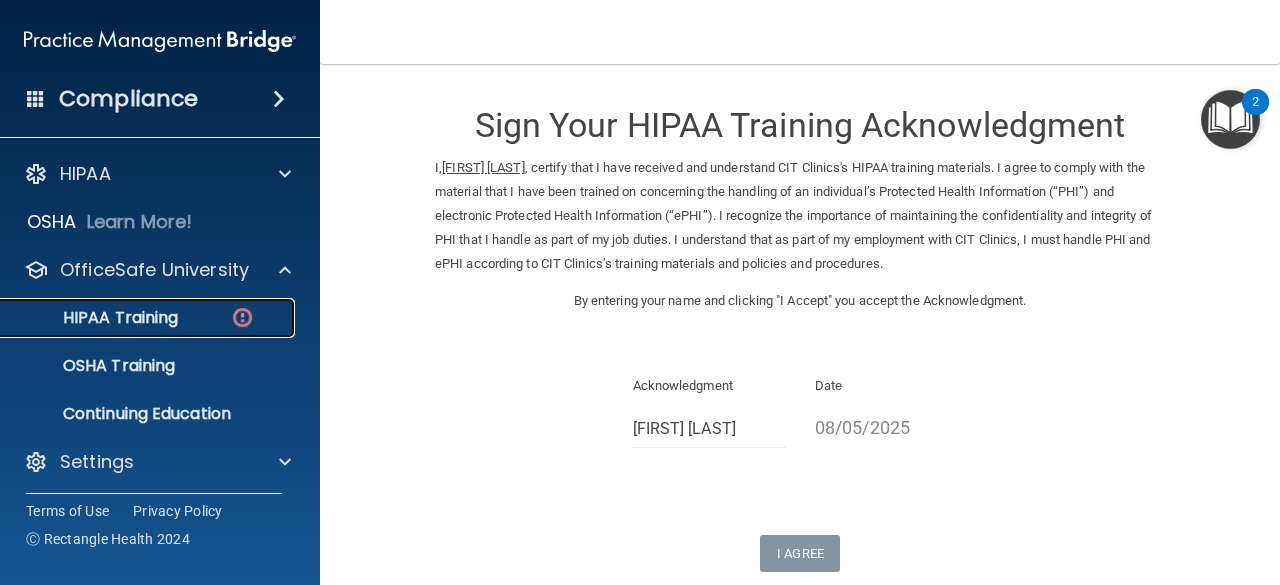 click on "HIPAA Training" at bounding box center [149, 318] 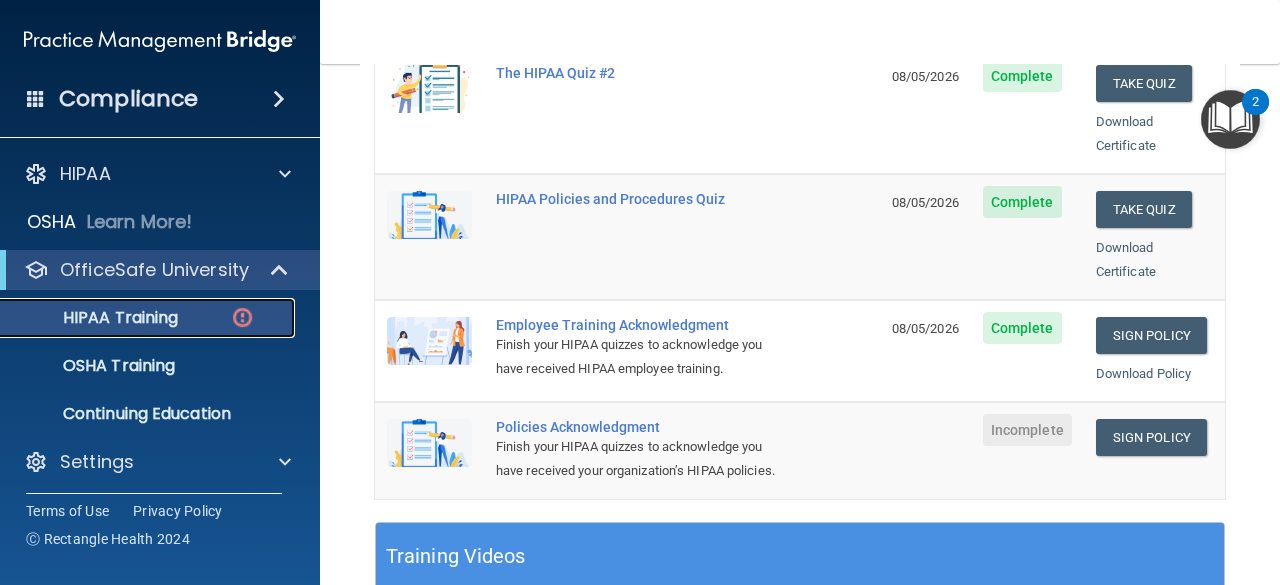 scroll, scrollTop: 556, scrollLeft: 0, axis: vertical 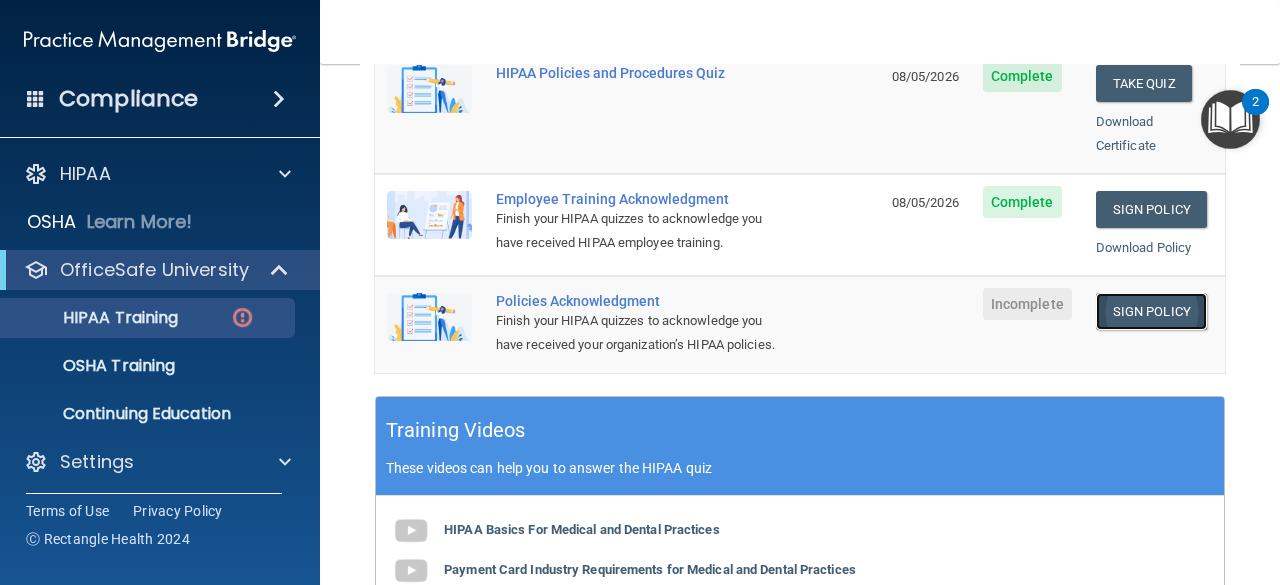 click on "Sign Policy" at bounding box center (1151, 311) 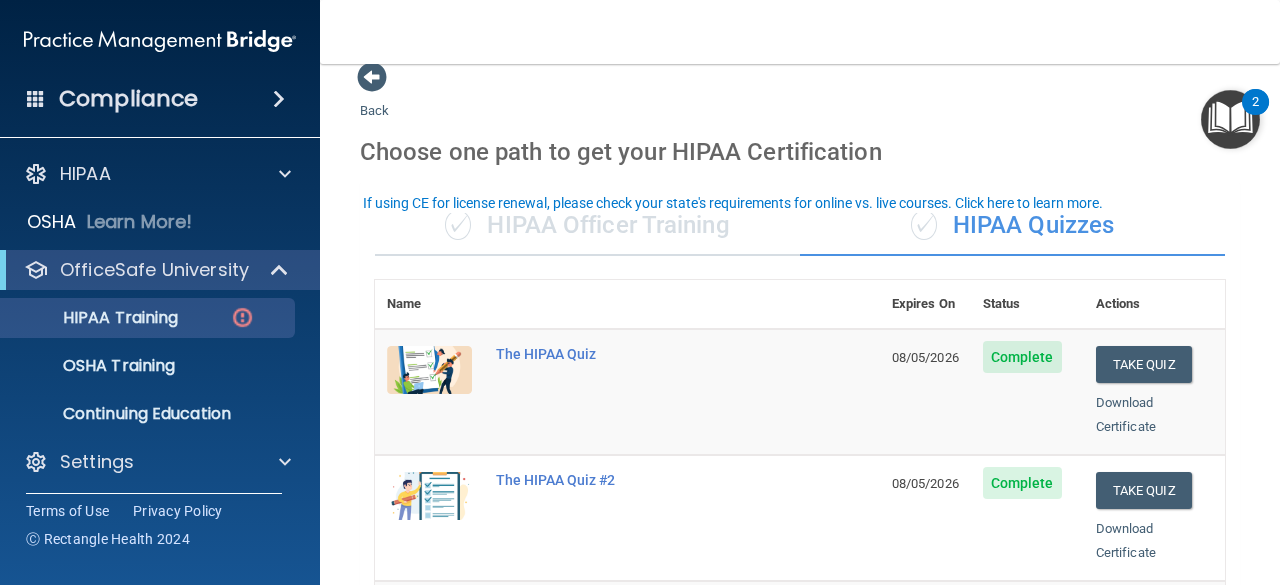 scroll, scrollTop: 0, scrollLeft: 0, axis: both 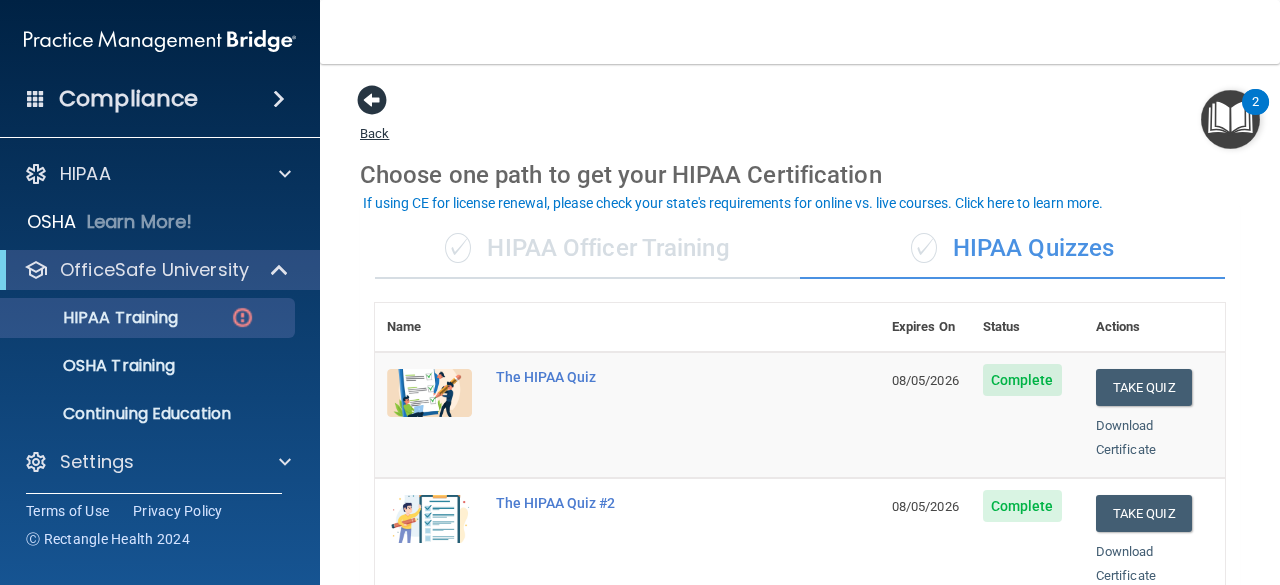 click at bounding box center [372, 100] 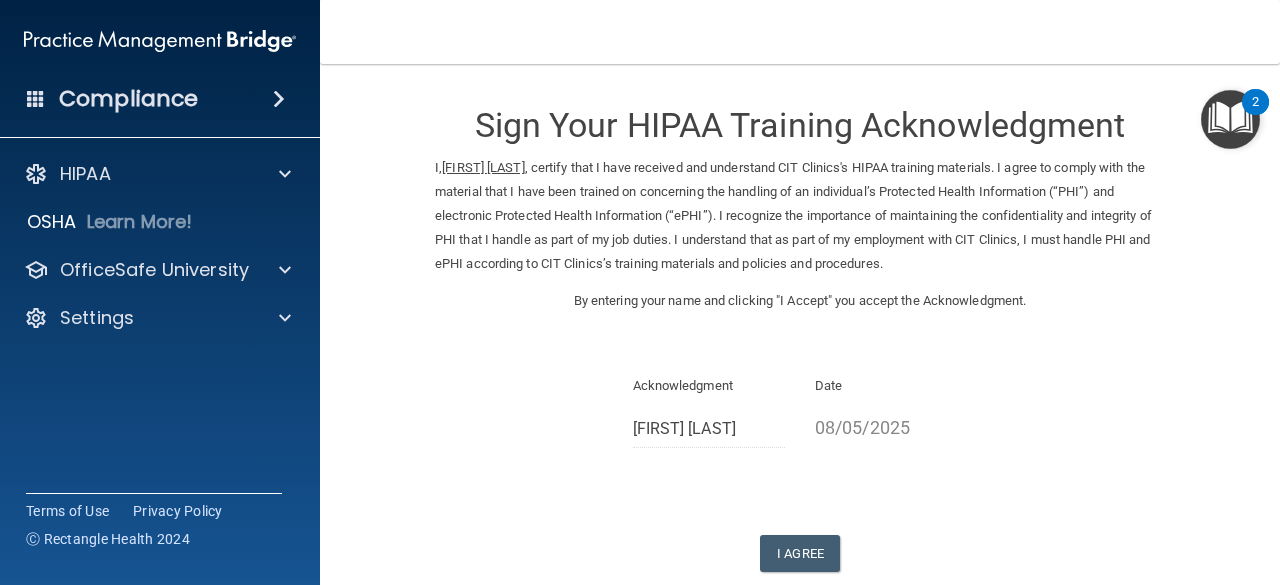 scroll, scrollTop: 114, scrollLeft: 0, axis: vertical 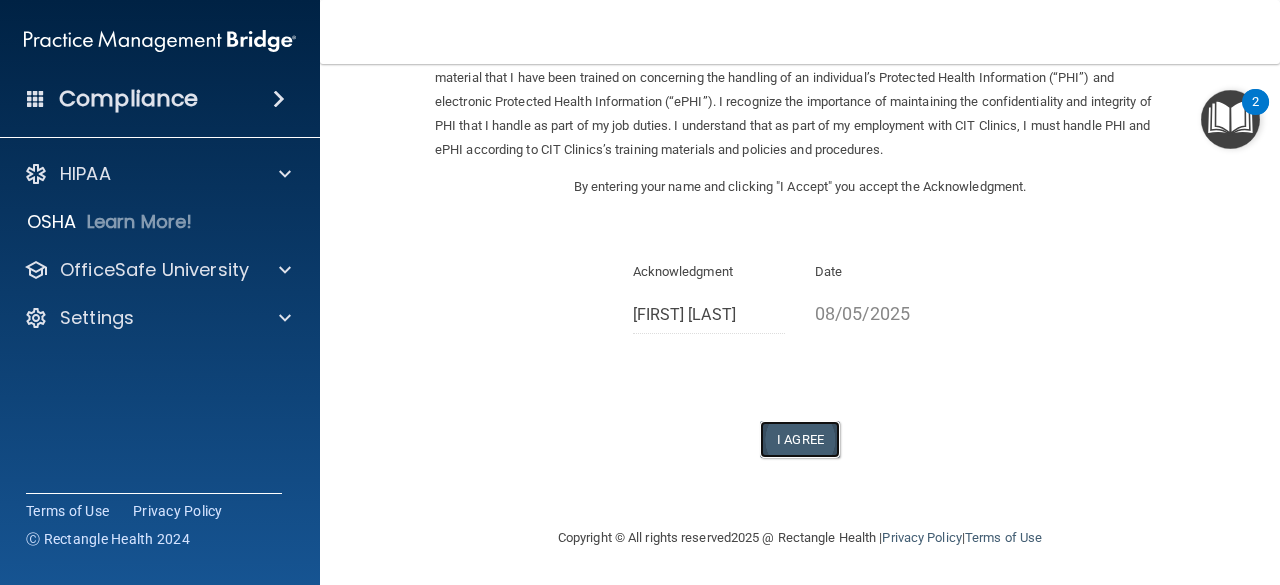 click on "I Agree" at bounding box center (800, 439) 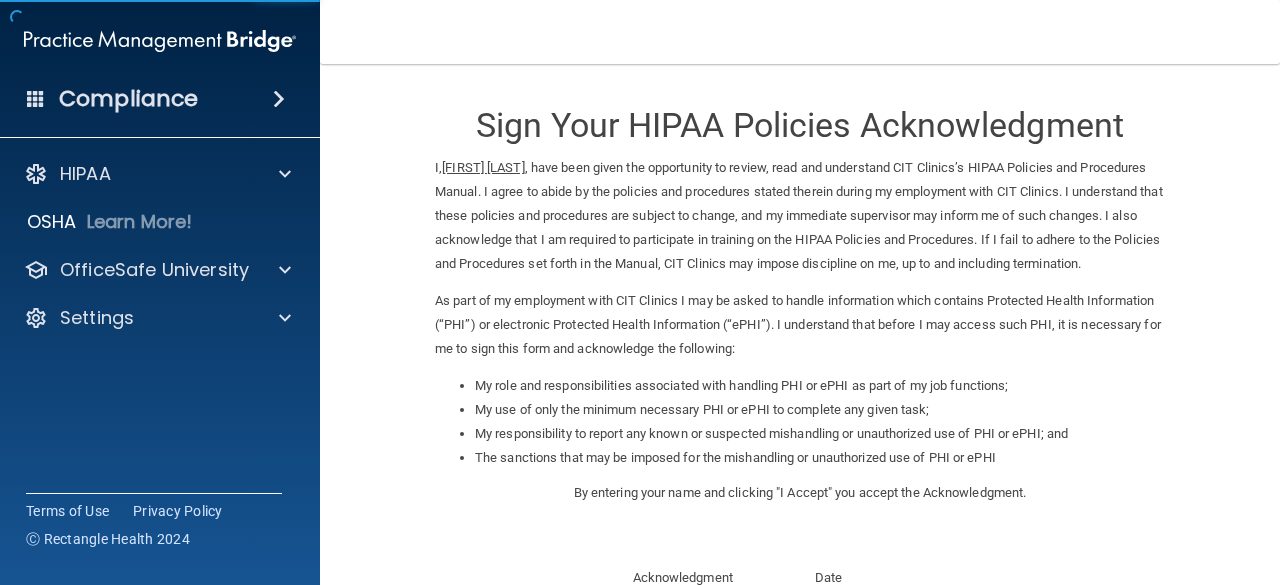 scroll, scrollTop: 0, scrollLeft: 0, axis: both 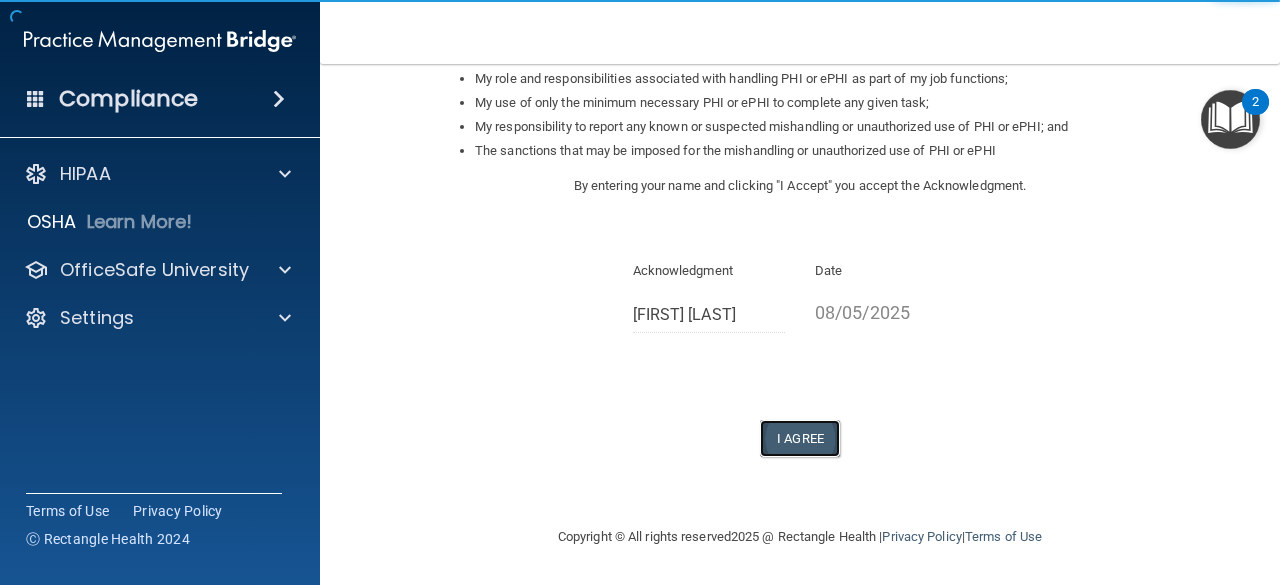 click on "I Agree" at bounding box center (800, 438) 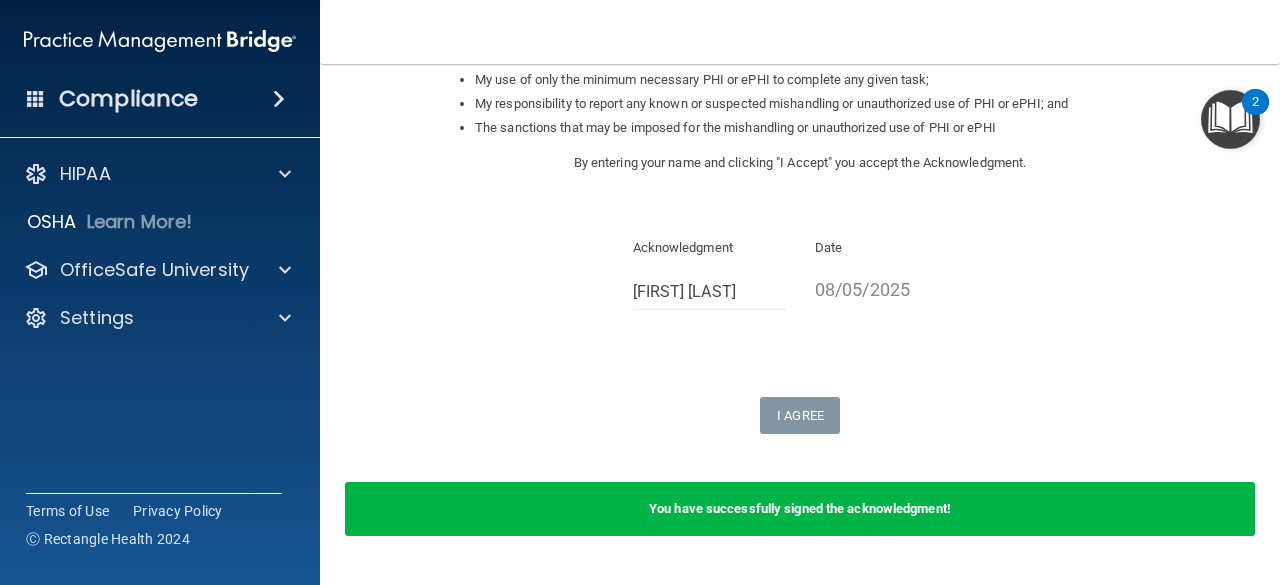 scroll, scrollTop: 408, scrollLeft: 0, axis: vertical 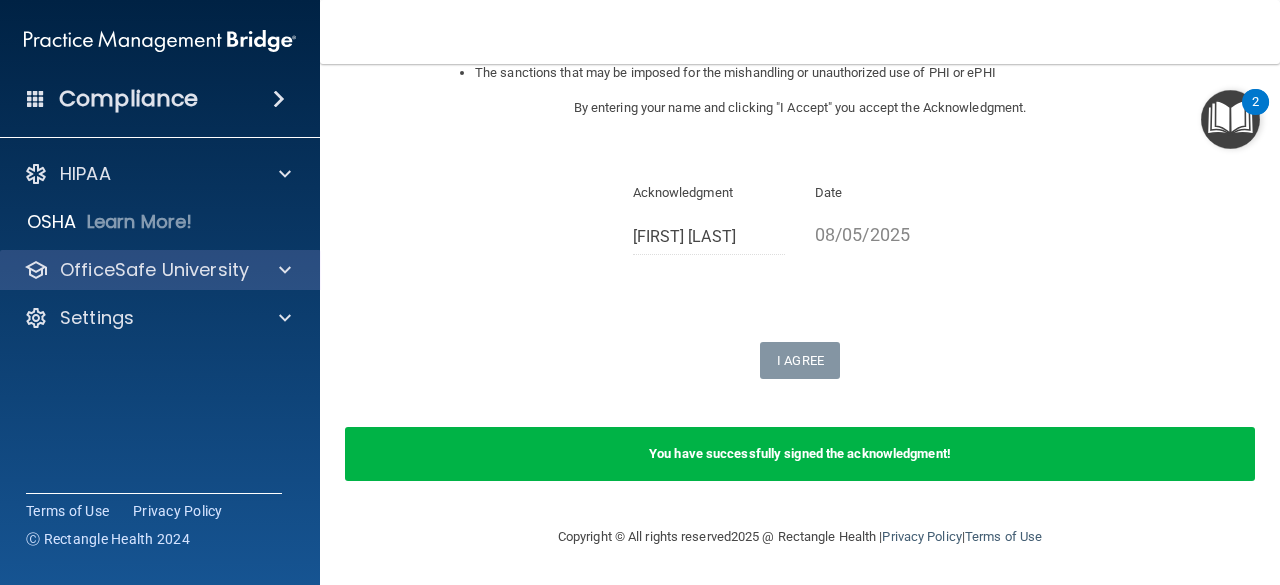 click on "OfficeSafe University" at bounding box center [160, 270] 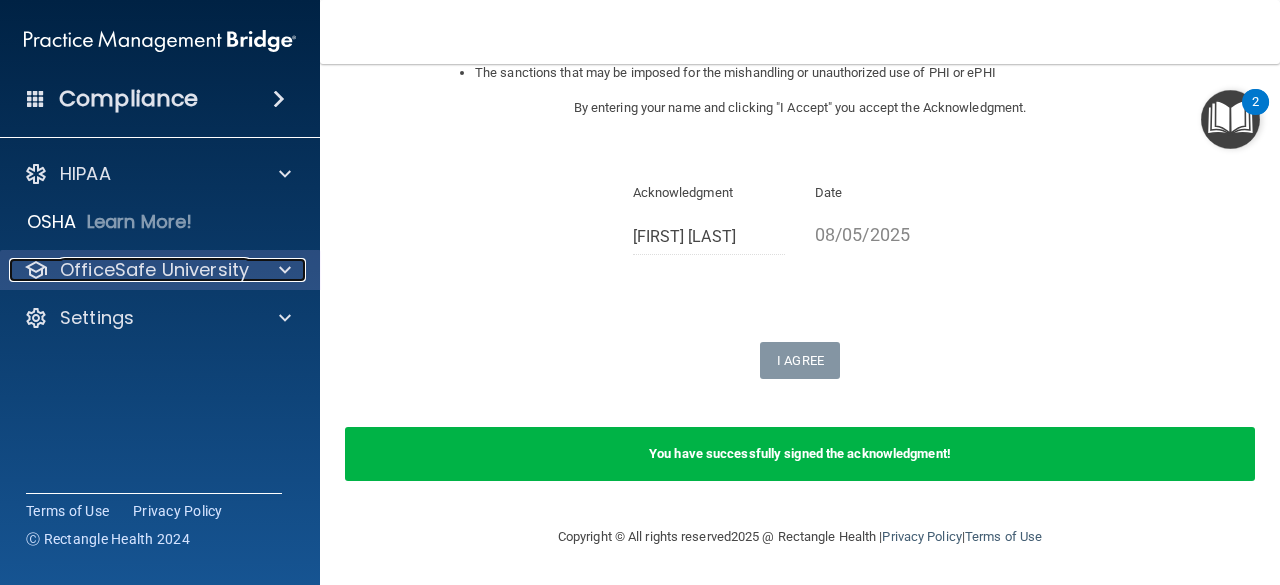 click on "OfficeSafe University" at bounding box center [133, 270] 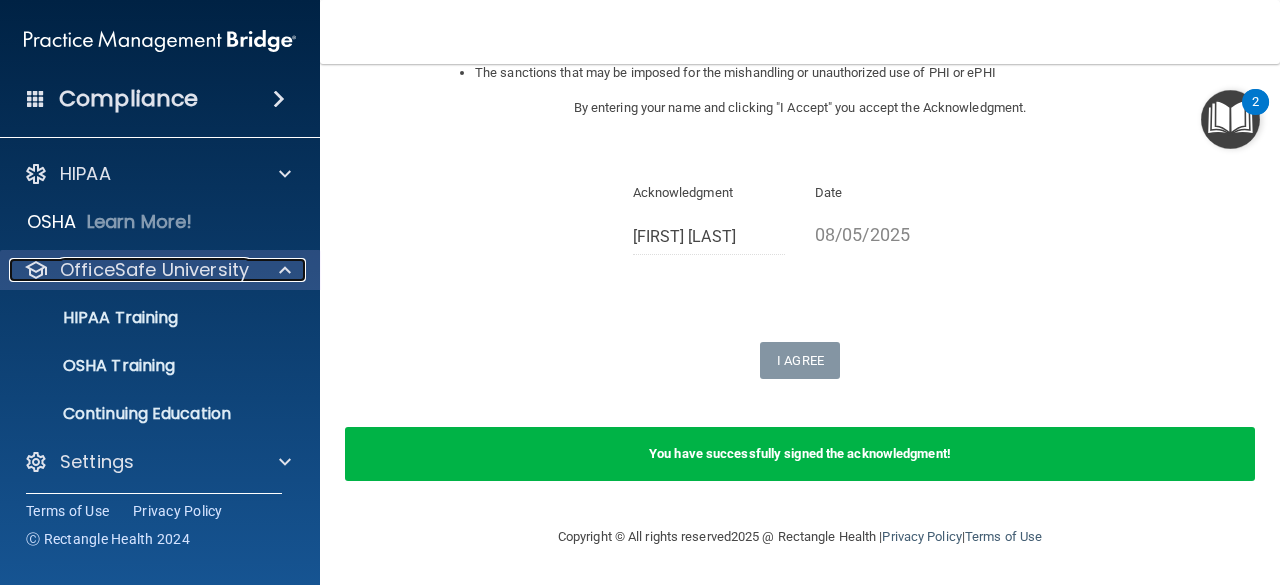 click on "OfficeSafe University" at bounding box center [133, 270] 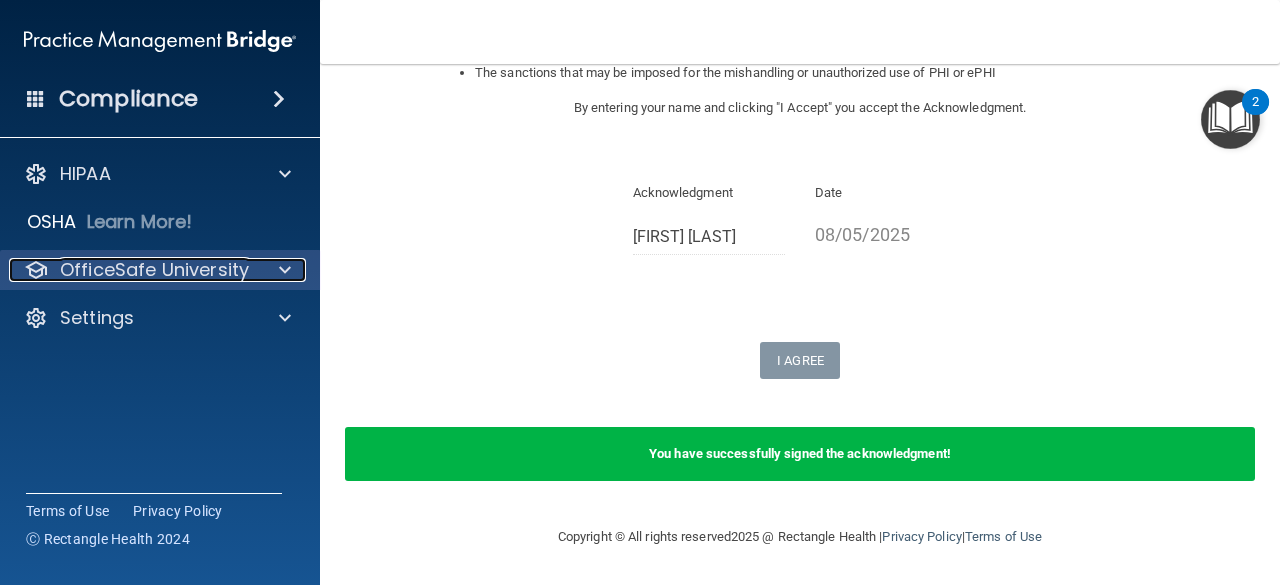 click on "OfficeSafe University" at bounding box center (133, 270) 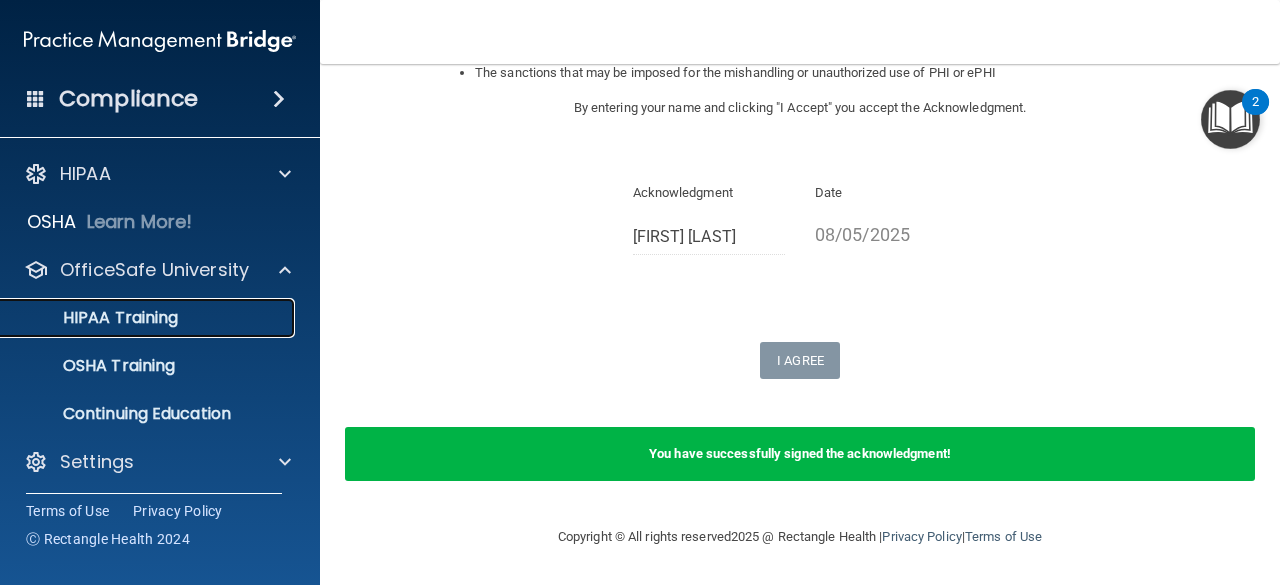 click on "HIPAA Training" at bounding box center (95, 318) 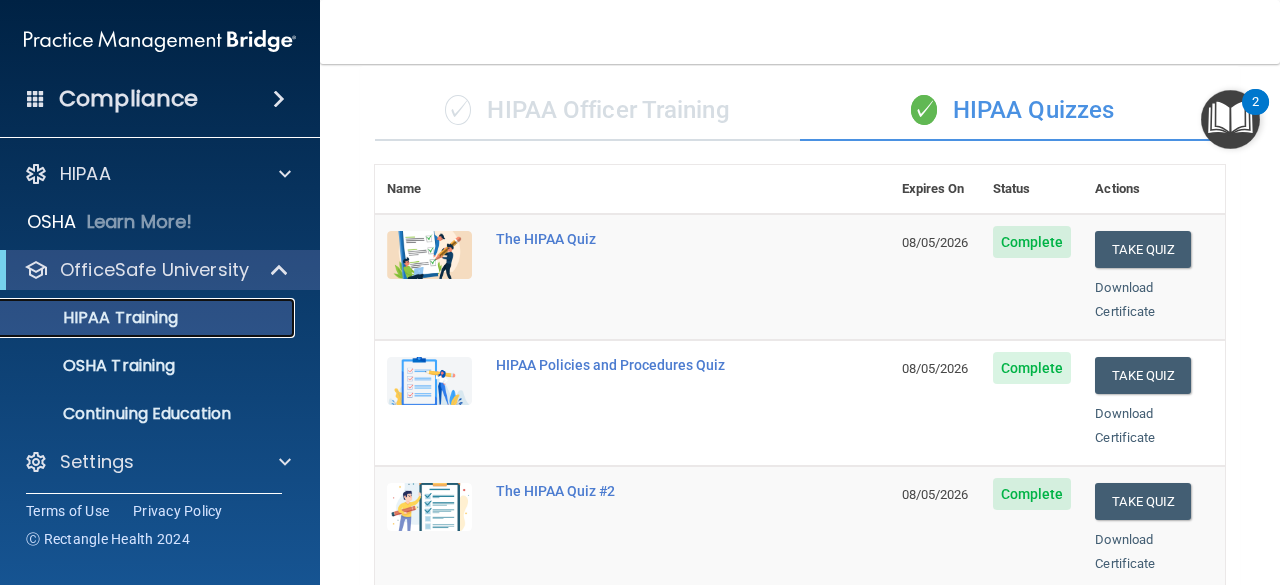 scroll, scrollTop: 0, scrollLeft: 0, axis: both 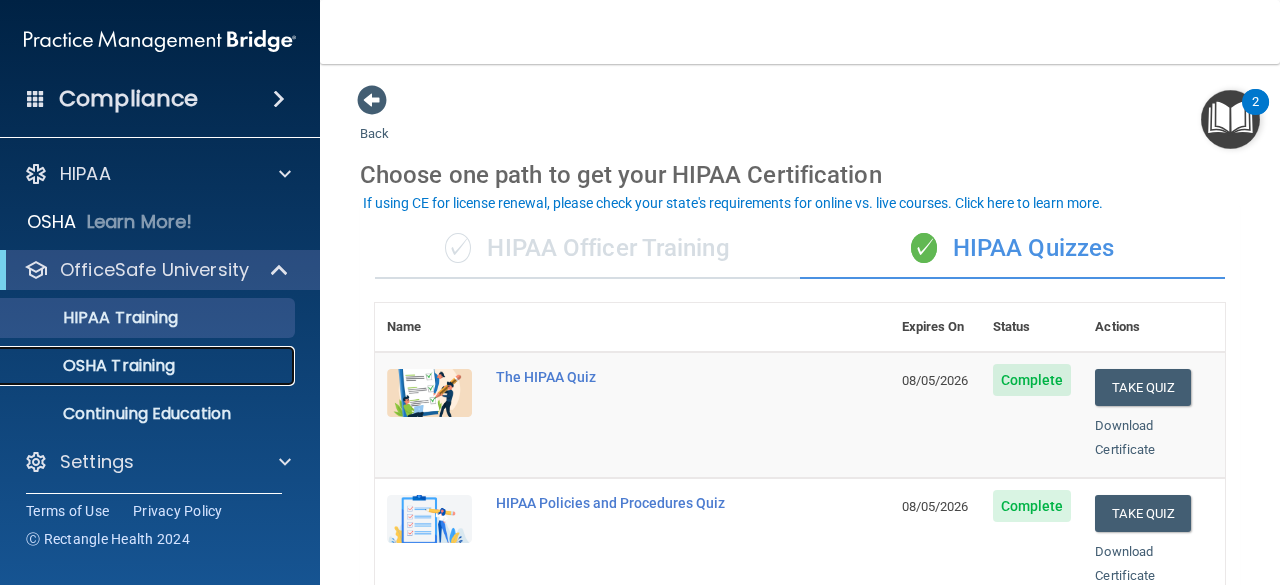 click on "OSHA Training" at bounding box center (94, 366) 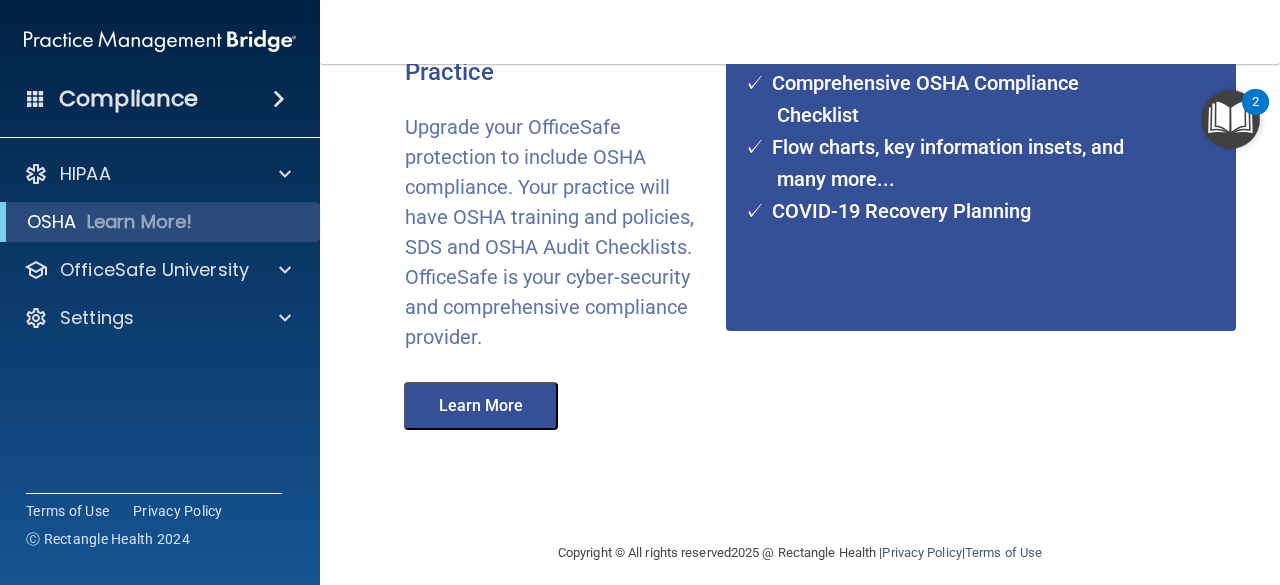 scroll, scrollTop: 406, scrollLeft: 0, axis: vertical 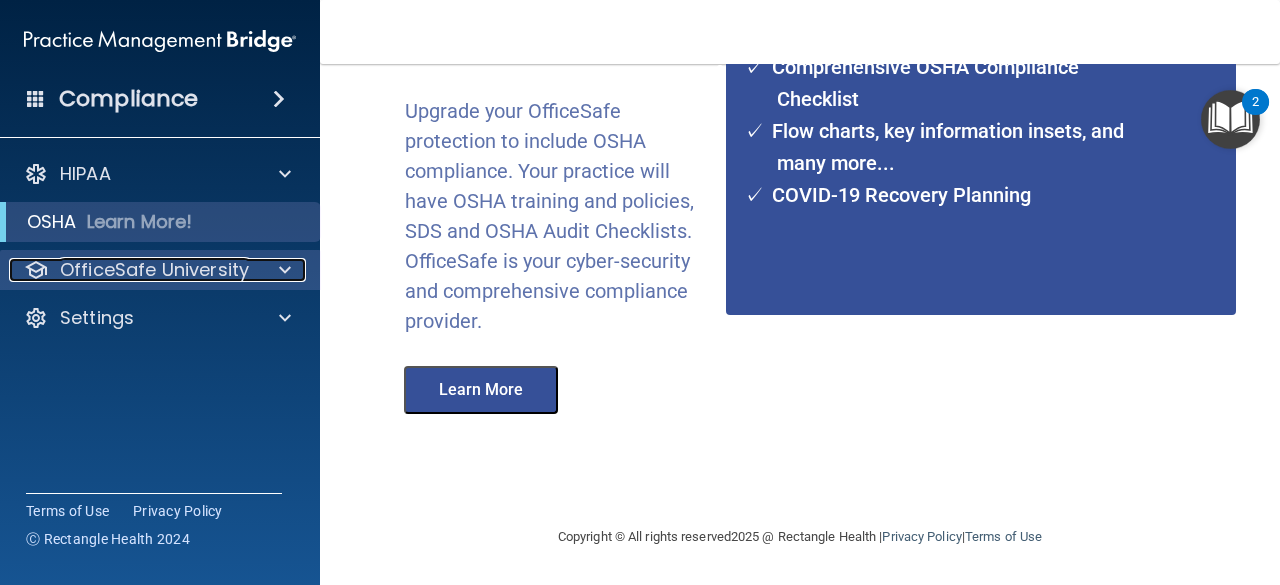 click on "OfficeSafe University" at bounding box center (154, 270) 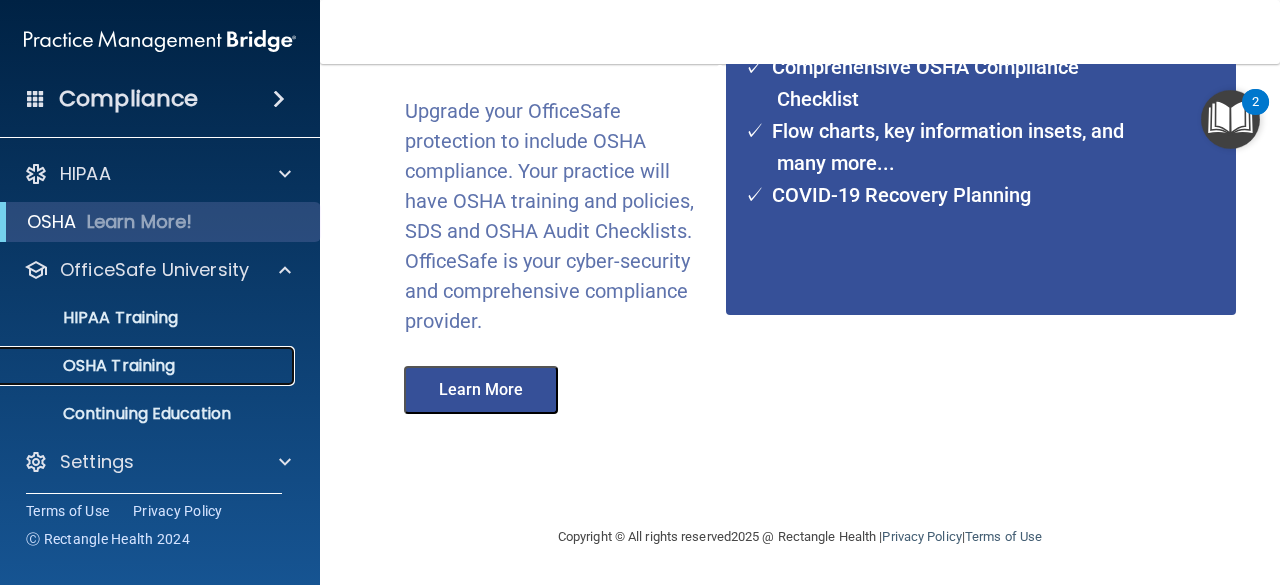 click on "OSHA Training" at bounding box center [94, 366] 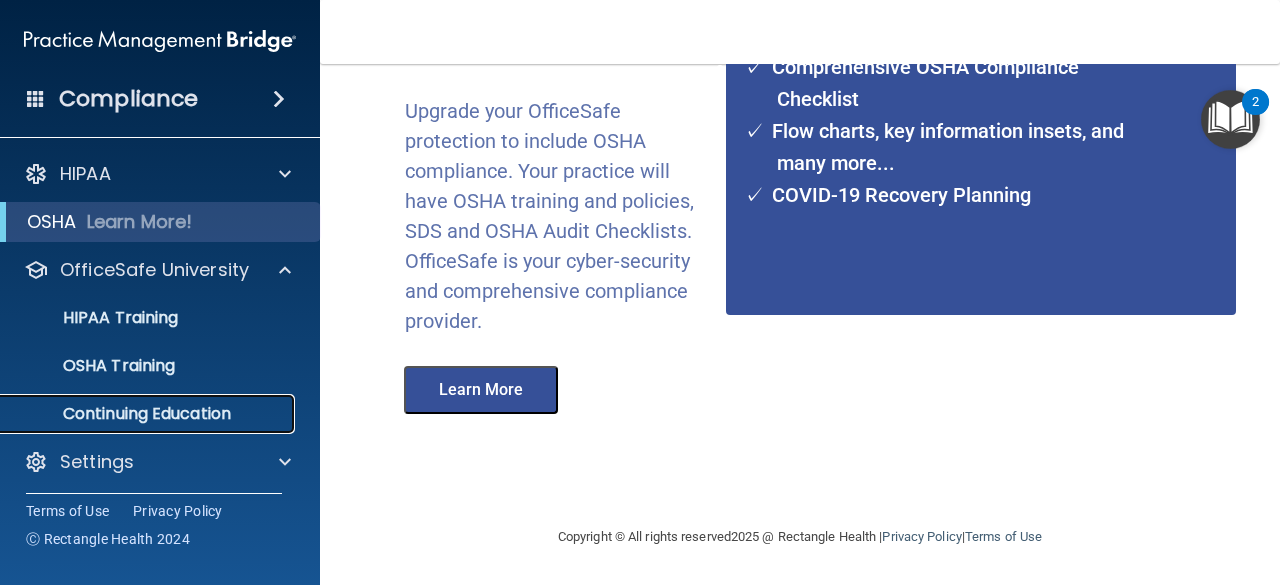 click on "Continuing Education" at bounding box center (149, 414) 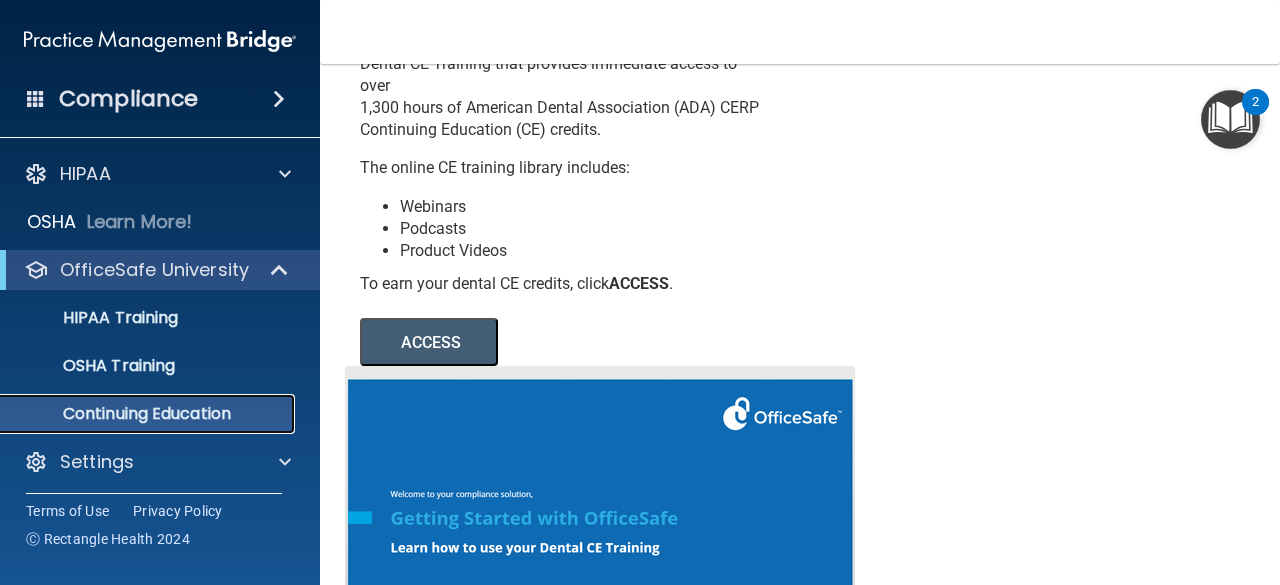 scroll, scrollTop: 0, scrollLeft: 0, axis: both 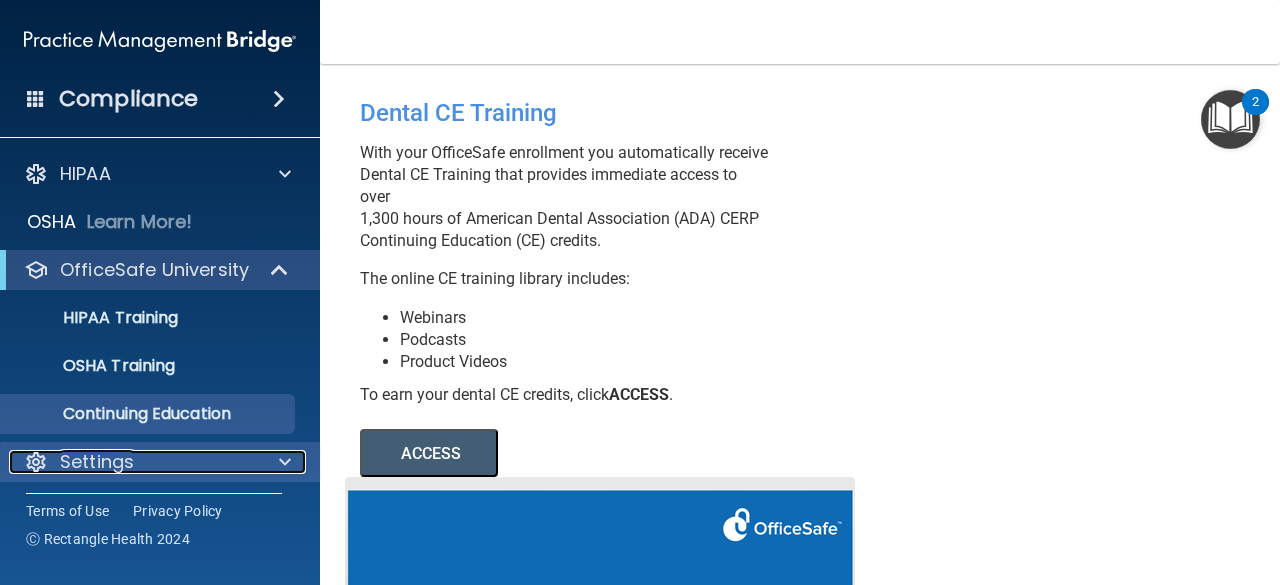 click on "Settings" at bounding box center (133, 462) 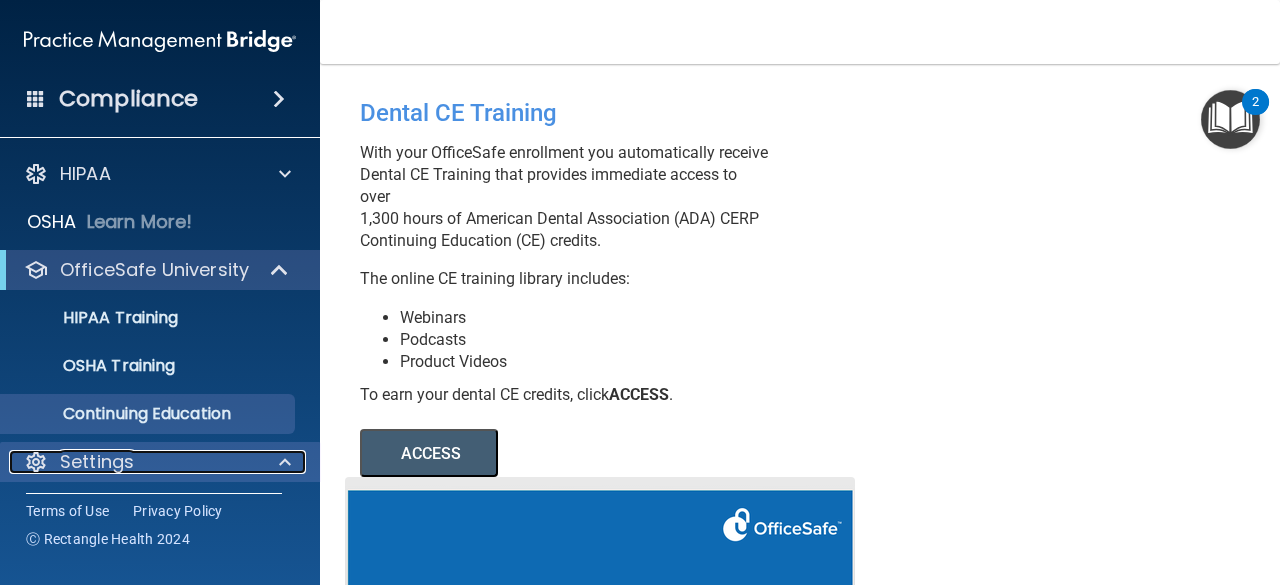 click on "Settings" at bounding box center (133, 462) 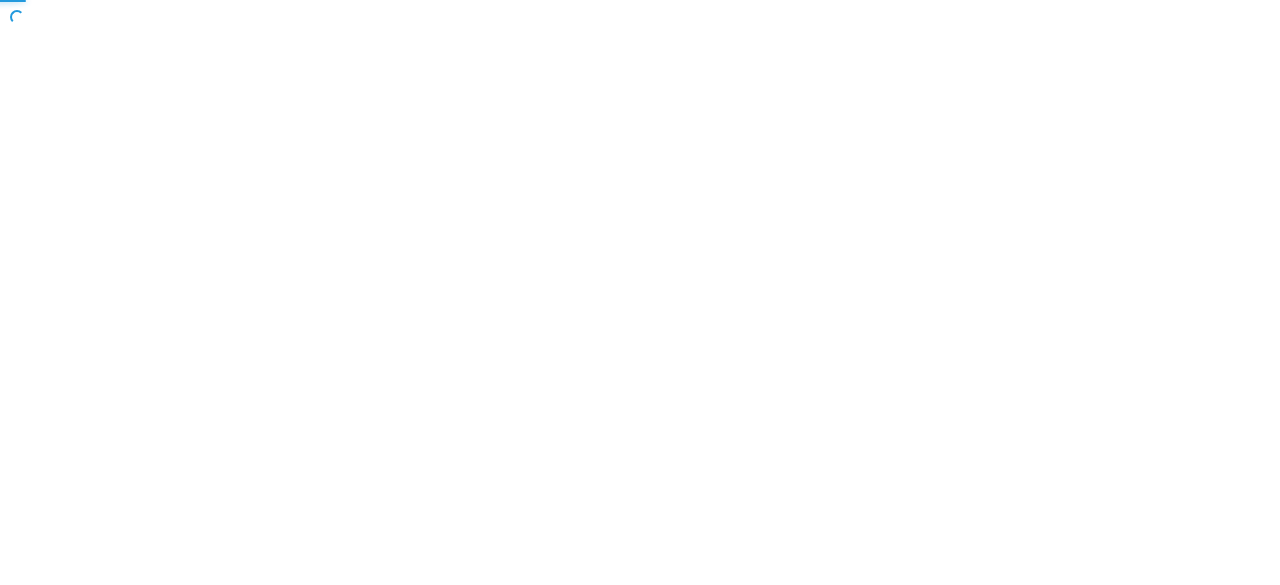 scroll, scrollTop: 0, scrollLeft: 0, axis: both 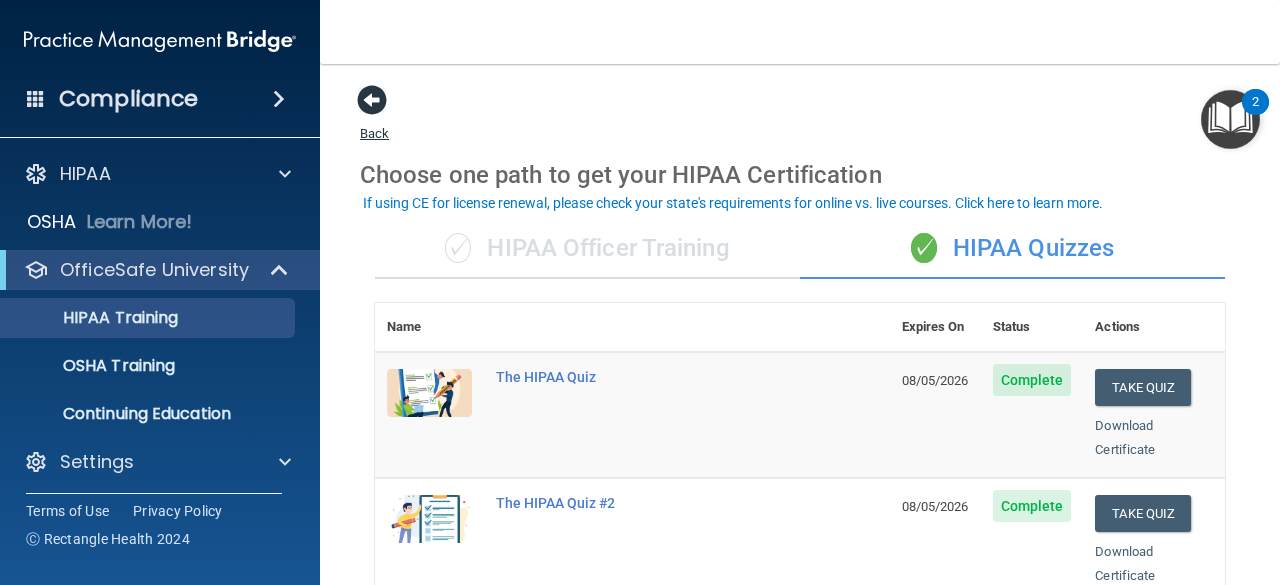 click at bounding box center (372, 100) 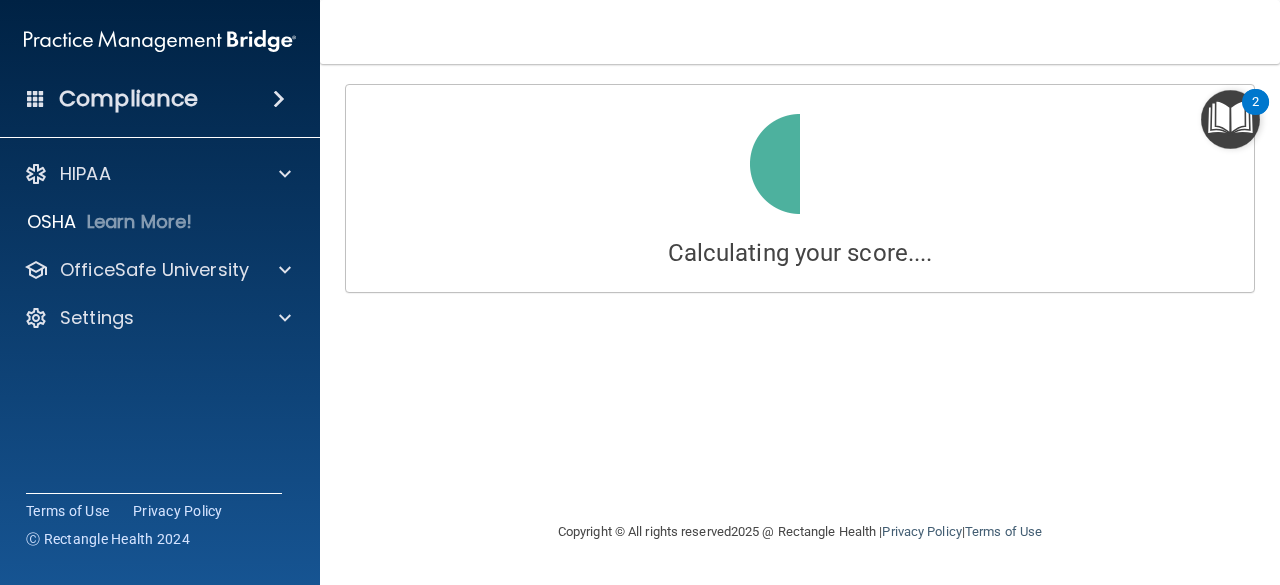 click on "Compliance" at bounding box center [128, 99] 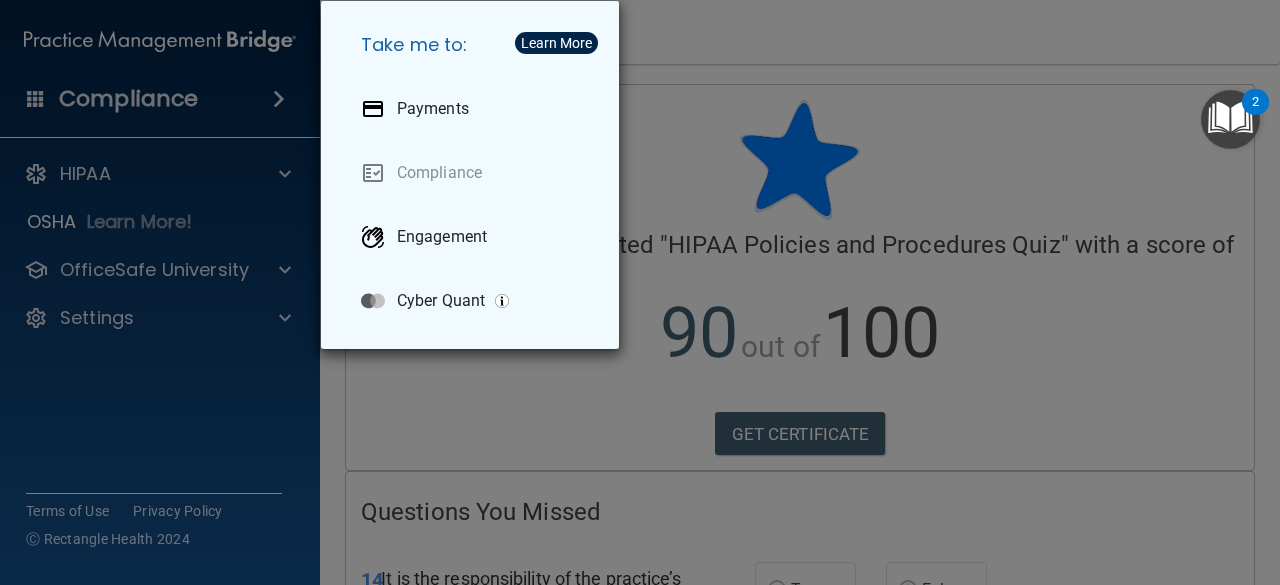 click on "Take me to:             Payments                   Compliance                     Engagement                     Cyber Quant" at bounding box center (640, 292) 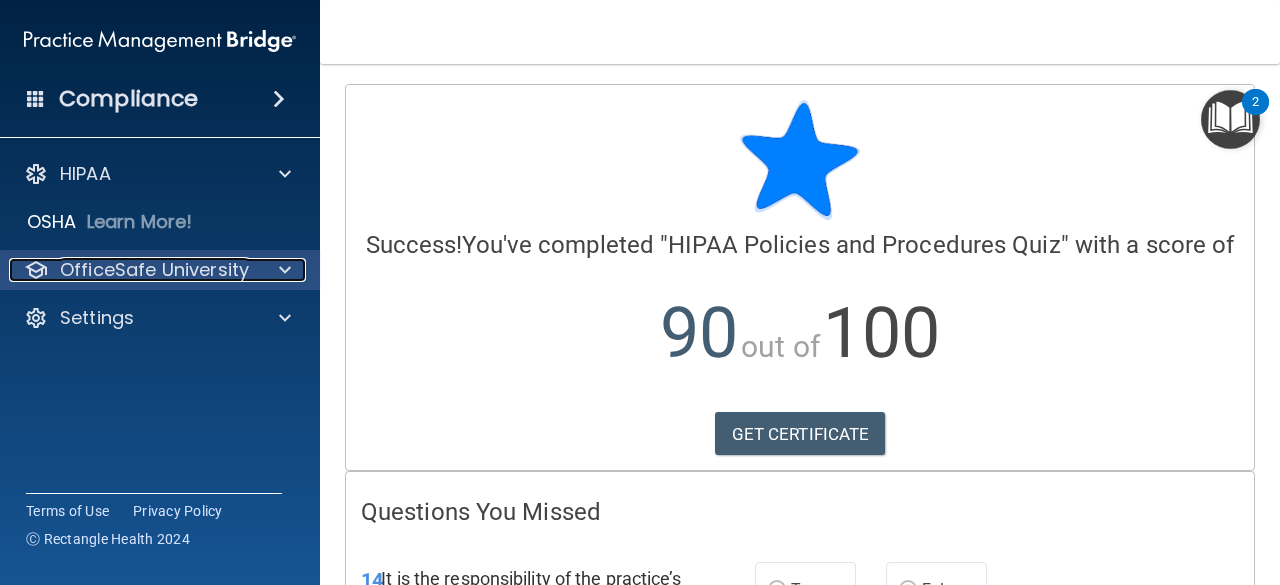 click on "OfficeSafe University" at bounding box center (154, 270) 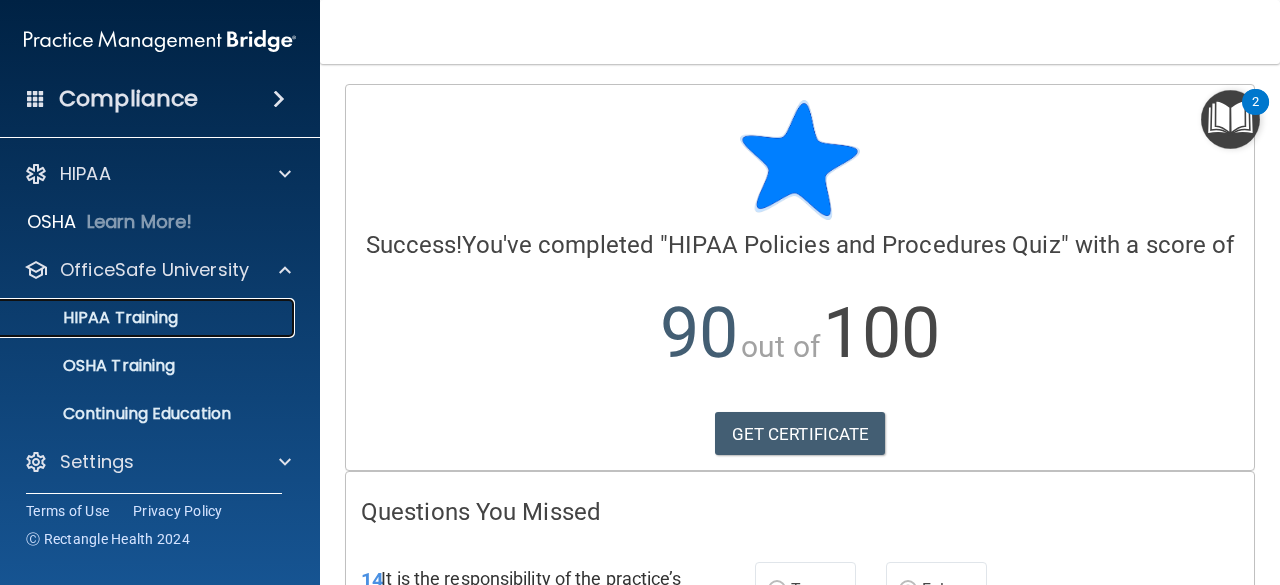 click on "HIPAA Training" at bounding box center (95, 318) 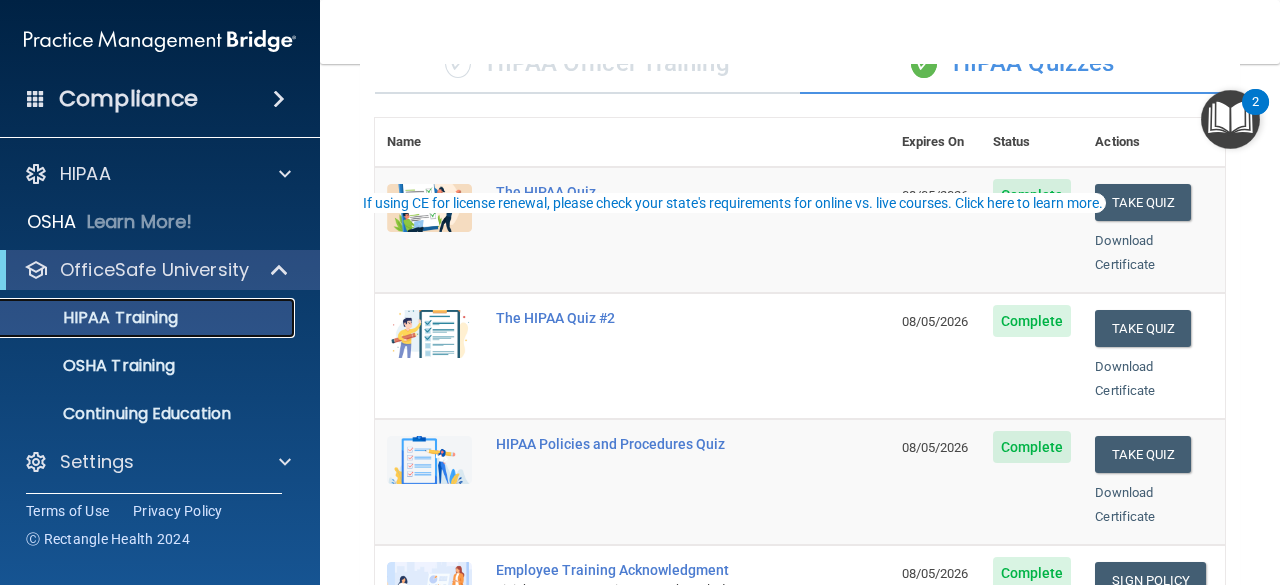 scroll, scrollTop: 0, scrollLeft: 0, axis: both 